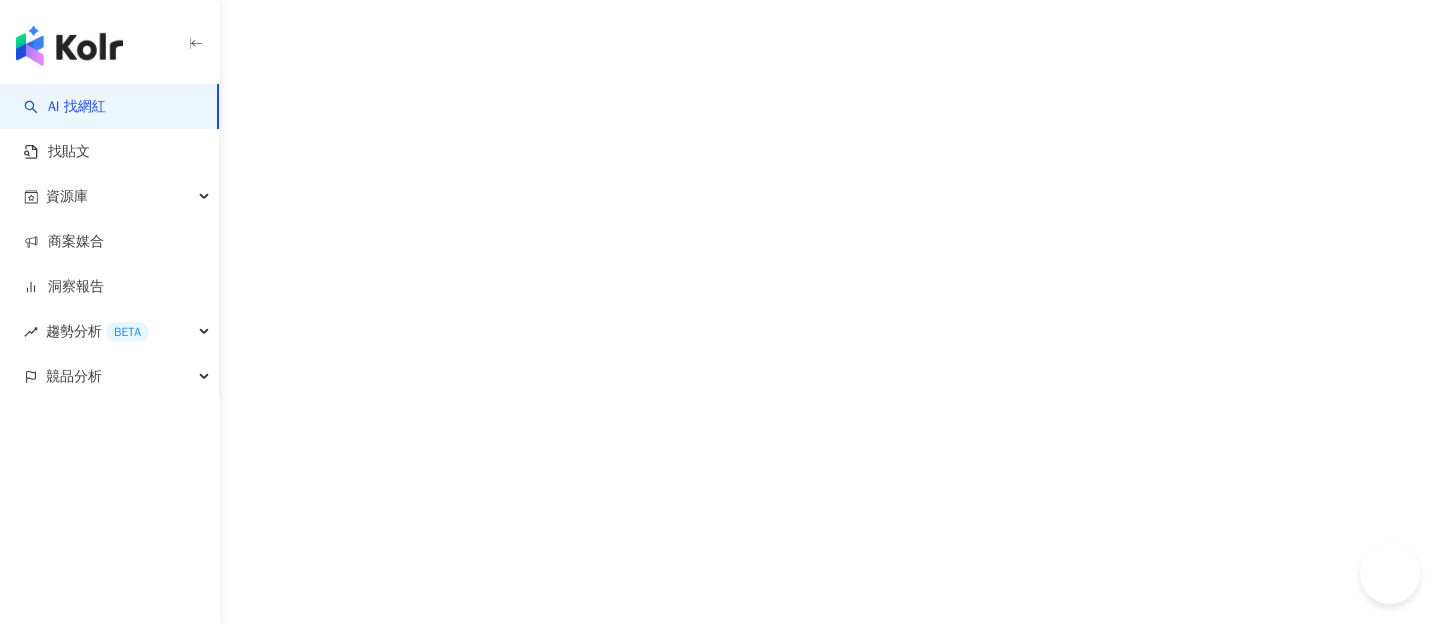 scroll, scrollTop: 0, scrollLeft: 0, axis: both 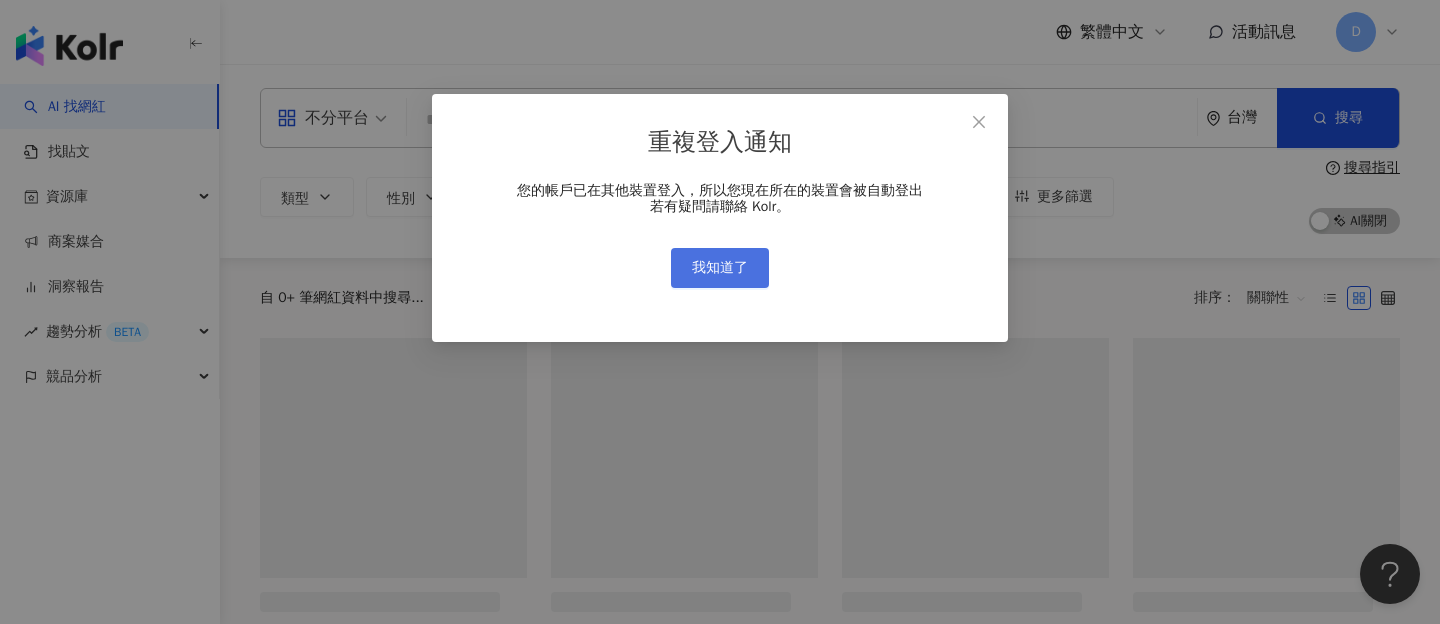 click on "我知道了" at bounding box center [720, 268] 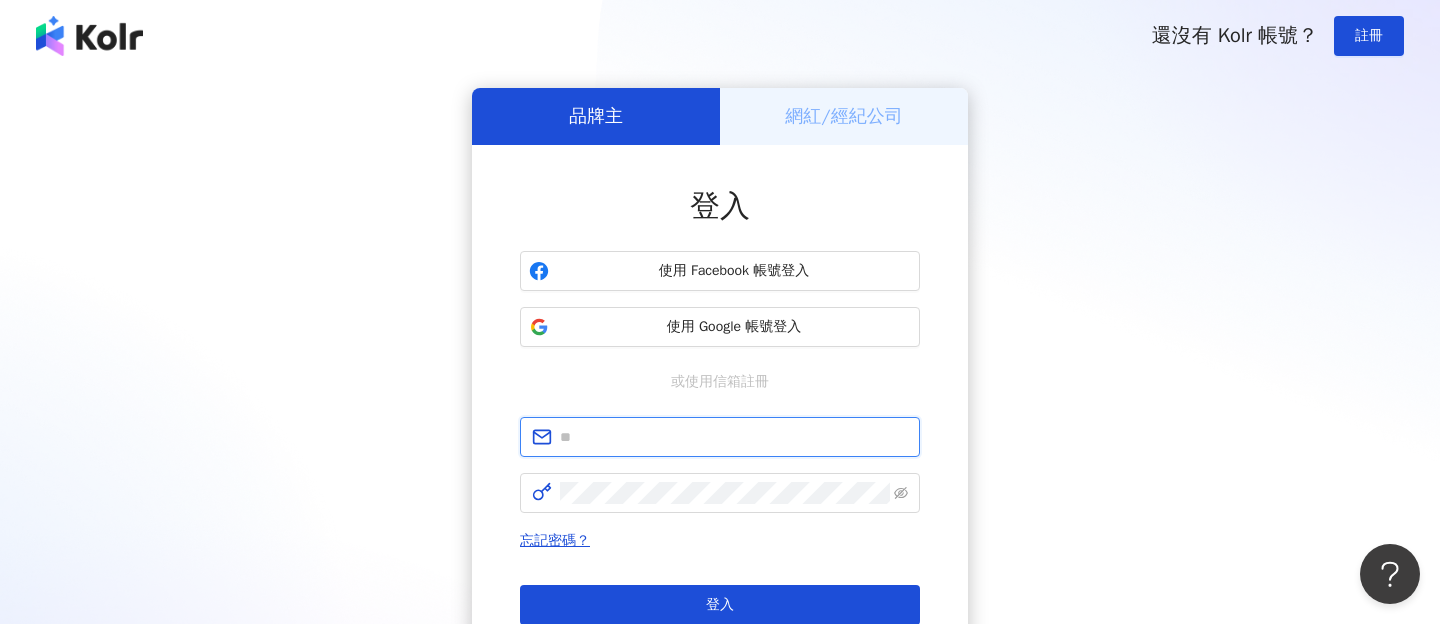 type on "**********" 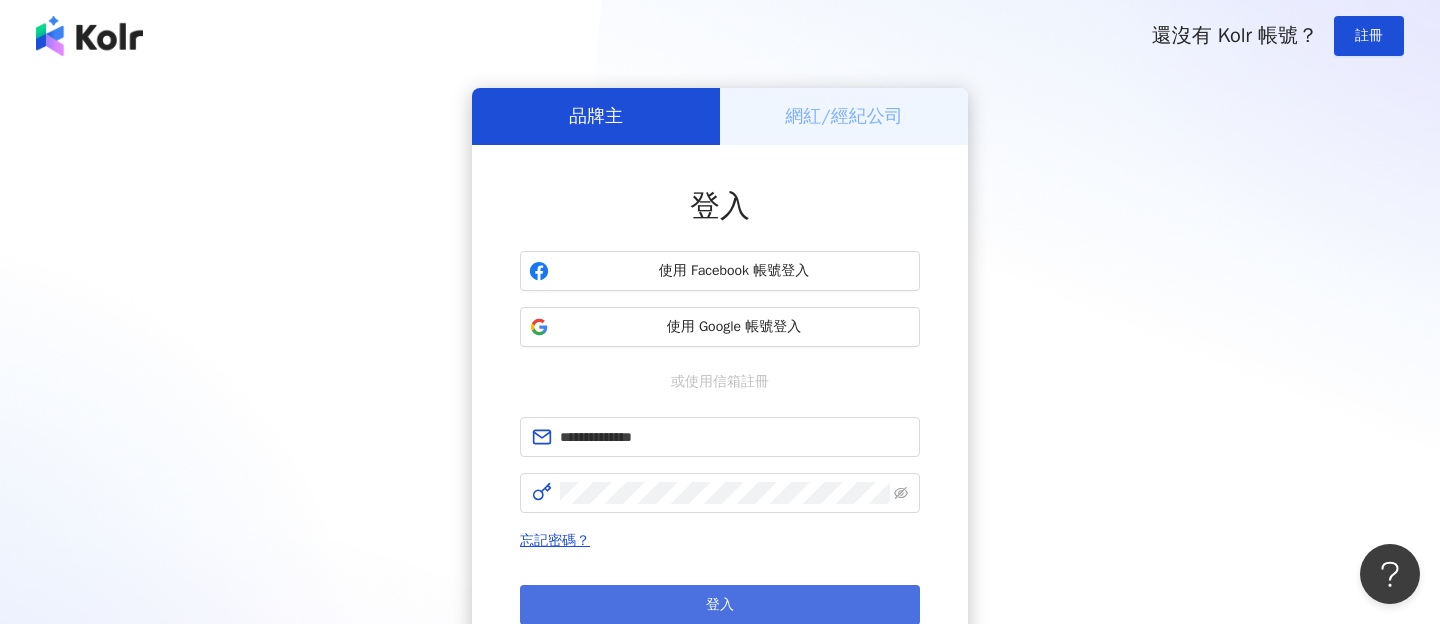 click on "登入" at bounding box center (720, 605) 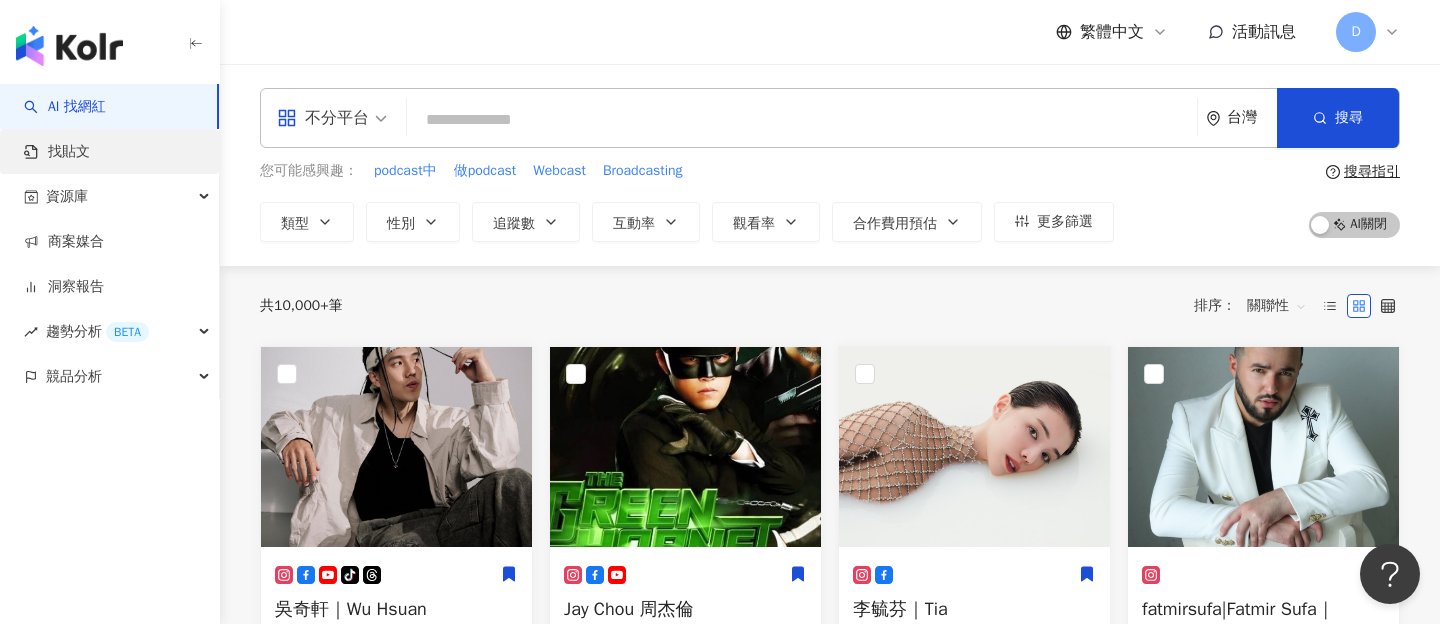 click on "找貼文" at bounding box center (57, 152) 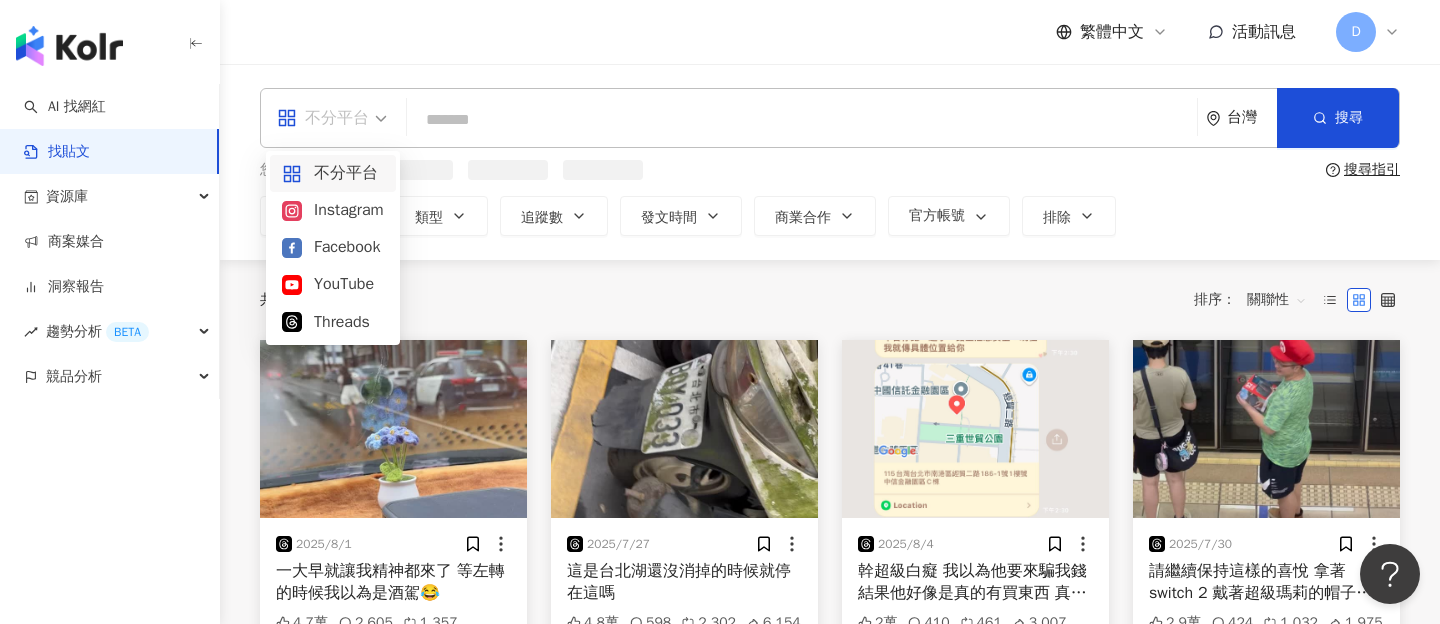 click on "不分平台" at bounding box center (323, 118) 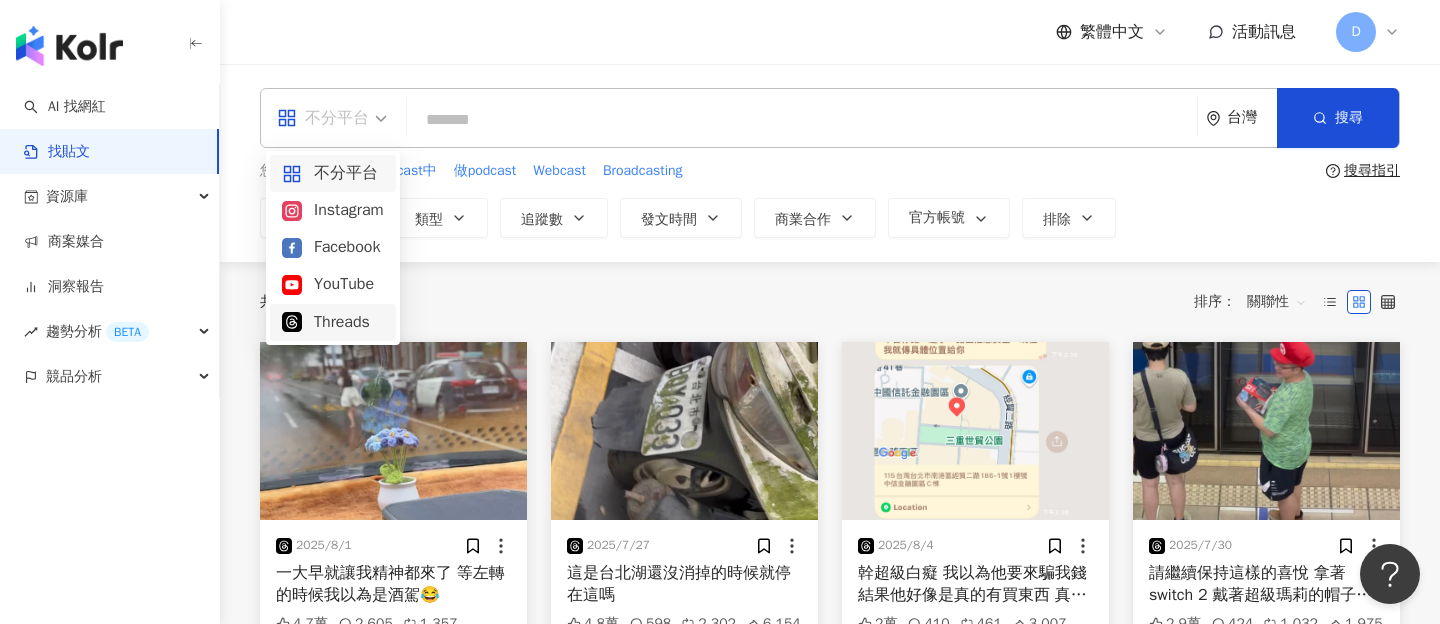 click on "Threads" at bounding box center [333, 322] 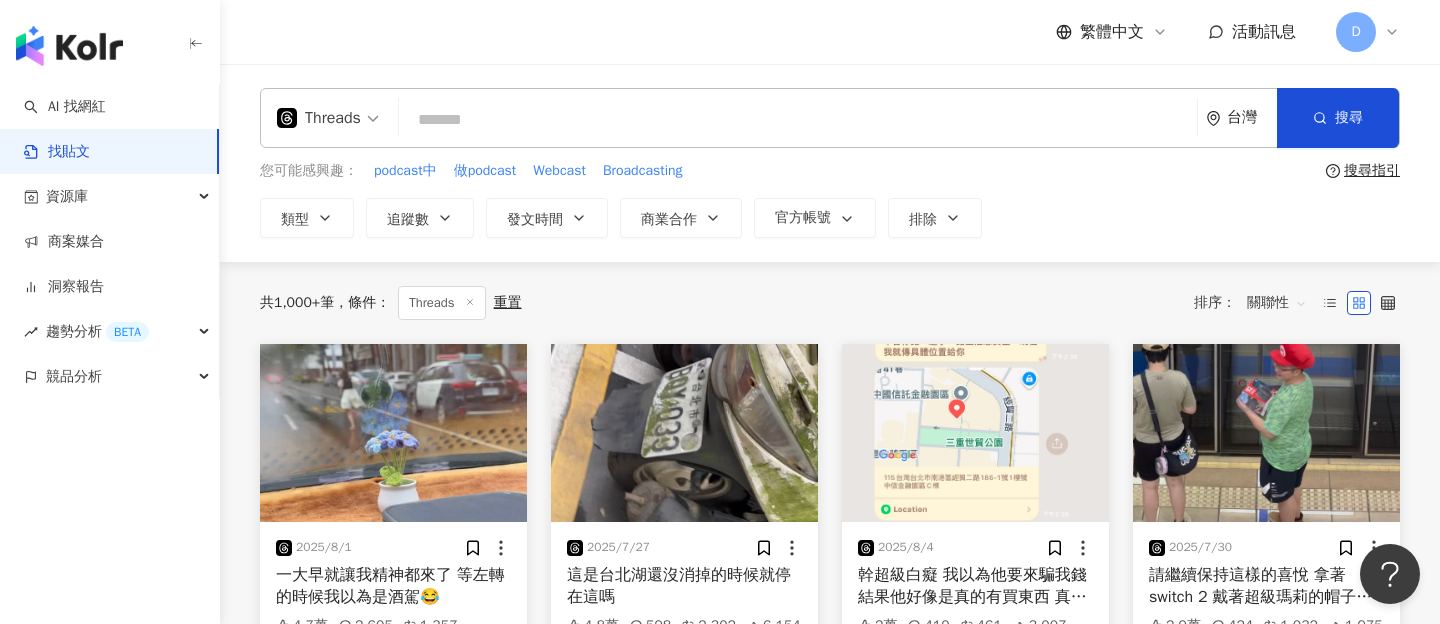 click at bounding box center (798, 119) 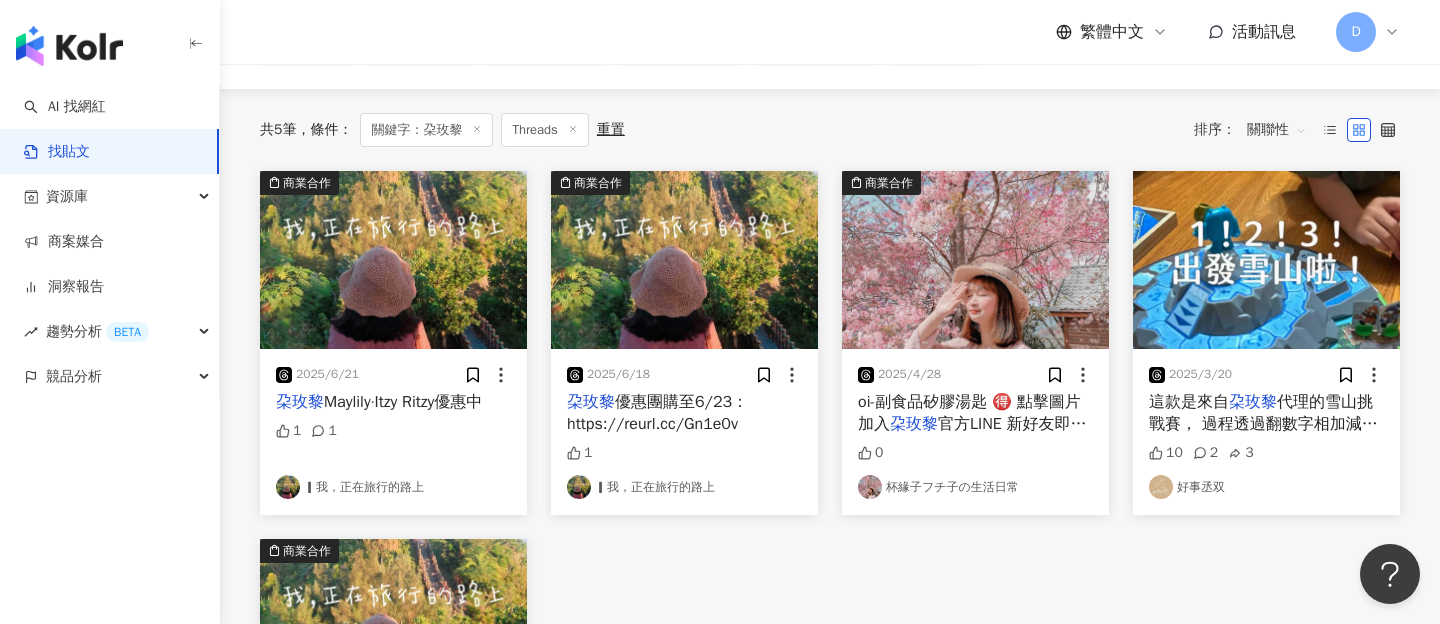 scroll, scrollTop: 161, scrollLeft: 0, axis: vertical 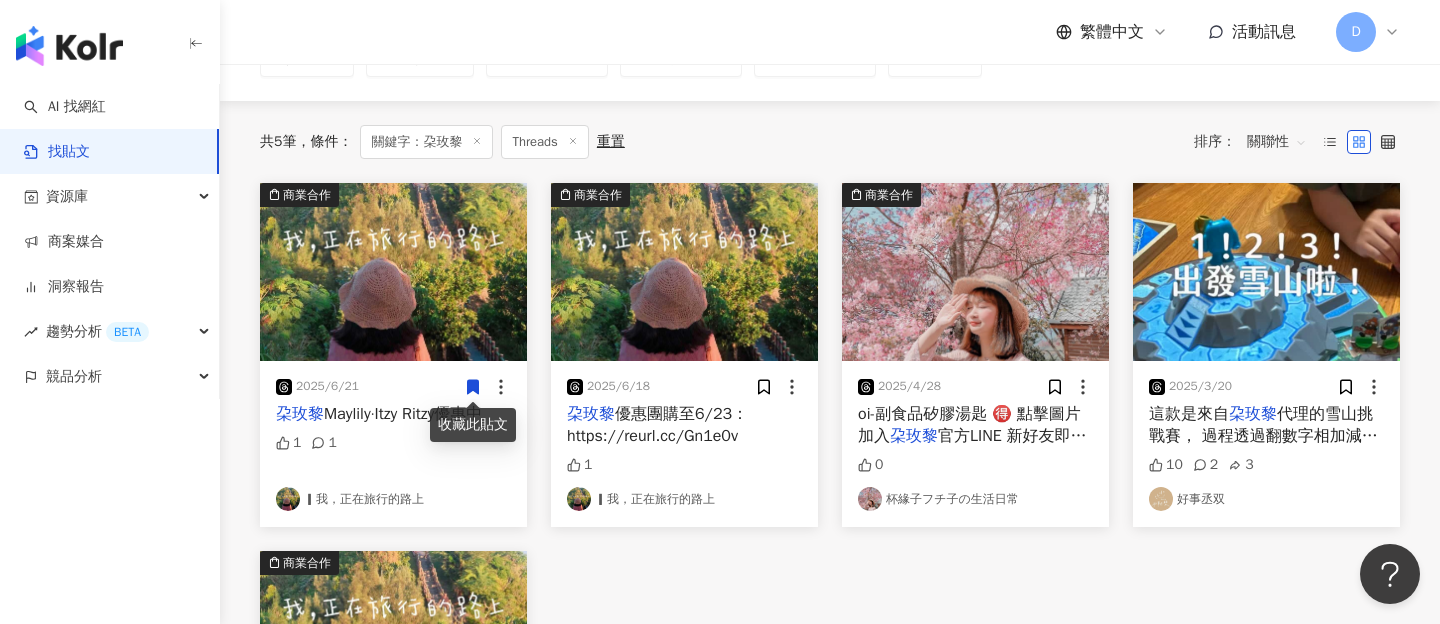 click at bounding box center [1266, 272] 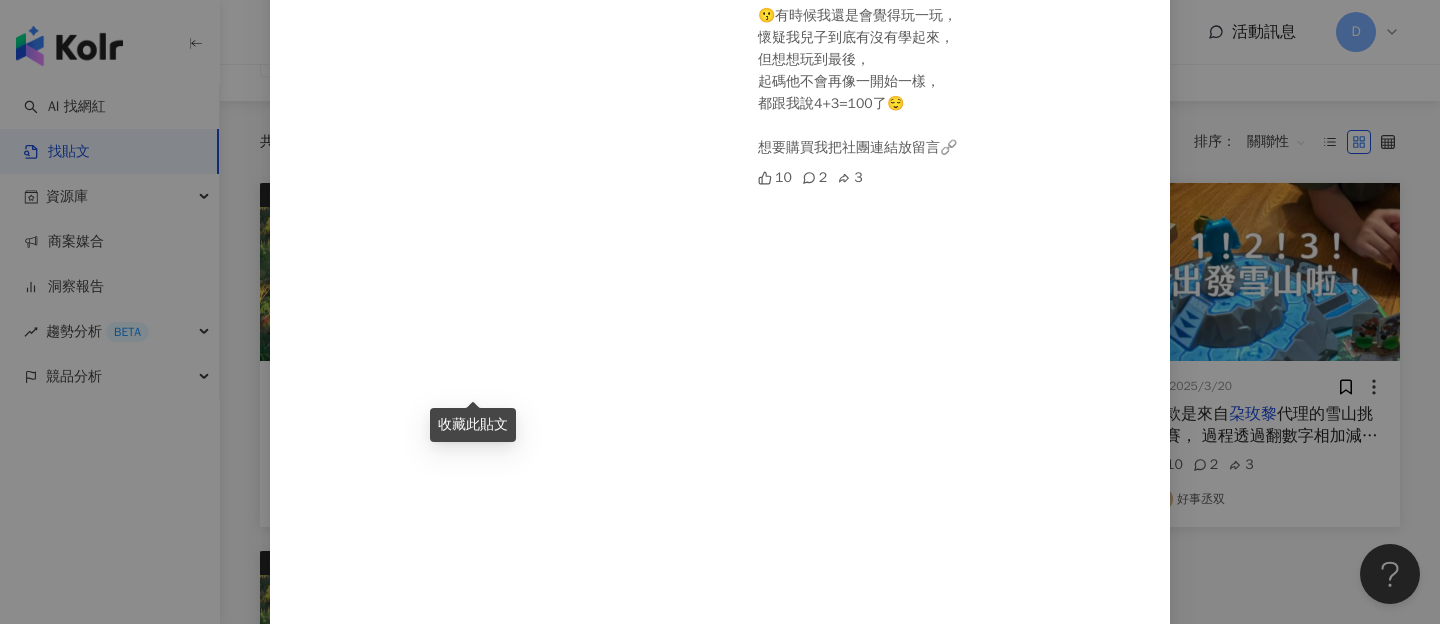 scroll, scrollTop: 345, scrollLeft: 0, axis: vertical 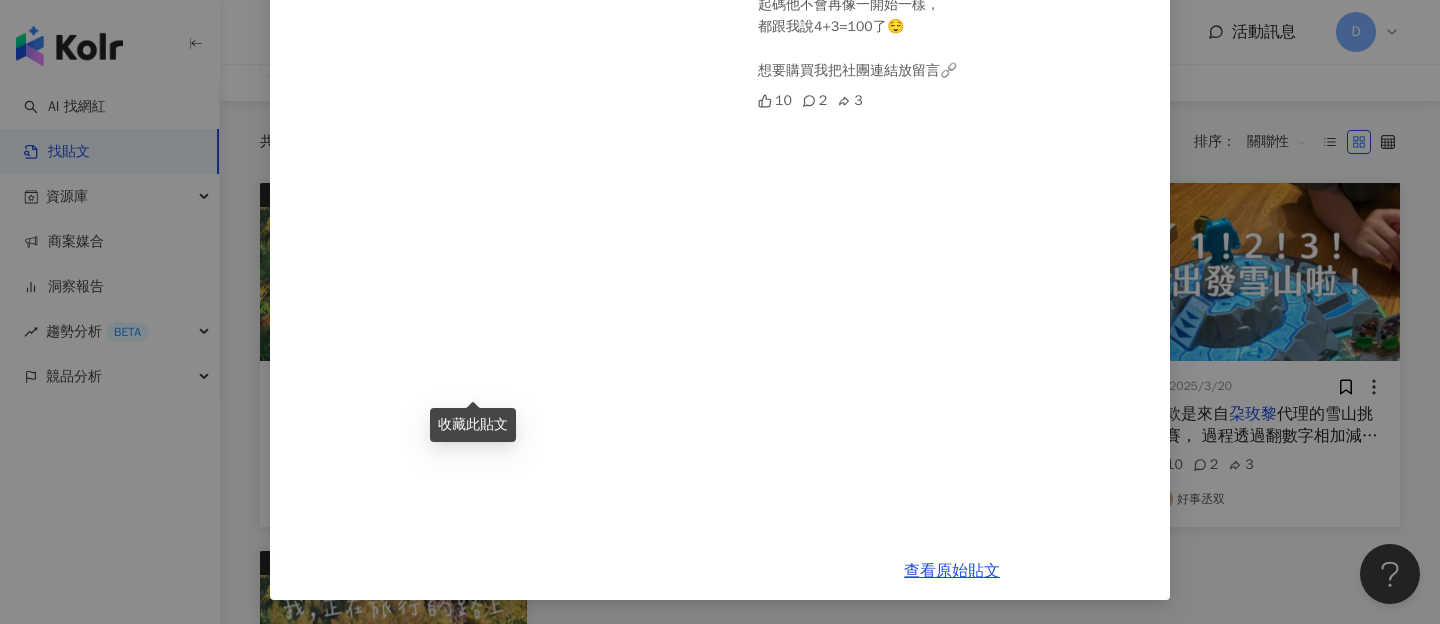 click on "好事丞双 [DATE] 這款是來自朶玫黎代理的雪山挑戰賽，
過程透過翻數字相加減來前進、完成遊戲！
😗有時候我還是會覺得玩一玩，
懷疑我兒子到底有沒有學起來，
但想想玩到最後，
起碼他不會再像一開始一樣，
都跟我說4+3=100了😌
想要購買我把社團連結放留言🔗 [NUMBER] [NUMBER] [NUMBER] 查看原始貼文" at bounding box center (720, 312) 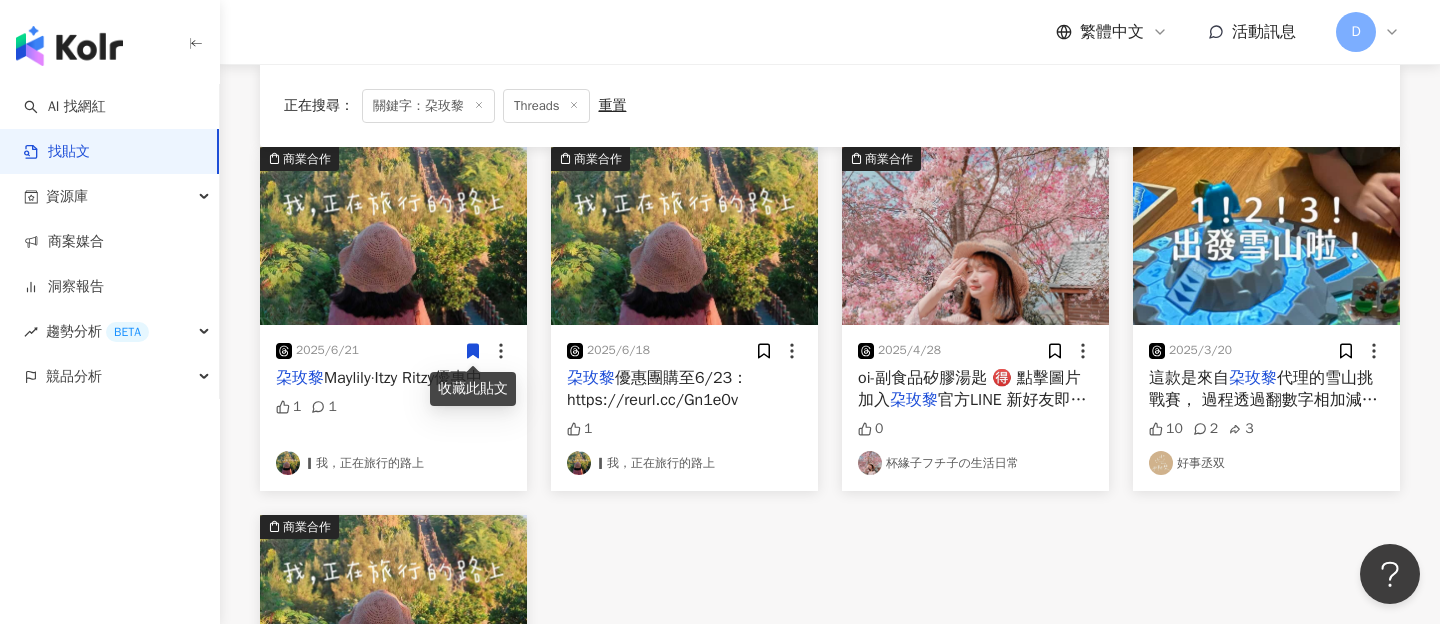 scroll, scrollTop: 110, scrollLeft: 0, axis: vertical 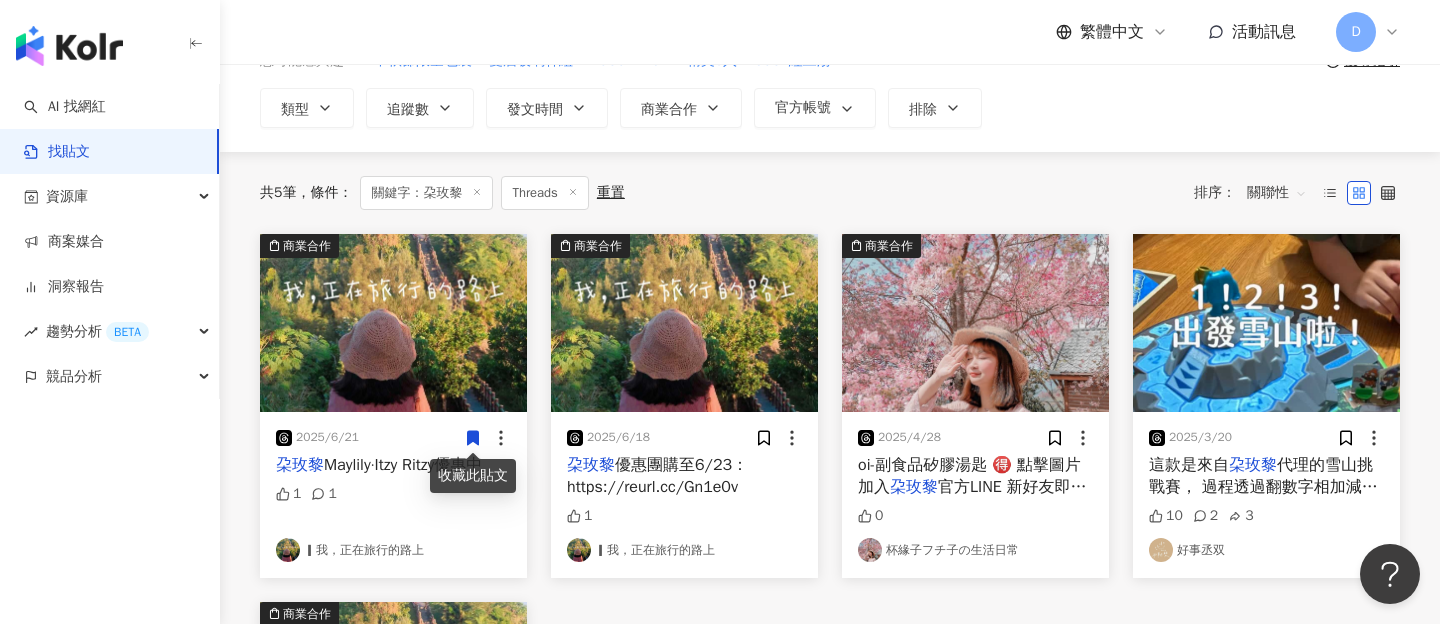 click at bounding box center [393, 323] 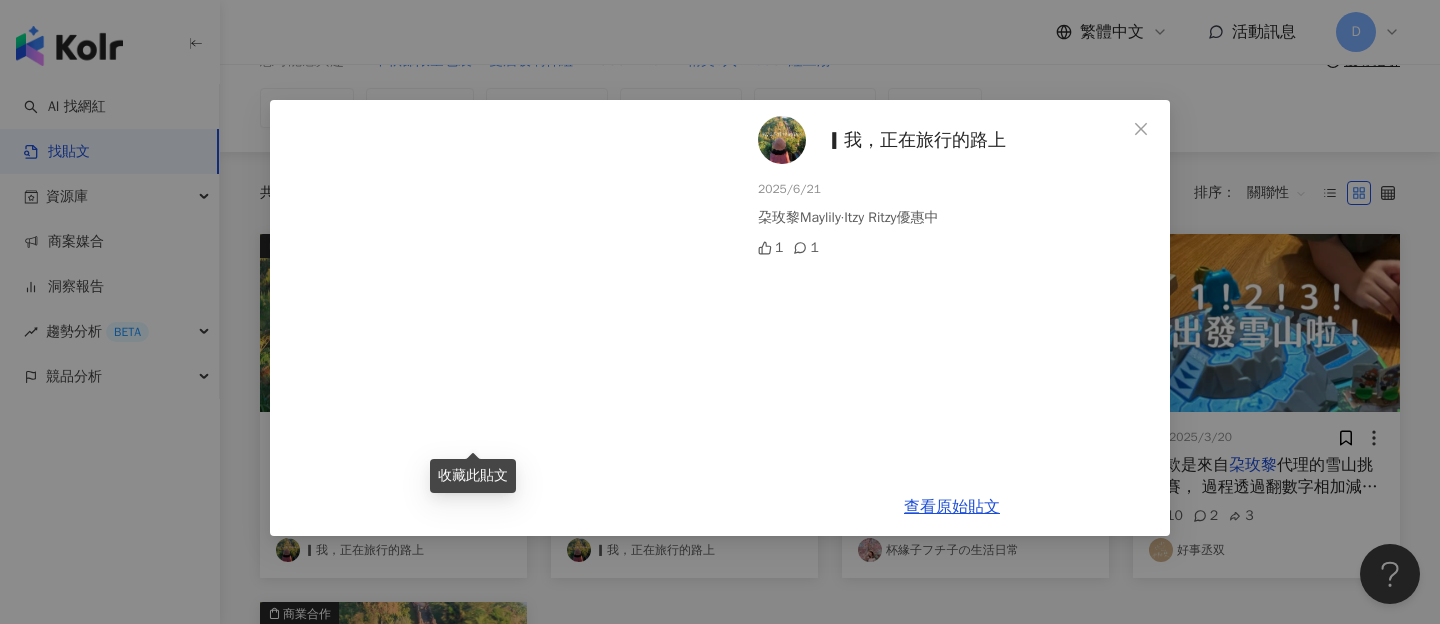 click on "▎我，正在旅行的路上 [DATE] 朶玫黎Maylily·Itzy Ritzy優惠中 1 1 查看原始貼文" at bounding box center [720, 312] 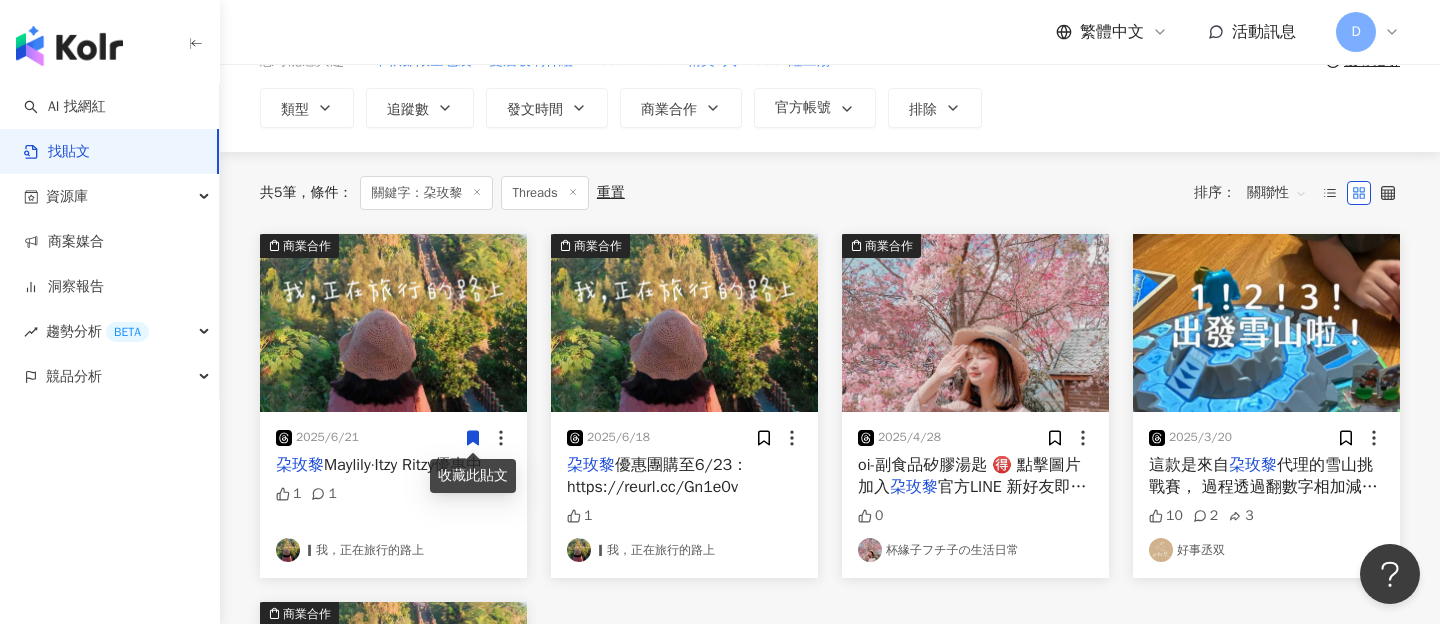 click at bounding box center [684, 323] 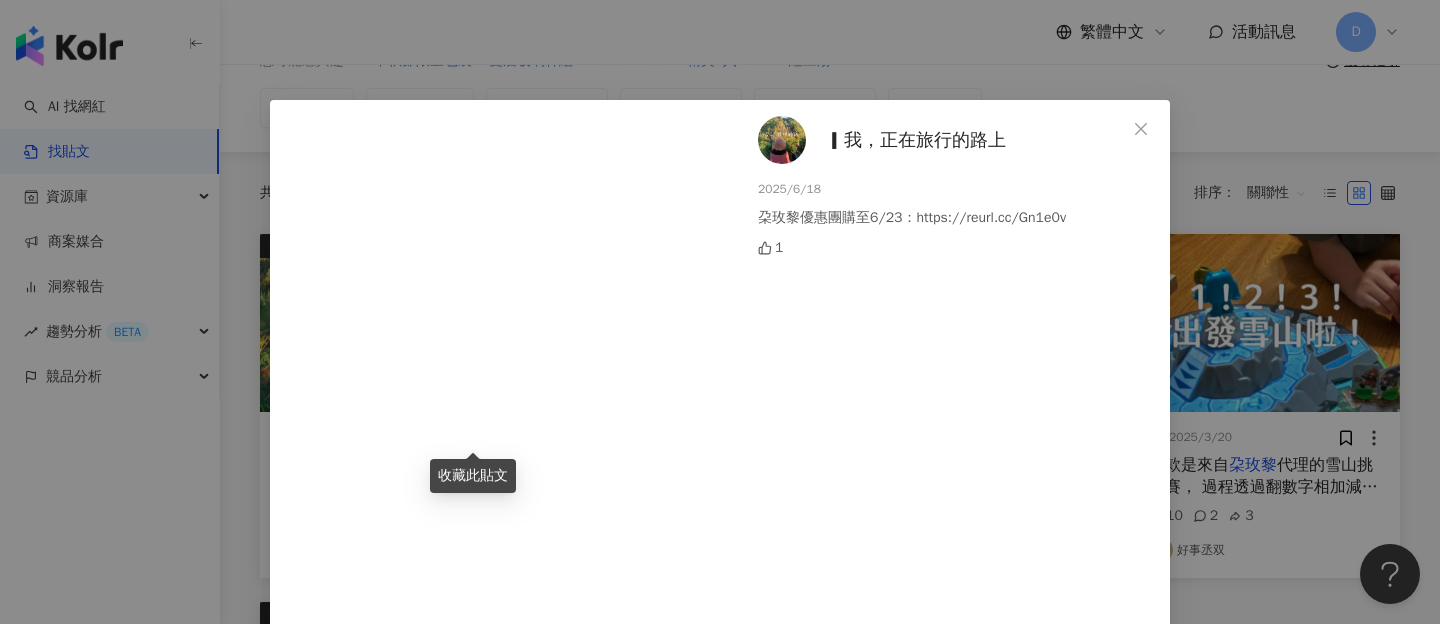 click on "▎我，正在旅行的路上  [DATE] 朶玫黎優惠團購至[DATE]：https://reurl.cc/Gn1e0v [NUMBER] 查看原始貼文" at bounding box center [720, 312] 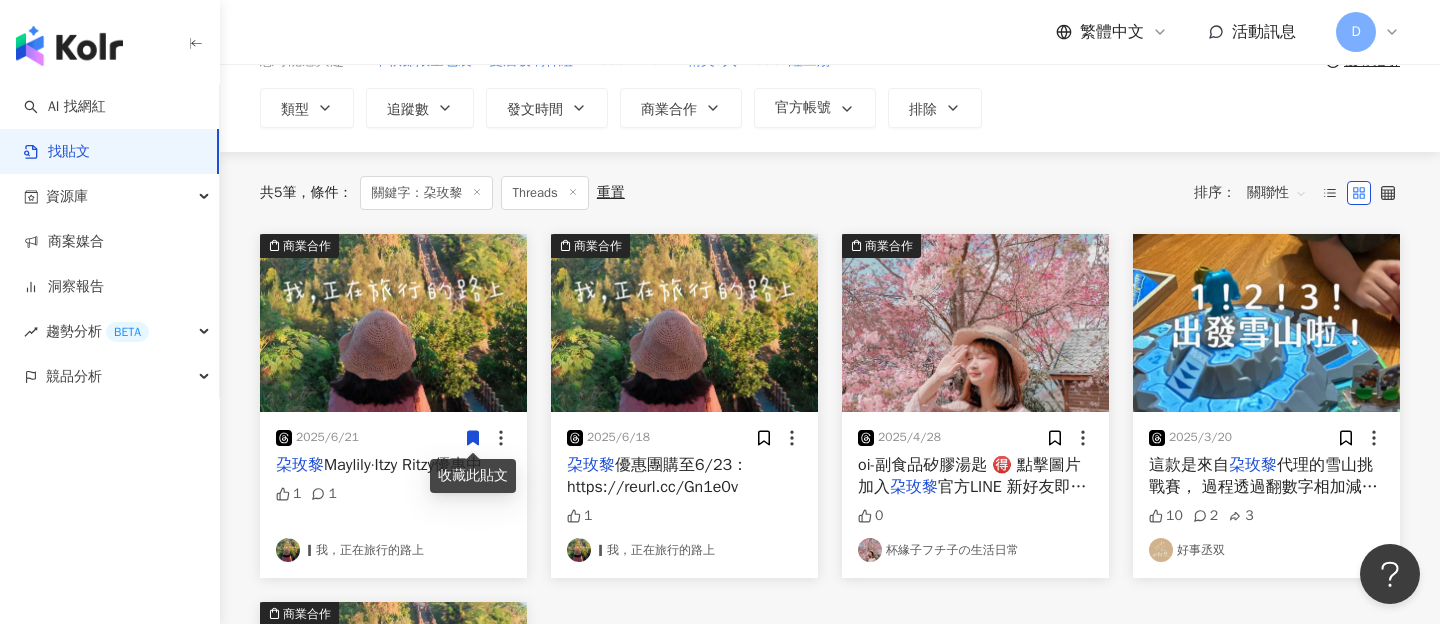 click at bounding box center [975, 323] 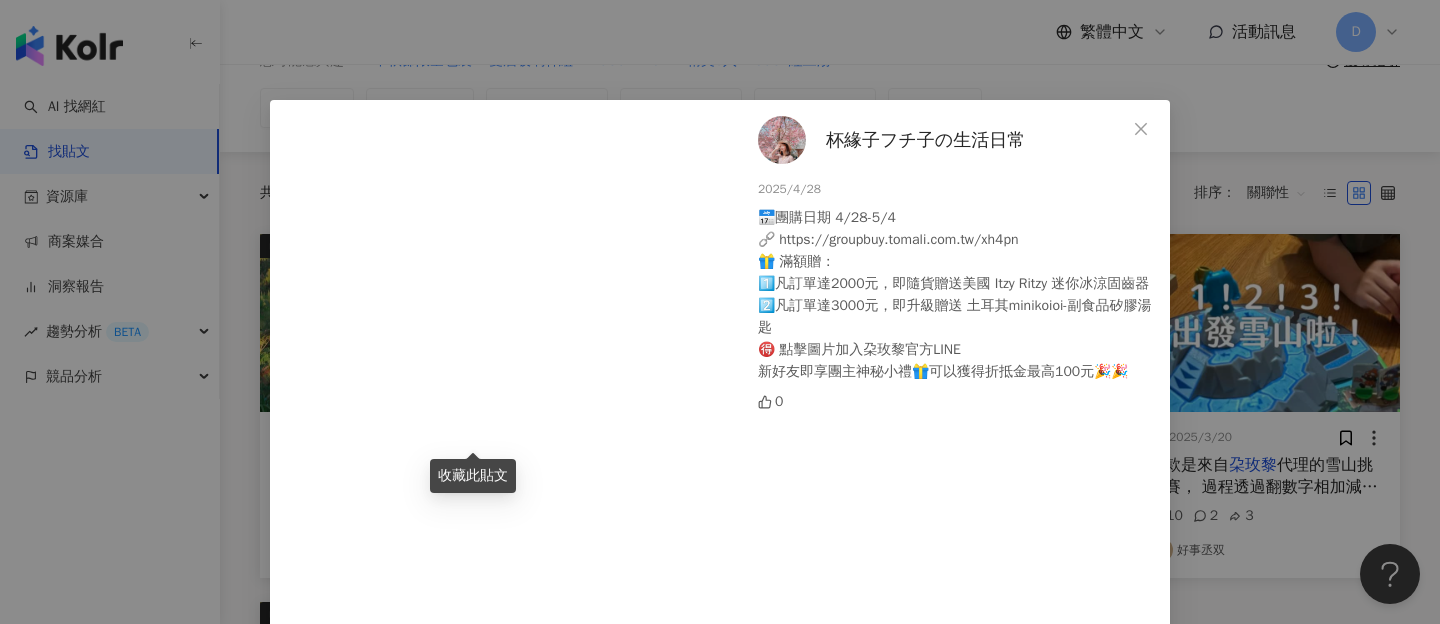 click on "杯緣子フチ子の生活日常 [DATE] 📅團購日期 4/28-5/4
🔗 https://groupbuy.tomali.com.tw/xh4pn
🎁 滿額贈：
1️⃣凡訂單達2000元，即隨貨贈送美國 Itzy Ritzy 迷你冰涼固齒器
2️⃣凡訂單達3000元，即升級贈送 土耳其minikoioi-副食品矽膠湯匙
🉐 點擊圖片加入朶玫黎官方LINE
新好友即享團主神秘小禮🎁可以獲得折抵金最高100元🎉🎉 0 查看原始貼文" at bounding box center (720, 312) 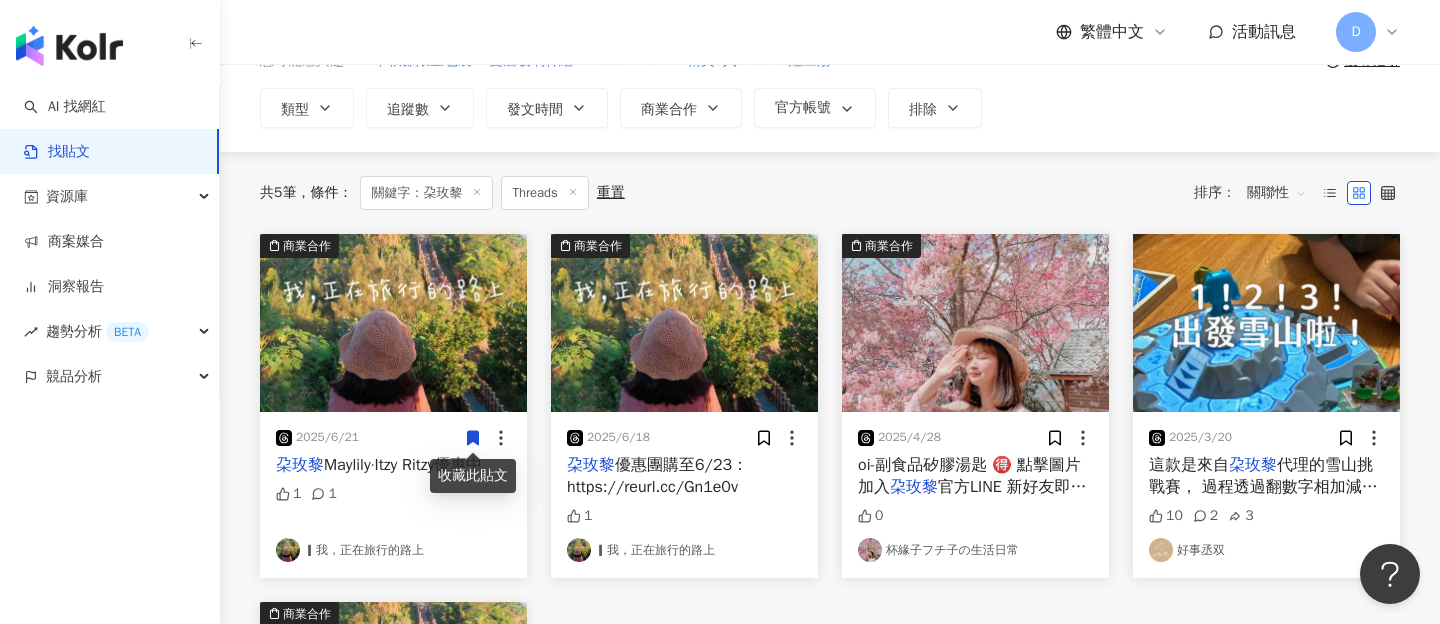 scroll, scrollTop: 0, scrollLeft: 0, axis: both 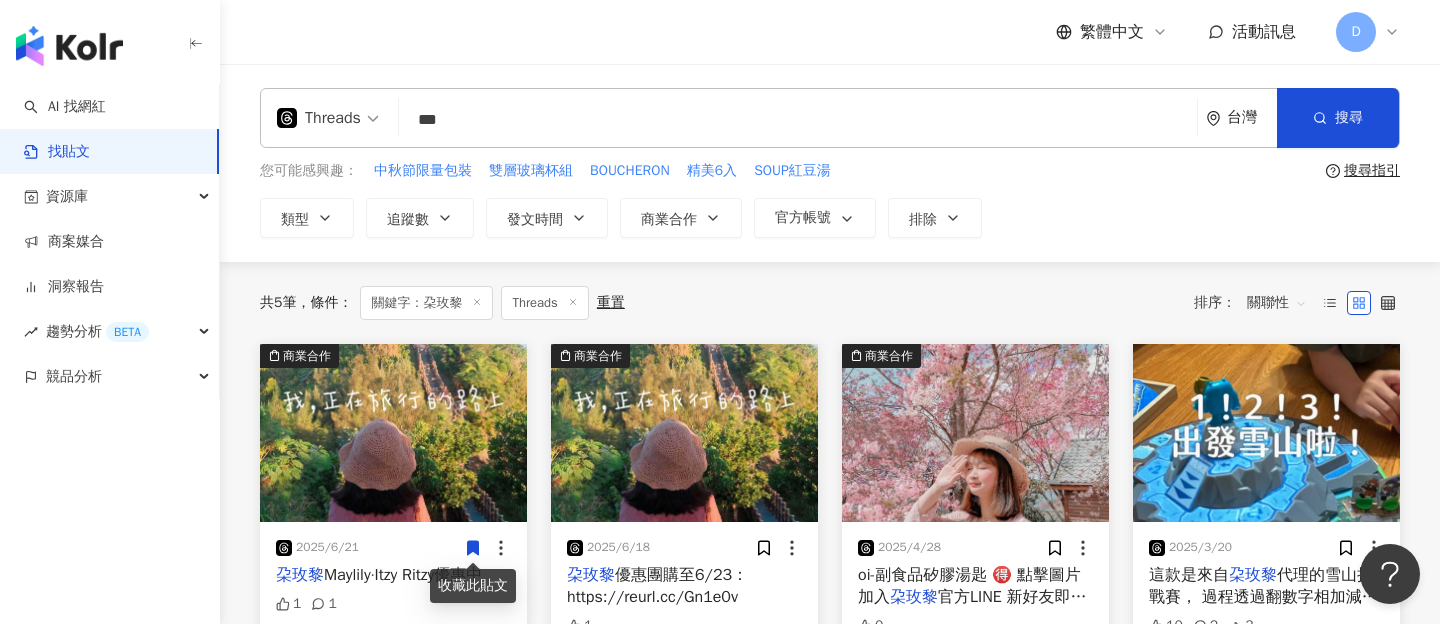 click on "***" at bounding box center [798, 119] 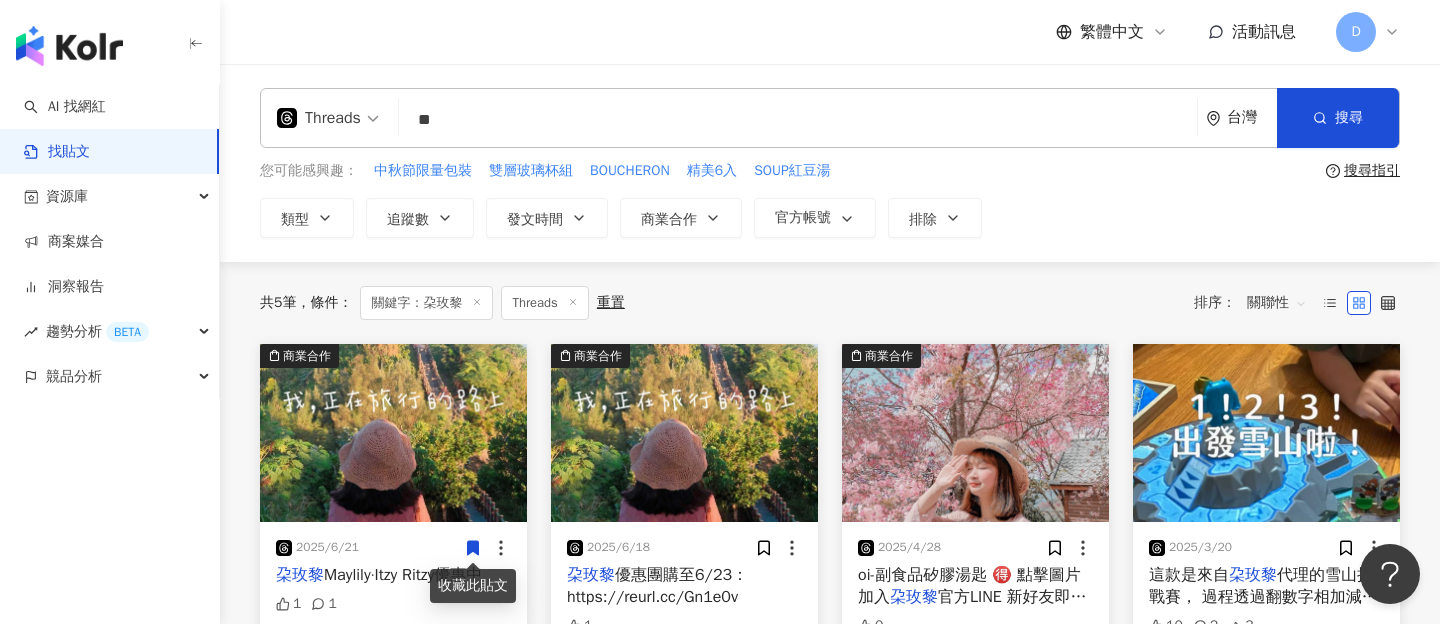 type on "**" 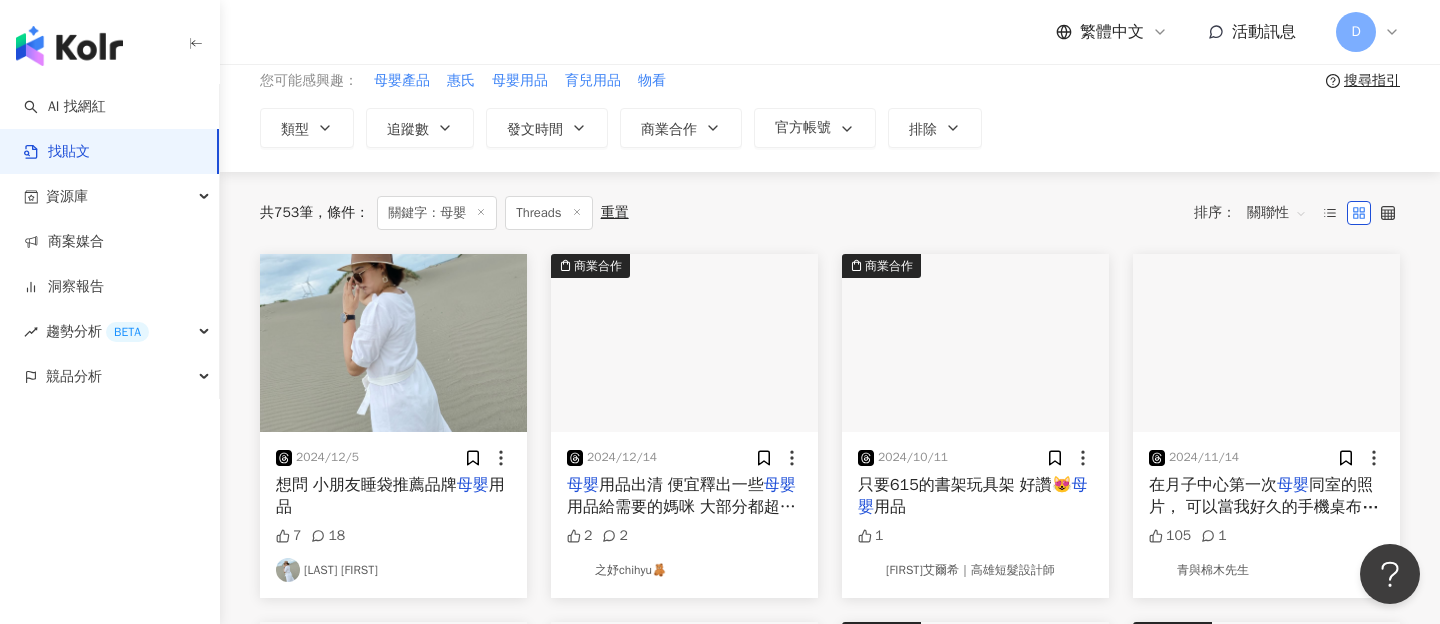 scroll, scrollTop: 91, scrollLeft: 0, axis: vertical 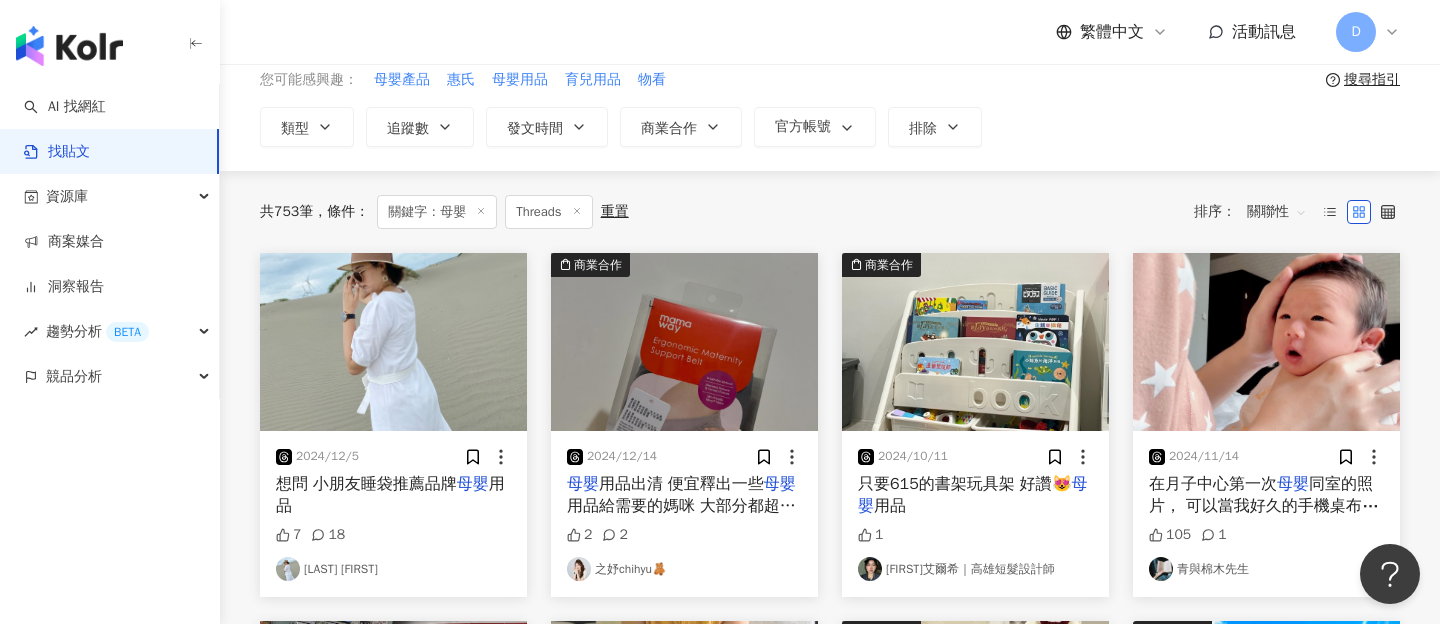 click at bounding box center (393, 342) 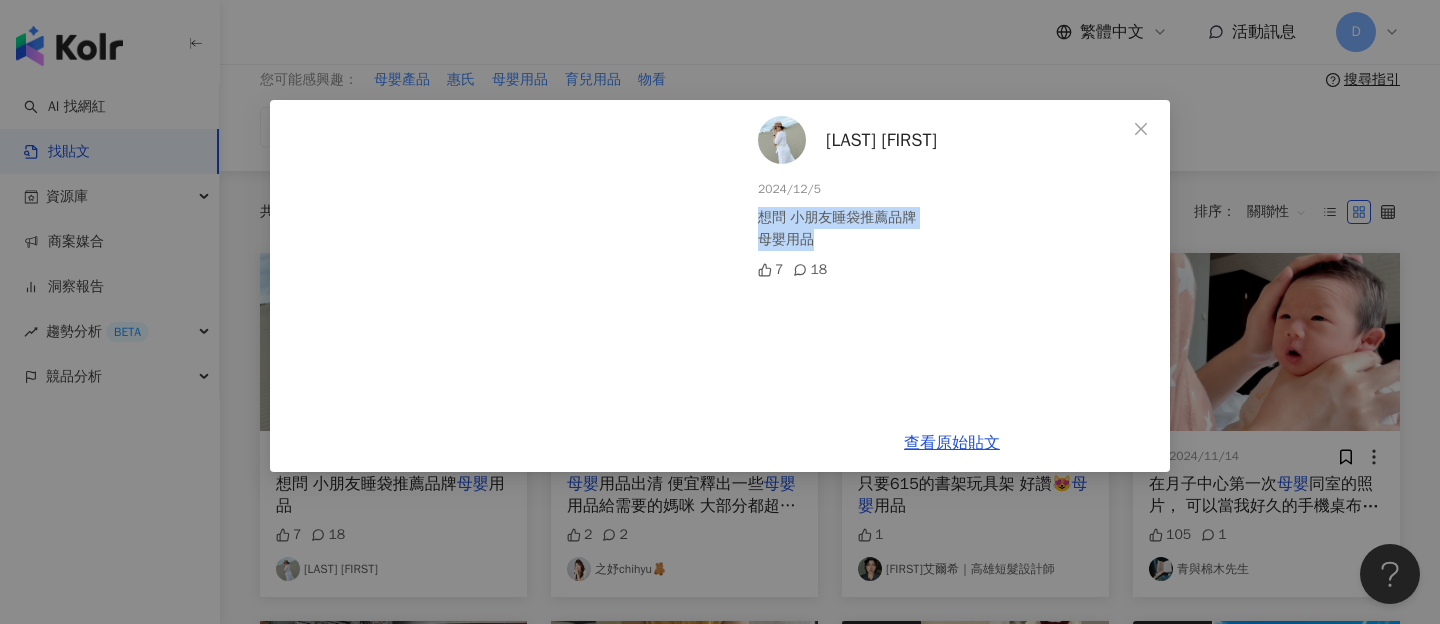 drag, startPoint x: 749, startPoint y: 215, endPoint x: 850, endPoint y: 235, distance: 102.96116 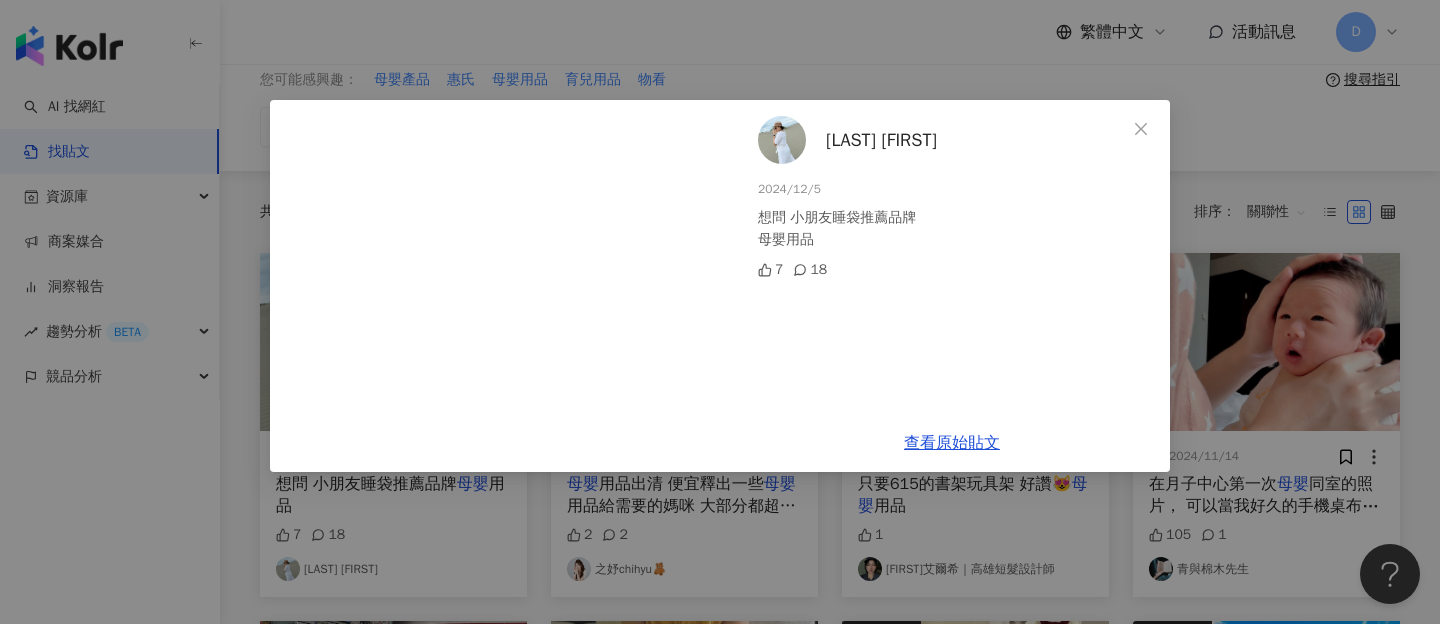 click on "[LASTNAME] [LASTNAME] [DATE] 想問 小朋友睡袋推薦品牌
母嬰用品 99" at bounding box center (720, 312) 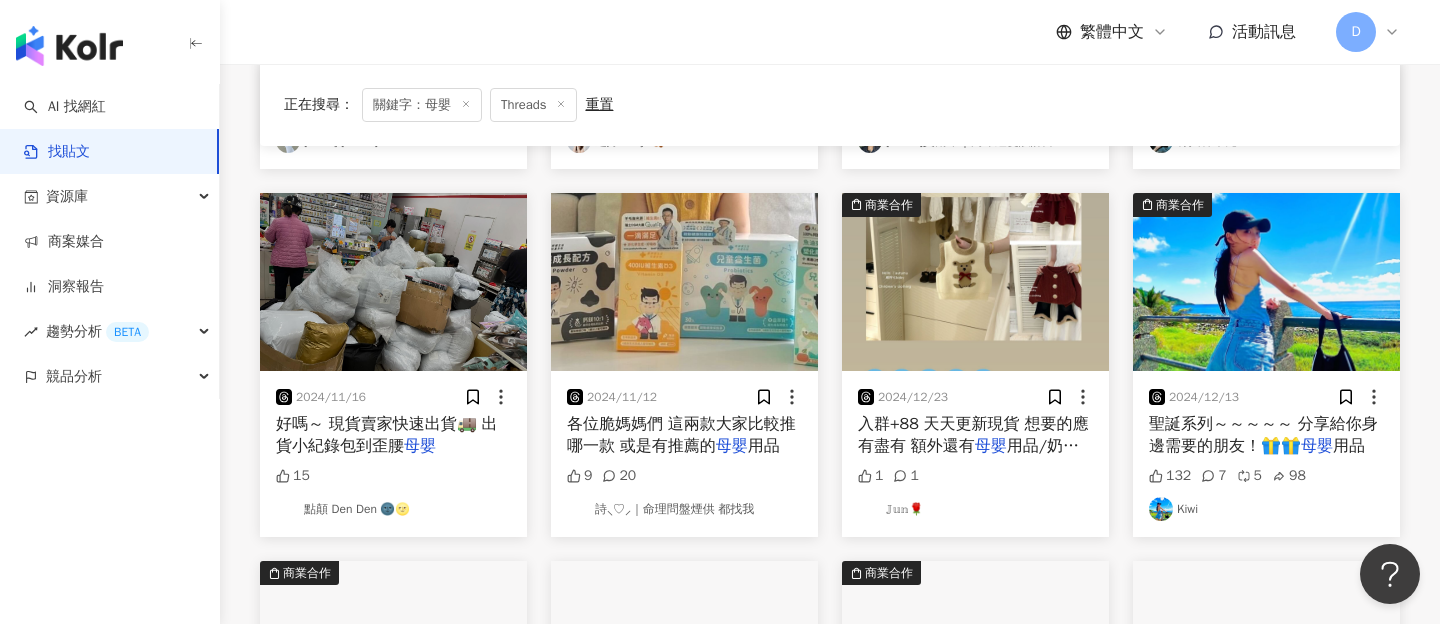 scroll, scrollTop: 0, scrollLeft: 0, axis: both 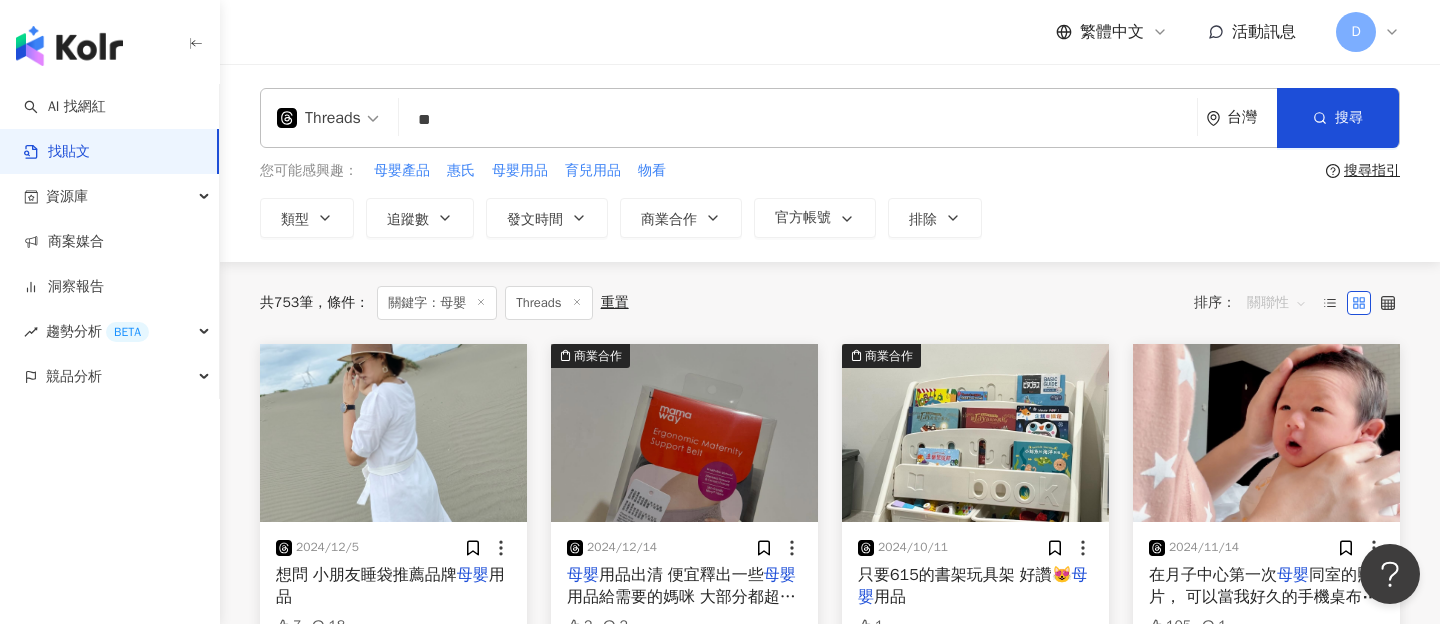 click on "關聯性" at bounding box center [1277, 303] 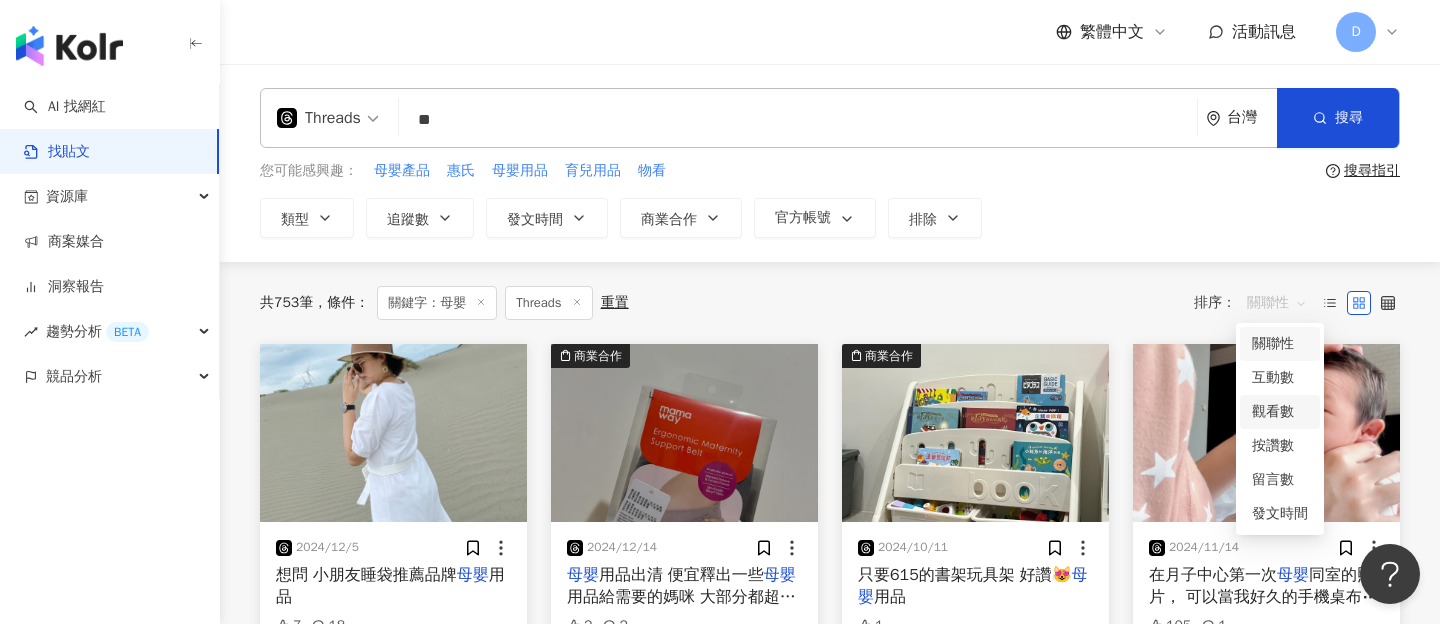 click on "觀看數" at bounding box center (1280, 412) 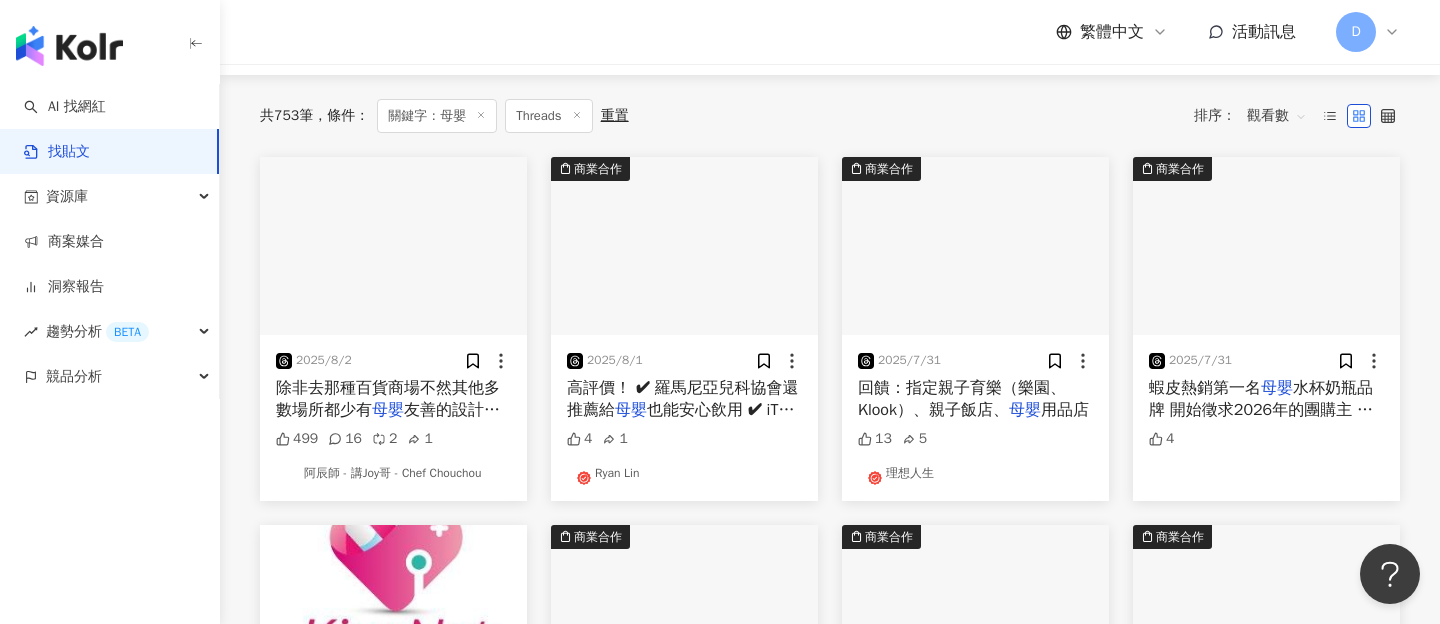 scroll, scrollTop: 194, scrollLeft: 0, axis: vertical 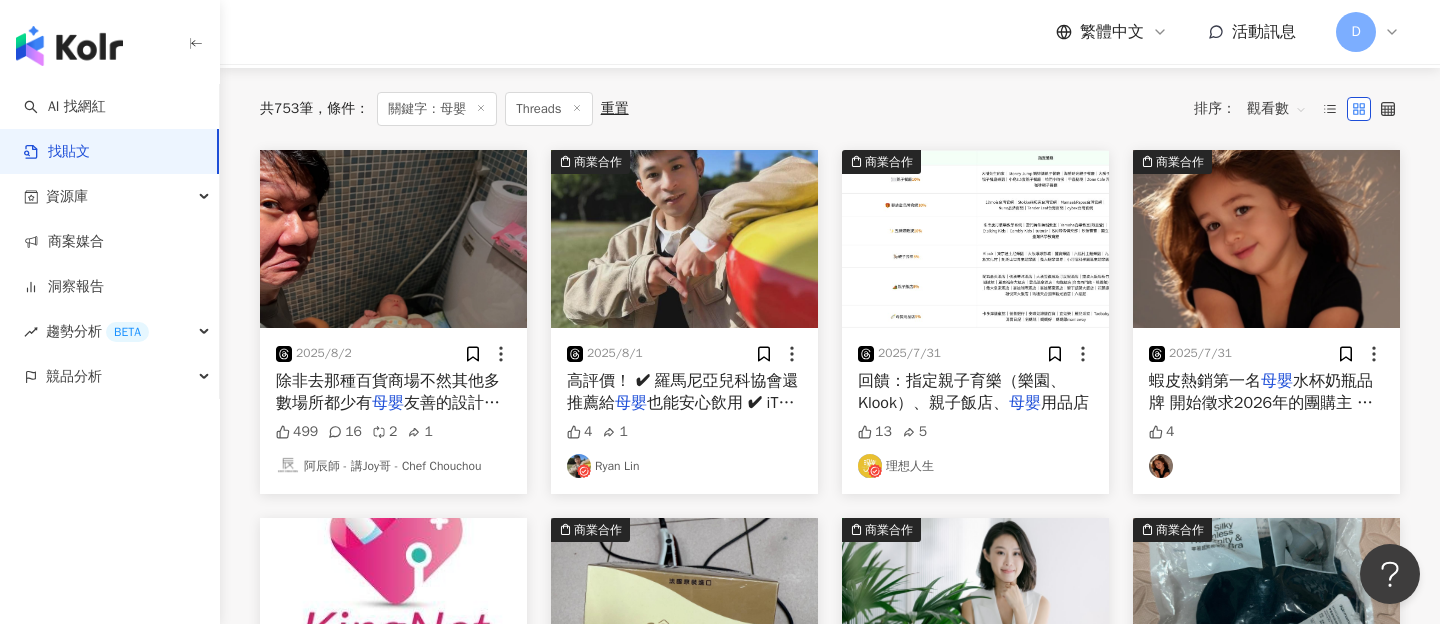 click at bounding box center (393, 239) 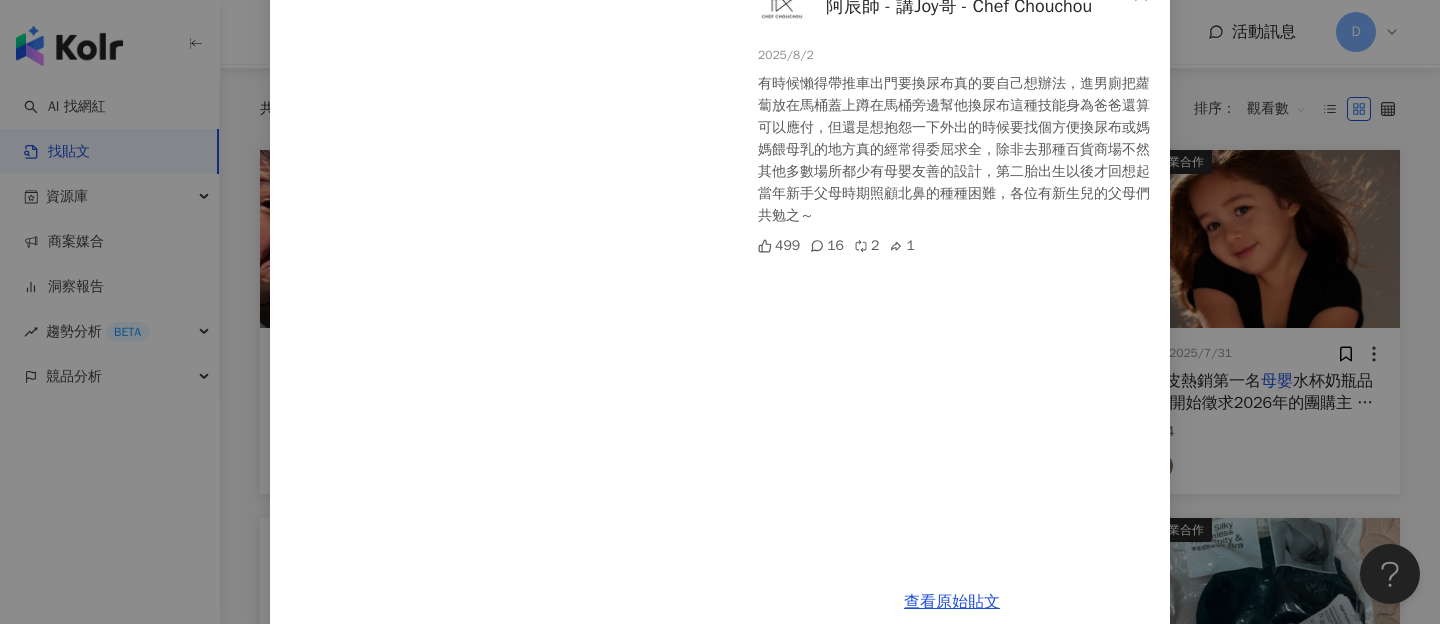 scroll, scrollTop: 165, scrollLeft: 0, axis: vertical 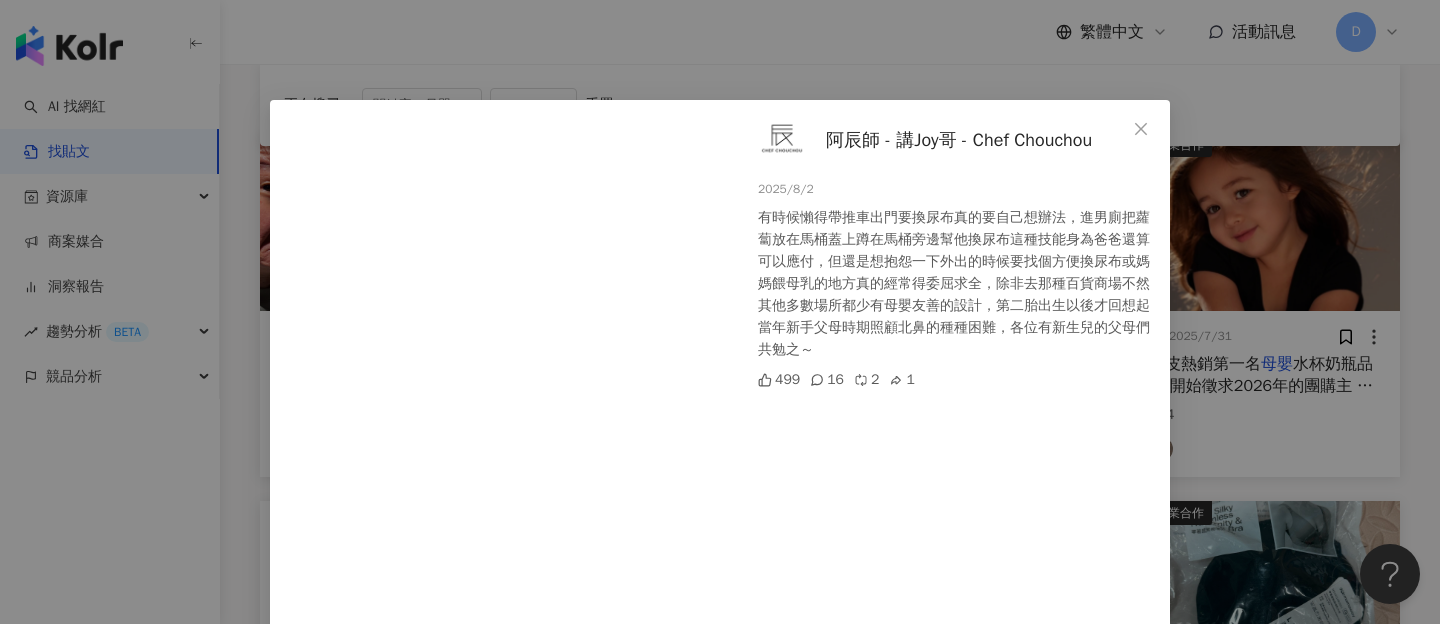 click on "阿辰師 - 講Joy哥 - Chef Chouchou 2025/8/2 有時候懶得帶推車出門要換尿布真的要自己想辦法，進男廁把蘿蔔放在馬桶蓋上蹲在馬桶旁邊幫他換尿布這種技能身為爸爸還算可以應付，但還是想抱怨一下外出的時候要找個方便換尿布或媽媽餵母乳的地方真的經常得委屈求全，除非去那種百貨商場不然其他多數場所都少有母嬰友善的設計，第二胎出生以後才回想起當年新手父母時期照顧北鼻的種種困難，各位有新生兒的父母們共勉之～ 499 16 2 1 查看原始貼文" at bounding box center [720, 312] 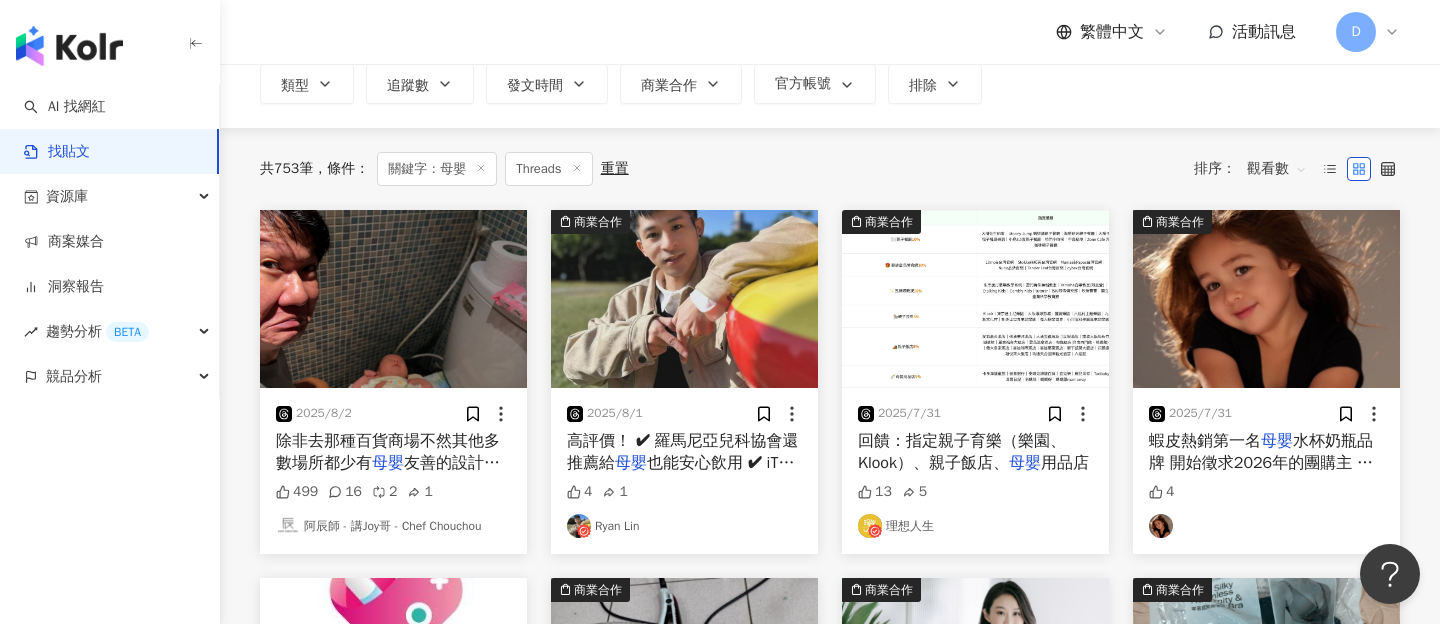 scroll, scrollTop: 140, scrollLeft: 0, axis: vertical 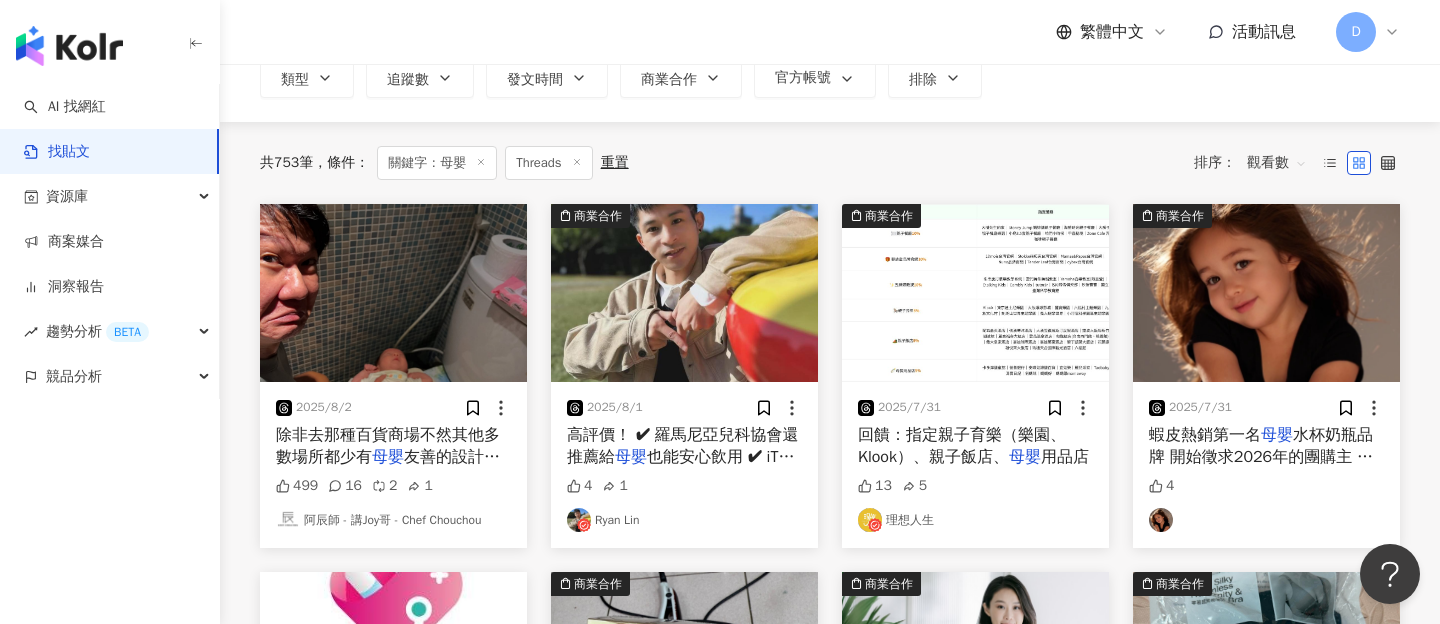 click at bounding box center [684, 293] 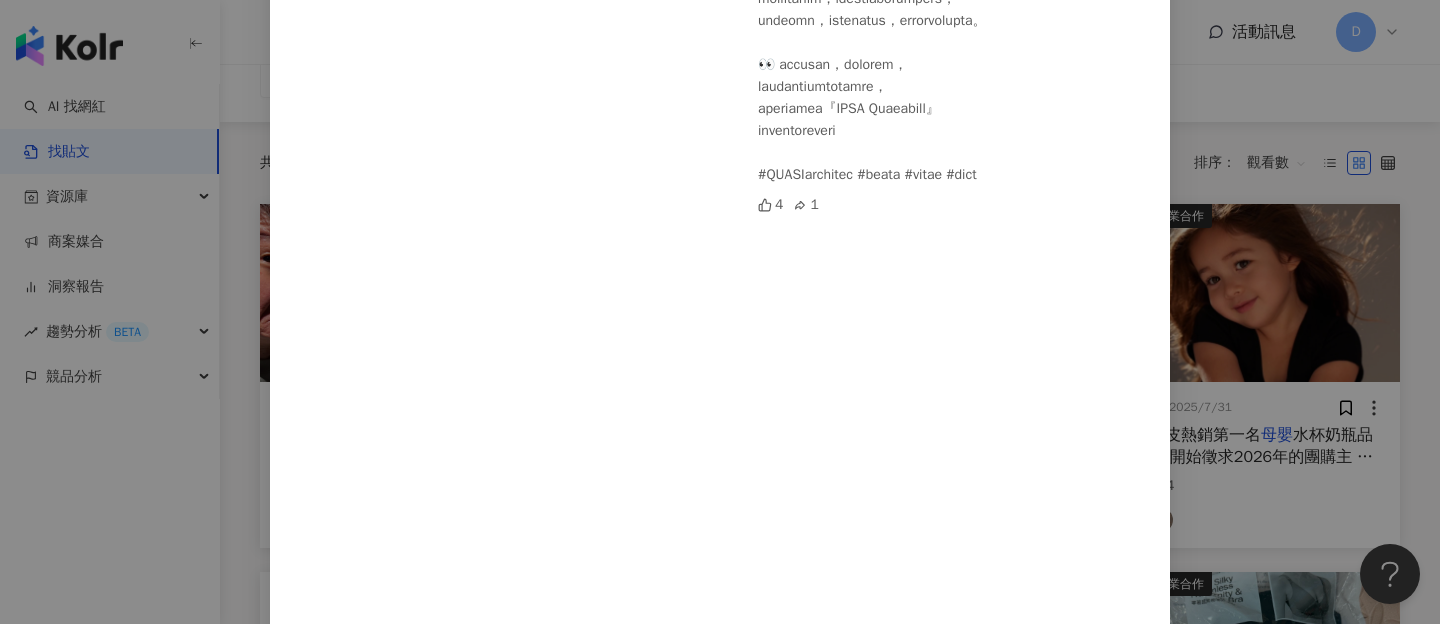 scroll, scrollTop: 700, scrollLeft: 0, axis: vertical 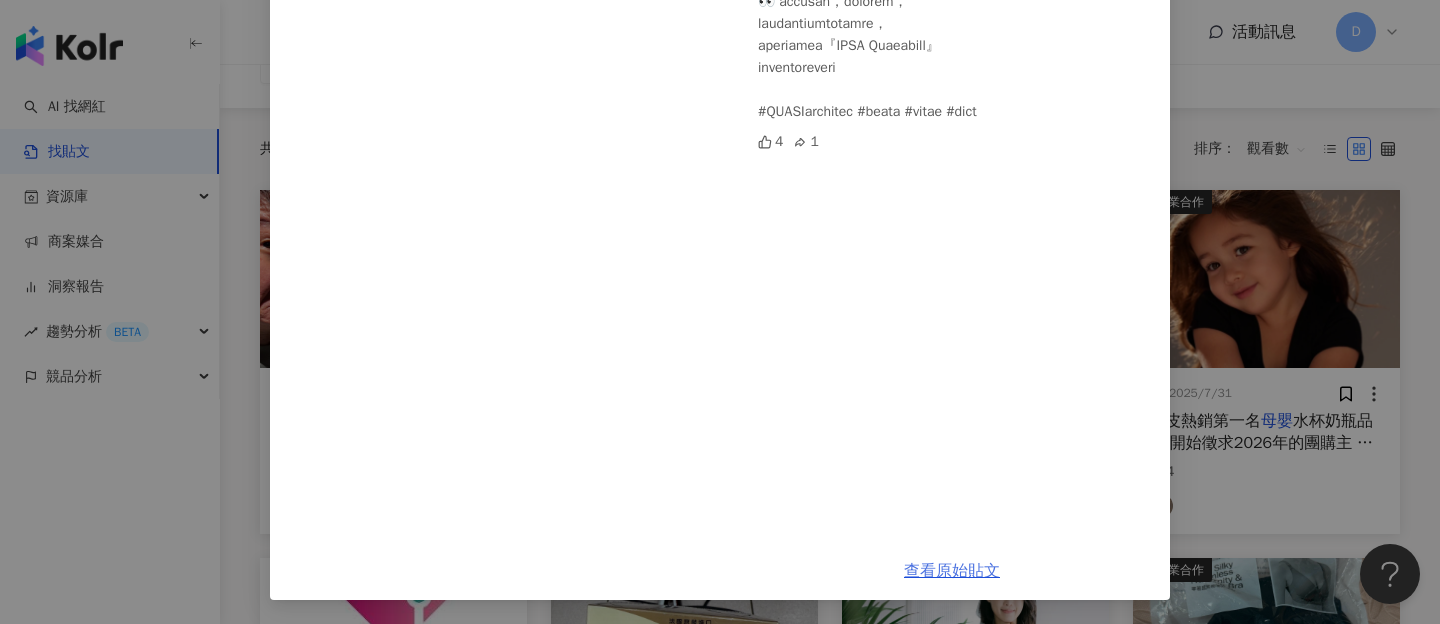 click on "查看原始貼文" at bounding box center (952, 571) 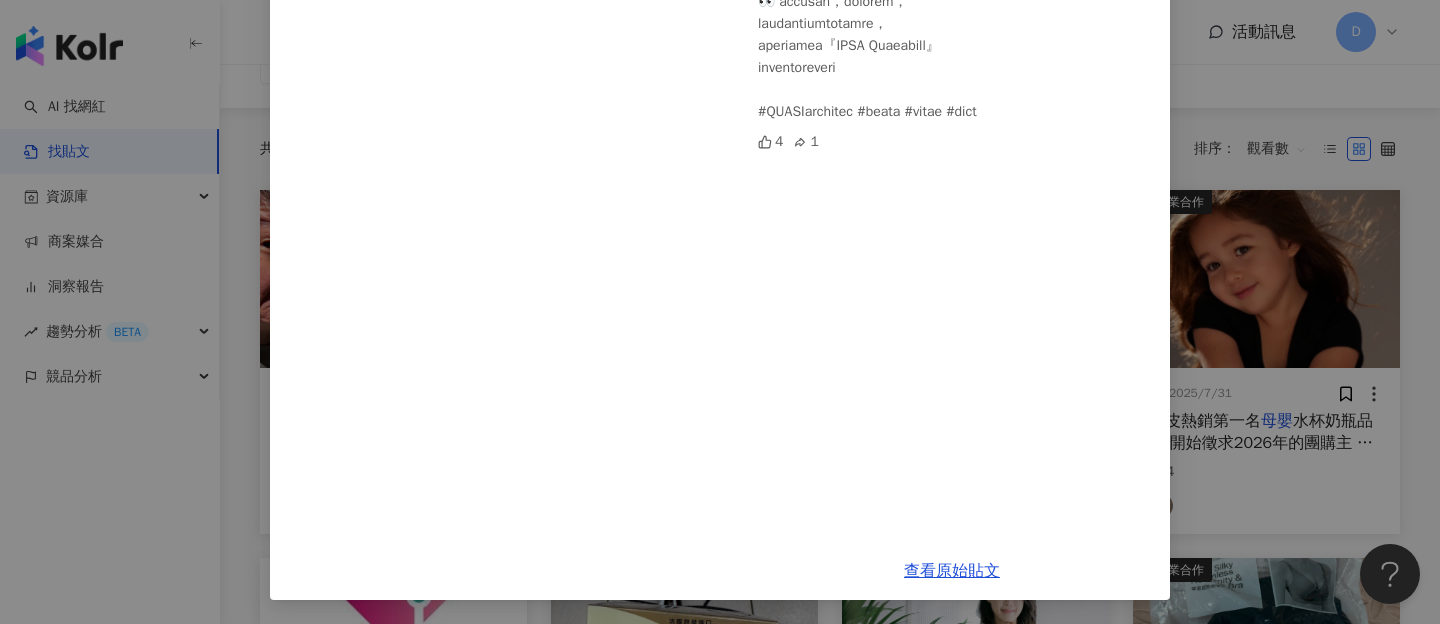 click on "[FIRSTNAME] [LASTNAME] [DATE] 4 1 查看原始貼文" at bounding box center (720, 312) 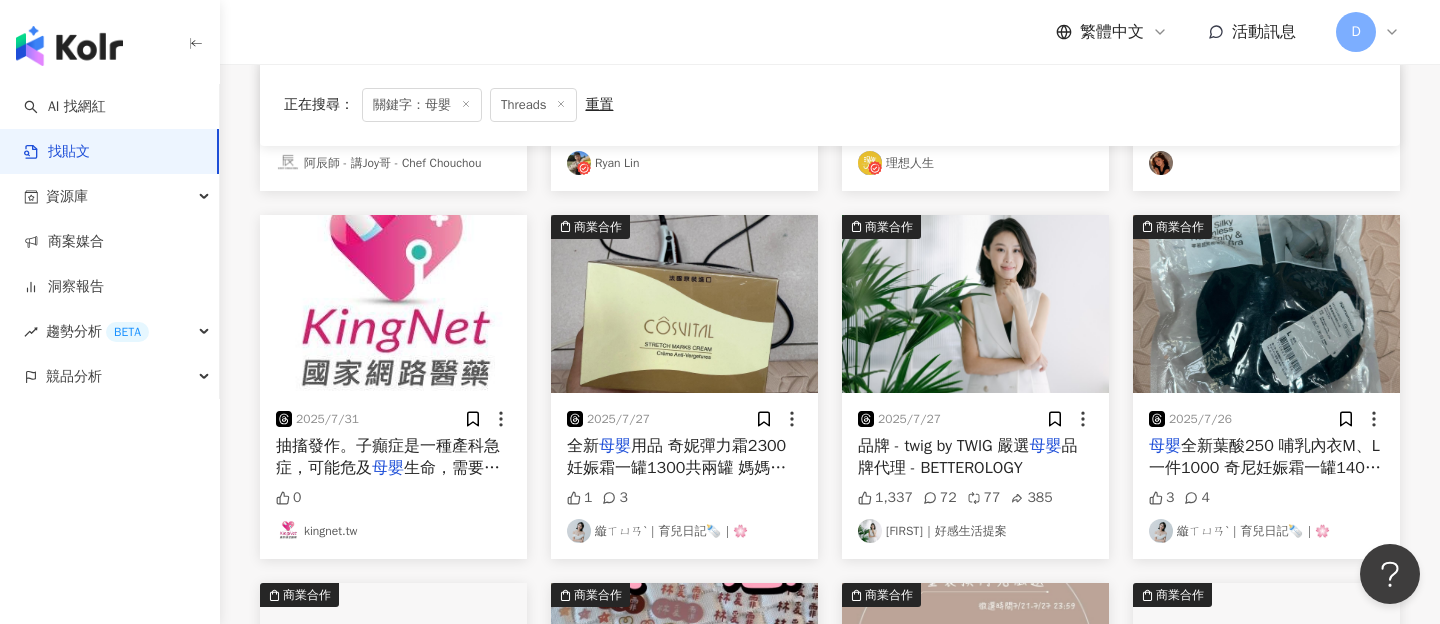 scroll, scrollTop: 502, scrollLeft: 0, axis: vertical 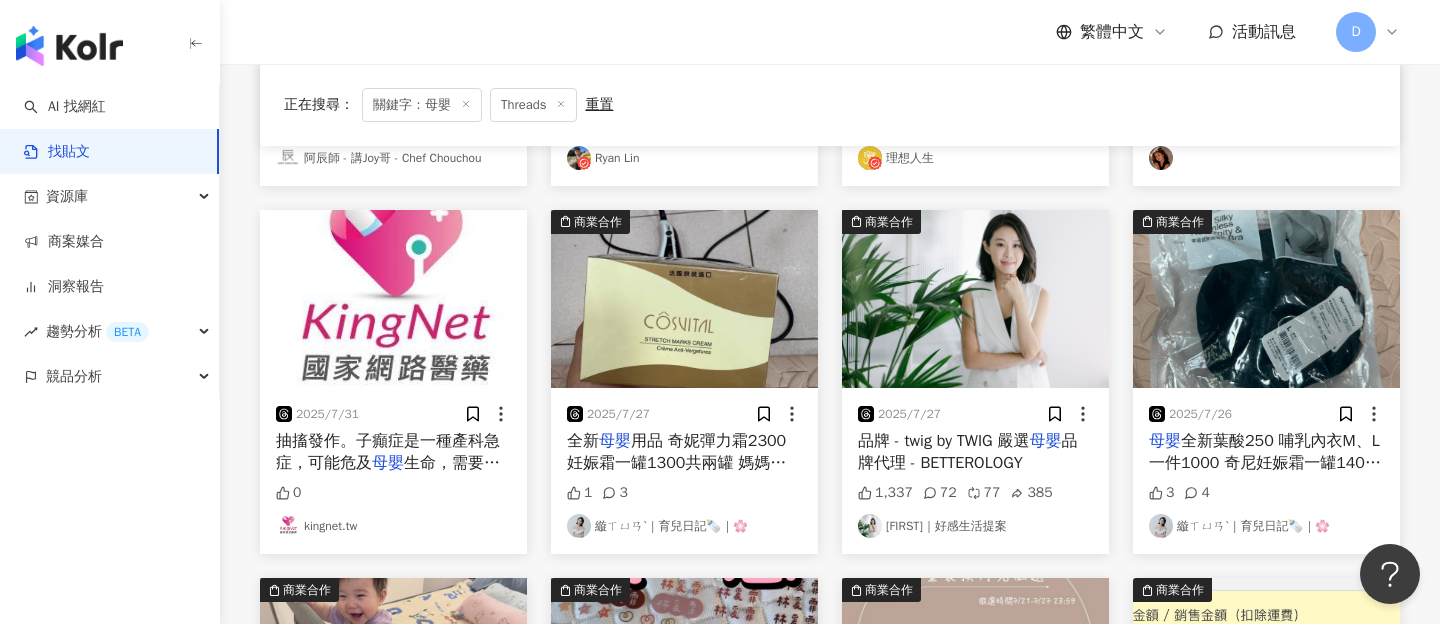 click at bounding box center (975, 299) 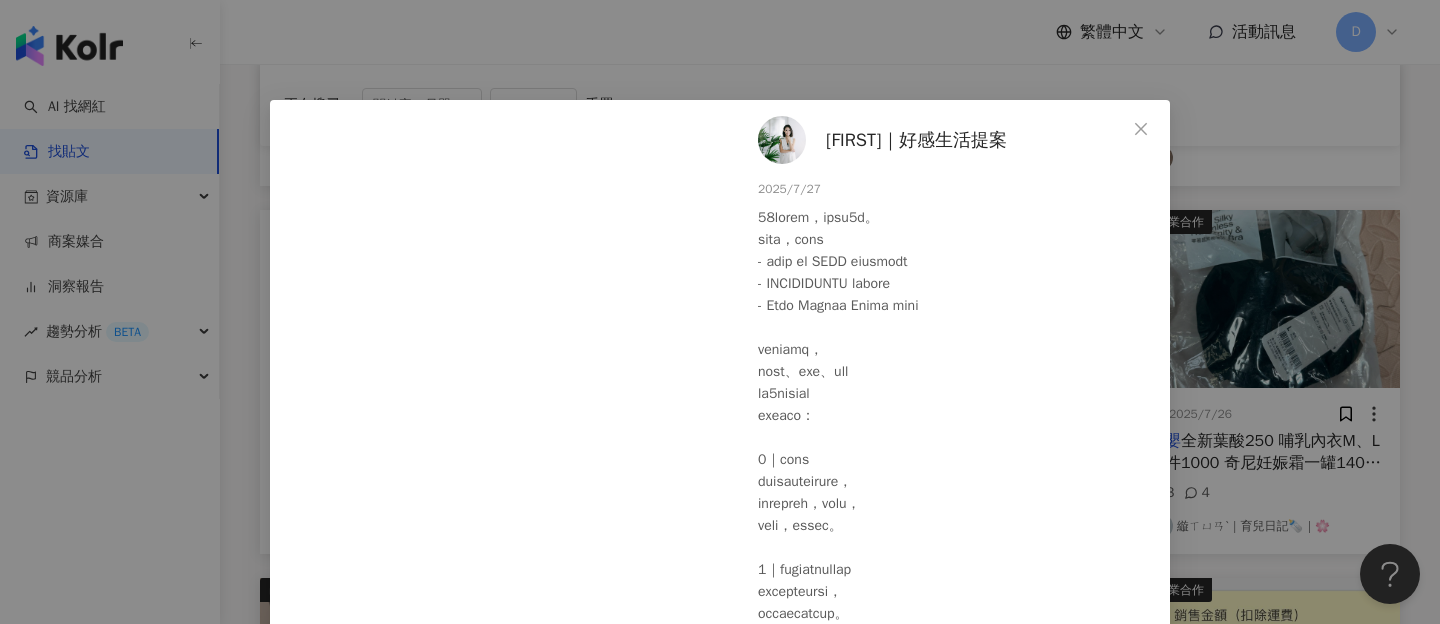 scroll, scrollTop: 32, scrollLeft: 0, axis: vertical 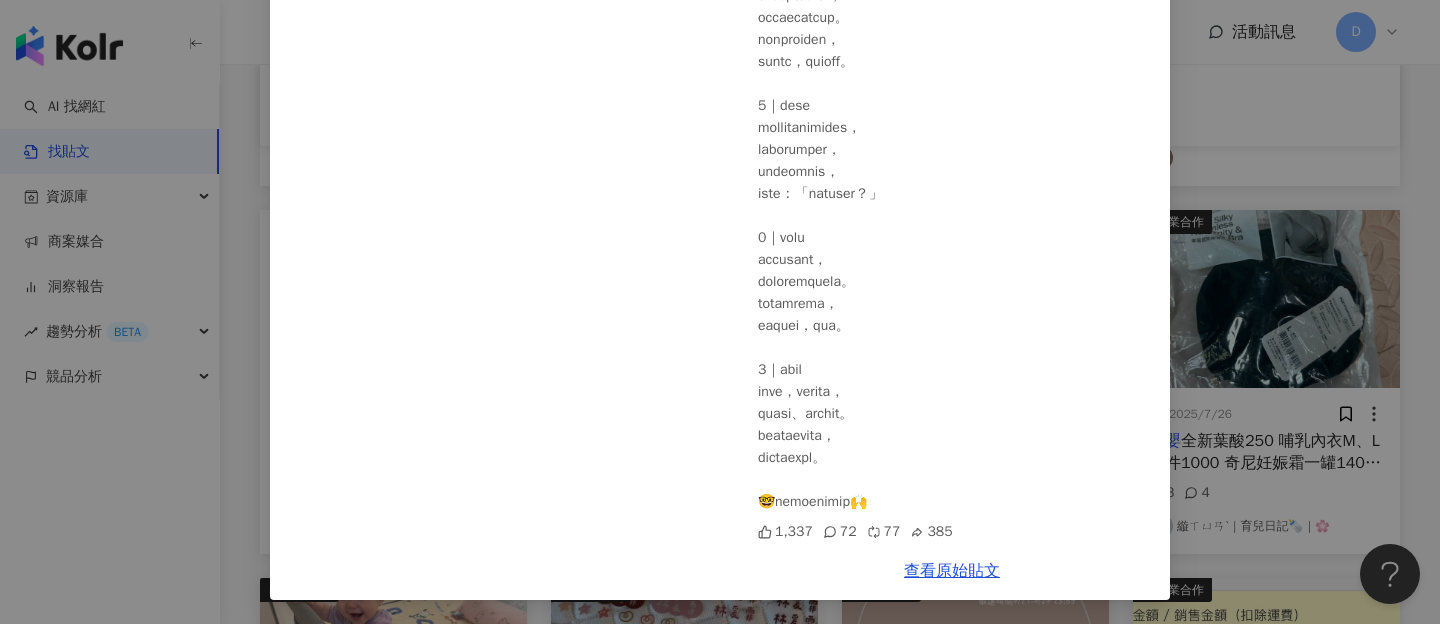 click on "Carol｜好感生活提案 [DATE] [NUMBER] [NUMBER] [NUMBER] [NUMBER] 查看原始貼文" at bounding box center (720, 312) 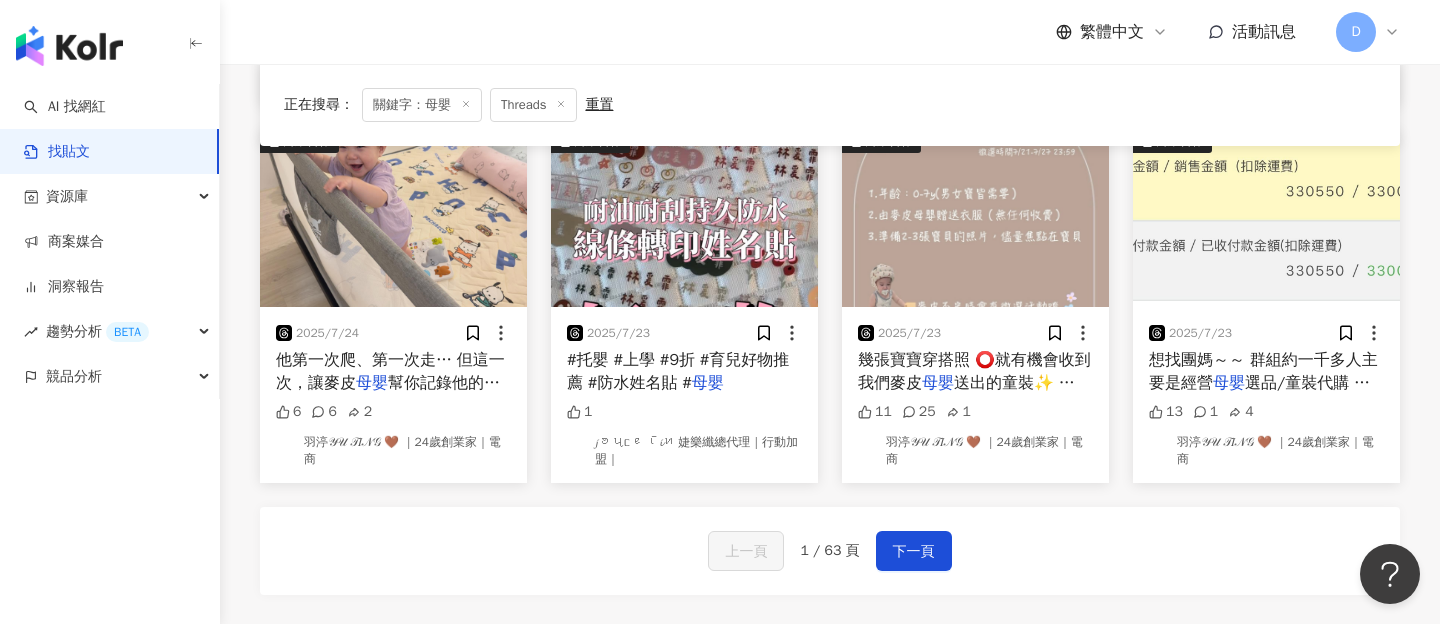 scroll, scrollTop: 0, scrollLeft: 0, axis: both 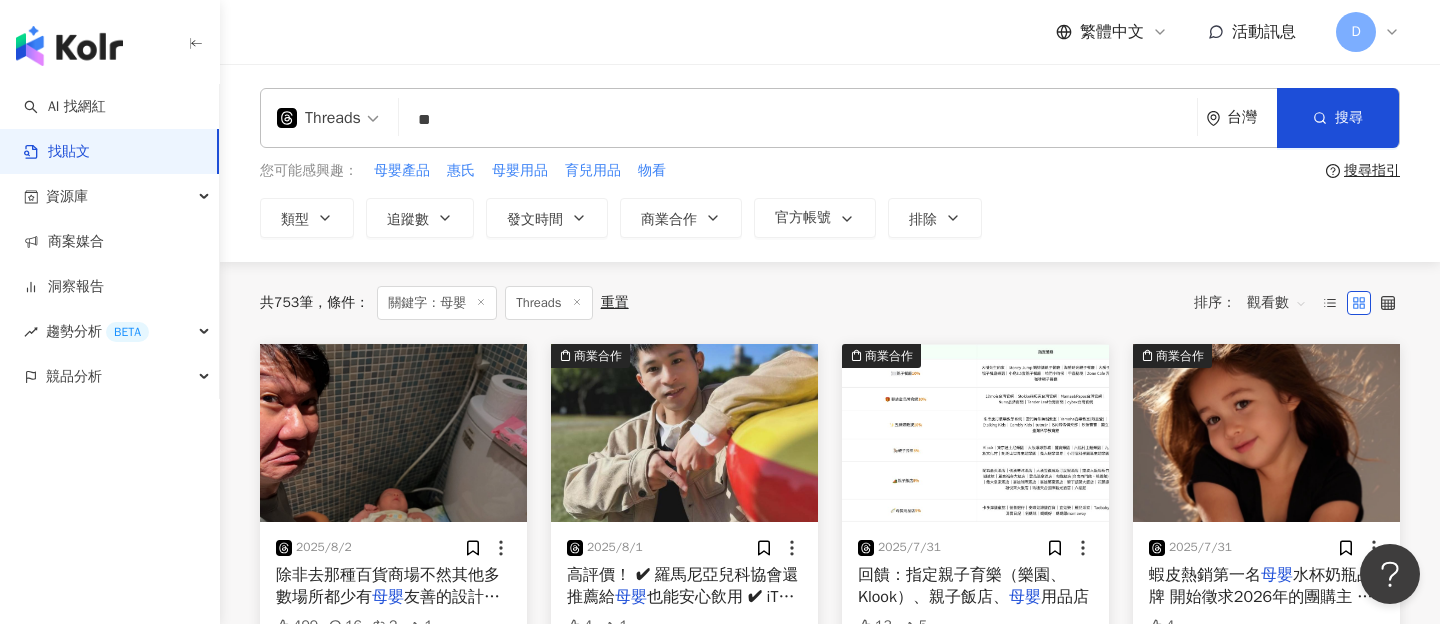 drag, startPoint x: 422, startPoint y: 119, endPoint x: 501, endPoint y: 132, distance: 80.06248 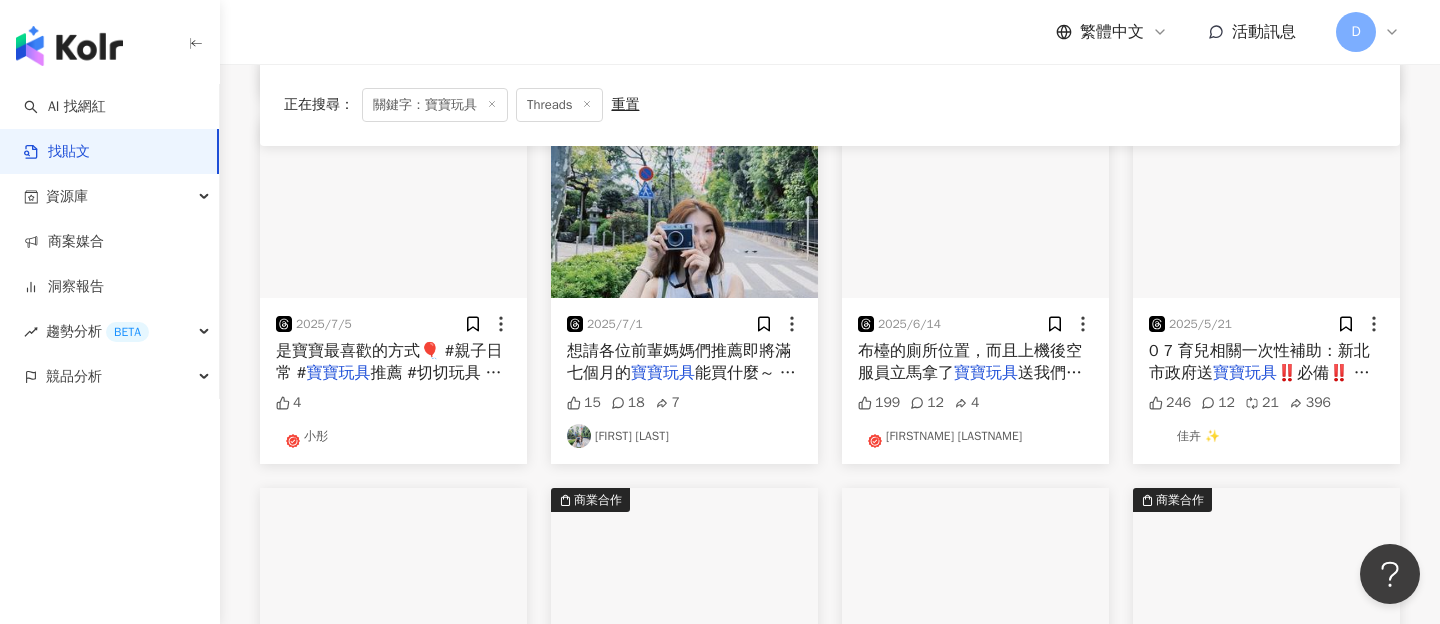 scroll, scrollTop: 0, scrollLeft: 0, axis: both 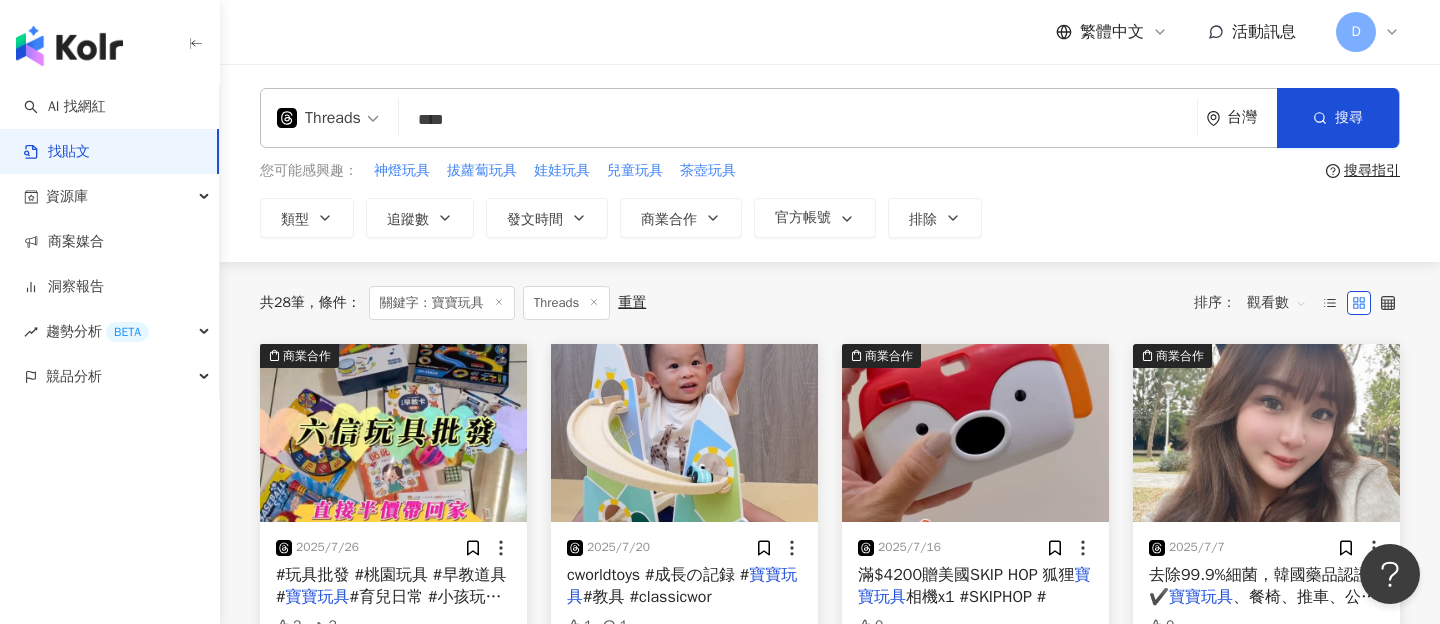 click on "****" at bounding box center [798, 119] 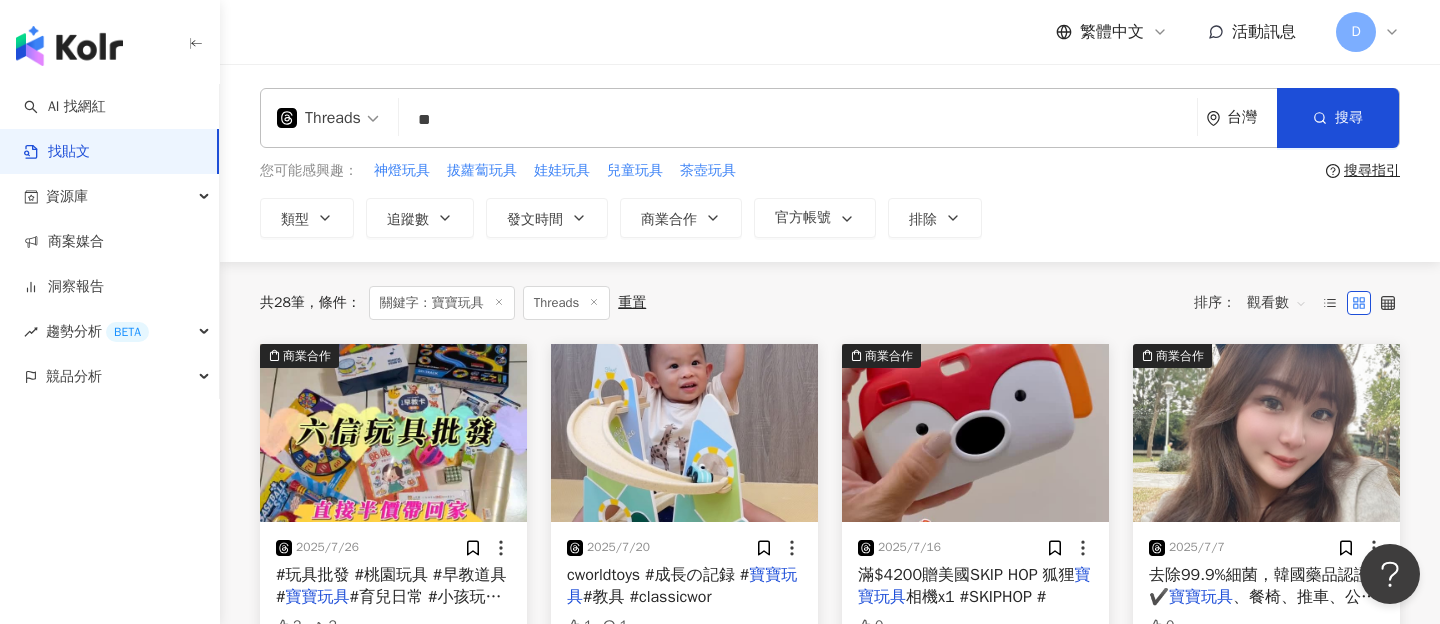 type on "**" 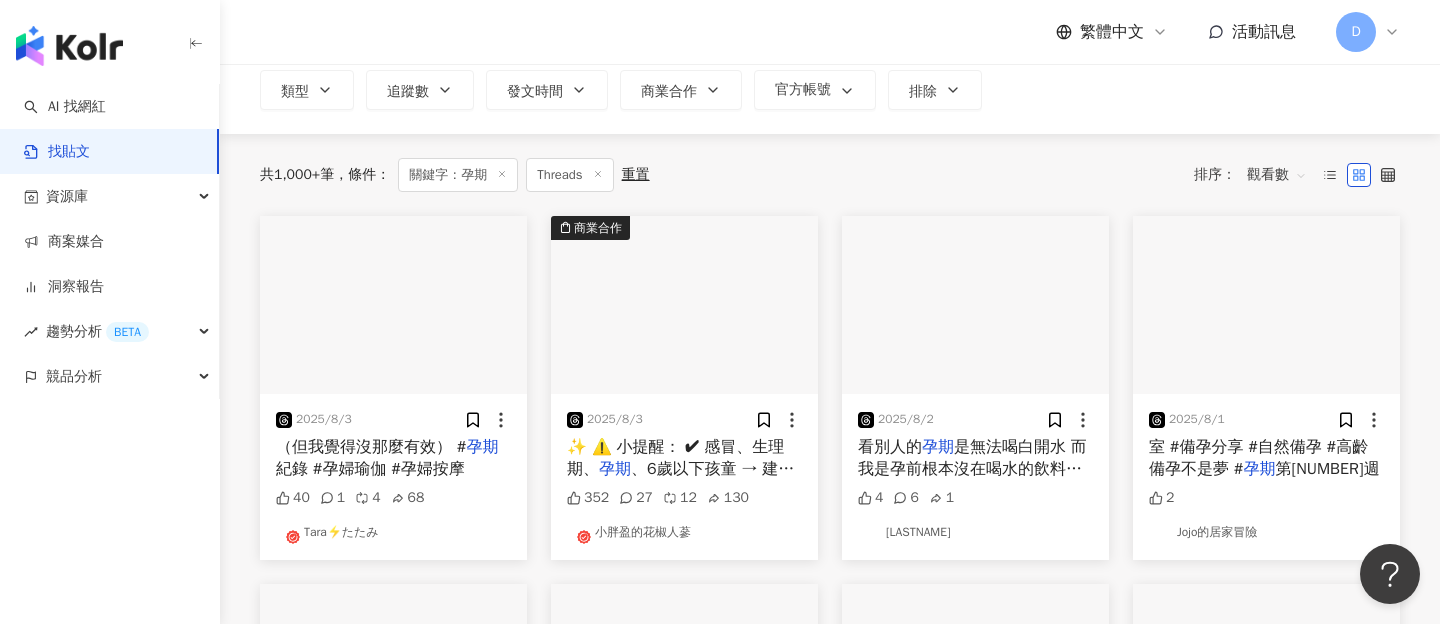 scroll, scrollTop: 129, scrollLeft: 0, axis: vertical 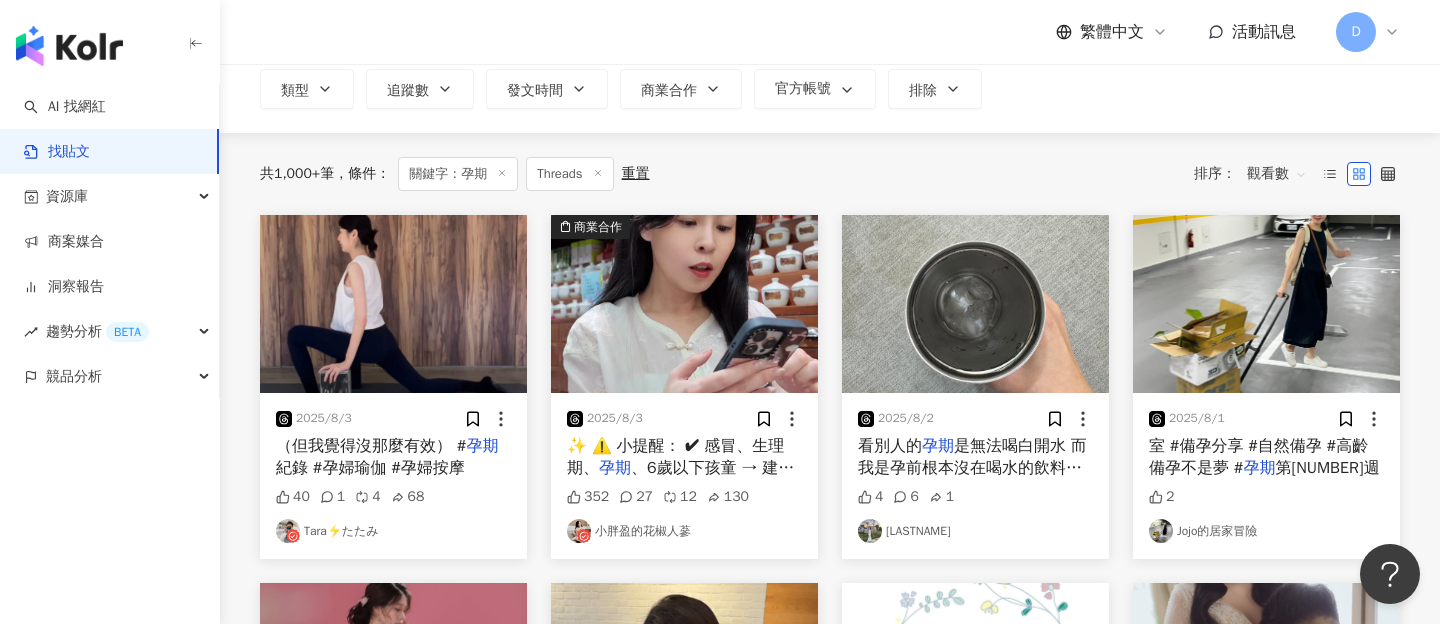click at bounding box center [393, 304] 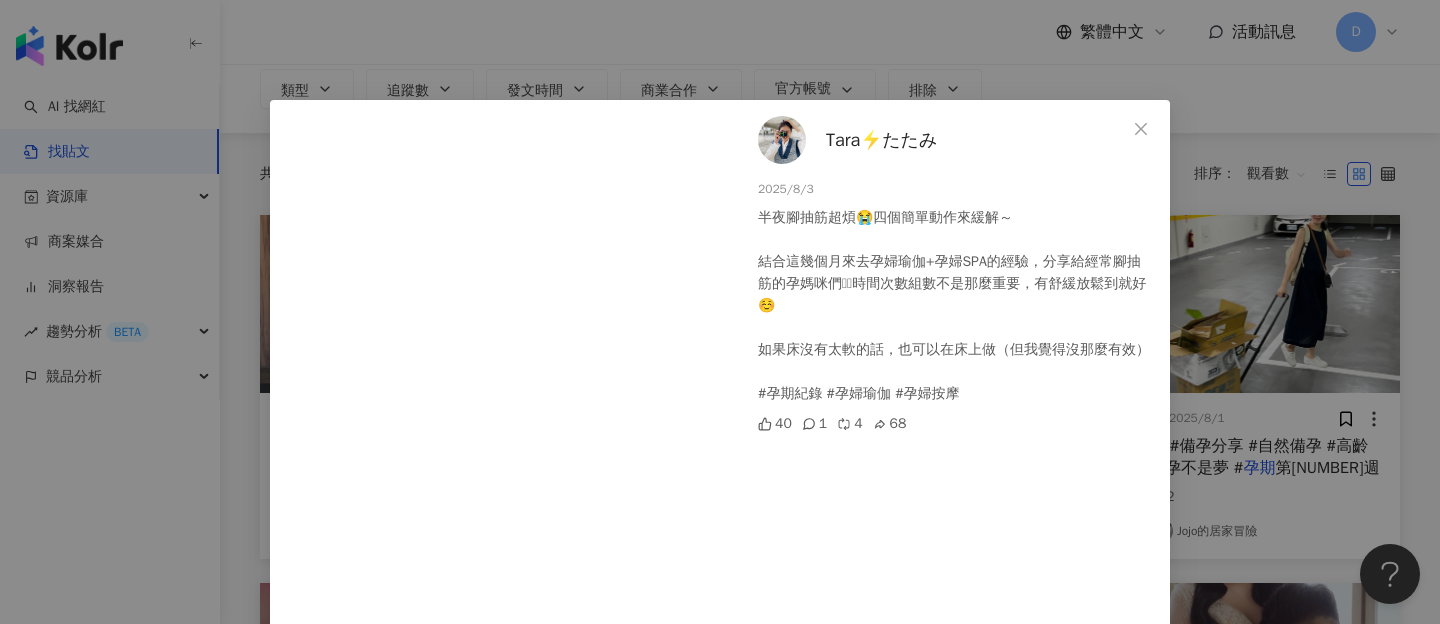 click on "Tara⚡️たたみ 2025/8/3 半夜腳抽筋超煩😭四個簡單動作來緩解～
結合這幾個月來去孕婦瑜伽+孕婦SPA的經驗，分享給經常腳抽筋的孕媽咪們🫶🏻時間次數組數不是那麼重要，有舒緩放鬆到就好☺️
如果床沒有太軟的話，也可以在床上做（但我覺得沒那麼有效）
#孕期紀錄 #孕婦瑜伽 #孕婦按摩 40 1 4 68 查看原始貼文" at bounding box center (720, 312) 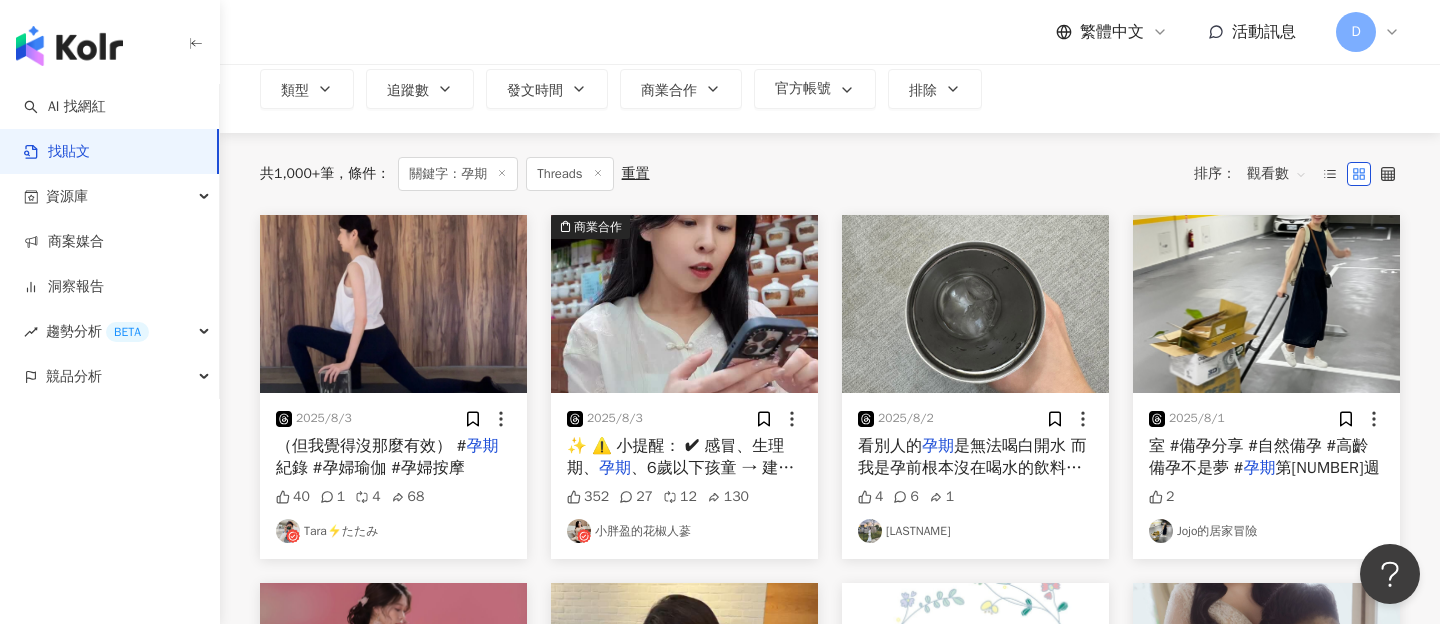 click at bounding box center [684, 304] 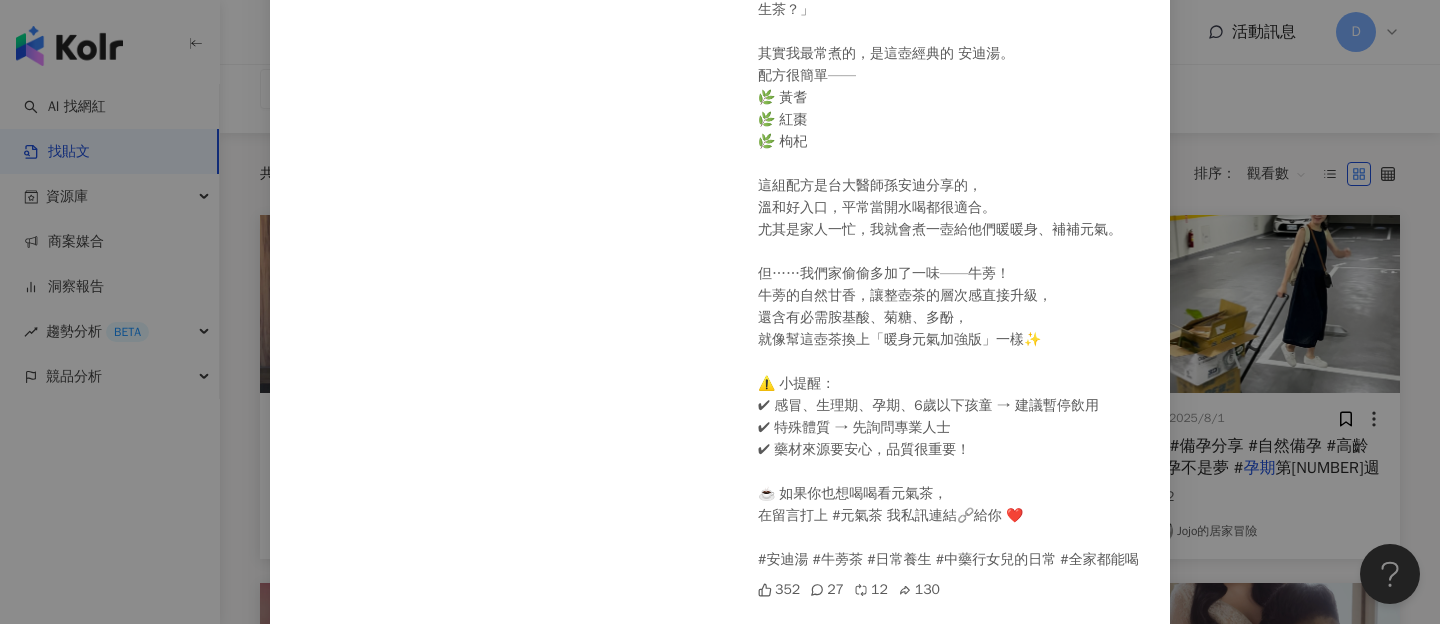 scroll, scrollTop: 0, scrollLeft: 0, axis: both 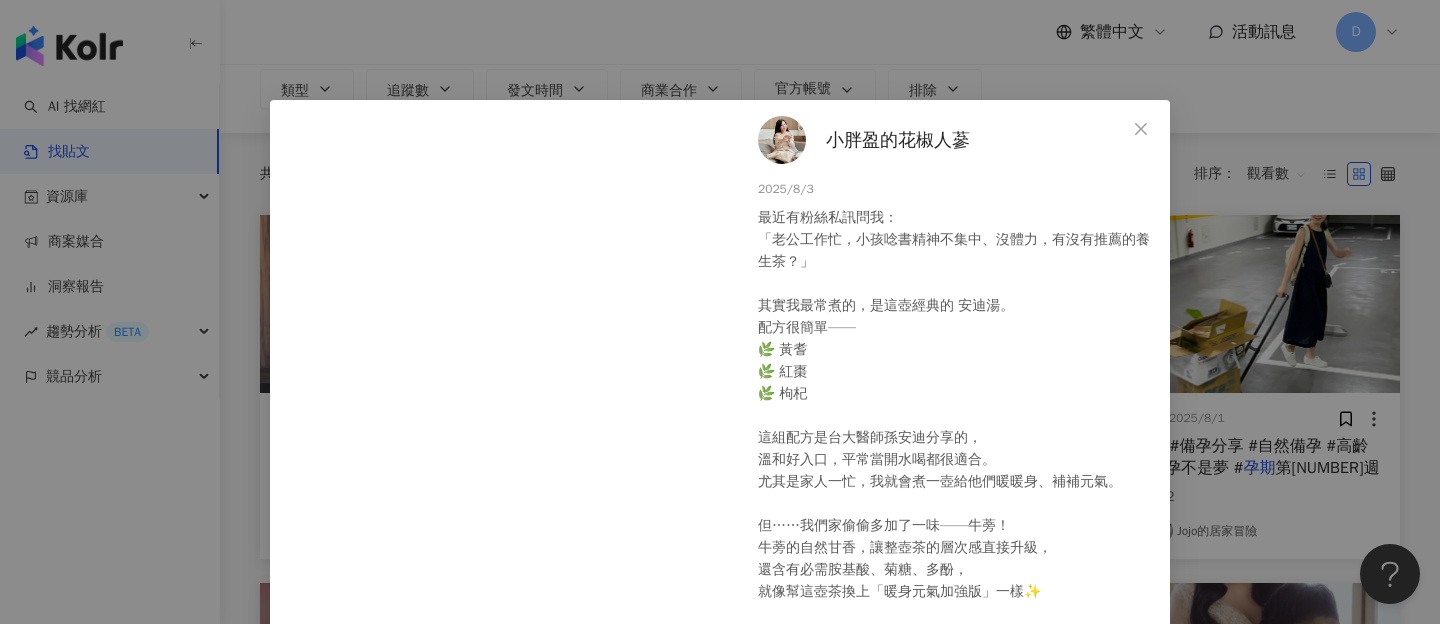 click on "小胖盈的花椒人蔘 [DATE] [NUMBER] [NUMBER] [NUMBER] [NUMBER] 查看原始貼文" at bounding box center (720, 312) 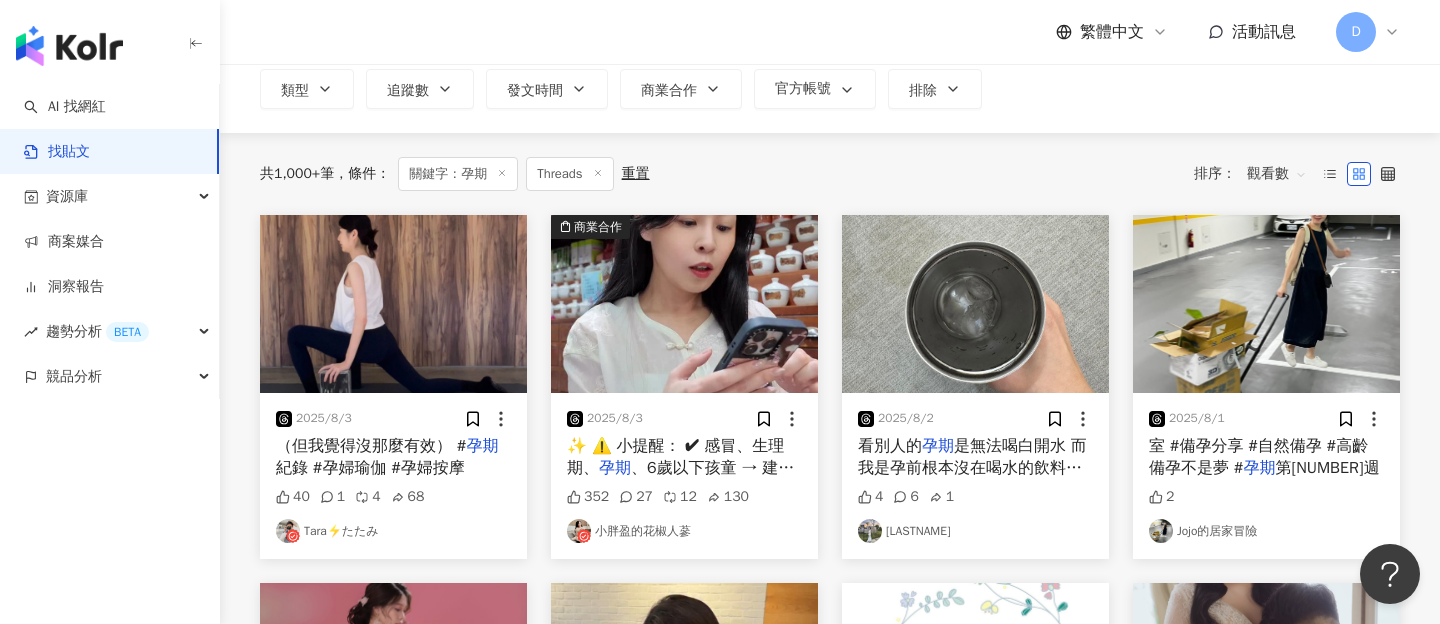 click at bounding box center [1266, 304] 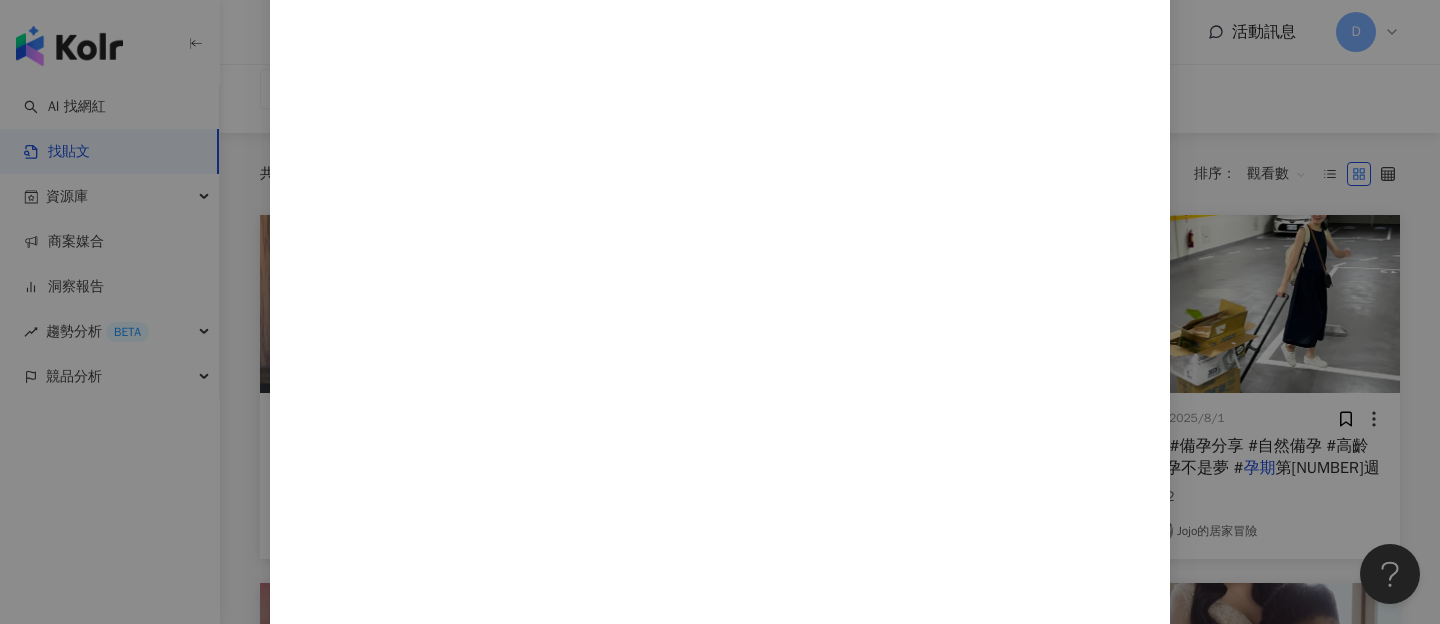 scroll, scrollTop: 1120, scrollLeft: 0, axis: vertical 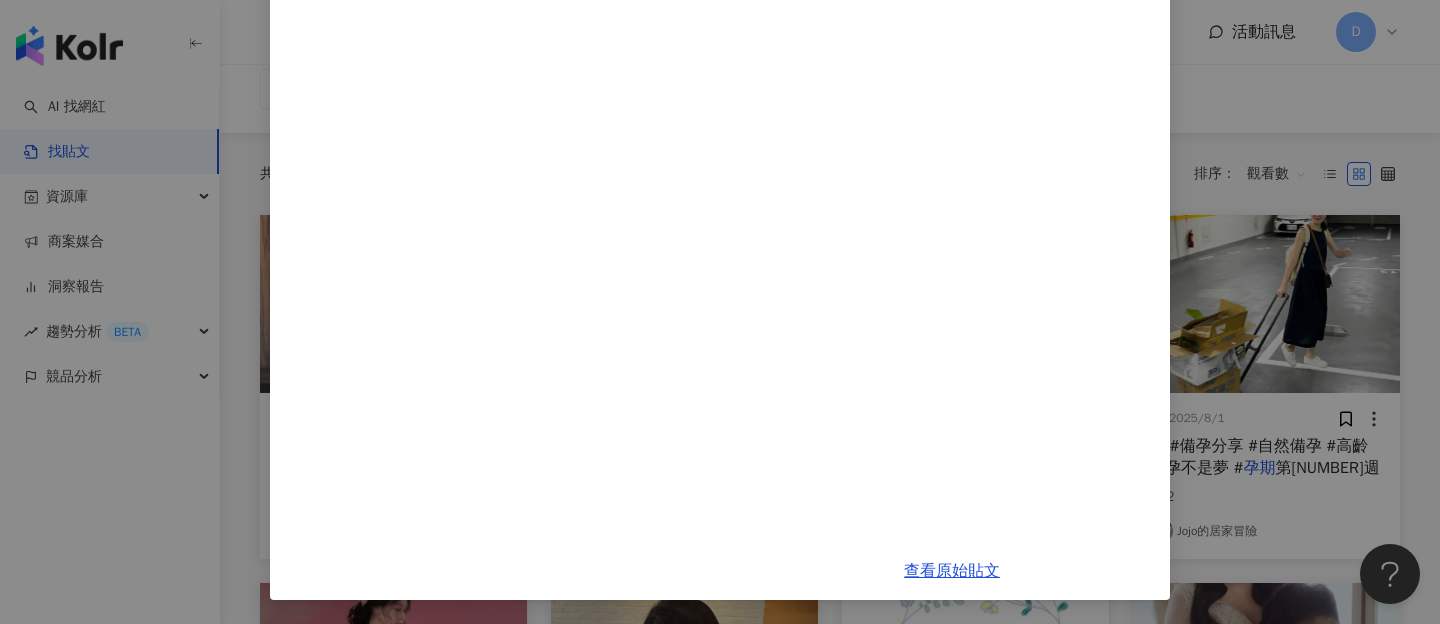 click on "Jojo的居家冒險 2025/8/1 另外我們開始備孕，我就有吃葉酸！但我的個性就是兩天捕魚三天曬網，我常常就是懷疑自己會懷孕，就是月經的前五天之類的開始吃，月經來了就又懶得吃了🤣
但葉酸對於孕前期來說非常的重要喔，其實如果開始備孕的話就可以先買起來了～
希望想懷孕的人也都能好孕💗
#Jojo的育兒實驗室 #備孕分享 #自然備孕 #高齡備孕不是夢 #孕期第25週 2 查看原始貼文" at bounding box center [720, 312] 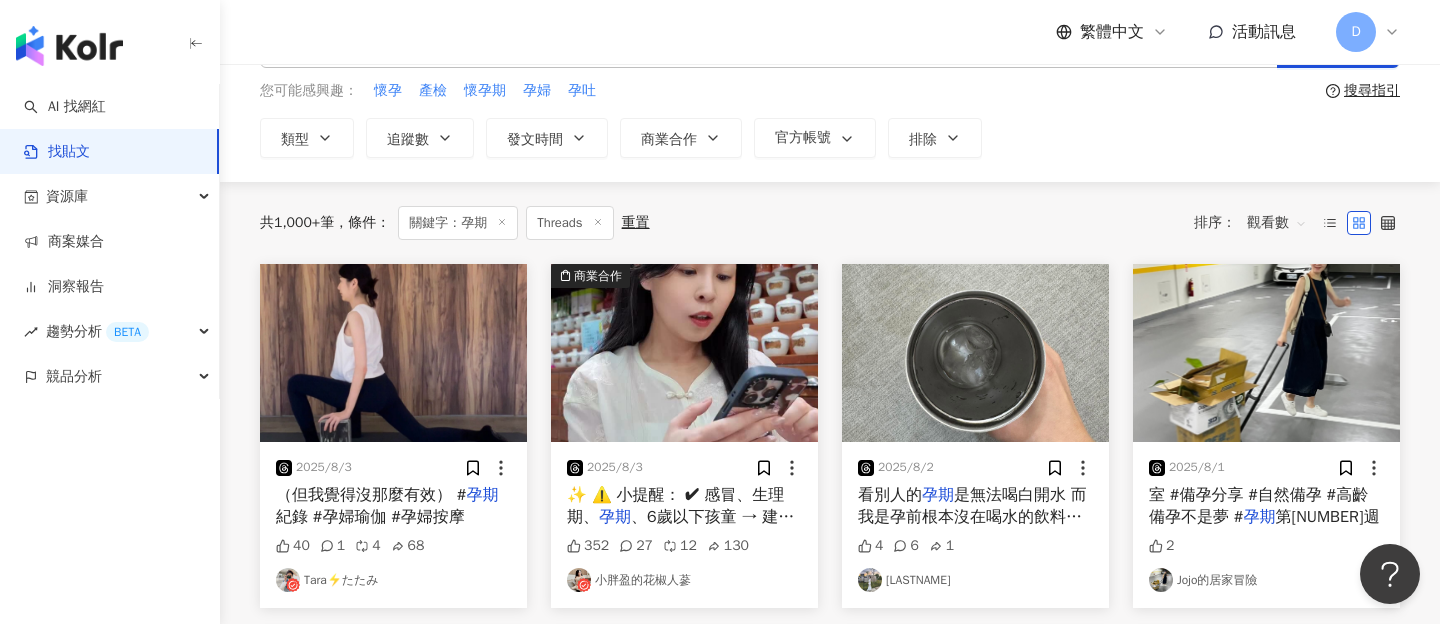 scroll, scrollTop: 0, scrollLeft: 0, axis: both 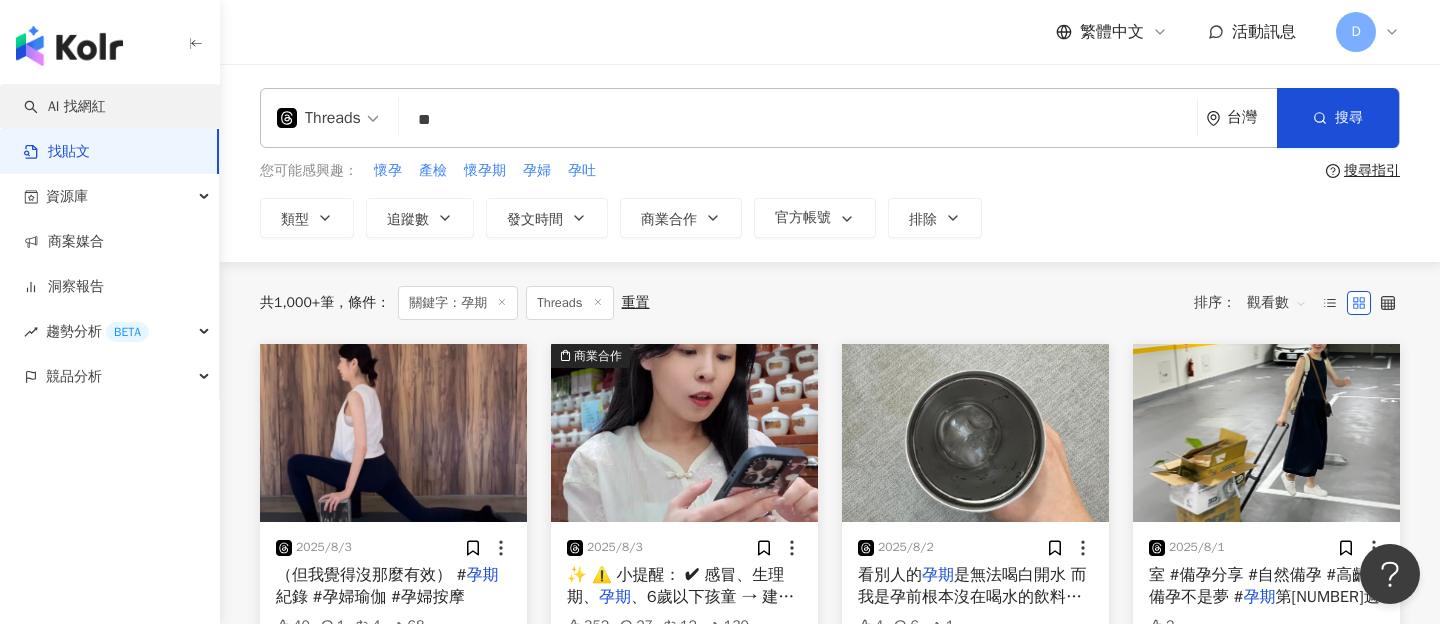 click on "AI 找網紅" at bounding box center (65, 107) 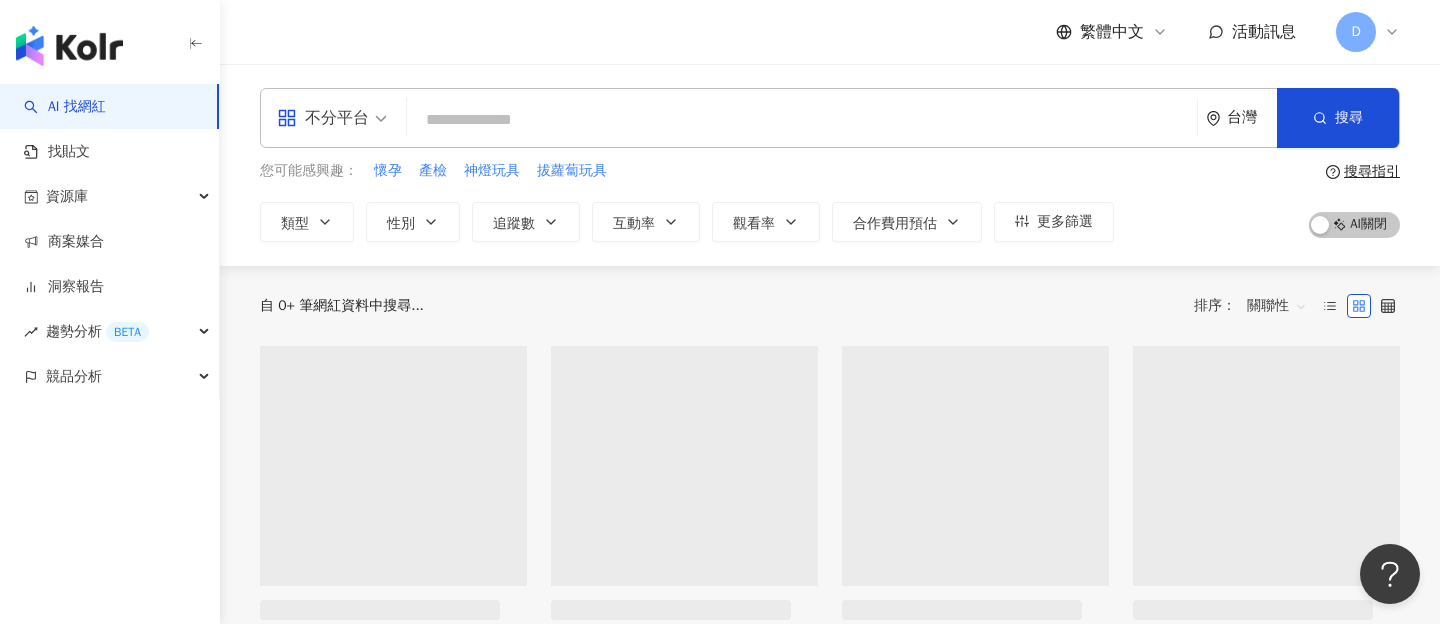 click on "不分平台" at bounding box center [332, 118] 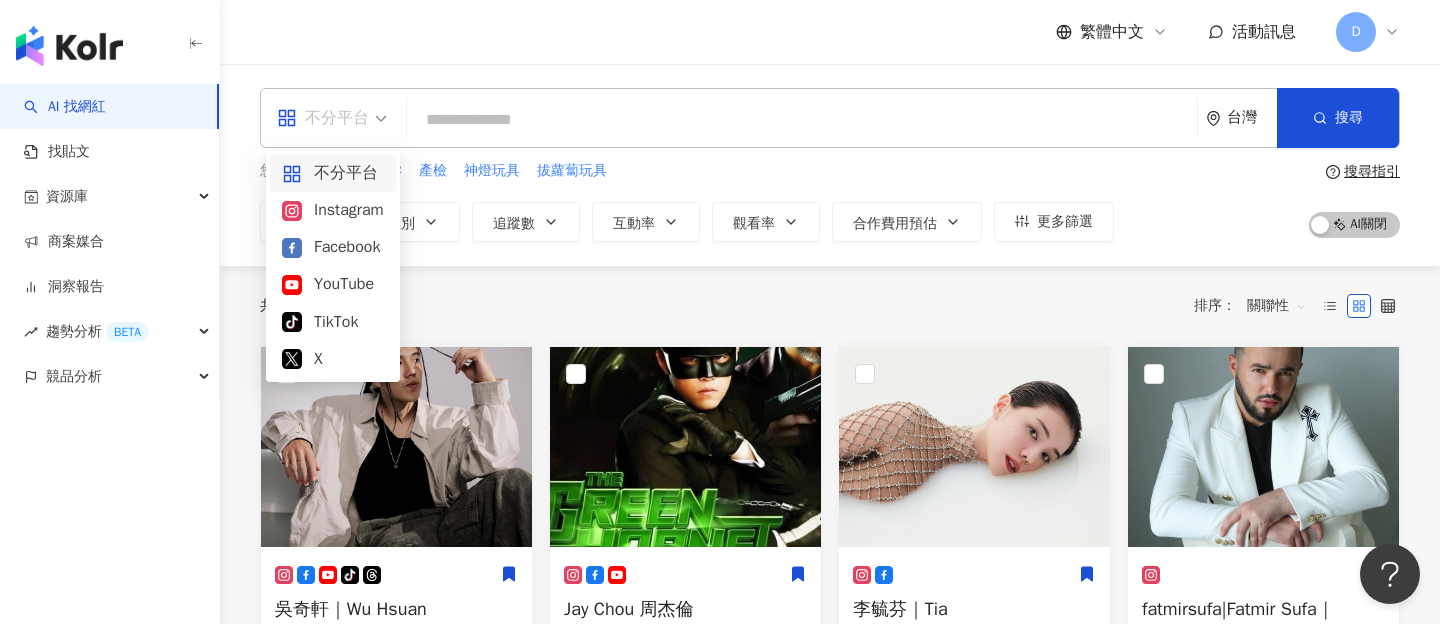 click at bounding box center [802, 120] 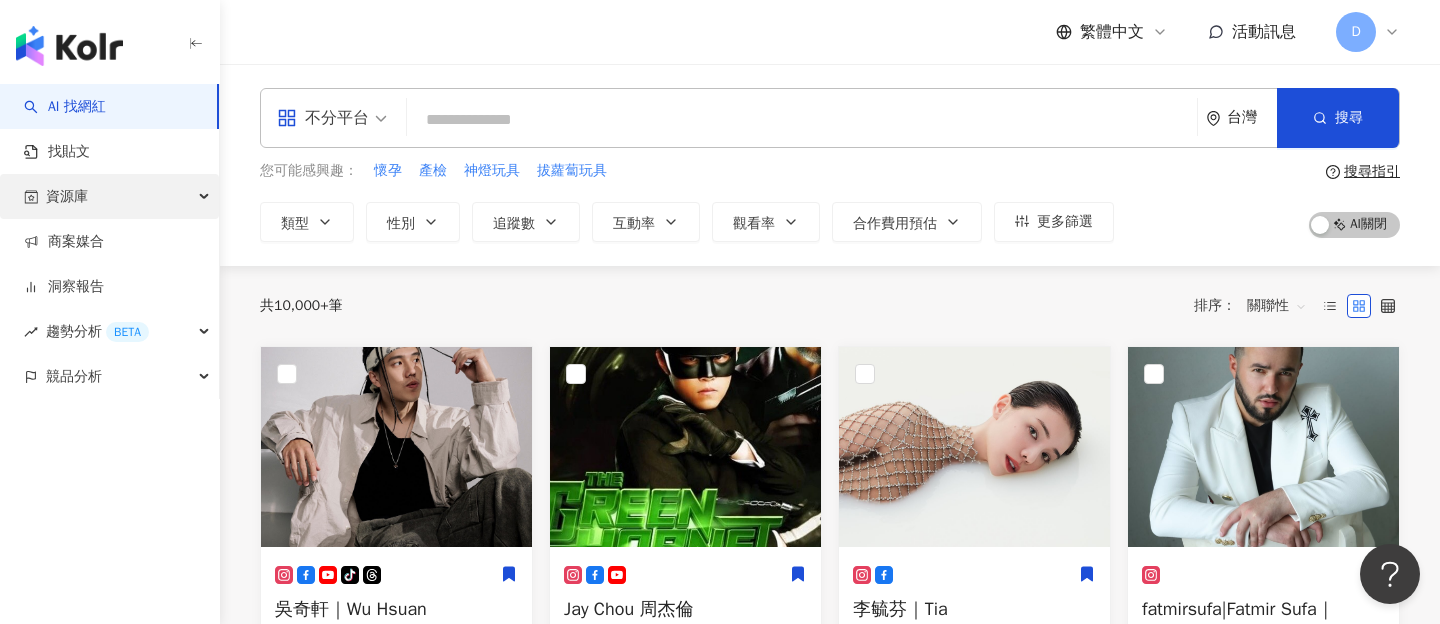 click on "資源庫" at bounding box center (109, 196) 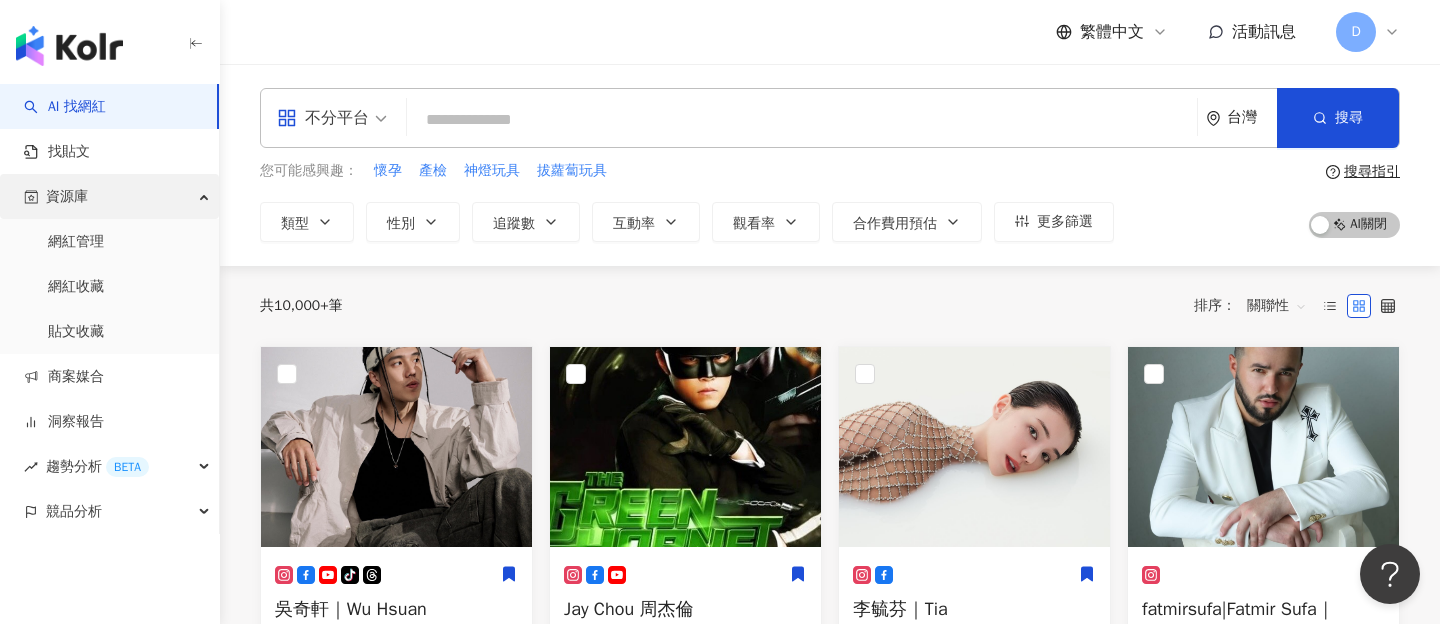 click on "資源庫" at bounding box center [109, 196] 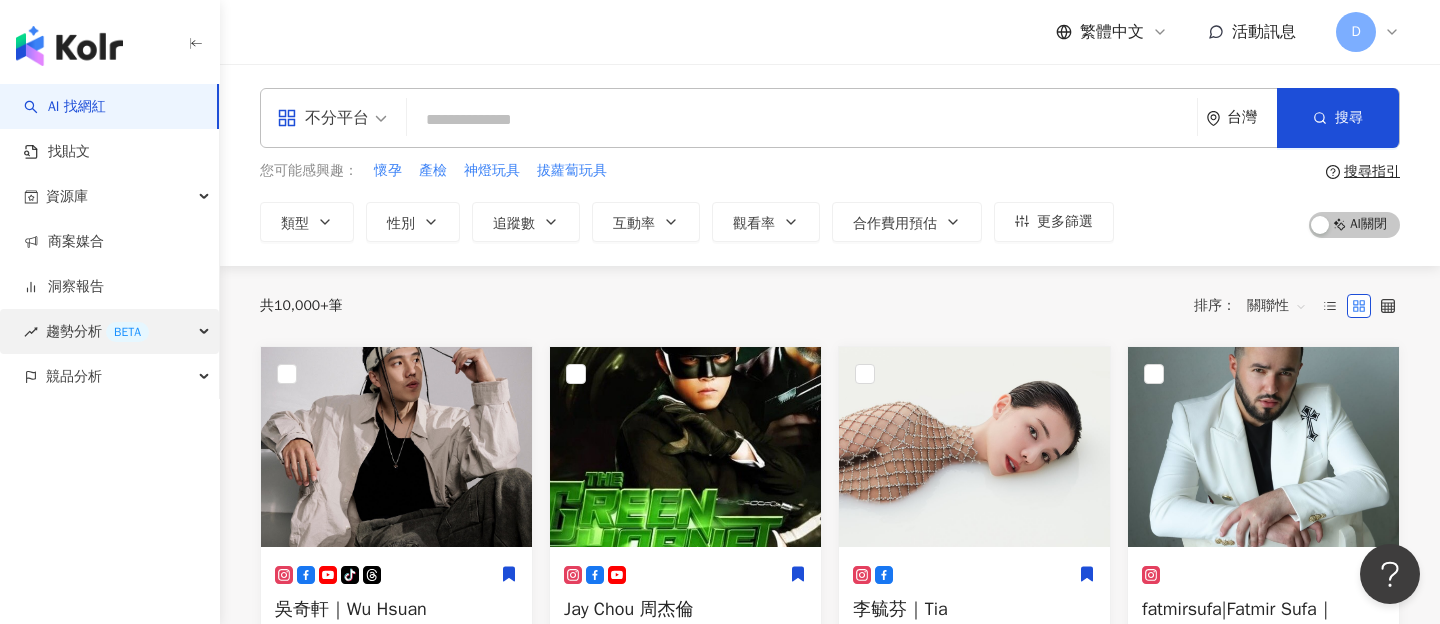 click at bounding box center [206, 332] 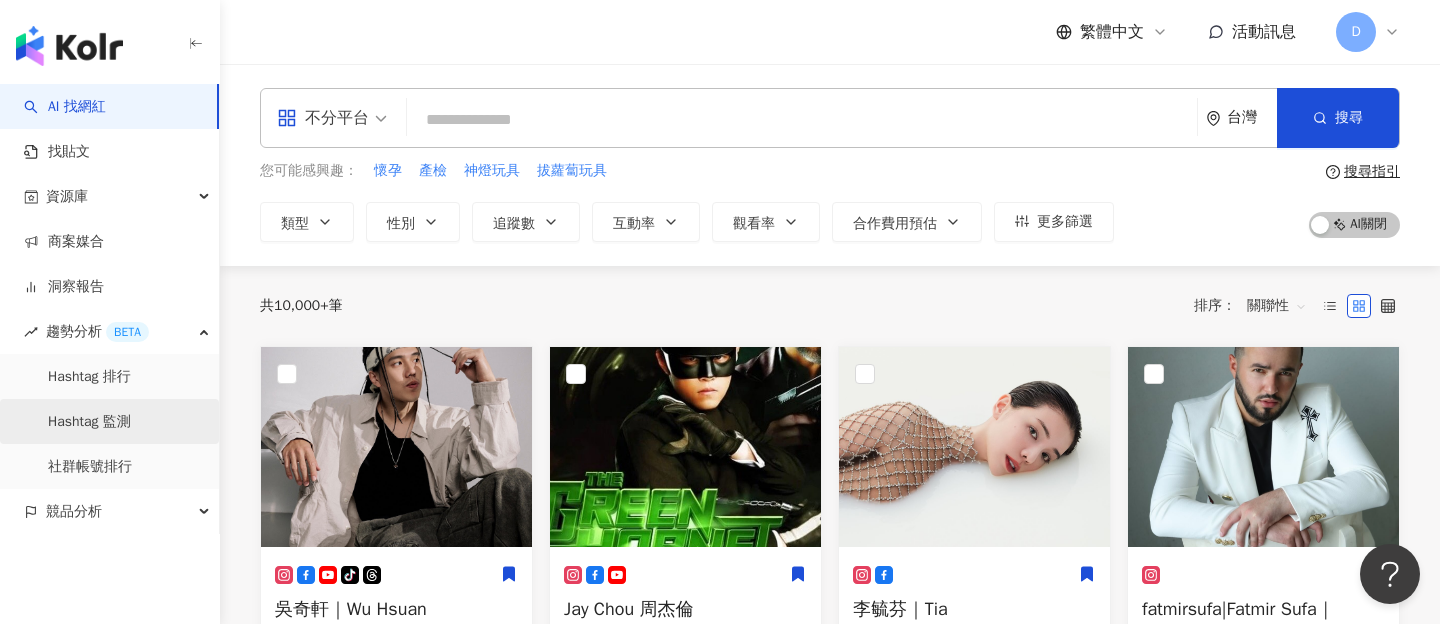 click on "Hashtag 監測" at bounding box center [89, 422] 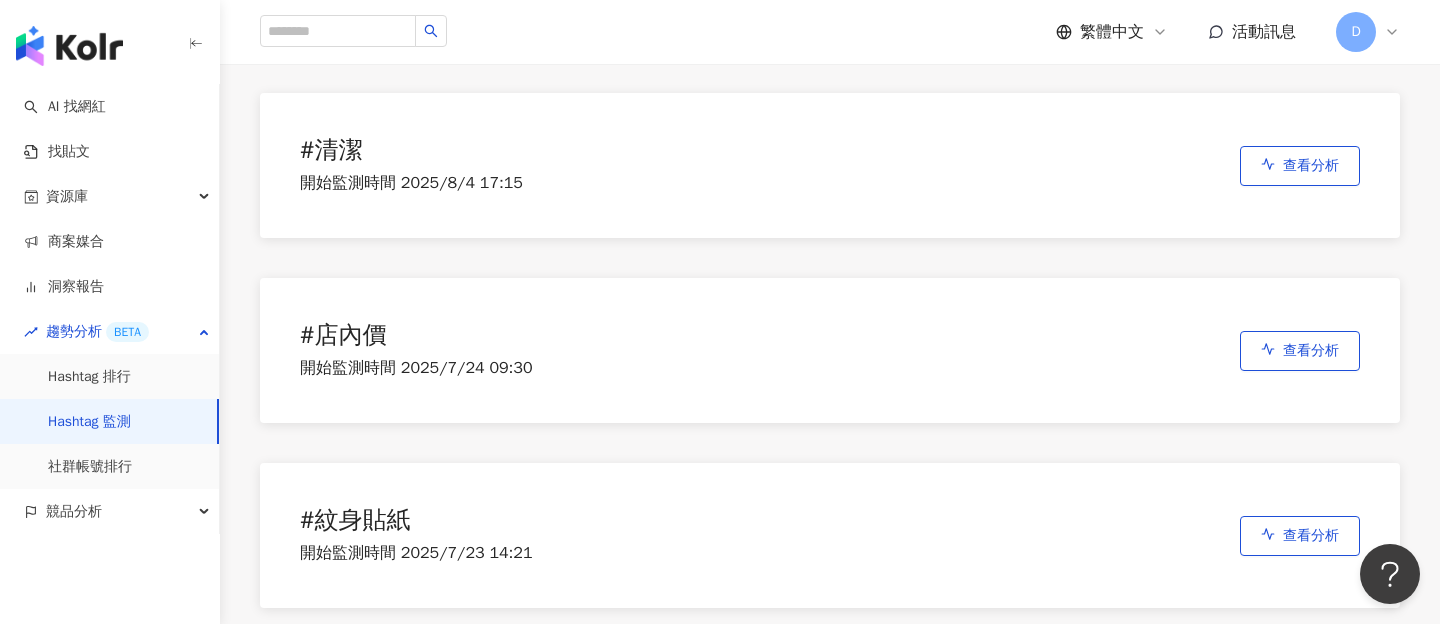 scroll, scrollTop: 135, scrollLeft: 0, axis: vertical 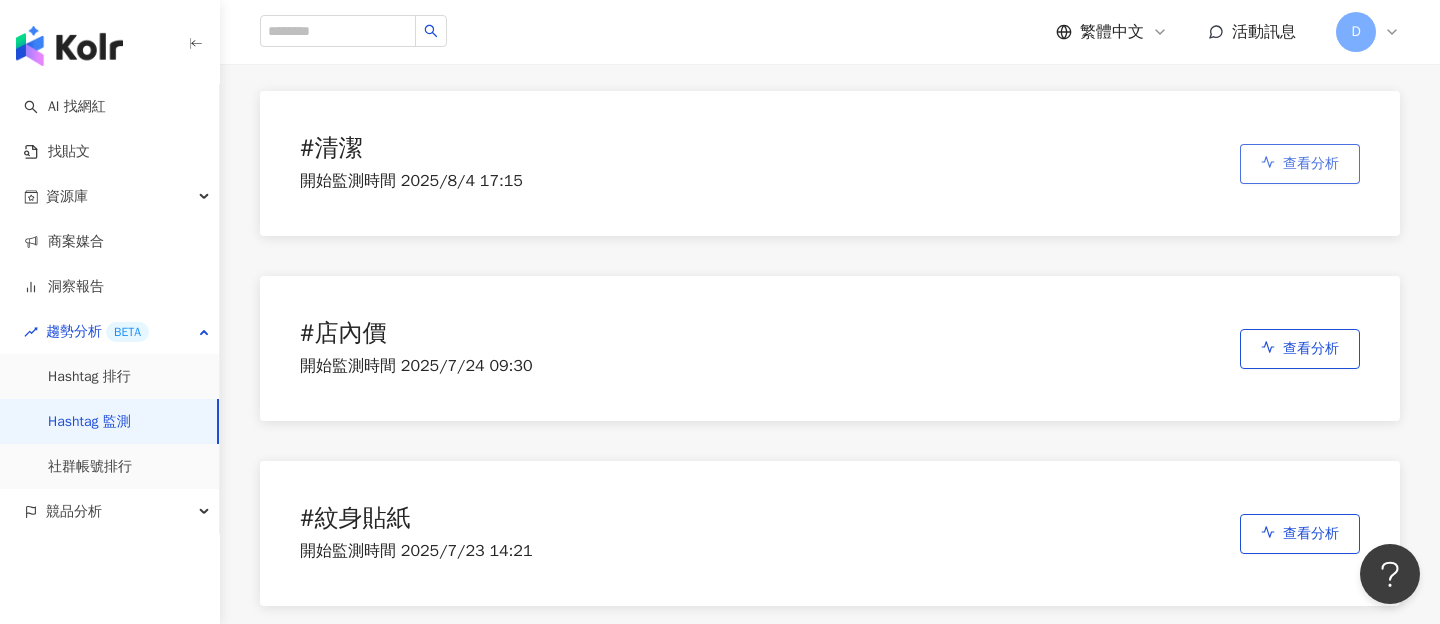 click on "查看分析" at bounding box center [1300, 164] 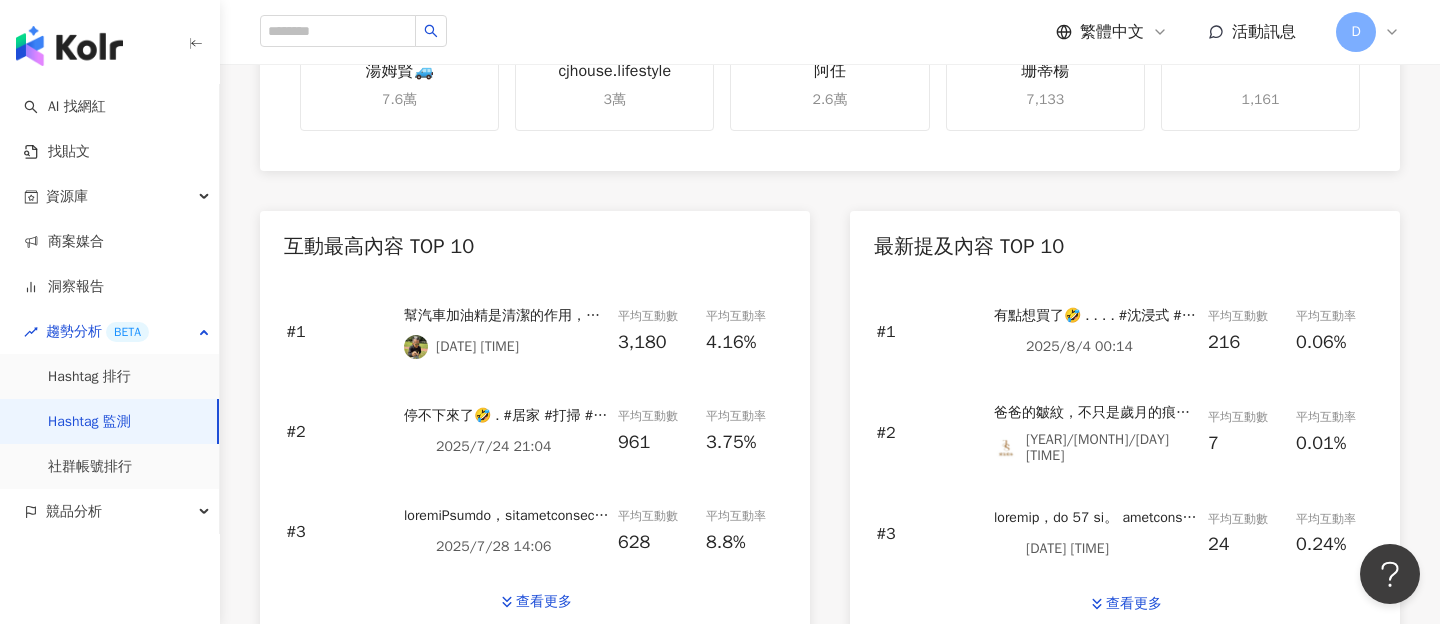 scroll, scrollTop: 762, scrollLeft: 0, axis: vertical 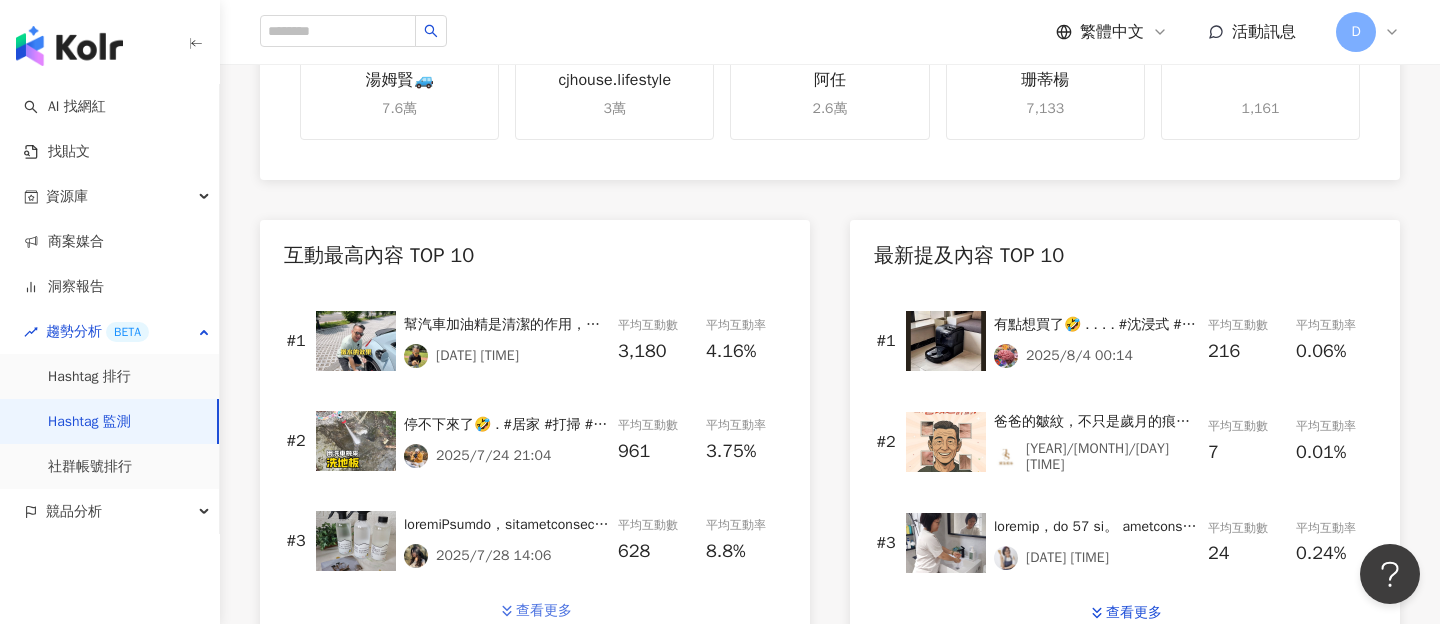 click on "查看更多" at bounding box center [544, 611] 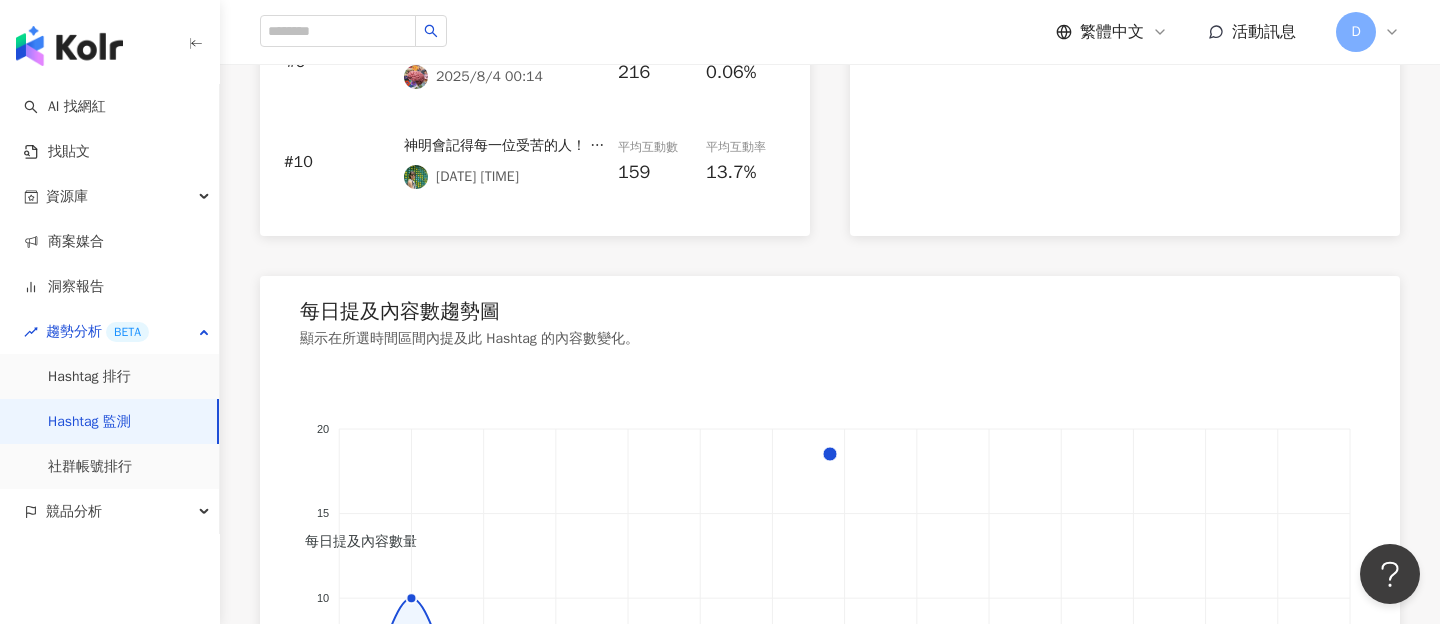 scroll, scrollTop: 1827, scrollLeft: 0, axis: vertical 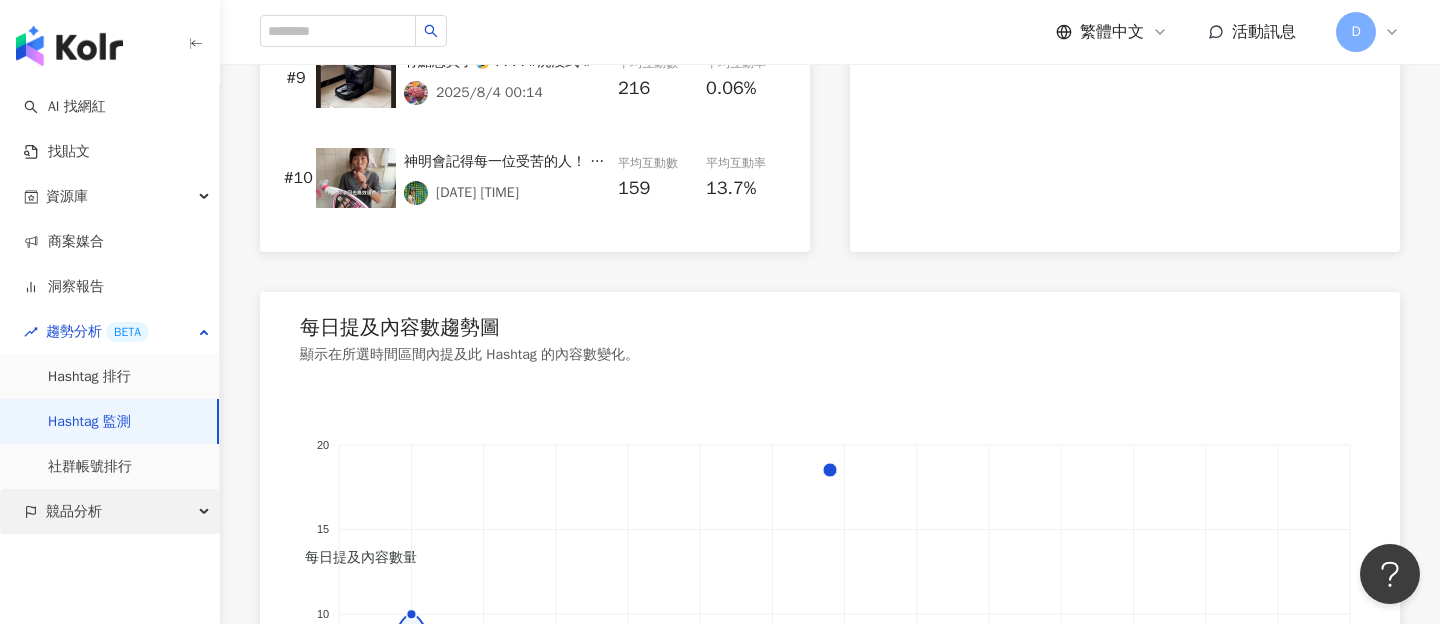 click on "競品分析" at bounding box center [109, 511] 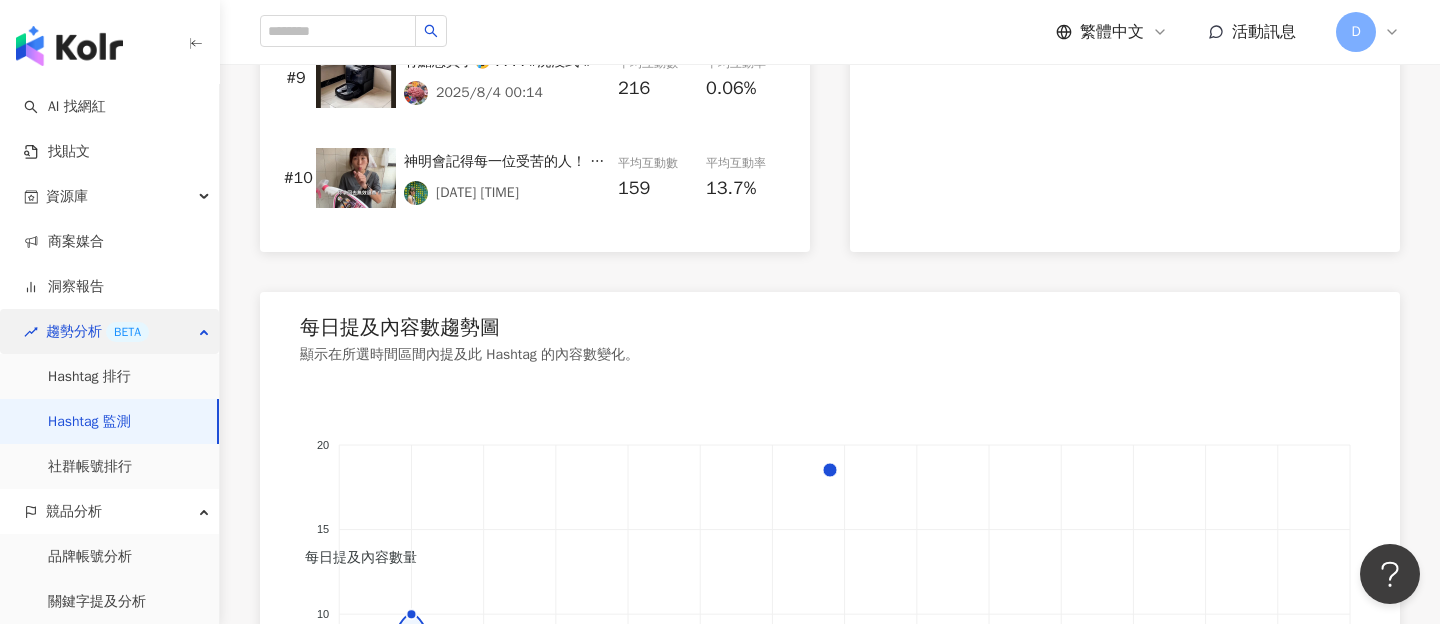 click on "趨勢分析 BETA" at bounding box center [109, 331] 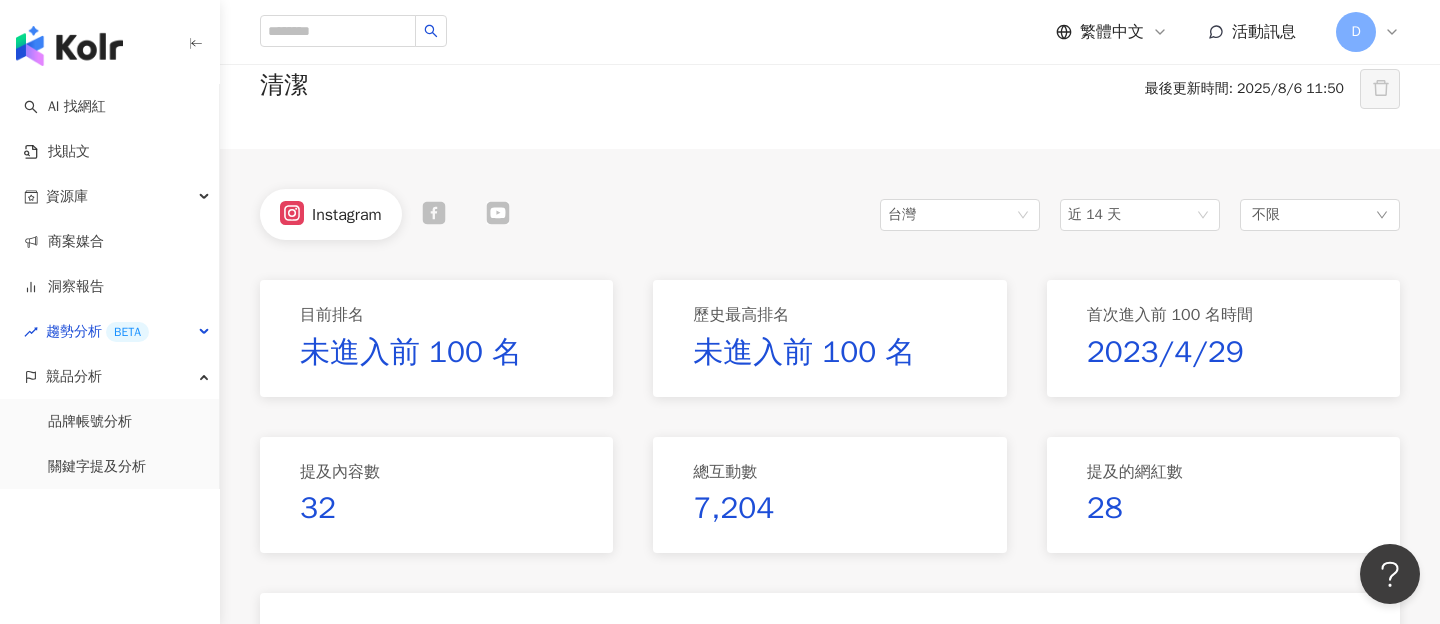 scroll, scrollTop: 0, scrollLeft: 0, axis: both 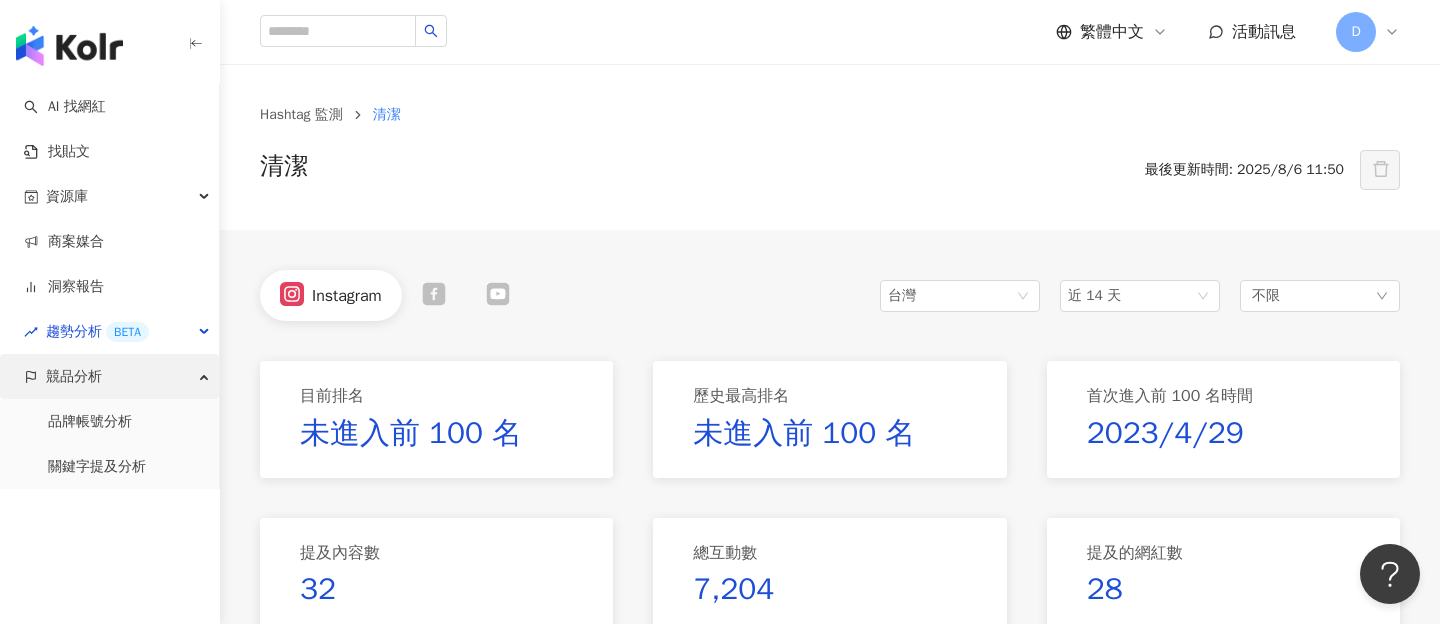click on "競品分析" at bounding box center (109, 376) 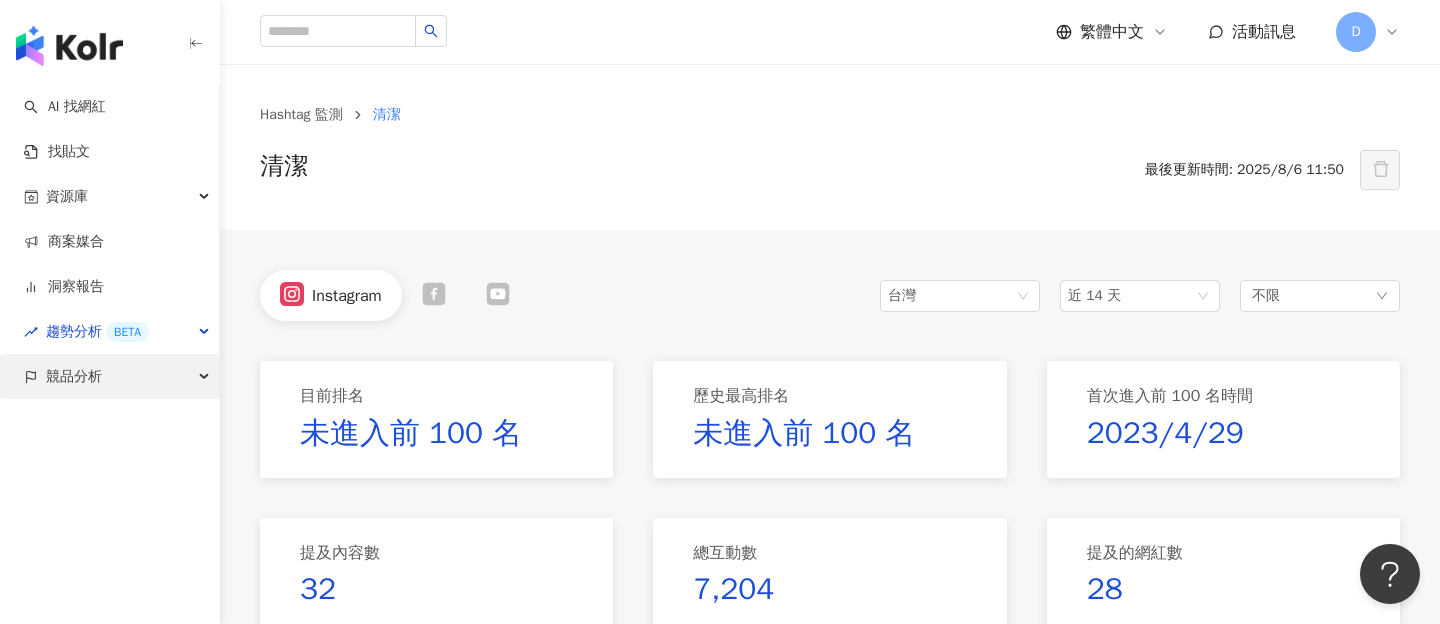 click on "競品分析" at bounding box center [109, 376] 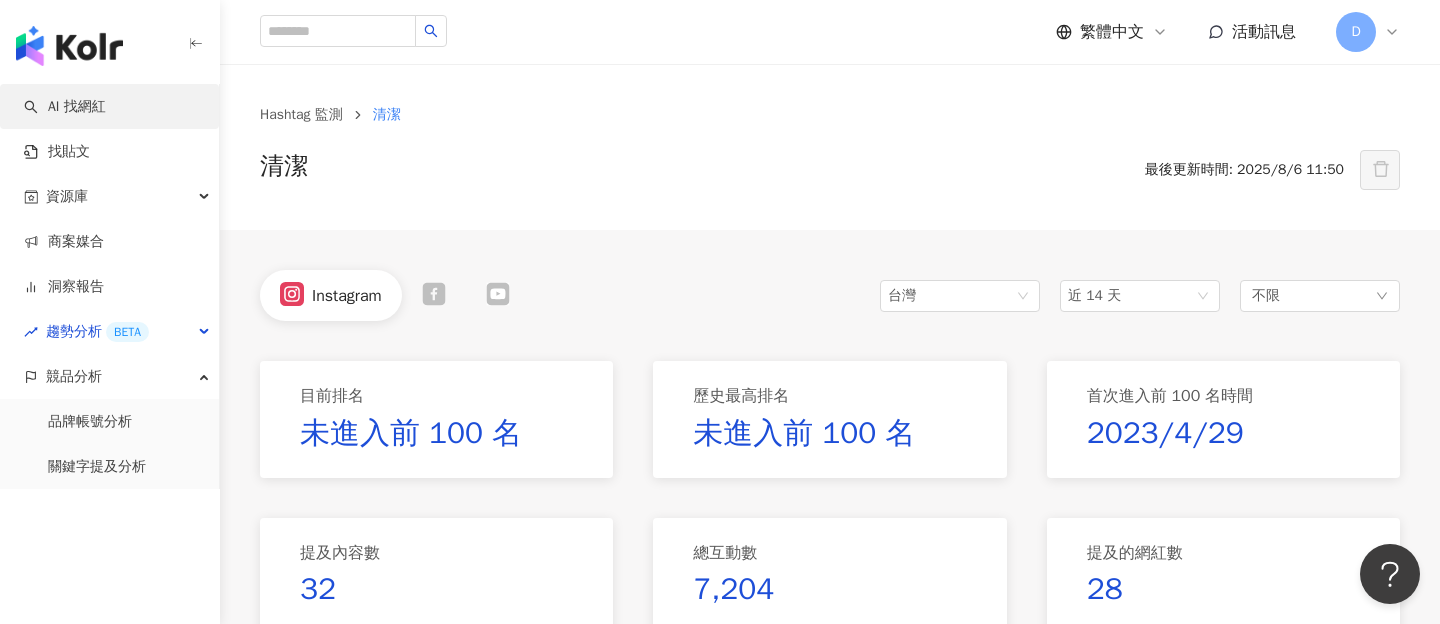 click on "AI 找網紅" at bounding box center [65, 107] 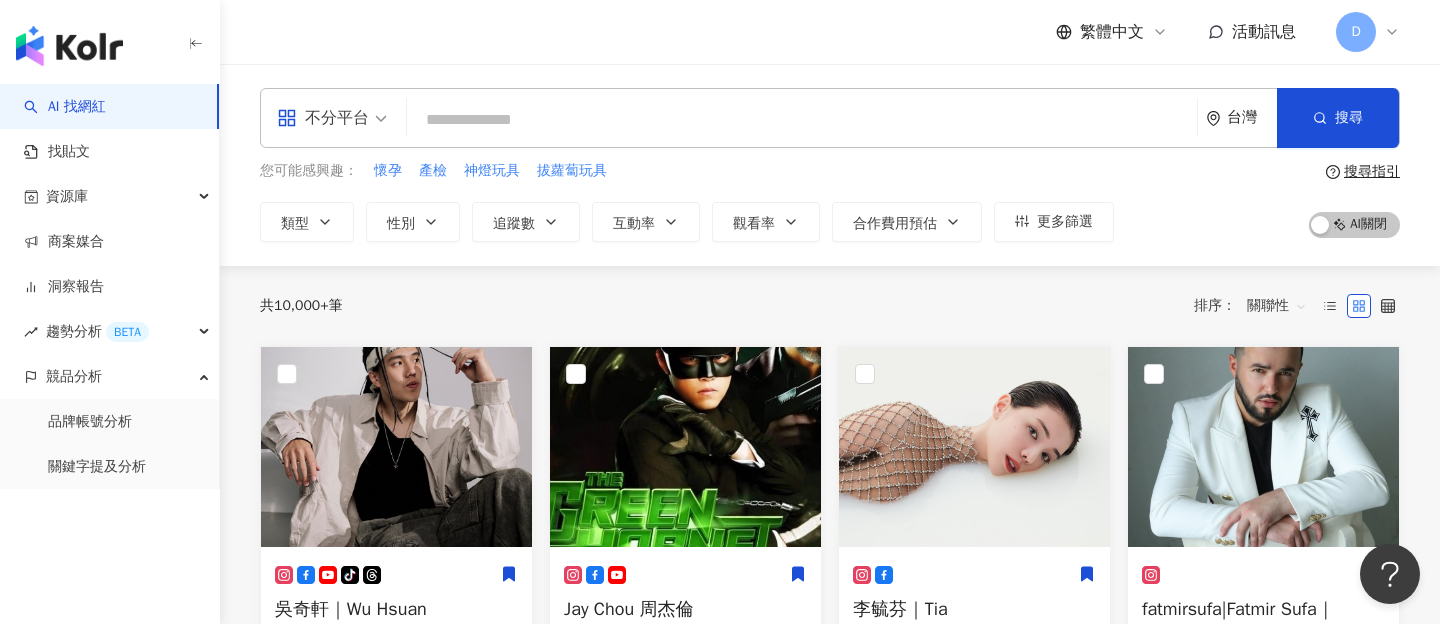 click at bounding box center (802, 120) 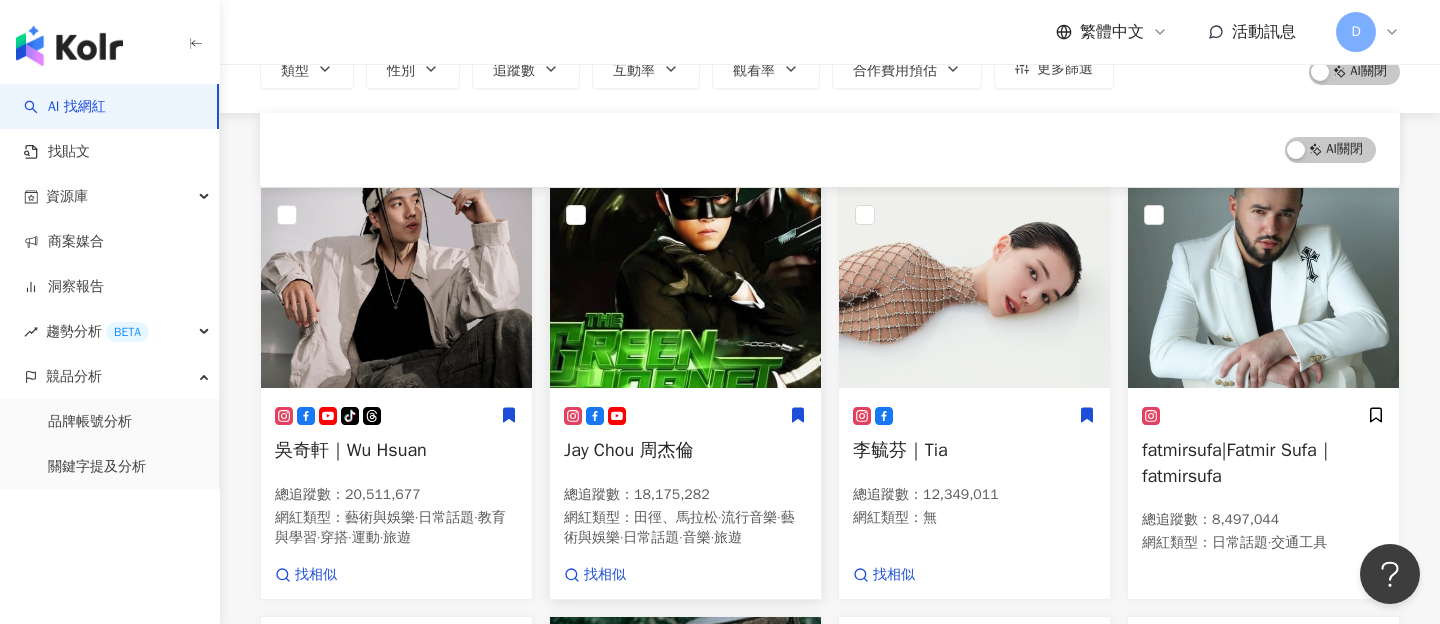 scroll, scrollTop: 0, scrollLeft: 0, axis: both 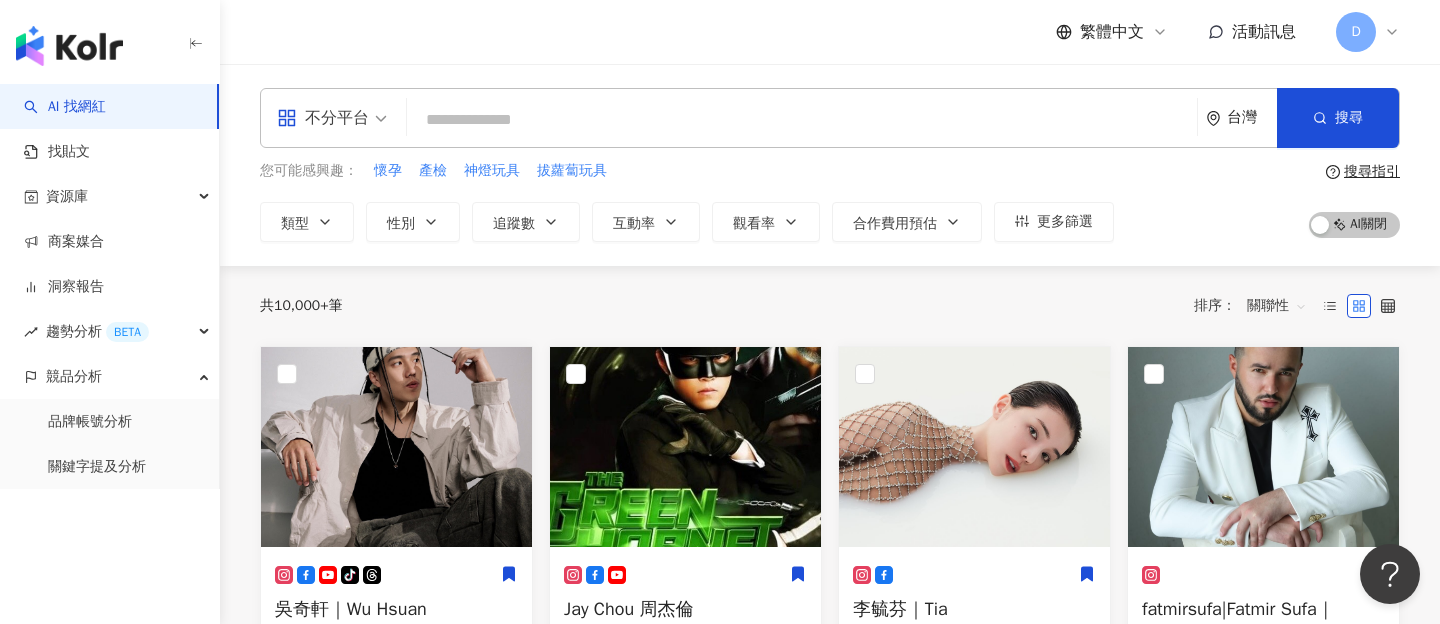 click at bounding box center (802, 120) 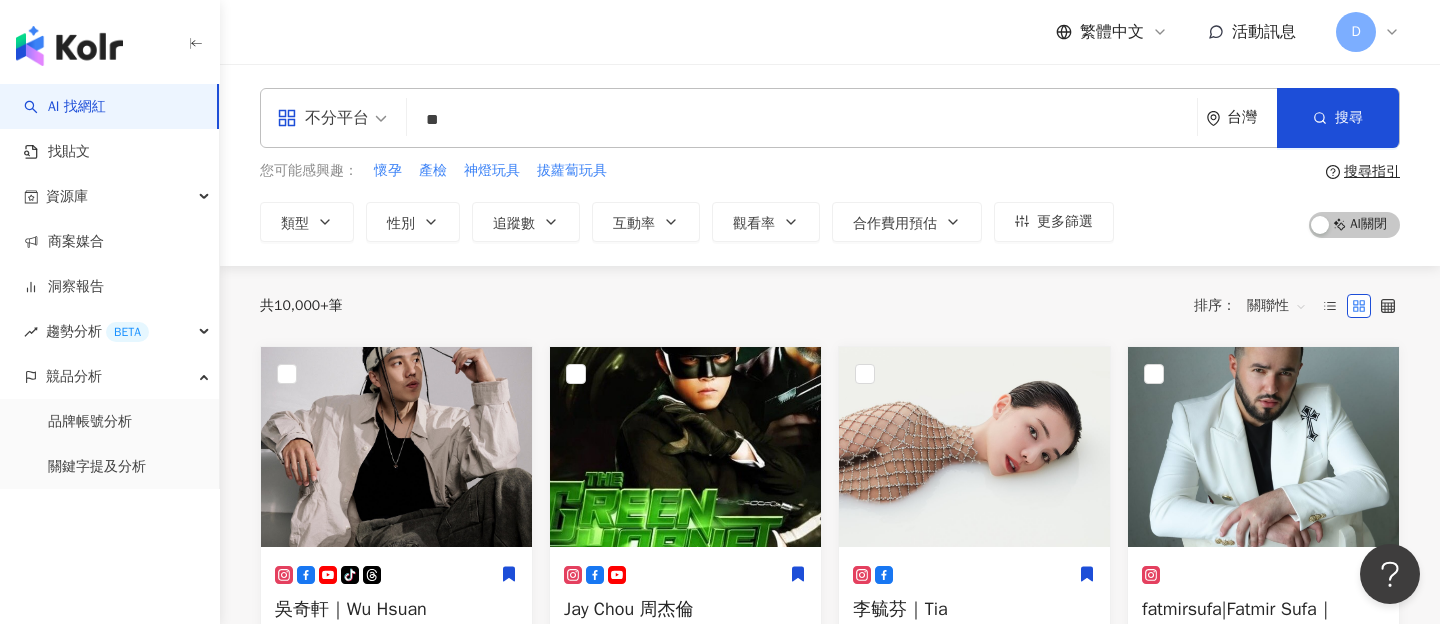 type on "*" 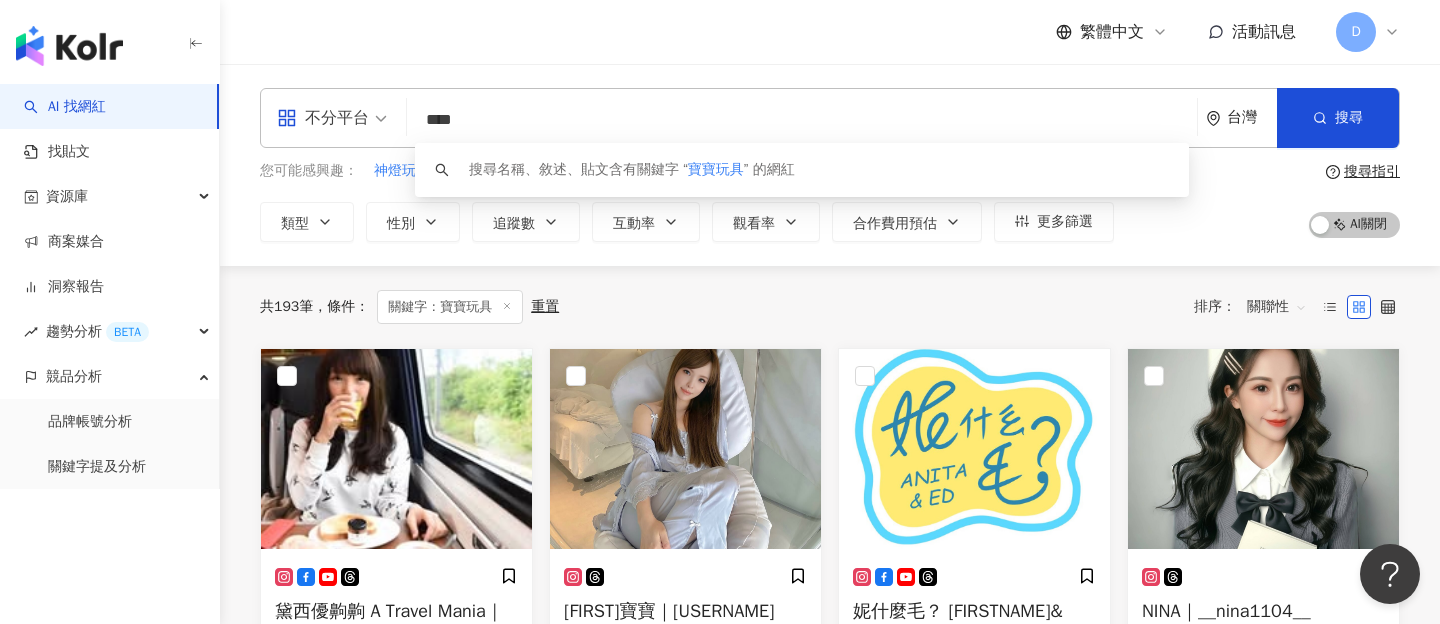 click on "您可能感興趣： 神燈玩具  拔蘿蔔玩具  娃娃玩具  兒童玩具  茶壺玩具  類型 性別 追蹤數 互動率 觀看率 合作費用預估  更多篩選 搜尋指引 AI  開啟 AI  關閉" at bounding box center (830, 201) 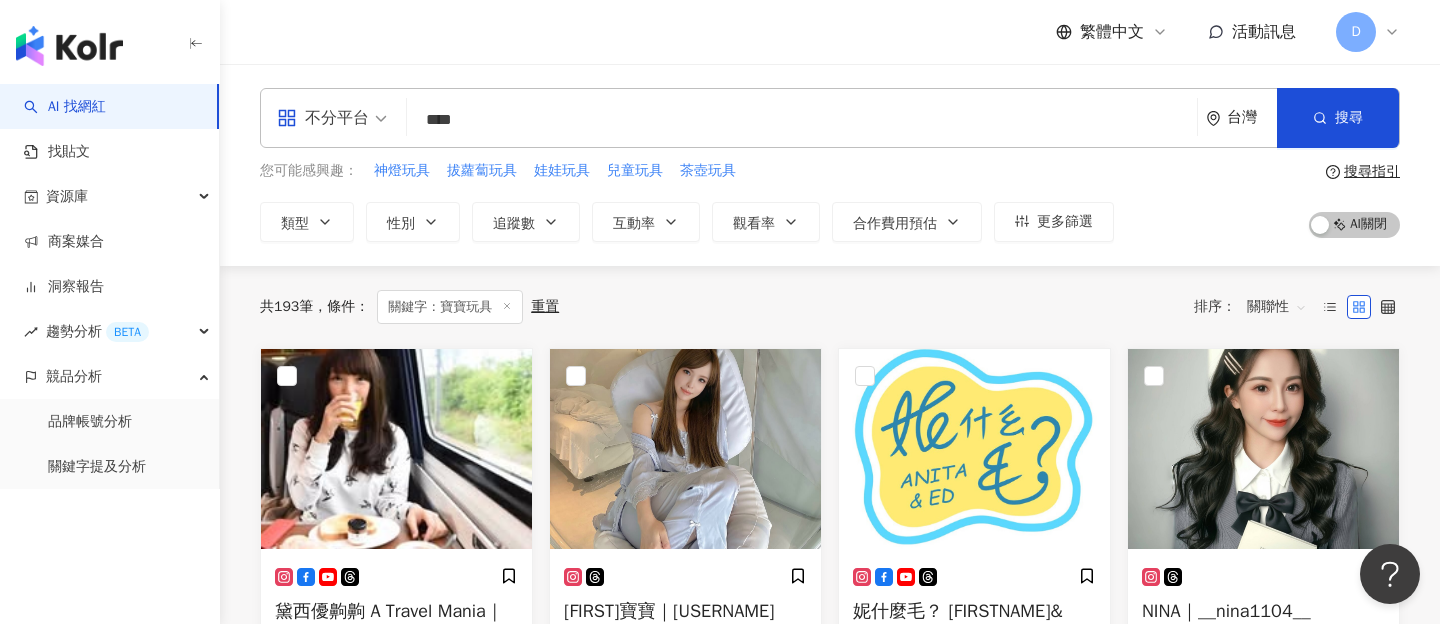 click on "****" at bounding box center [802, 120] 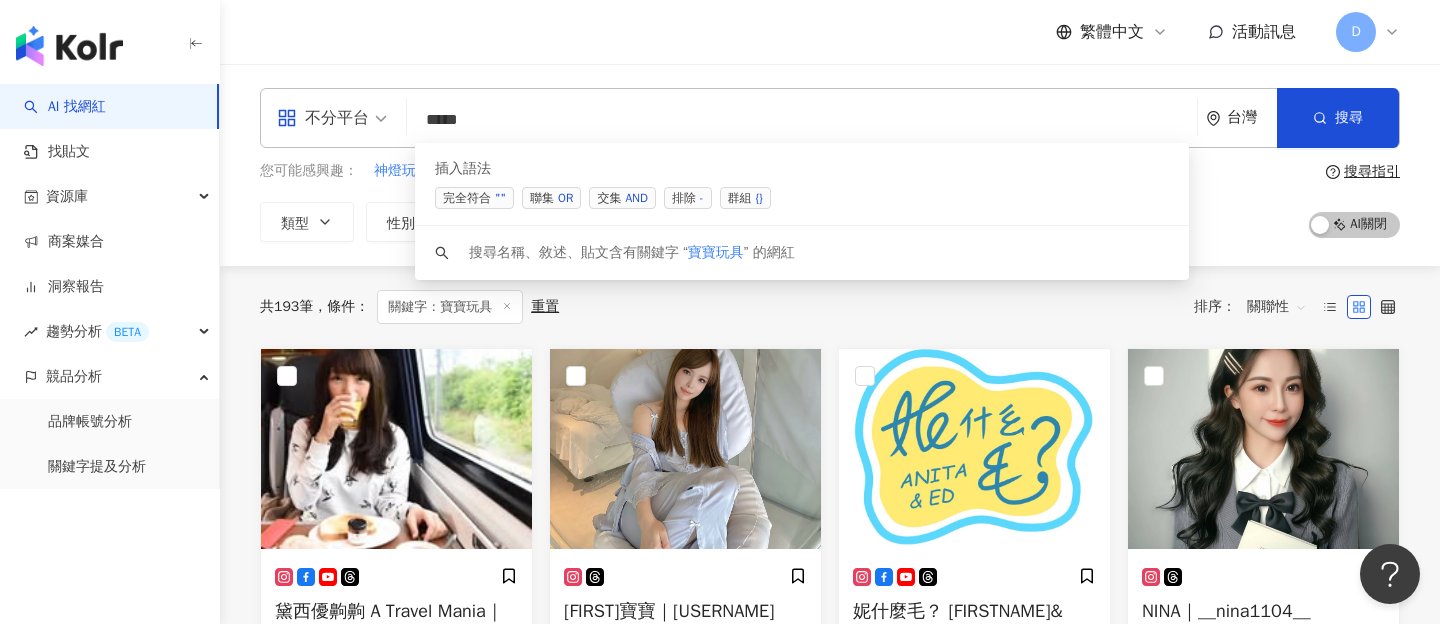 click on "交集 AND" at bounding box center [622, 198] 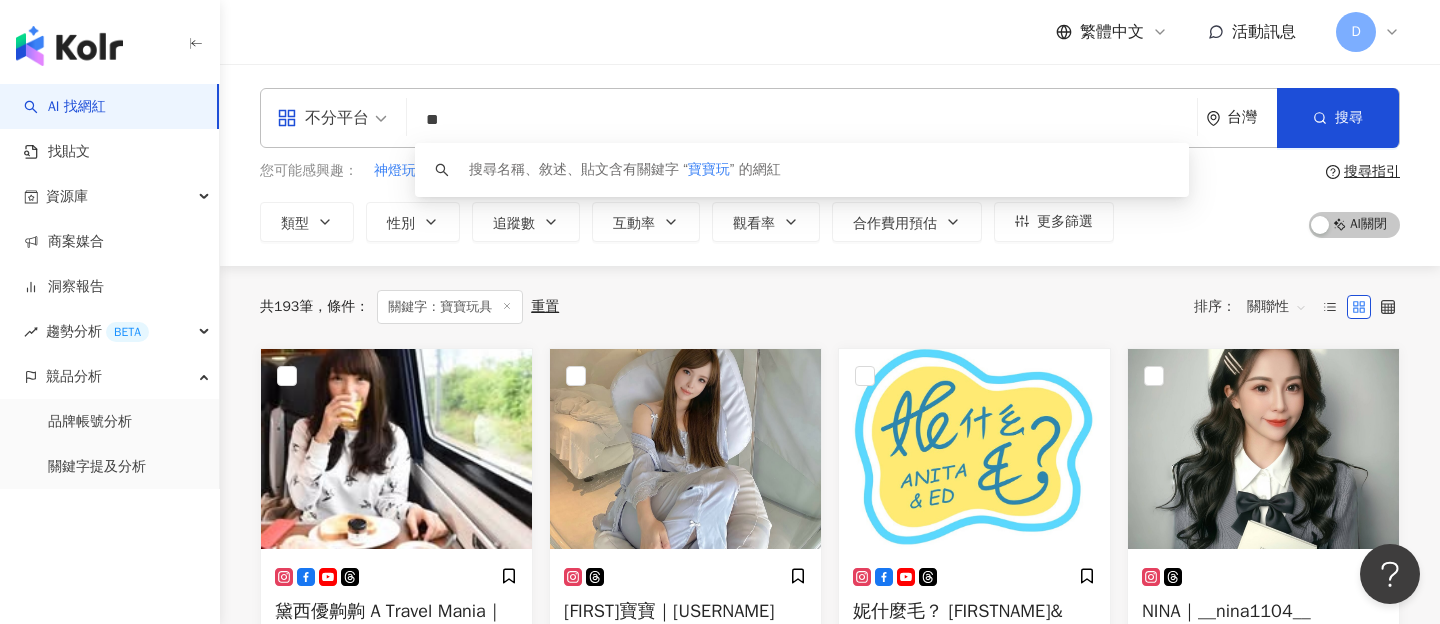 type on "*" 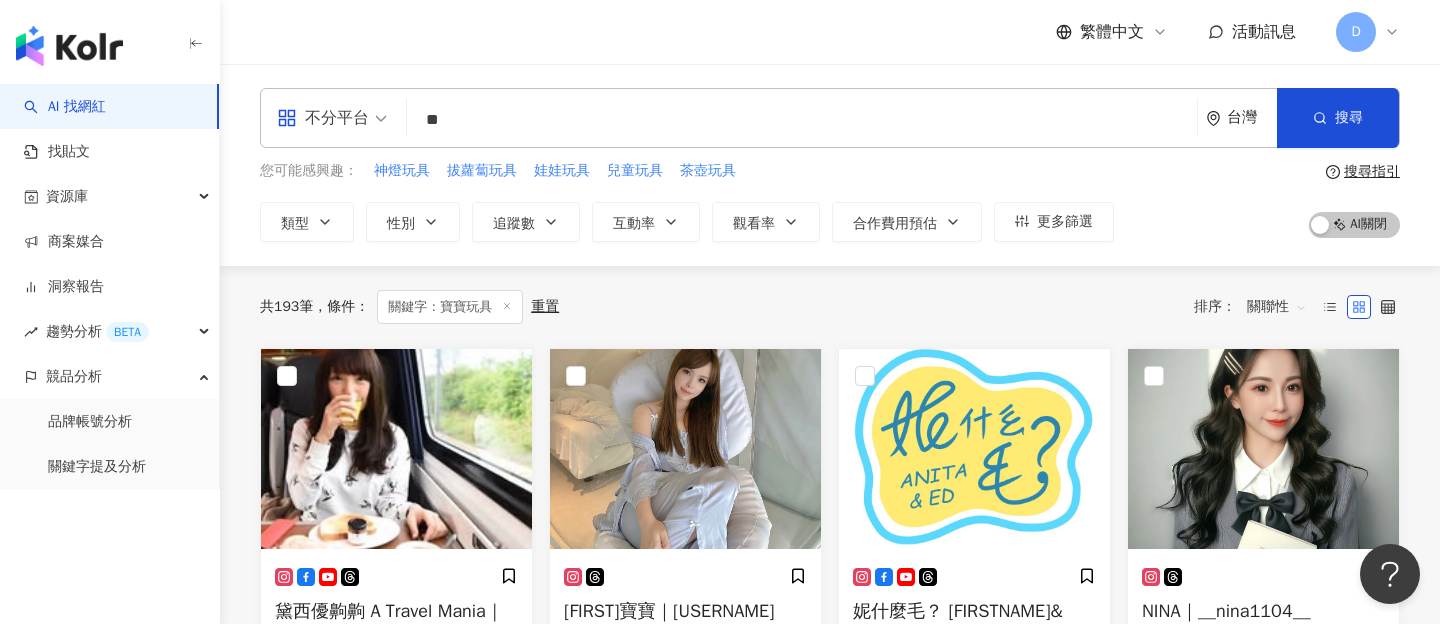 type on "*" 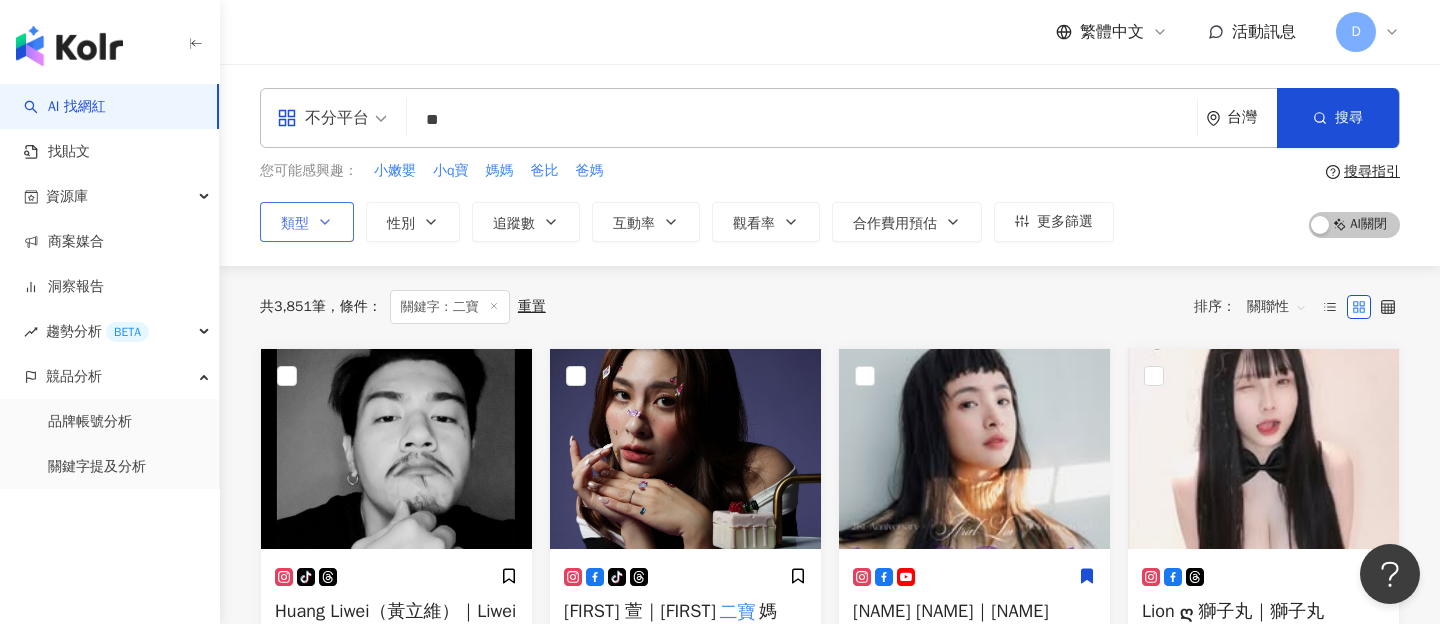 click on "類型" at bounding box center [295, 224] 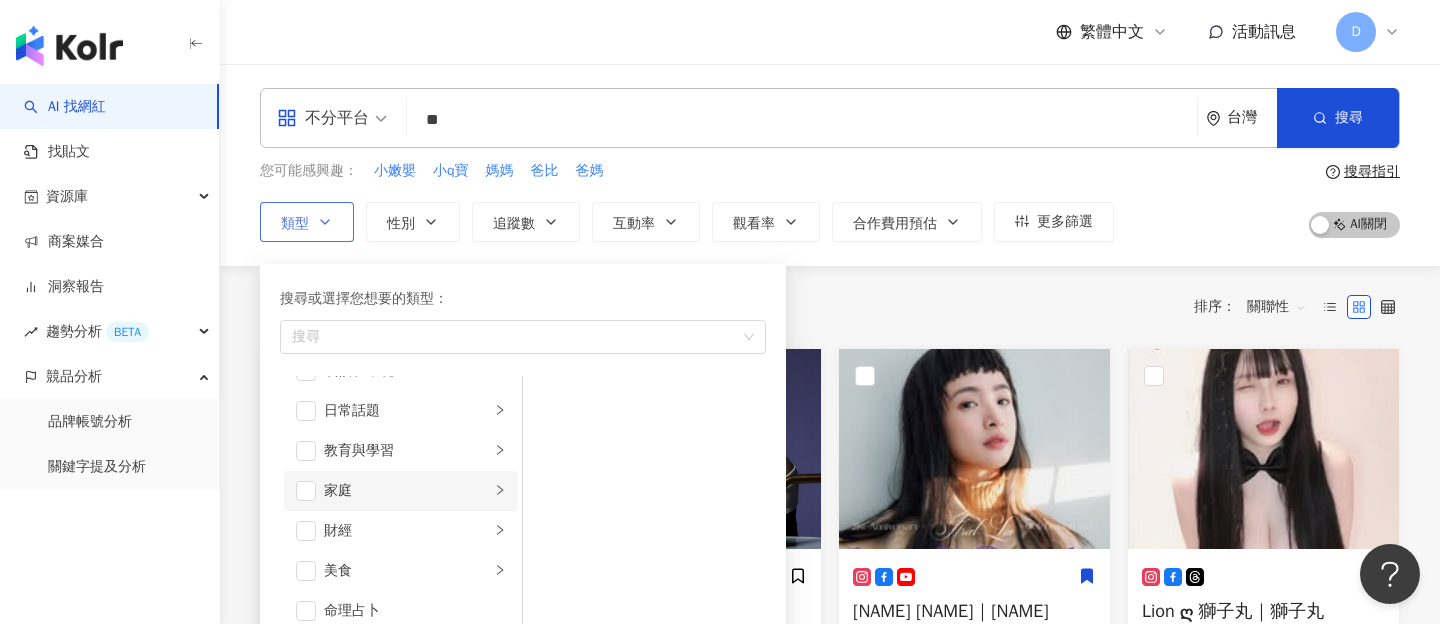 scroll, scrollTop: 109, scrollLeft: 0, axis: vertical 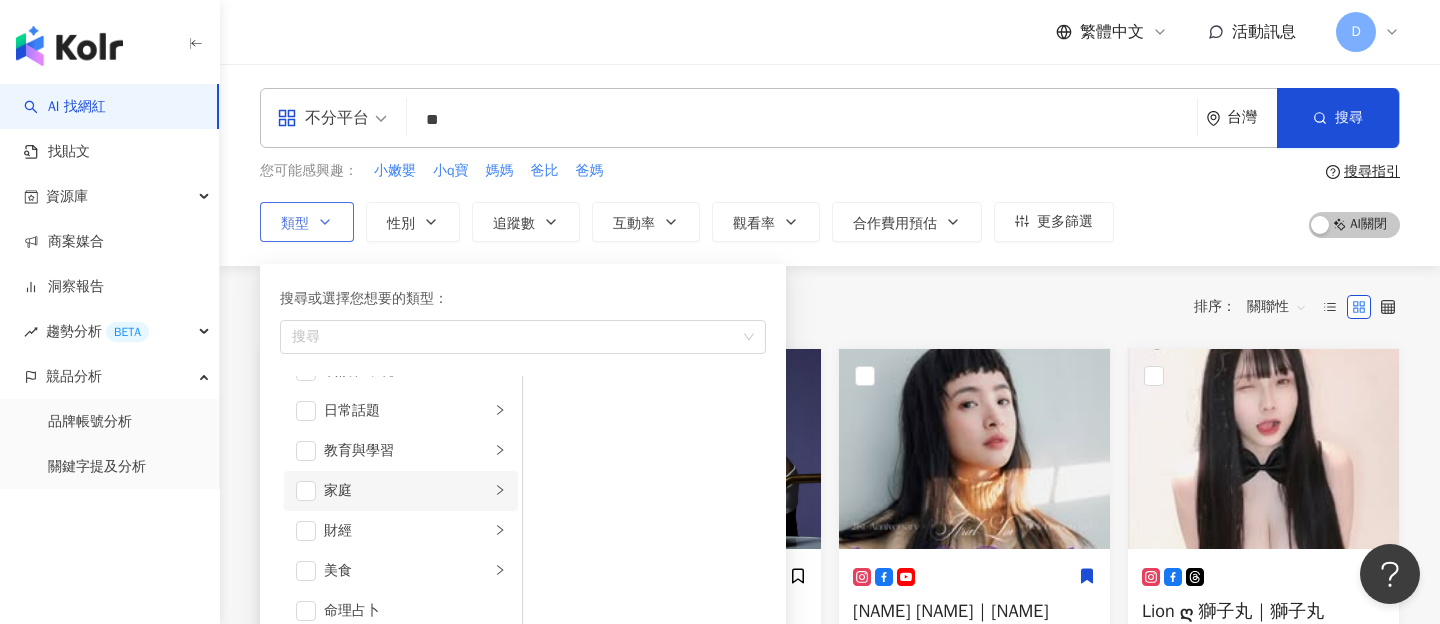 click on "家庭" at bounding box center [407, 491] 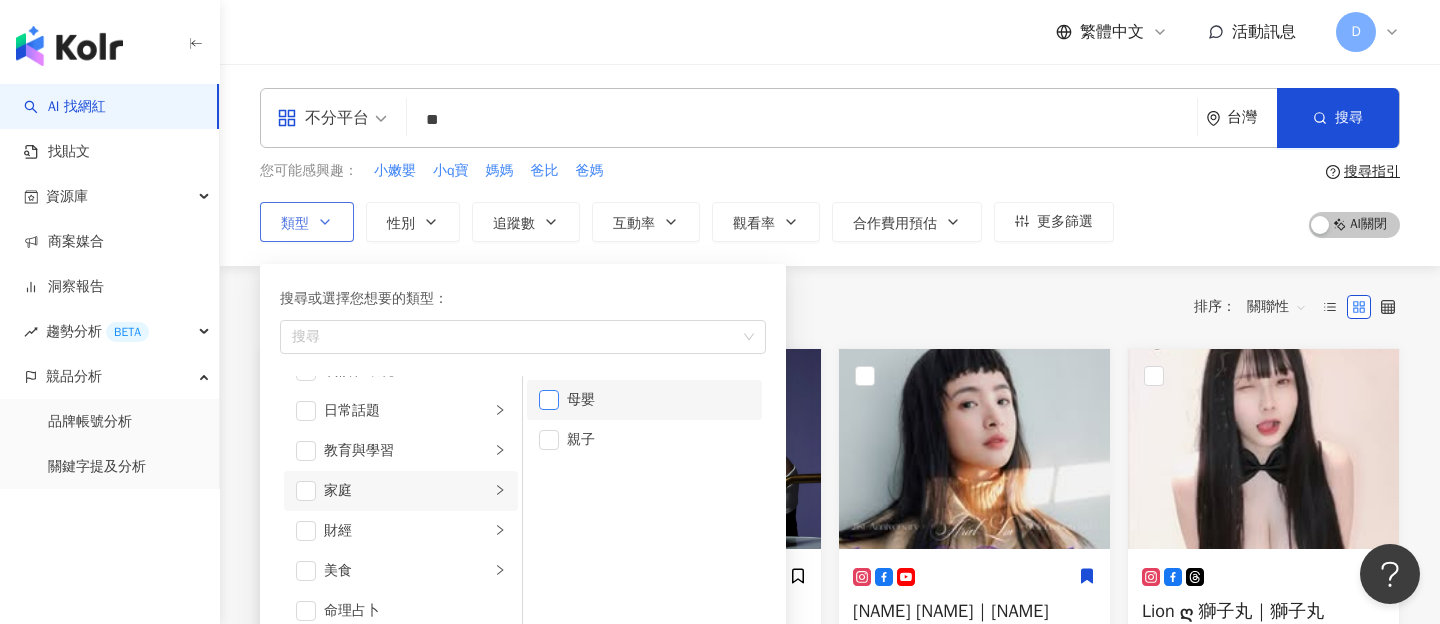 click at bounding box center (549, 400) 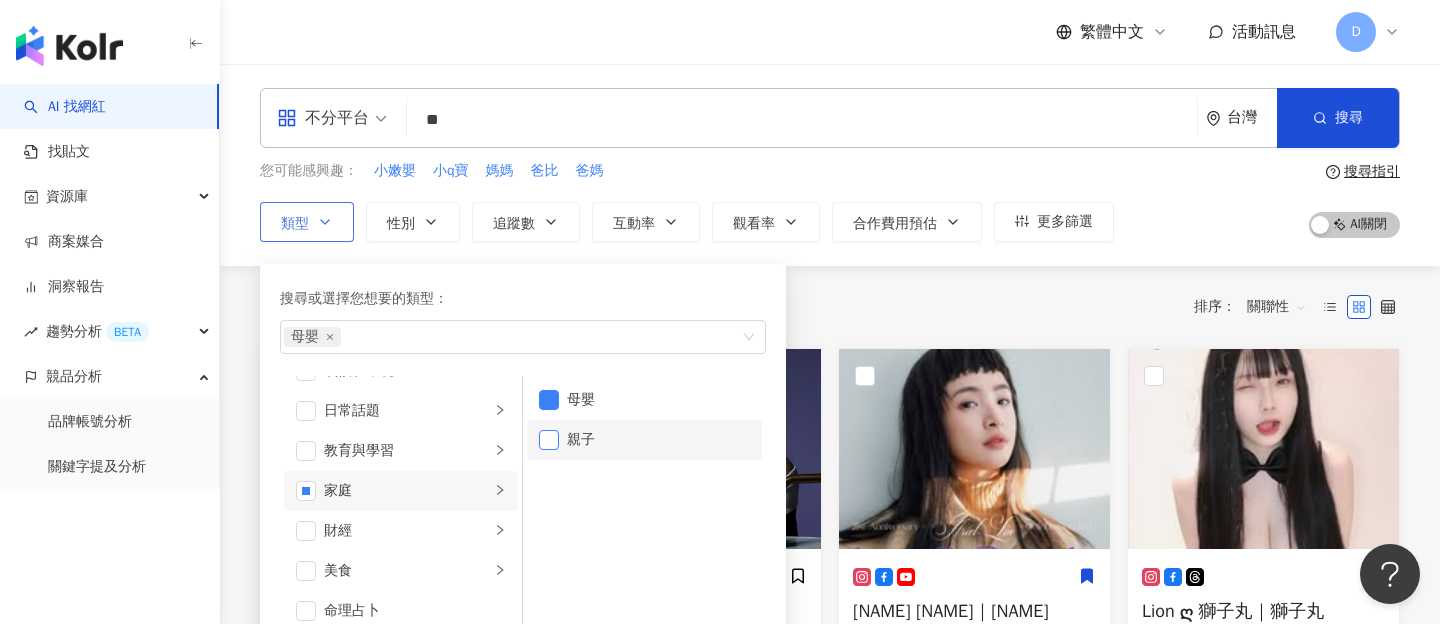 click at bounding box center [549, 440] 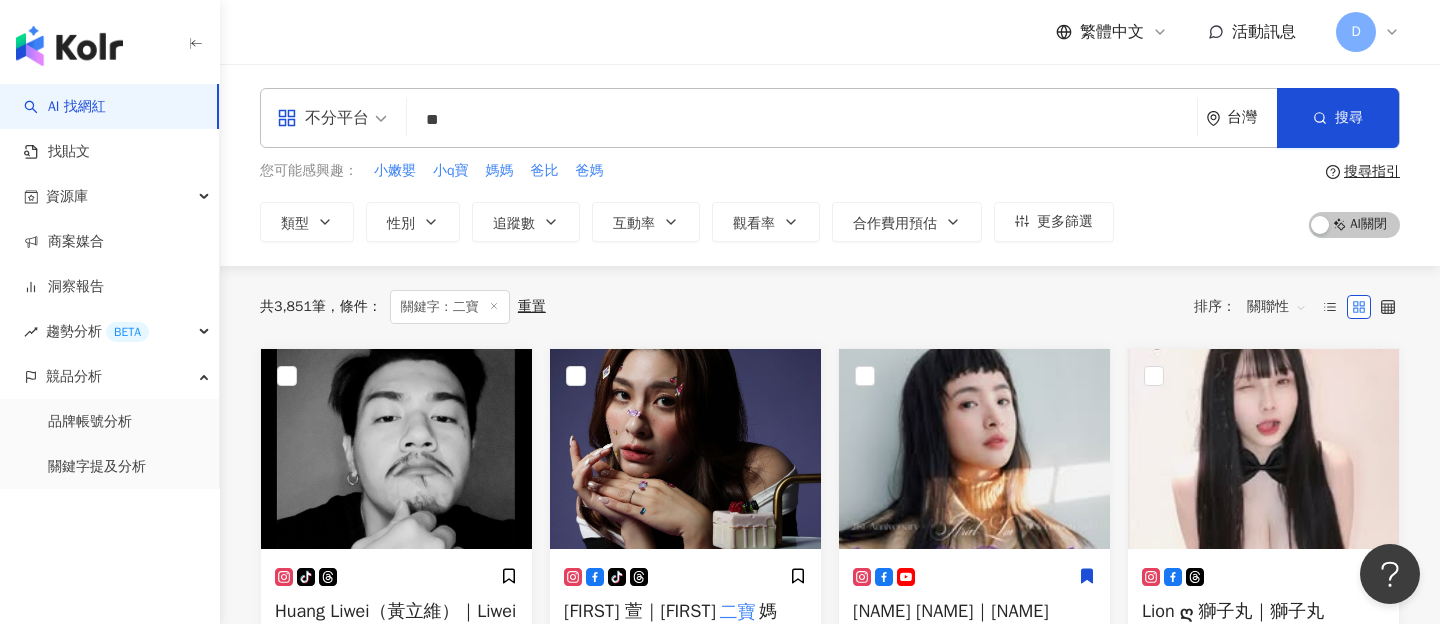 click on "共  3,851  筆 條件 ： 關鍵字：二寶 重置 排序： 關聯性" at bounding box center (830, 307) 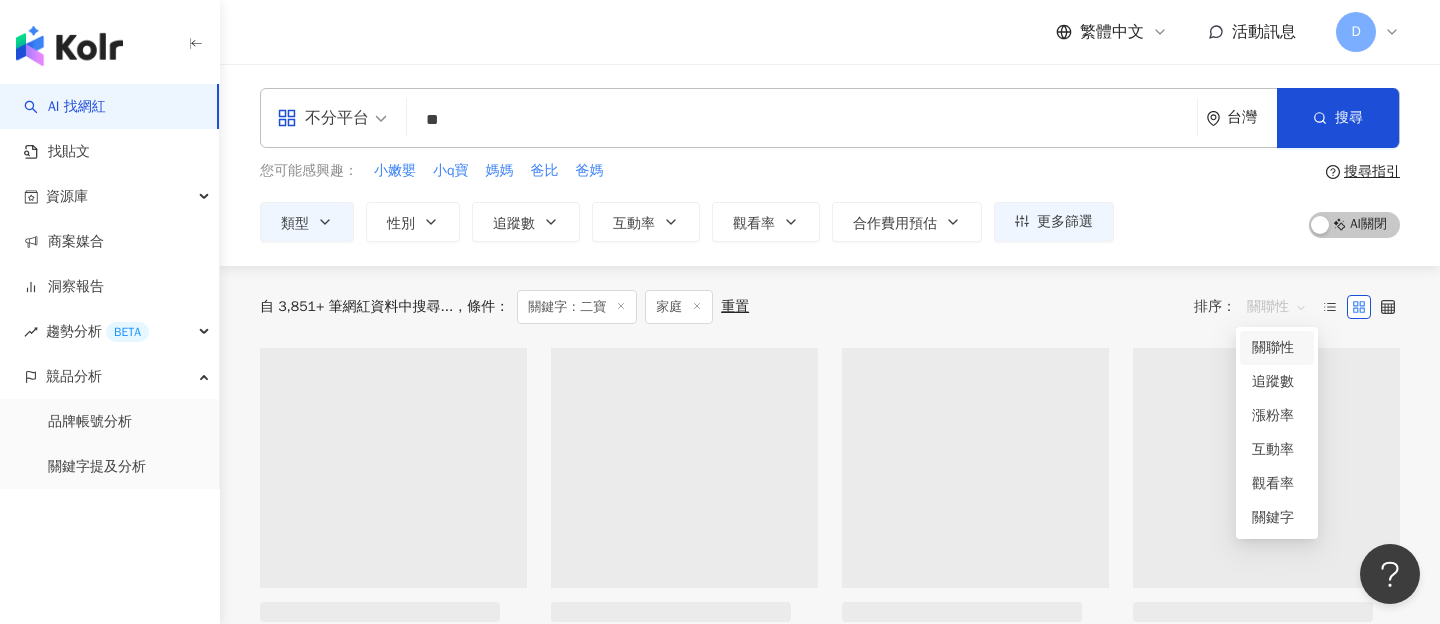 click on "關聯性" at bounding box center (1277, 307) 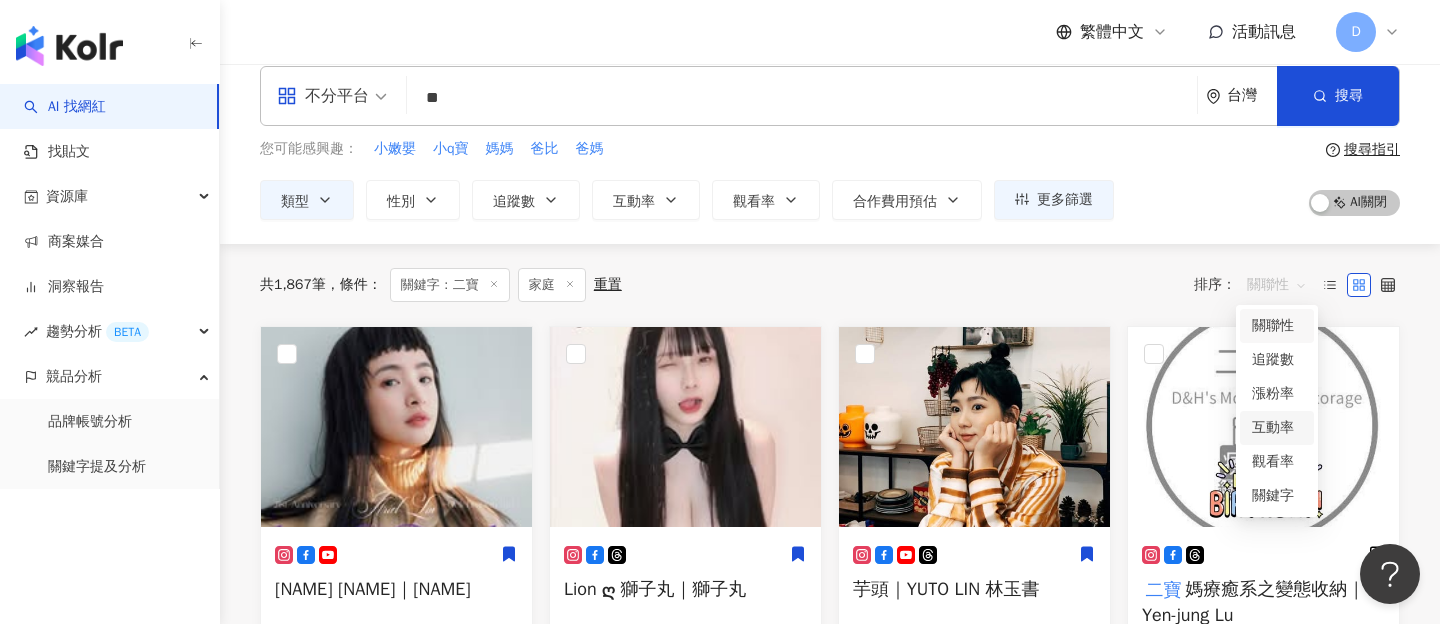 scroll, scrollTop: 26, scrollLeft: 0, axis: vertical 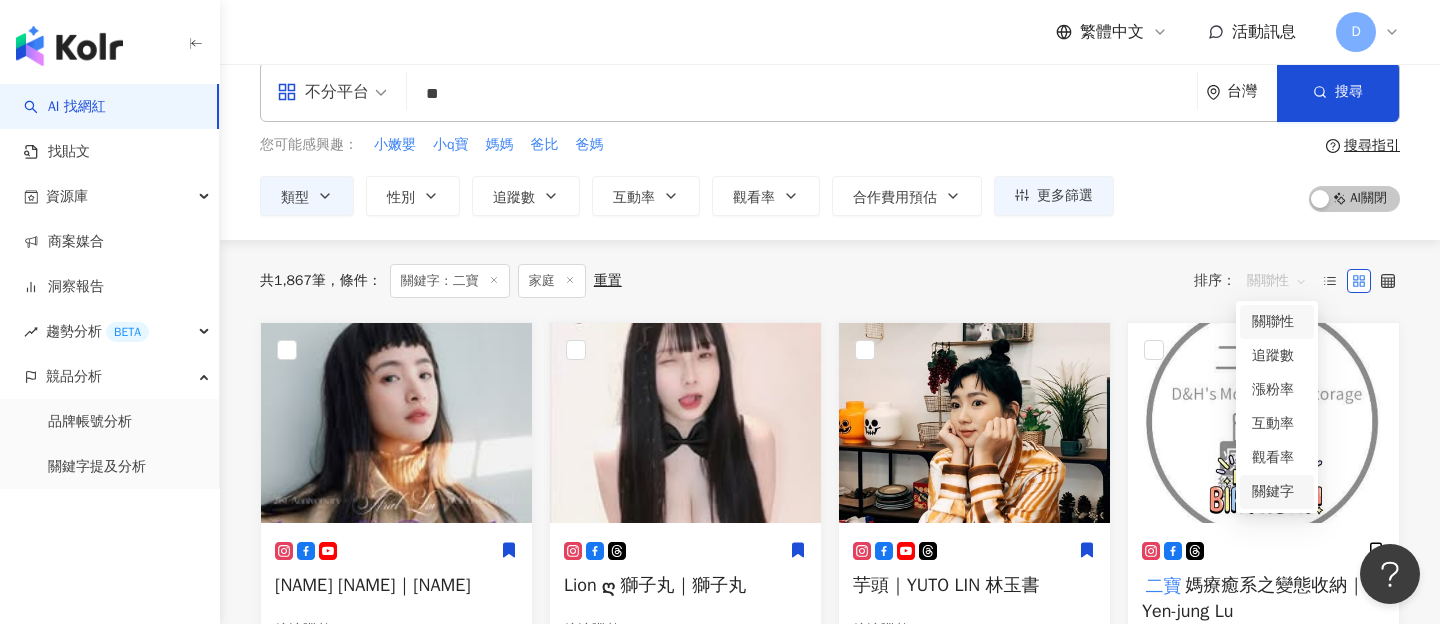 click on "關鍵字" at bounding box center (1277, 492) 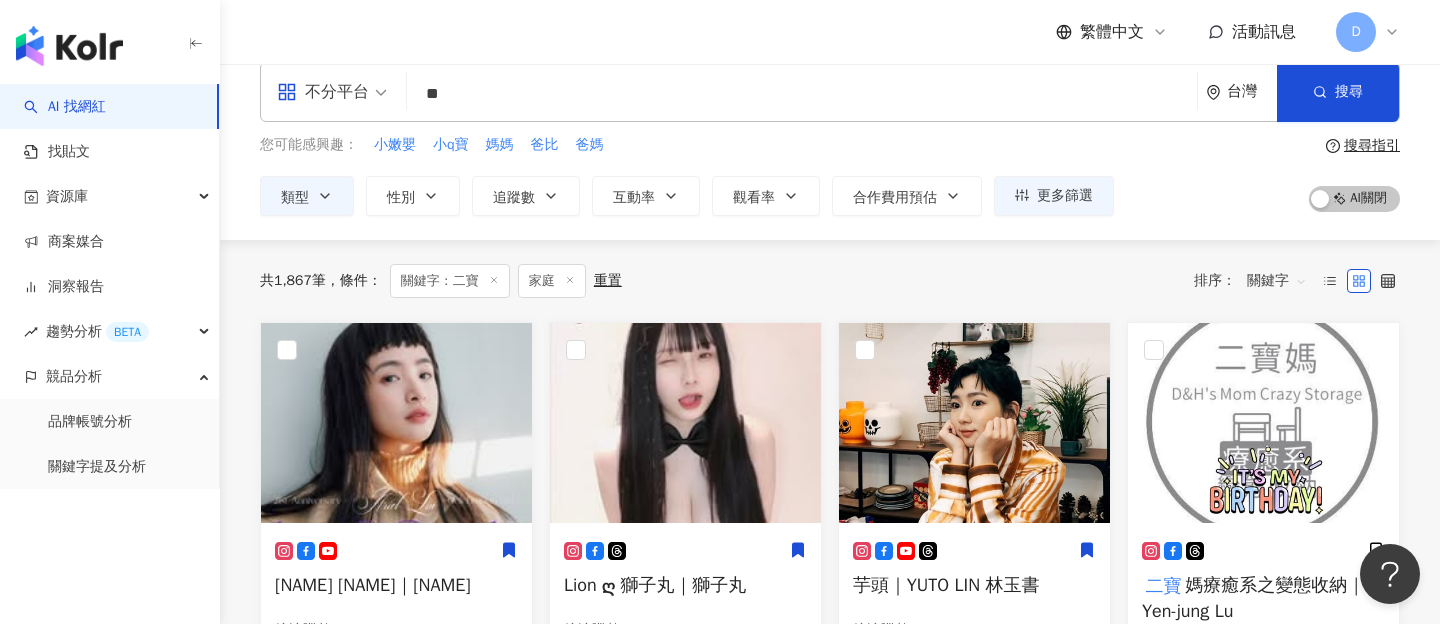 scroll, scrollTop: 0, scrollLeft: 0, axis: both 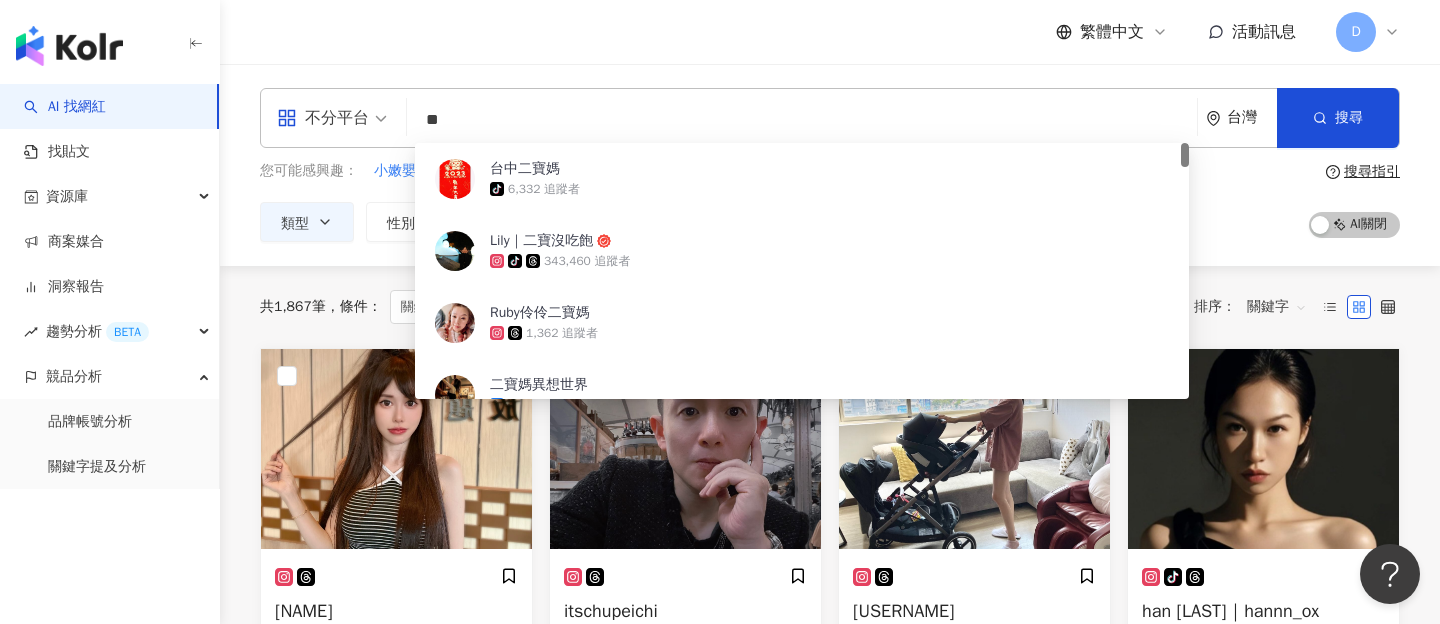 drag, startPoint x: 422, startPoint y: 121, endPoint x: 495, endPoint y: 131, distance: 73.68175 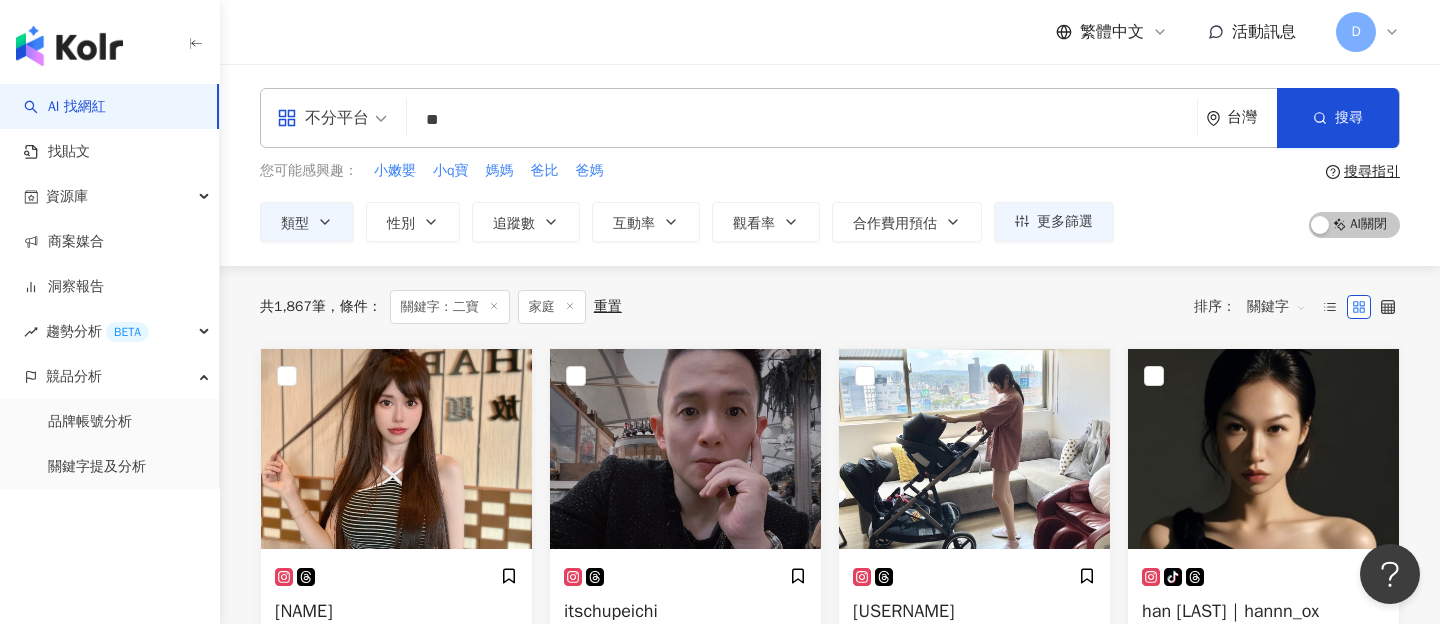 click on "您可能感興趣： 小嫩嬰  小q寶  媽媽  爸比  爸媽  類型 性別 追蹤數 互動率 觀看率 合作費用預估  更多篩選 搜尋指引 AI  開啟 AI  關閉" at bounding box center (830, 201) 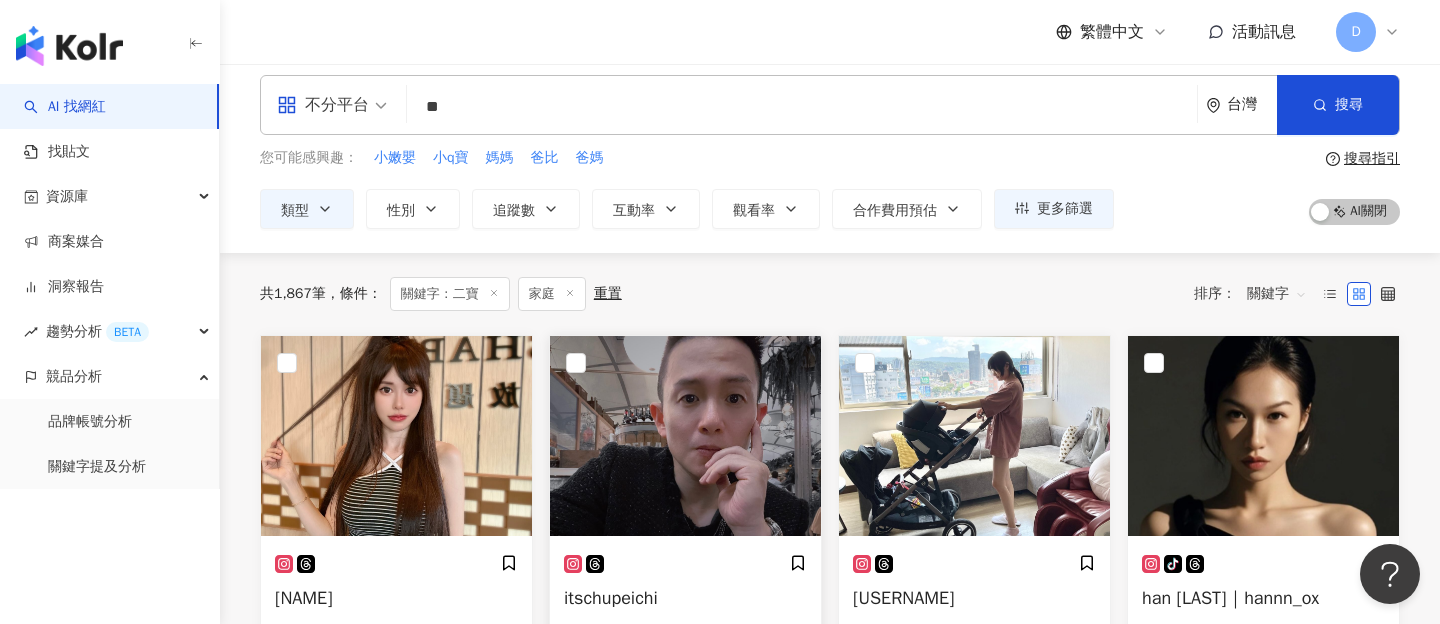 scroll, scrollTop: 11, scrollLeft: 0, axis: vertical 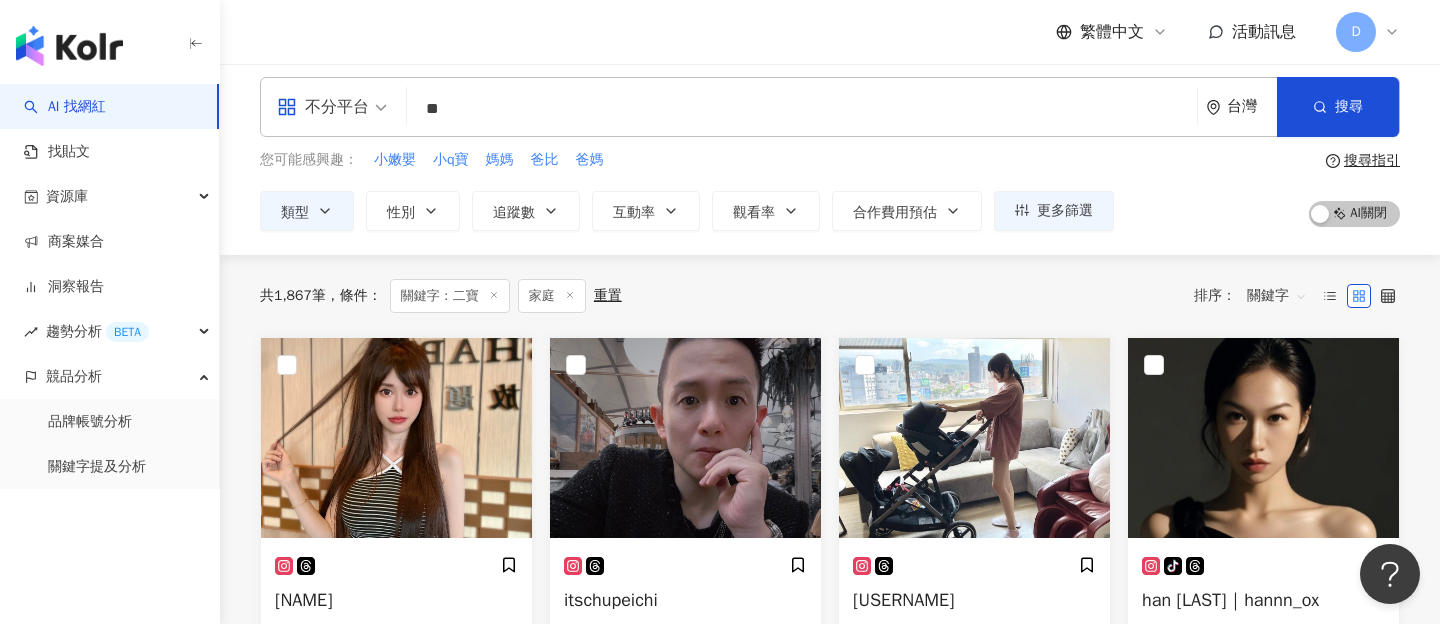 click on "**" at bounding box center [802, 109] 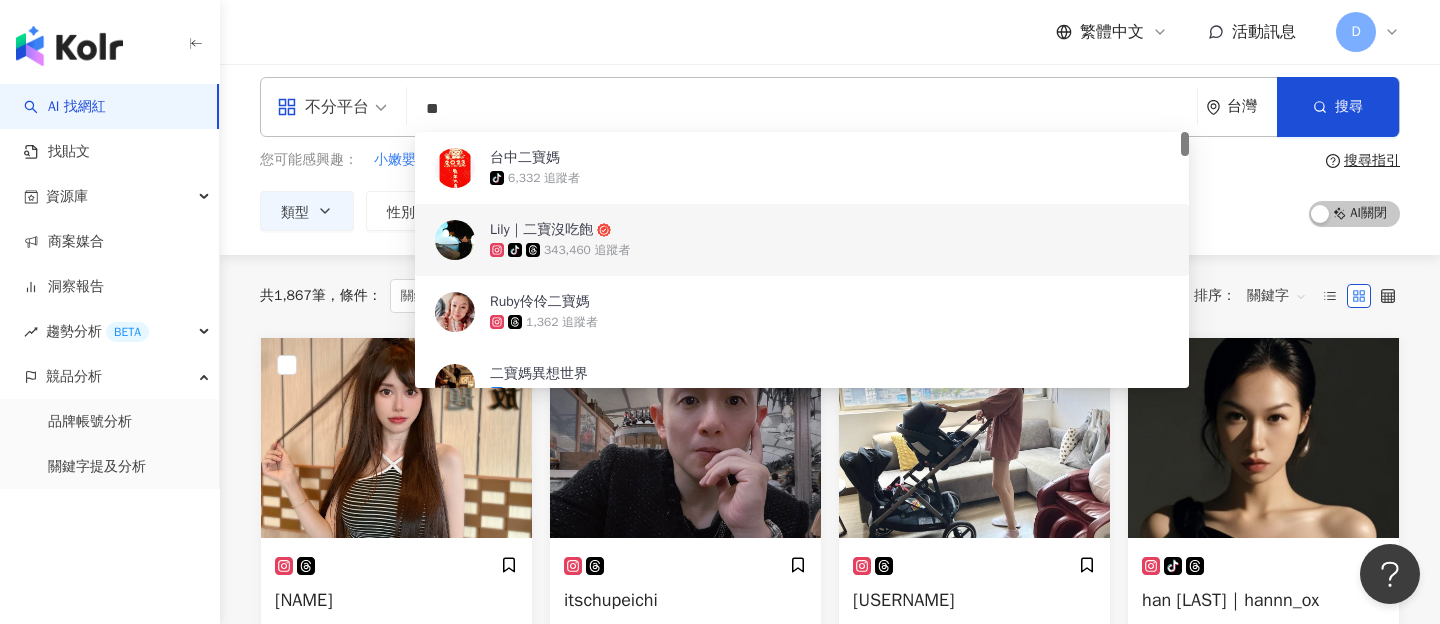 click on "**" at bounding box center [802, 109] 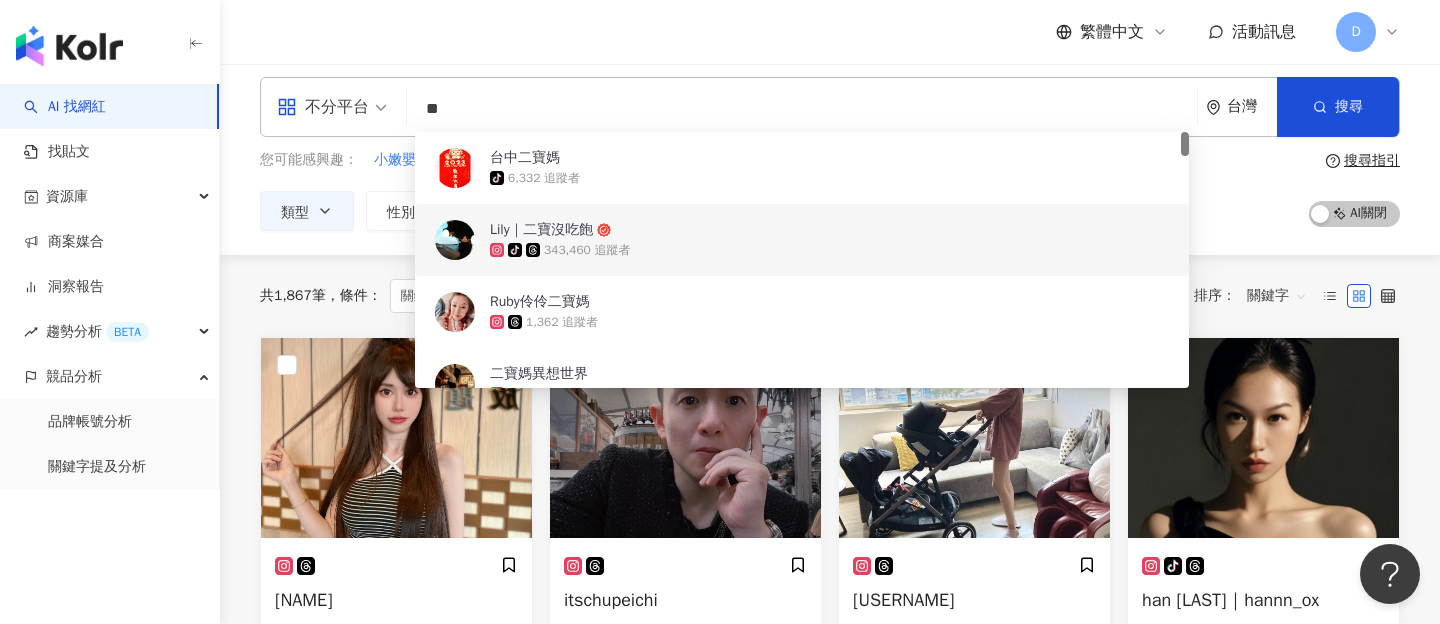 click on "**" at bounding box center (802, 109) 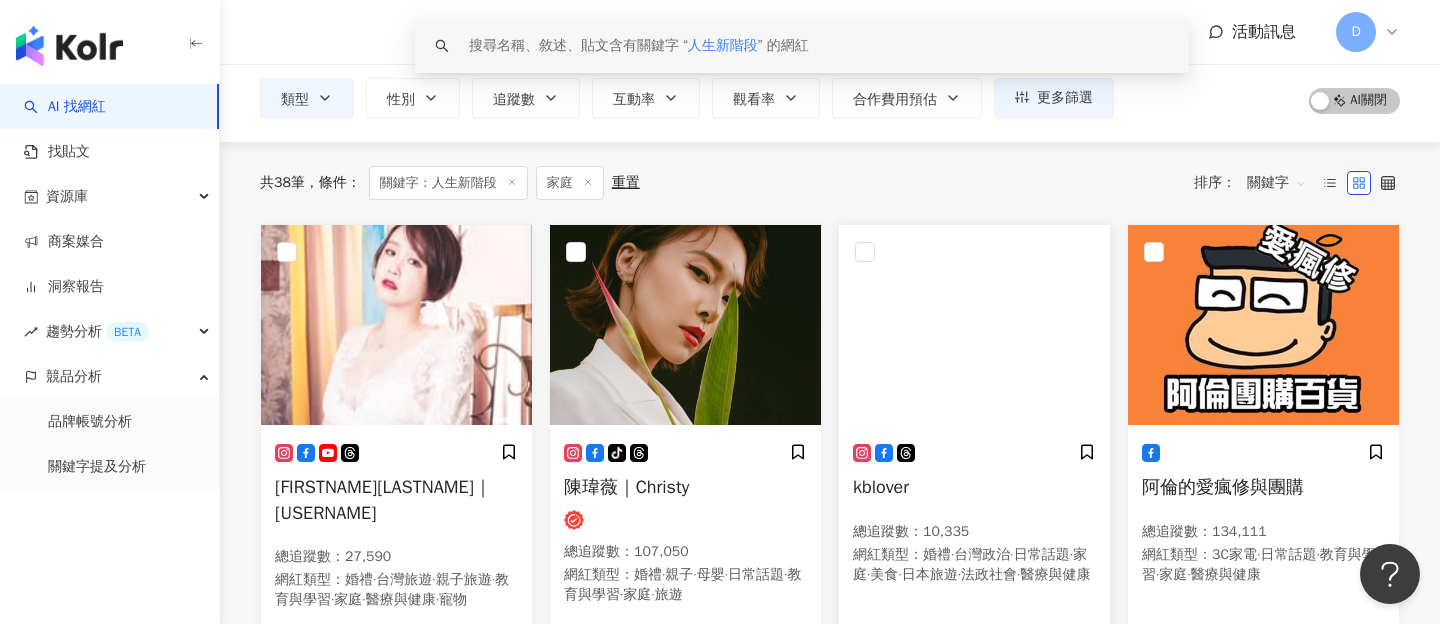 scroll, scrollTop: 0, scrollLeft: 0, axis: both 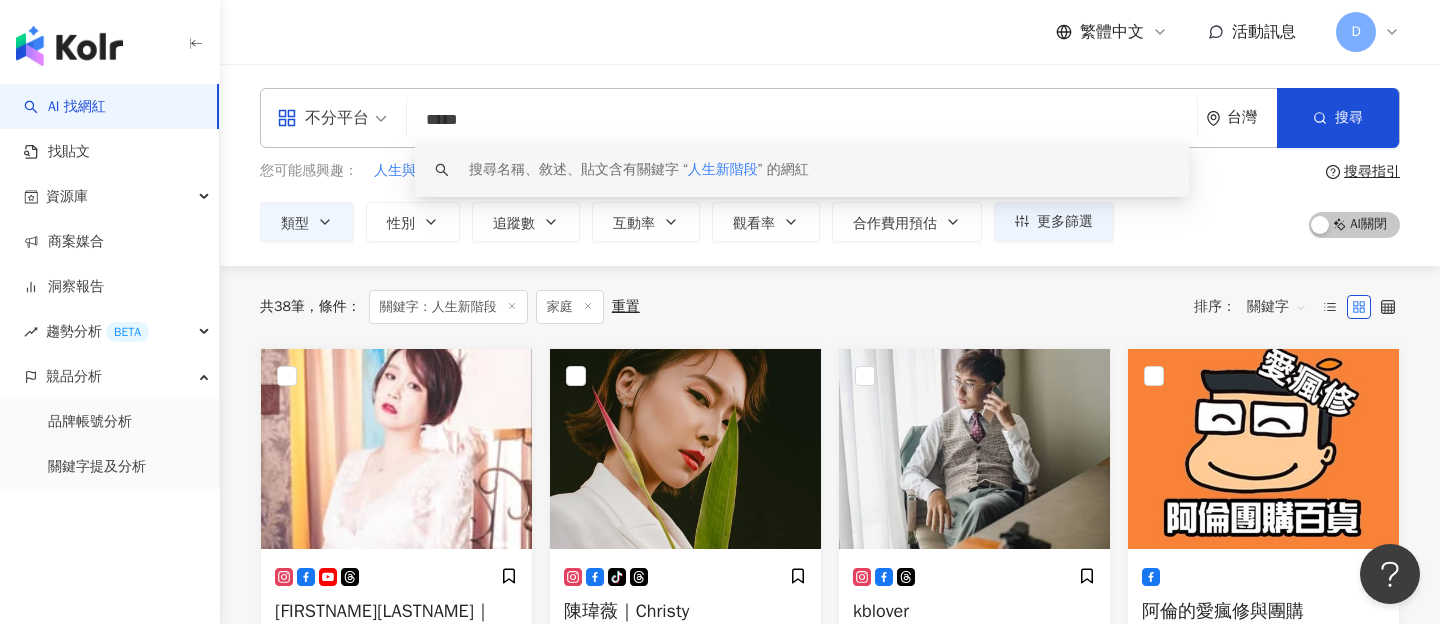 click on "*****" at bounding box center [802, 120] 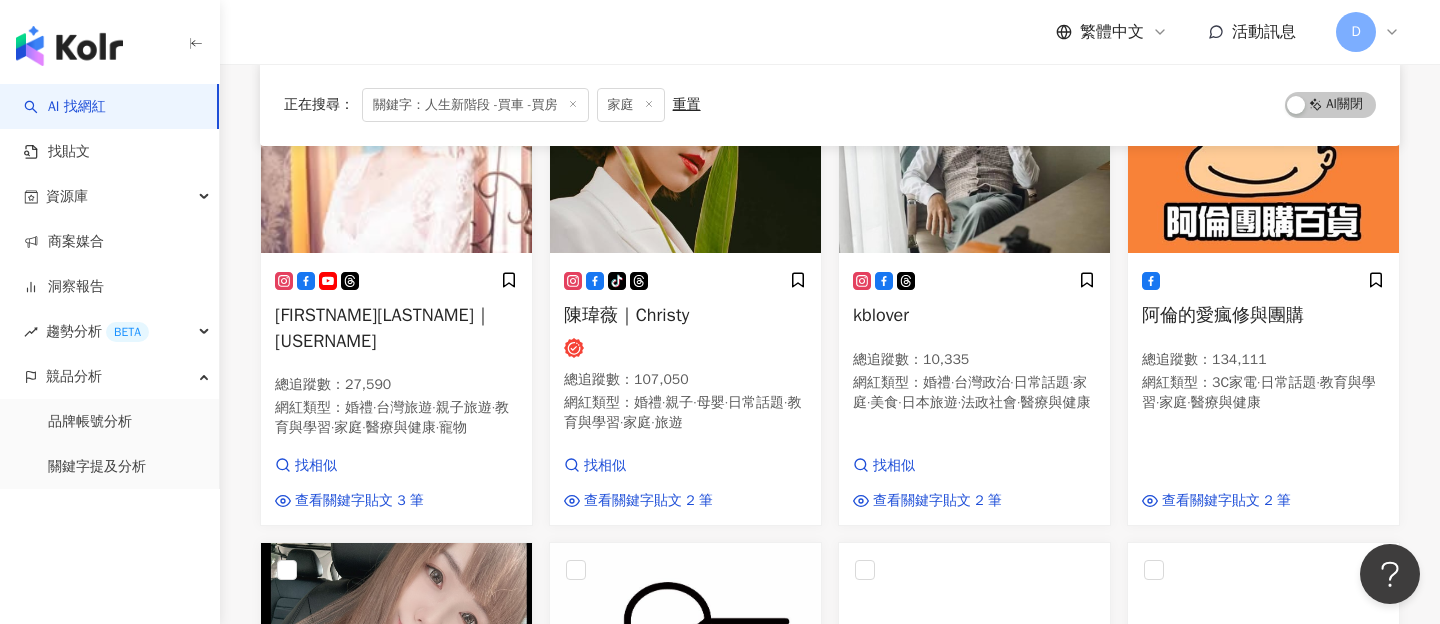 scroll, scrollTop: 315, scrollLeft: 0, axis: vertical 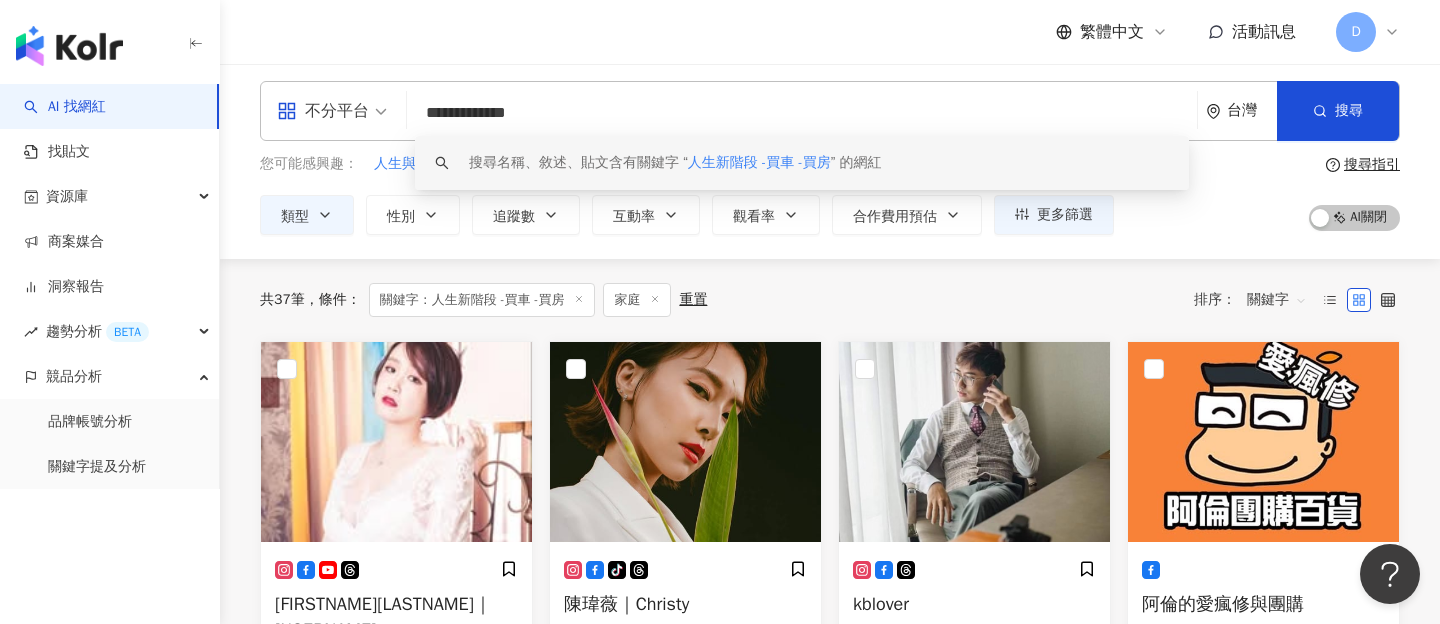 click on "**********" at bounding box center (802, 113) 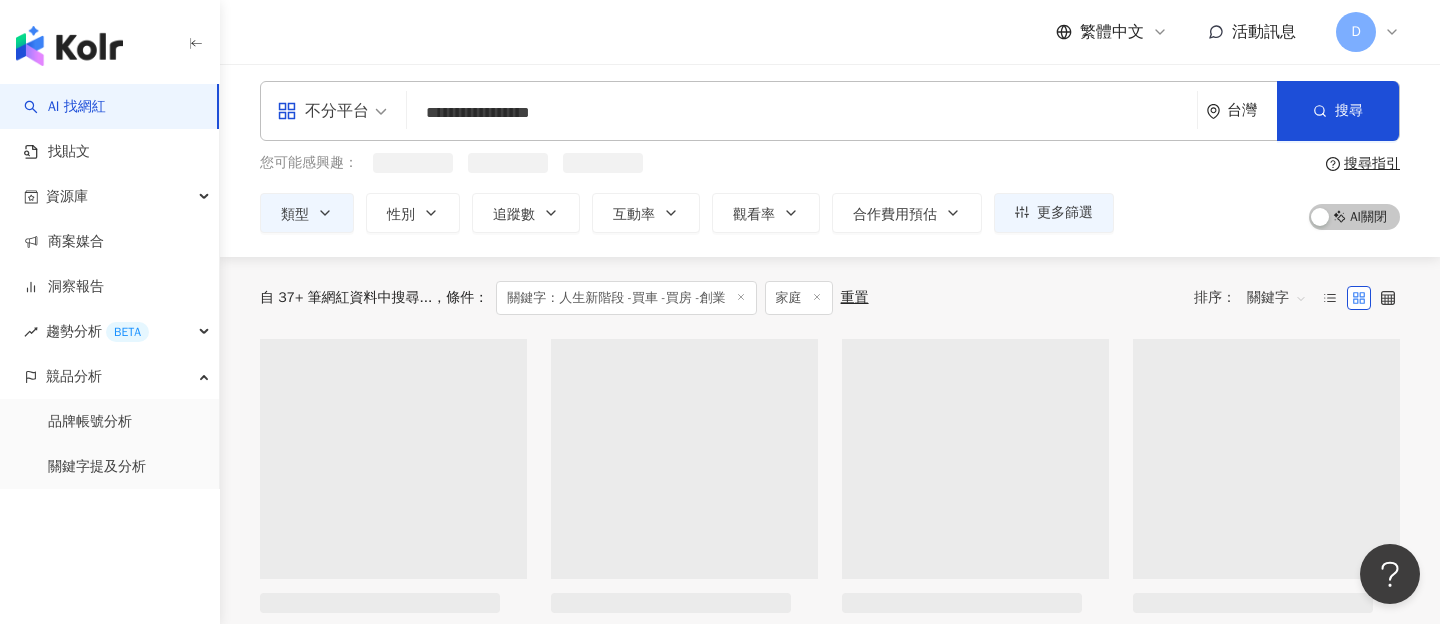 scroll, scrollTop: 0, scrollLeft: 0, axis: both 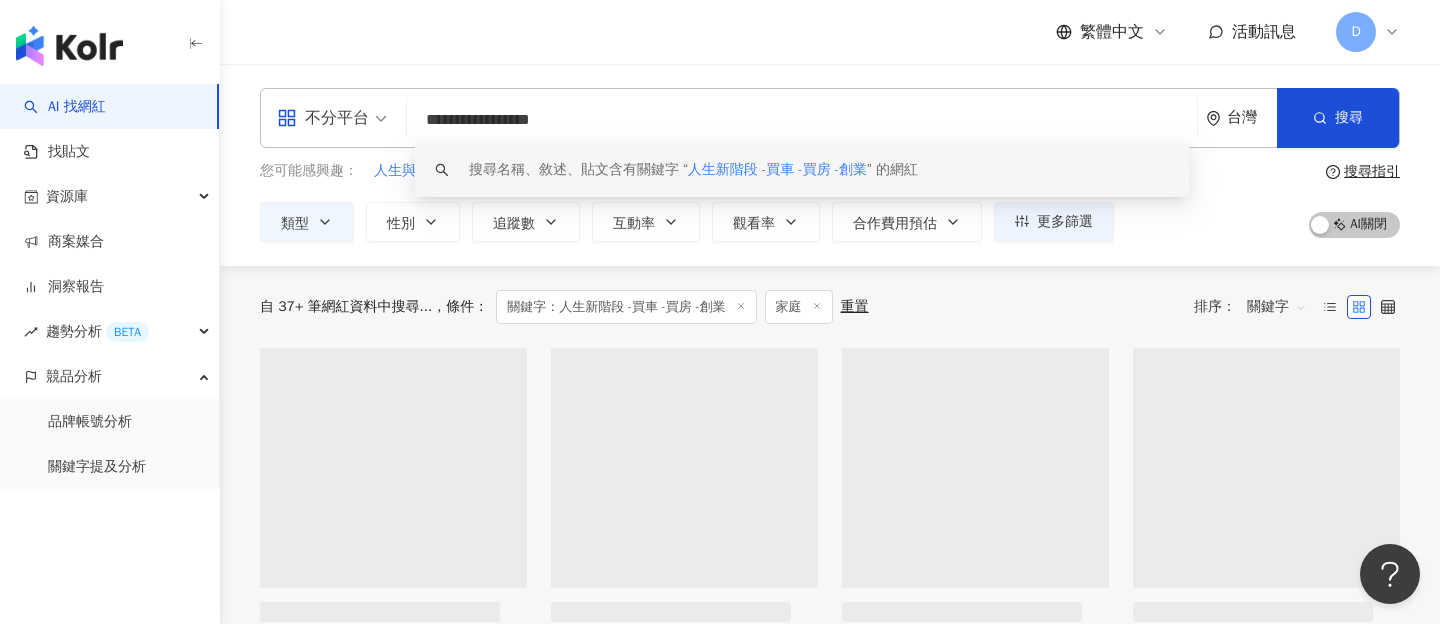 drag, startPoint x: 428, startPoint y: 116, endPoint x: 674, endPoint y: 118, distance: 246.00813 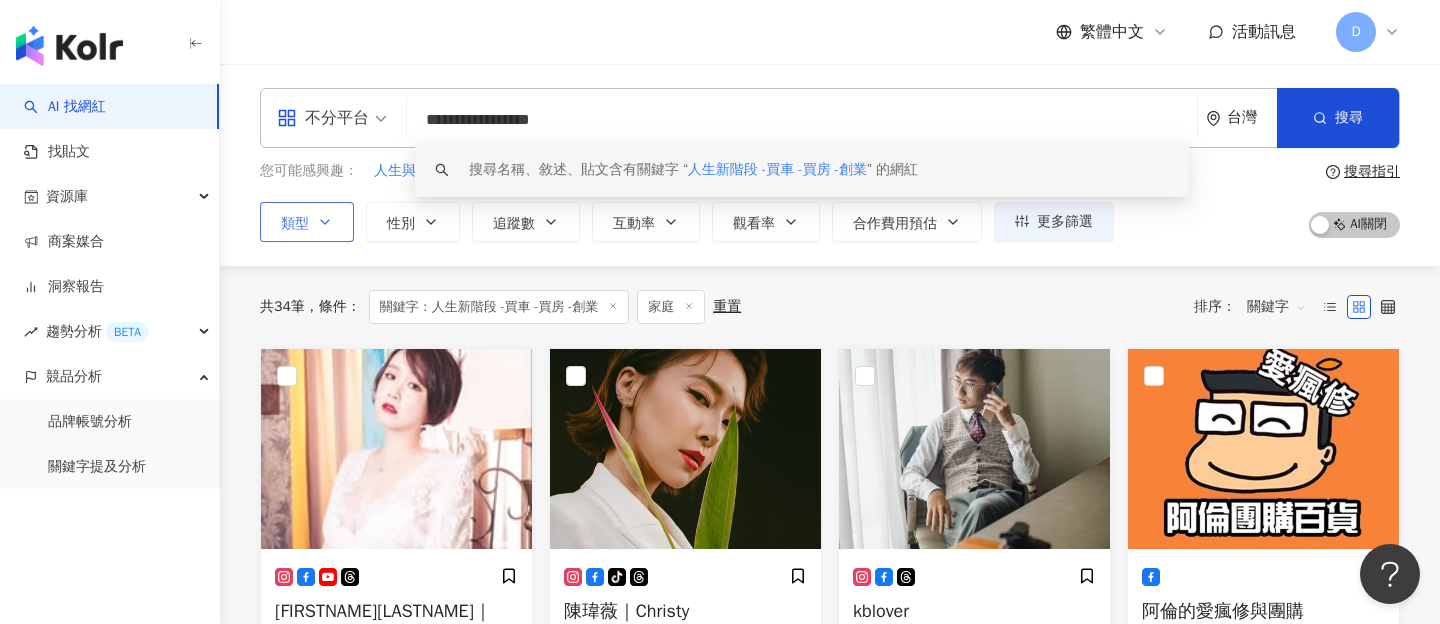 type on "**********" 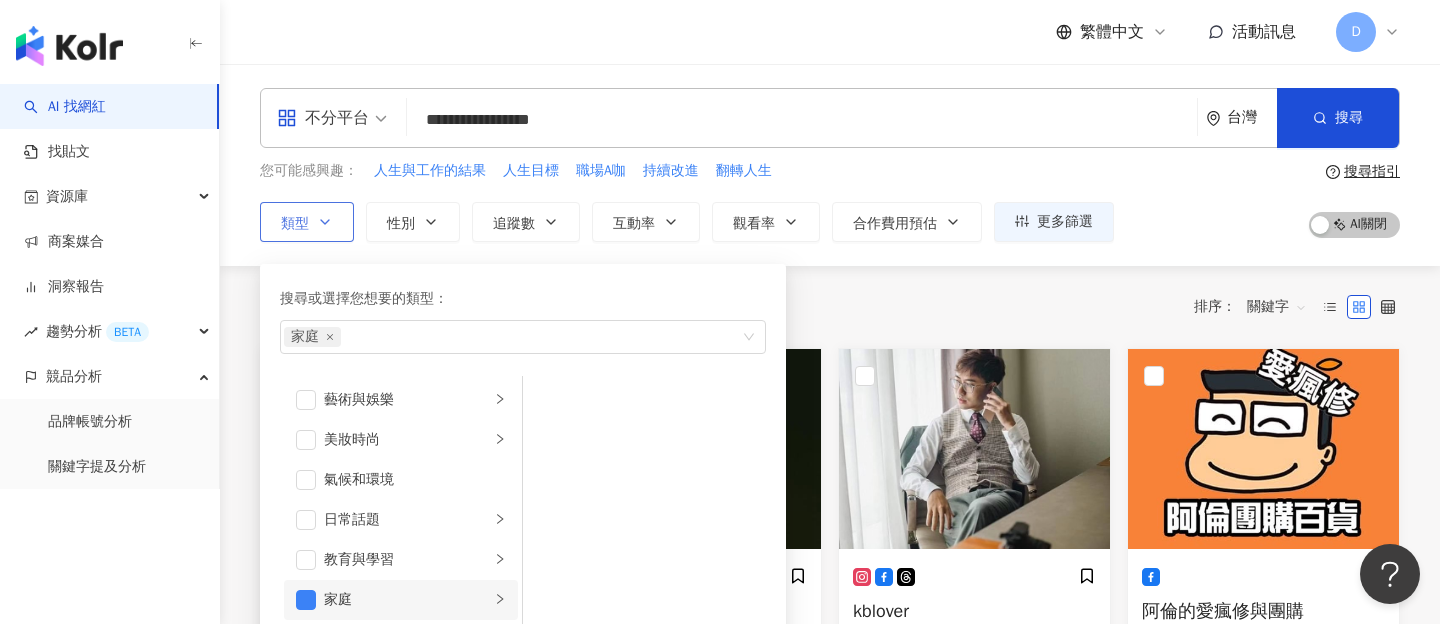 click on "家庭" at bounding box center [407, 600] 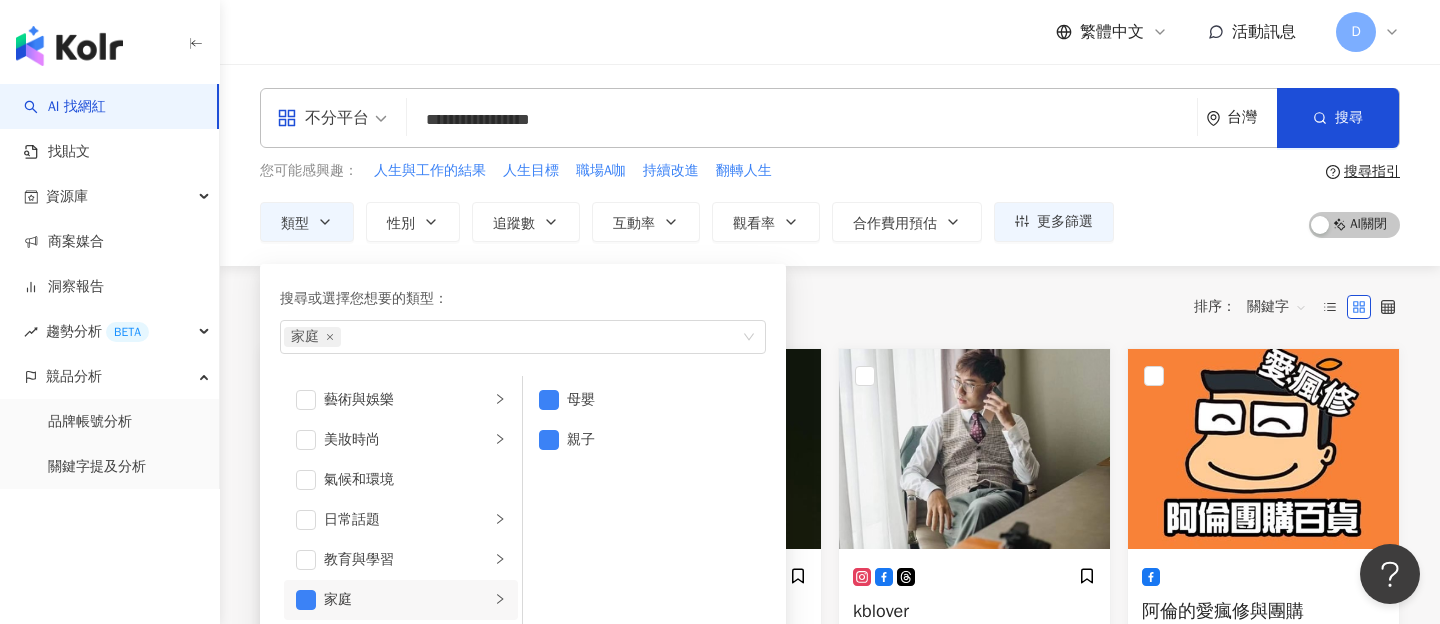 click on "共  [NUMBER]  筆 條件 ： 關鍵字：人生新階段 -買車 -買房 -創業 家庭 重置 排序： 關鍵字" at bounding box center (830, 307) 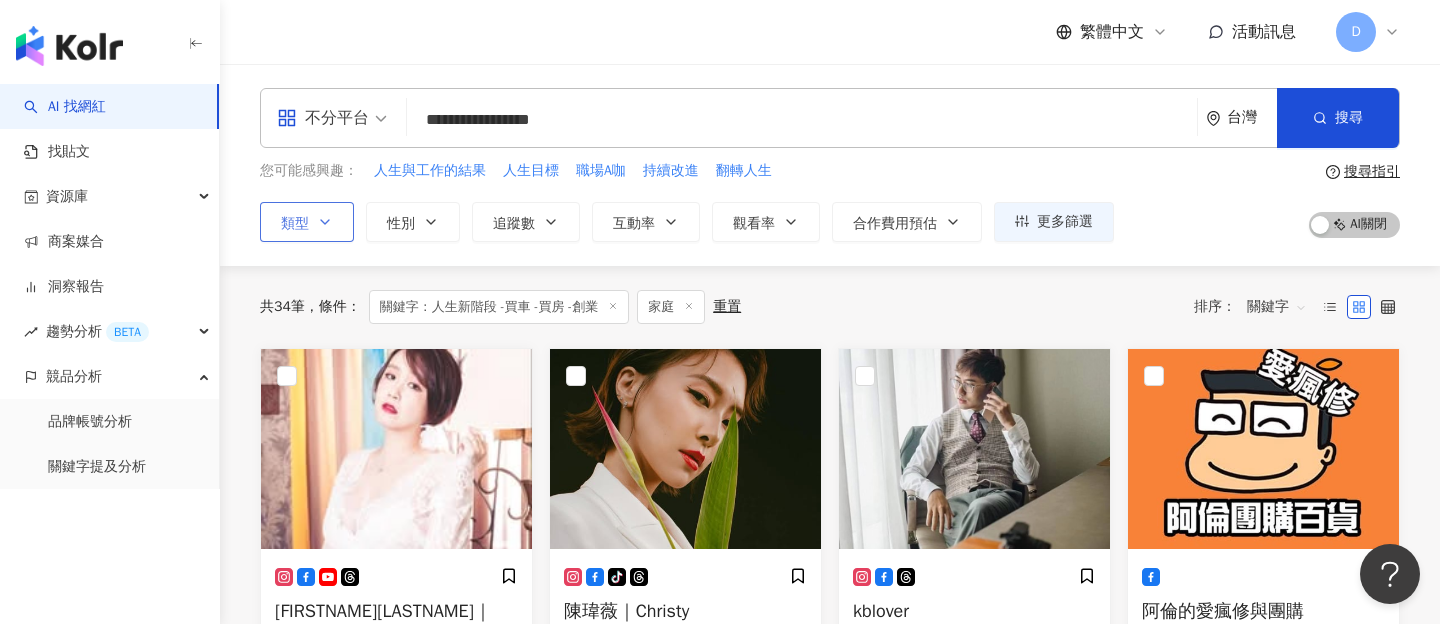 click 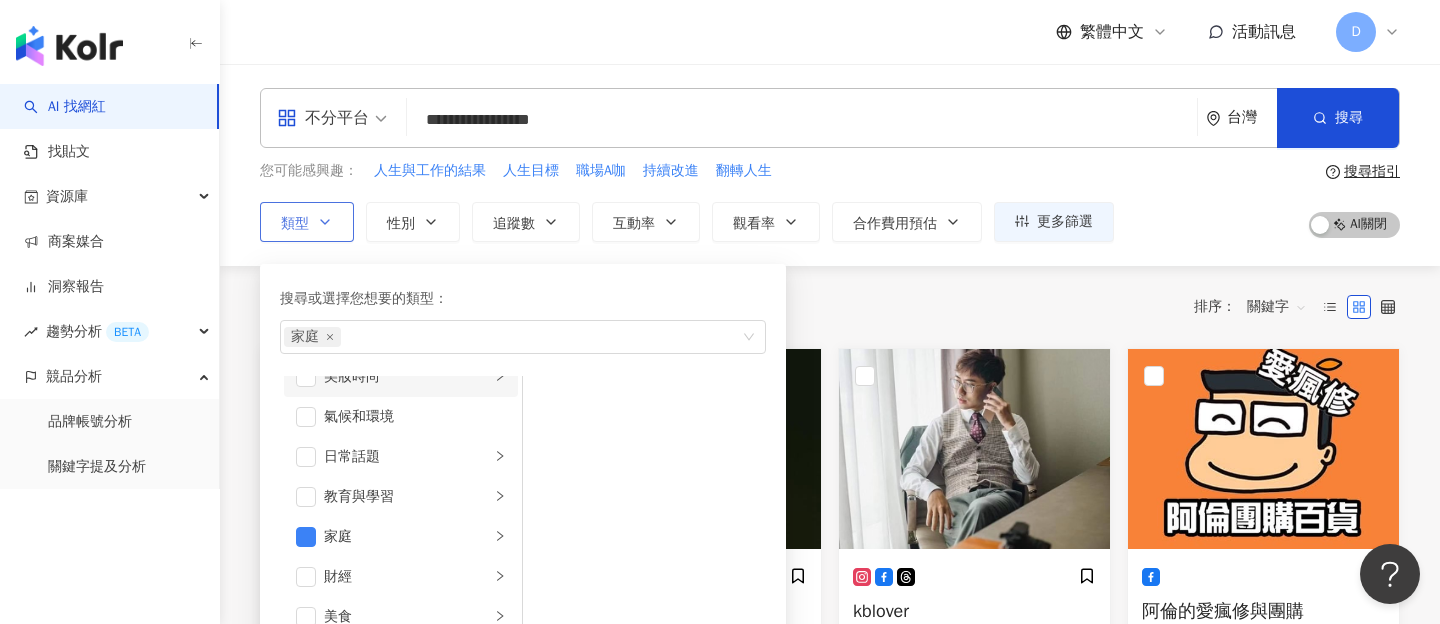 scroll, scrollTop: 53, scrollLeft: 0, axis: vertical 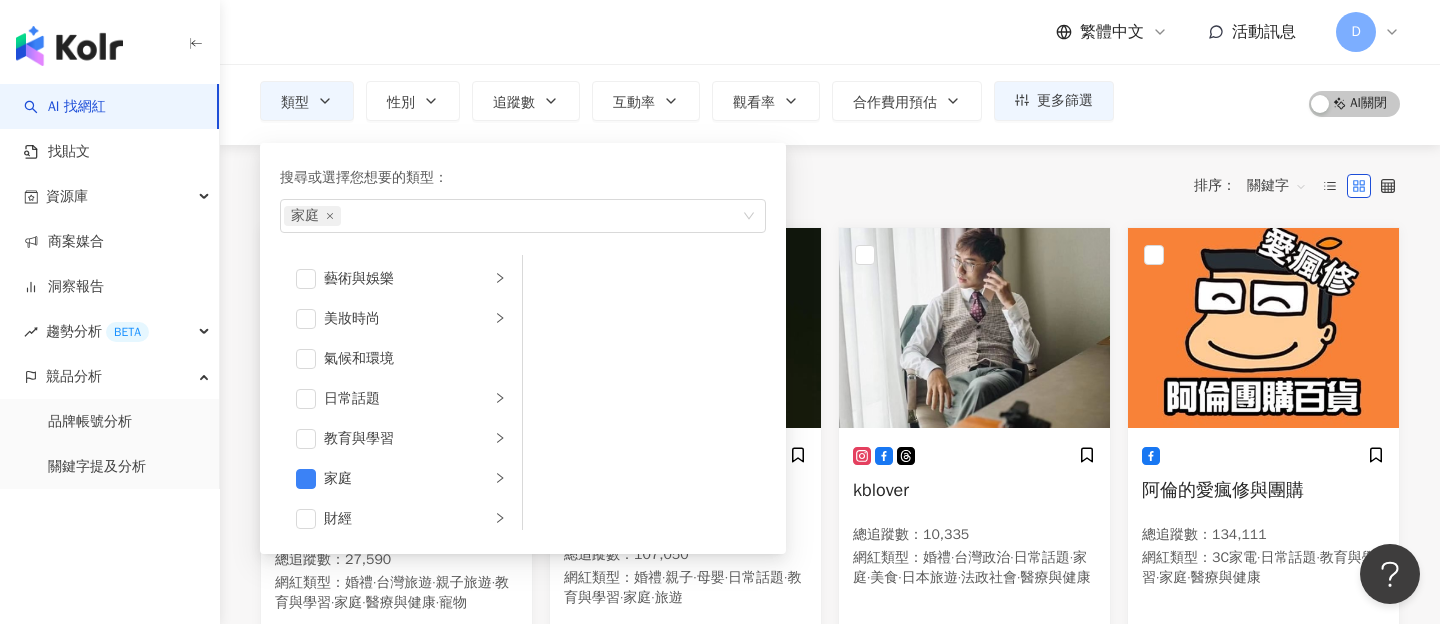 click on "共  [NUMBER]  筆 條件 ： 關鍵字：人生新階段 -買車 -買房 -創業 家庭 重置 排序： 關鍵字" at bounding box center [830, 186] 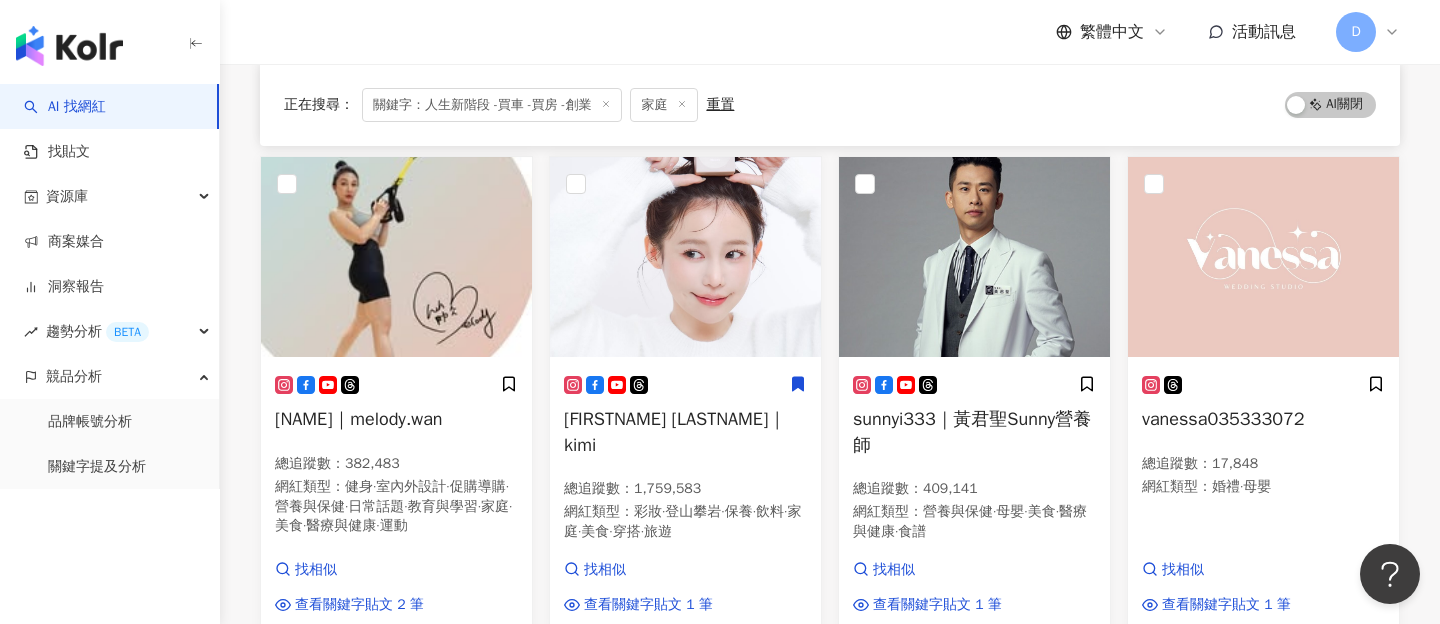 scroll, scrollTop: 1132, scrollLeft: 0, axis: vertical 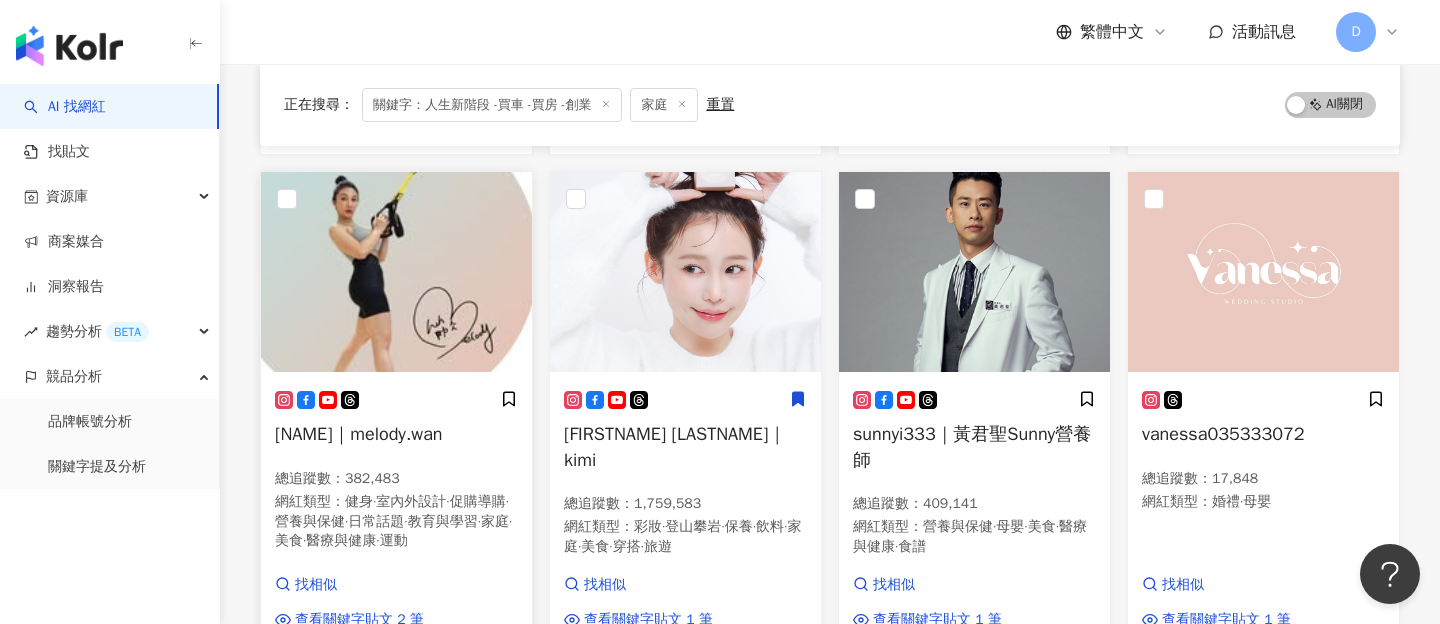click at bounding box center [396, 272] 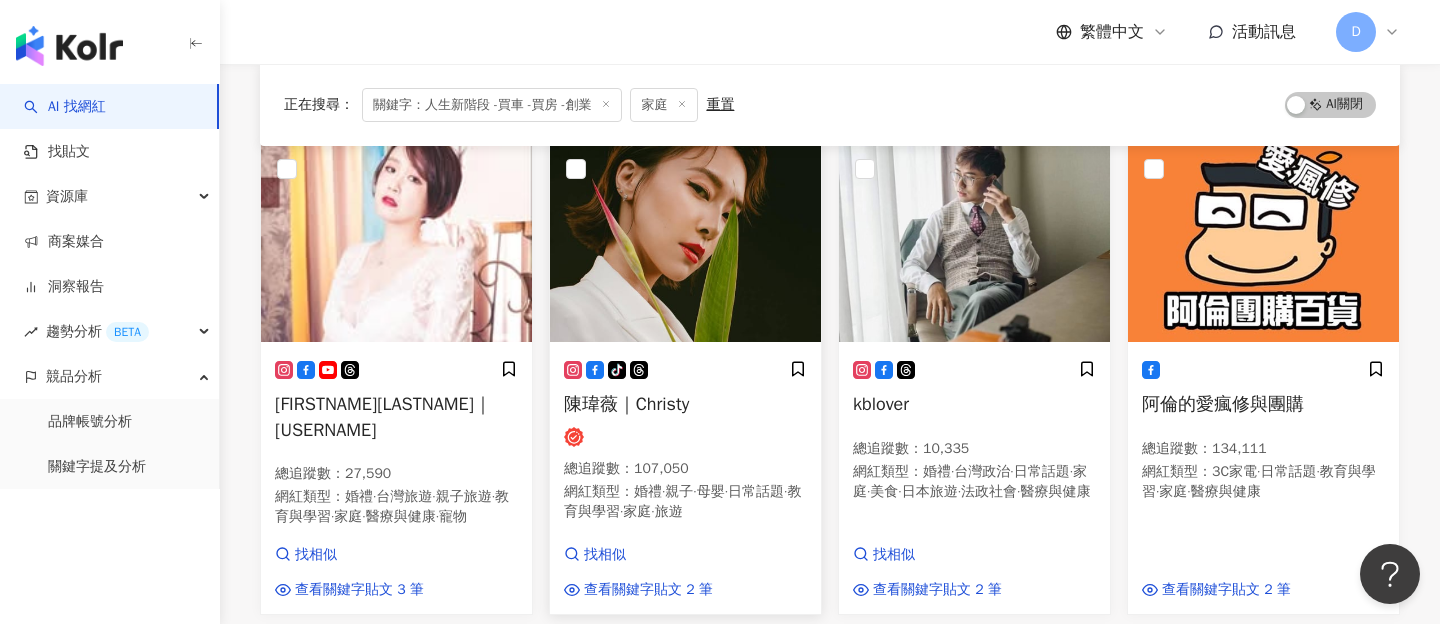scroll, scrollTop: 328, scrollLeft: 0, axis: vertical 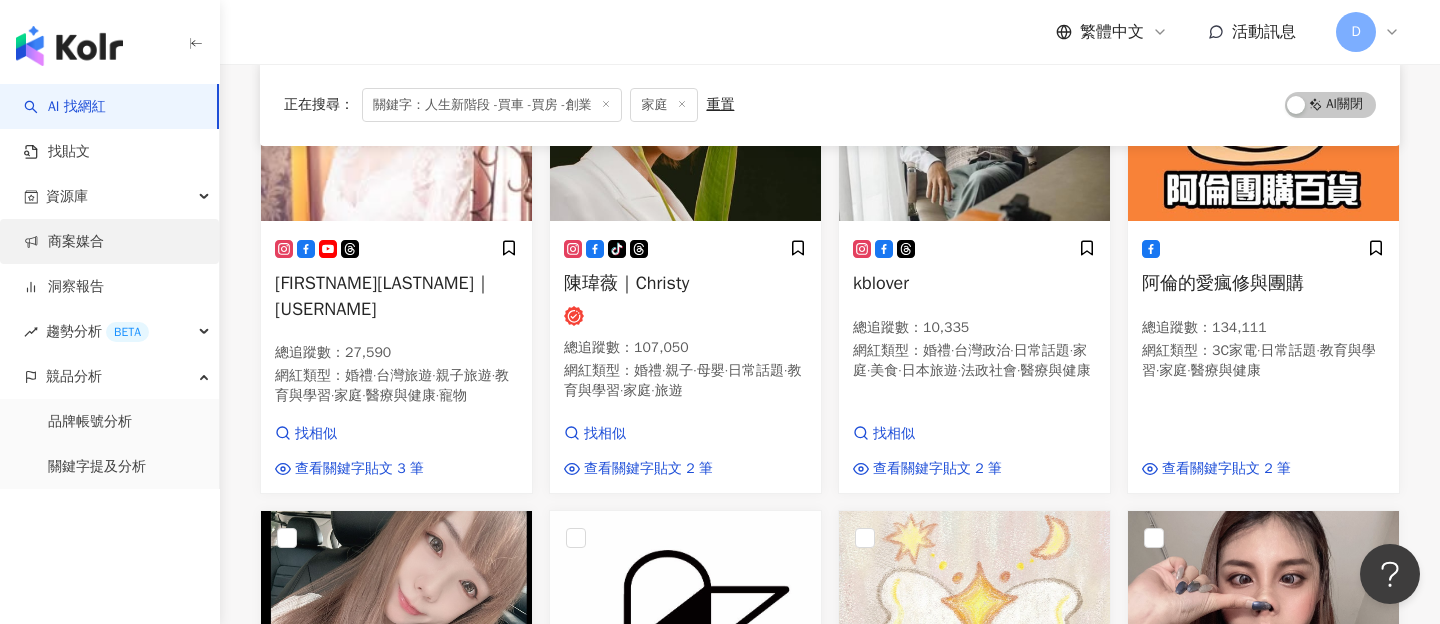click on "商案媒合" at bounding box center (64, 242) 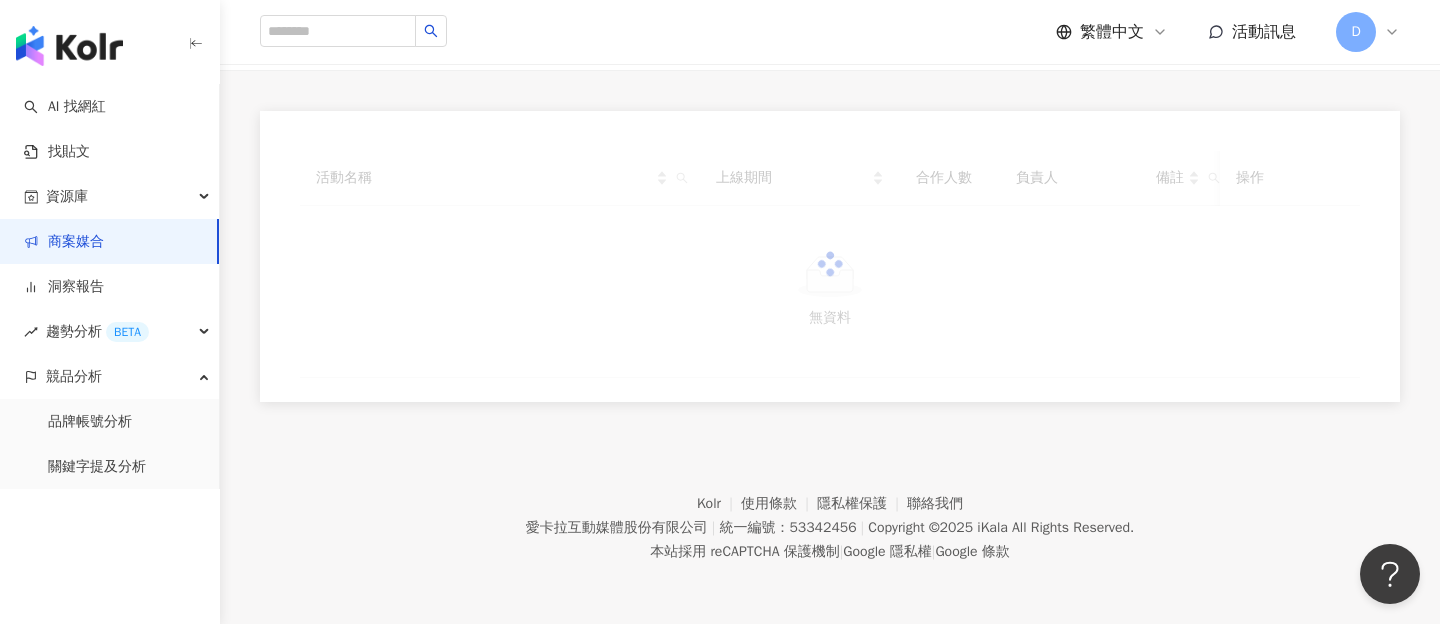 scroll, scrollTop: 0, scrollLeft: 0, axis: both 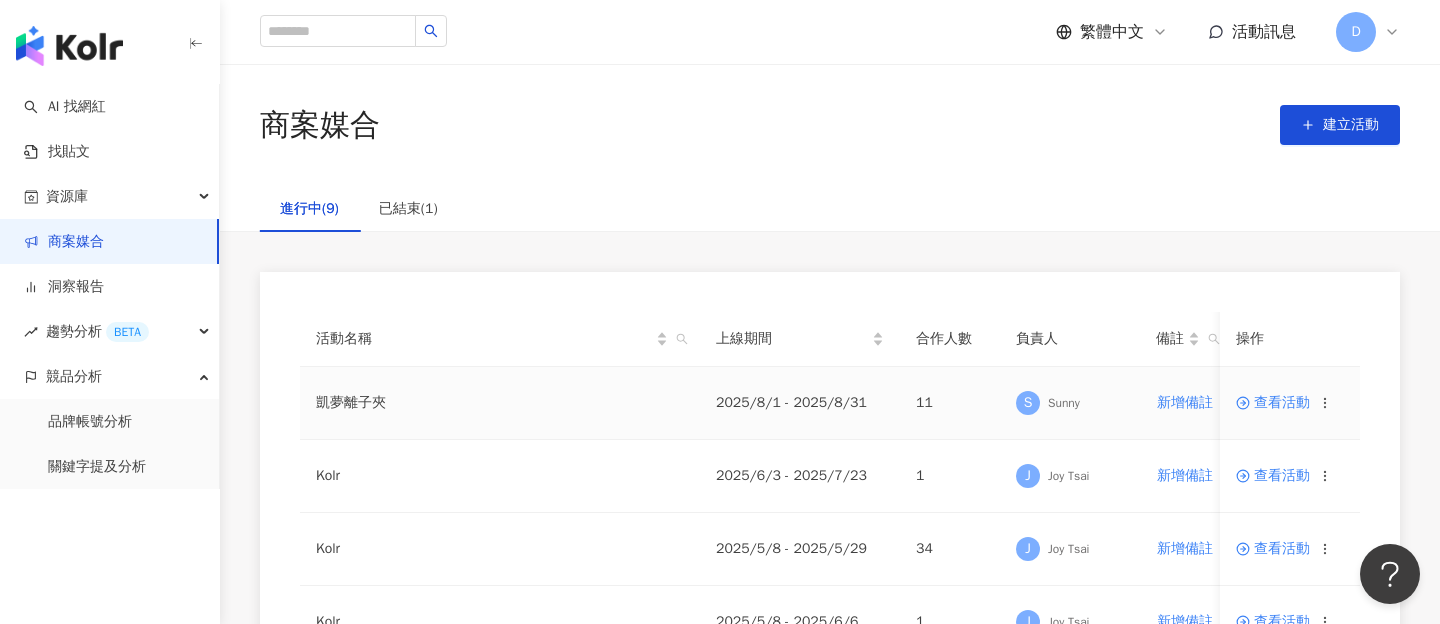 click on "查看活動" at bounding box center (1273, 403) 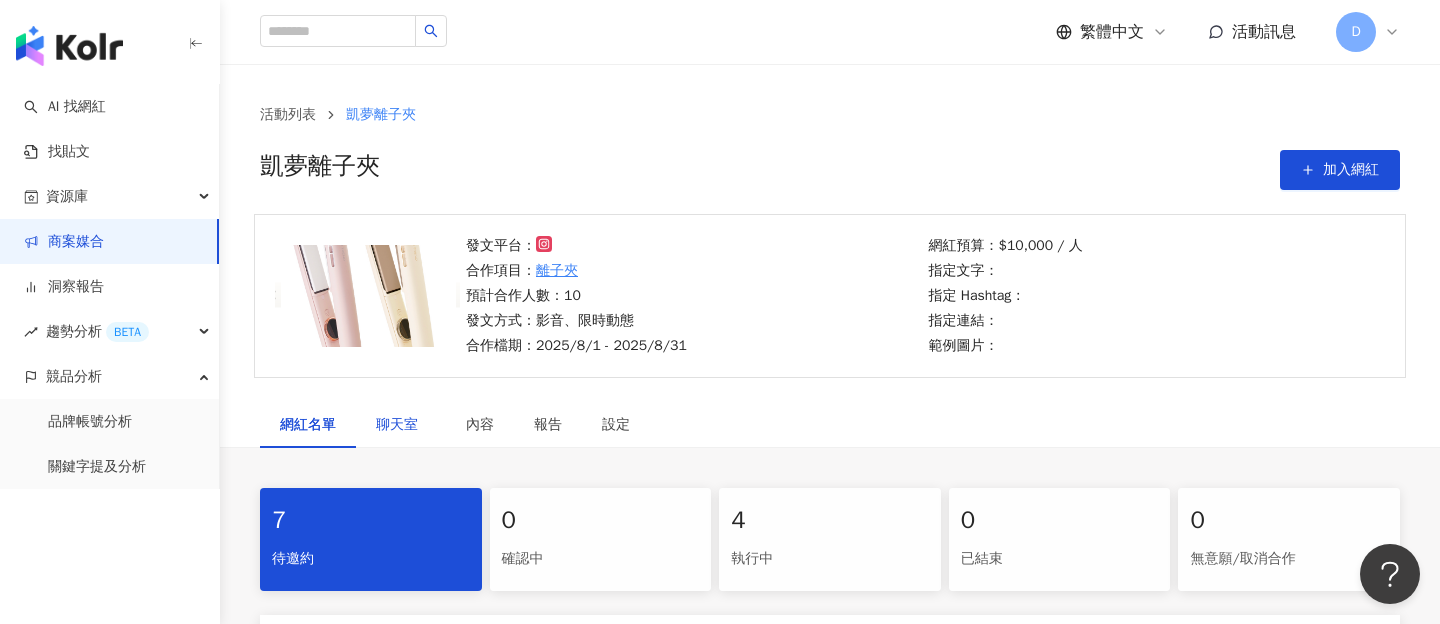 click on "聊天室" at bounding box center [401, 425] 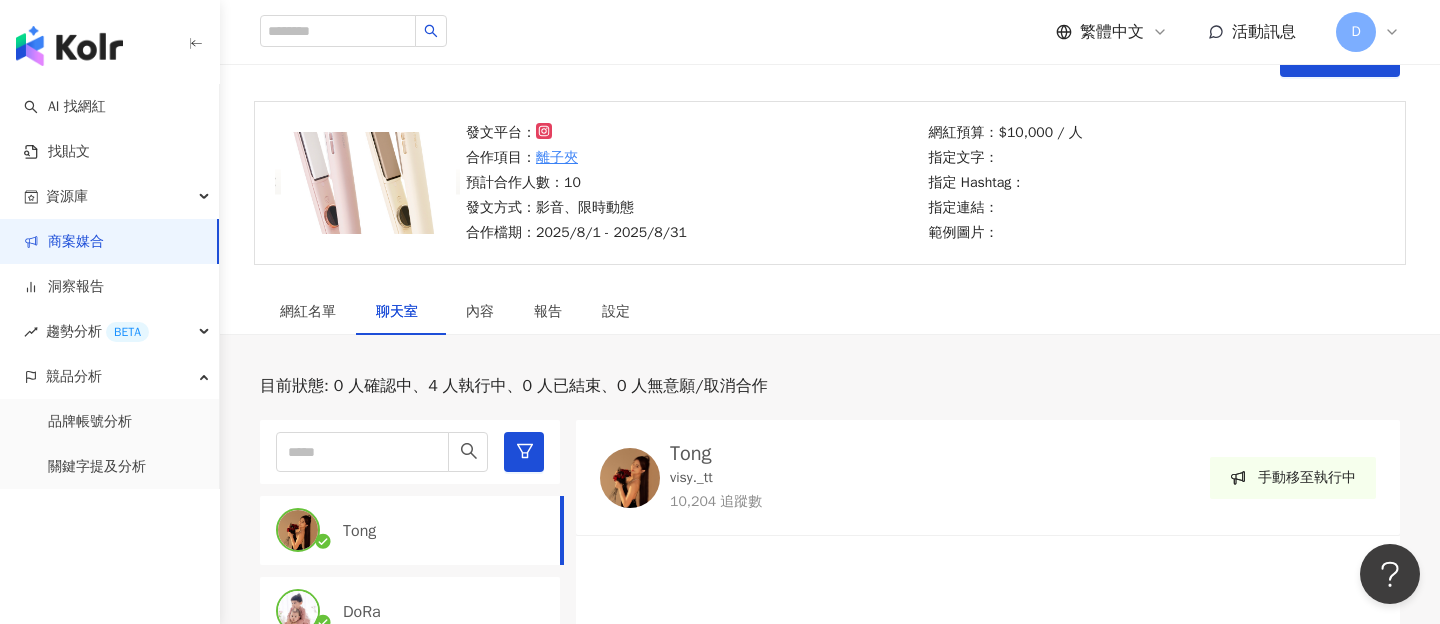 scroll, scrollTop: 0, scrollLeft: 0, axis: both 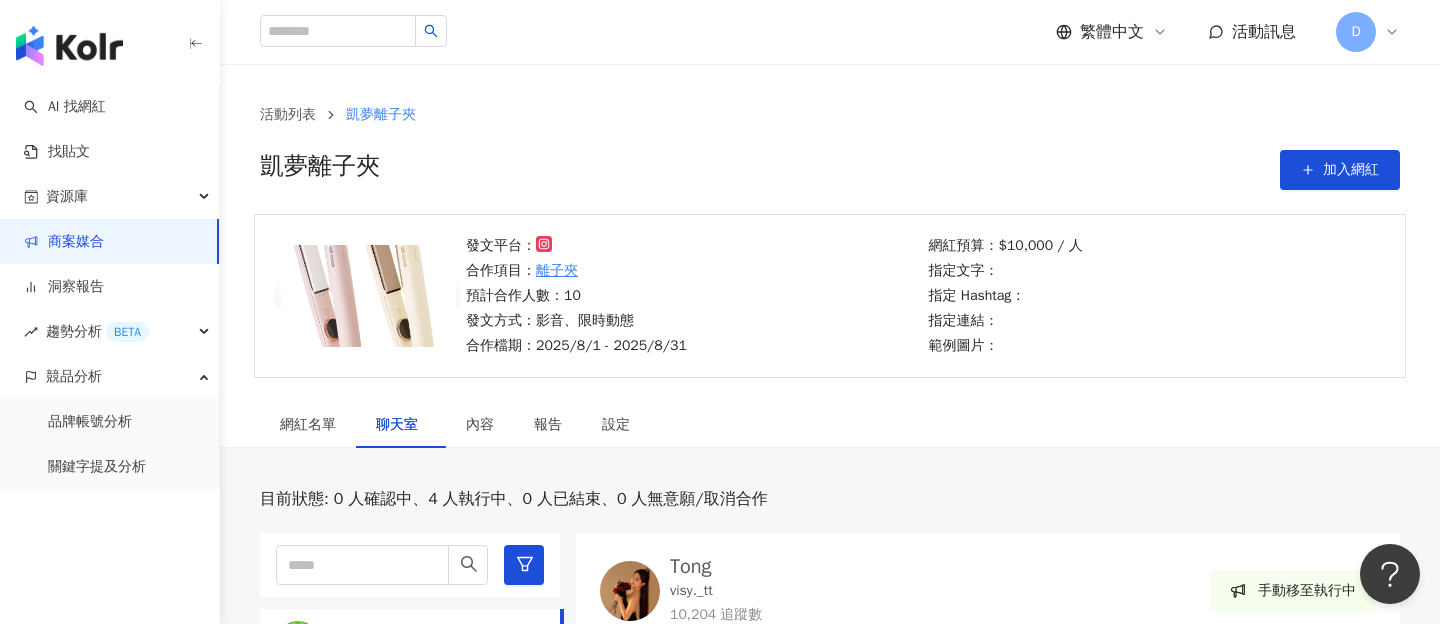 click on "商案媒合" at bounding box center (64, 242) 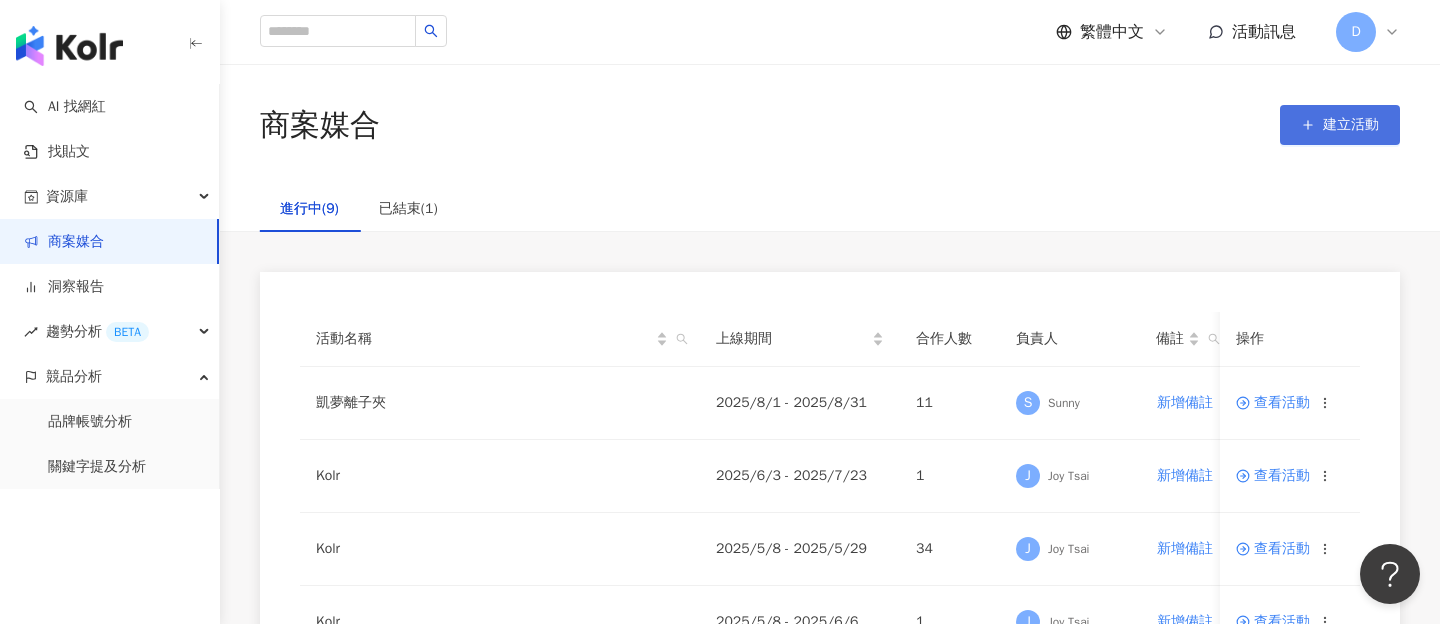 click on "建立活動" at bounding box center (1340, 125) 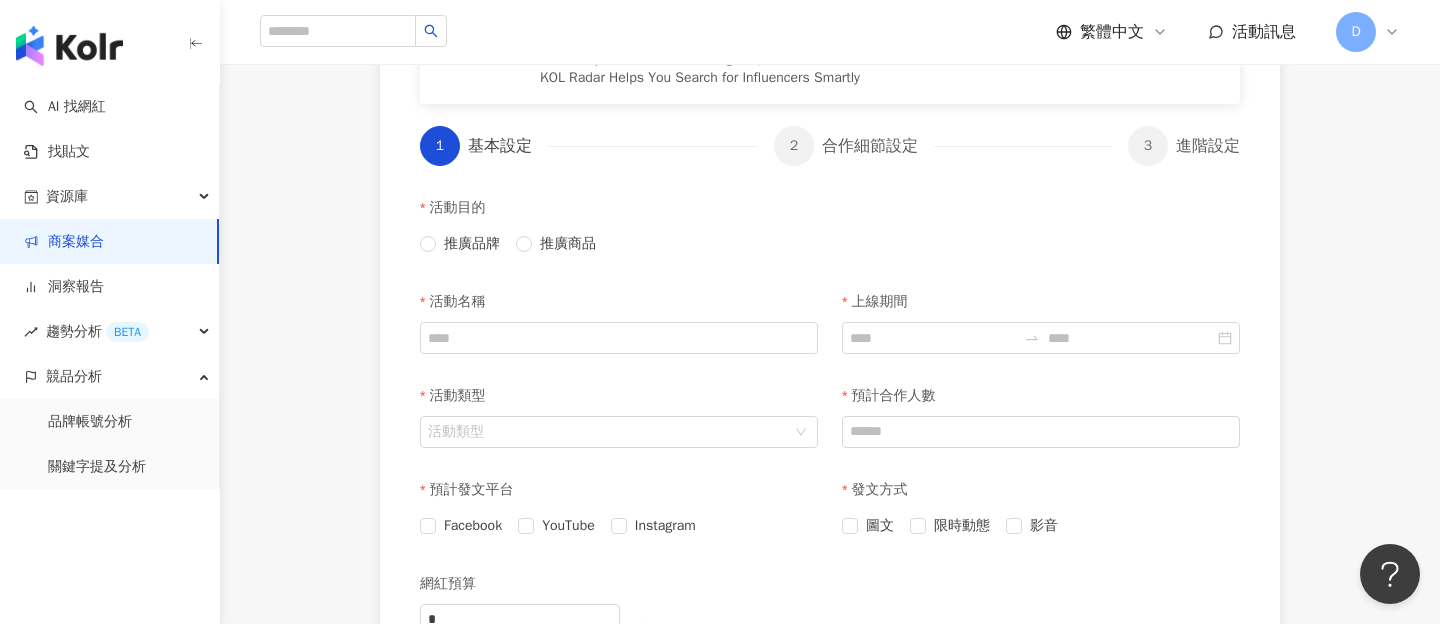 scroll, scrollTop: 210, scrollLeft: 0, axis: vertical 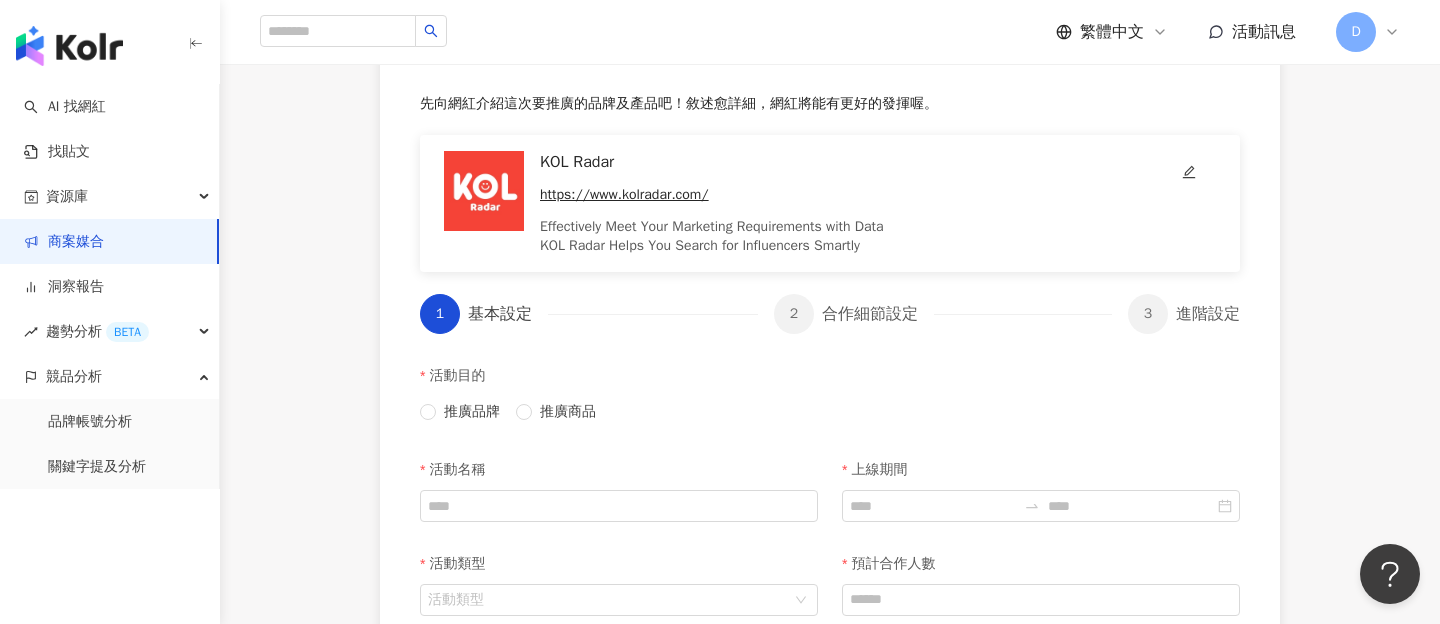 click on "商案媒合" at bounding box center (64, 242) 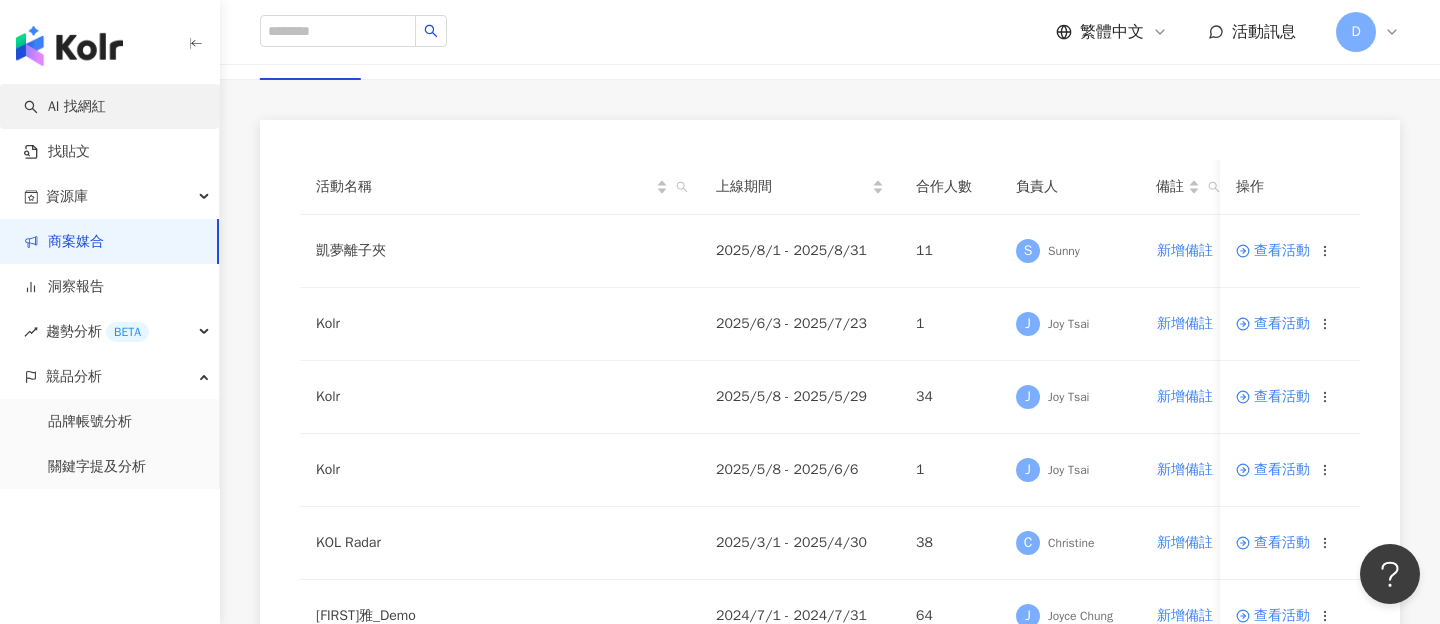 scroll, scrollTop: 157, scrollLeft: 0, axis: vertical 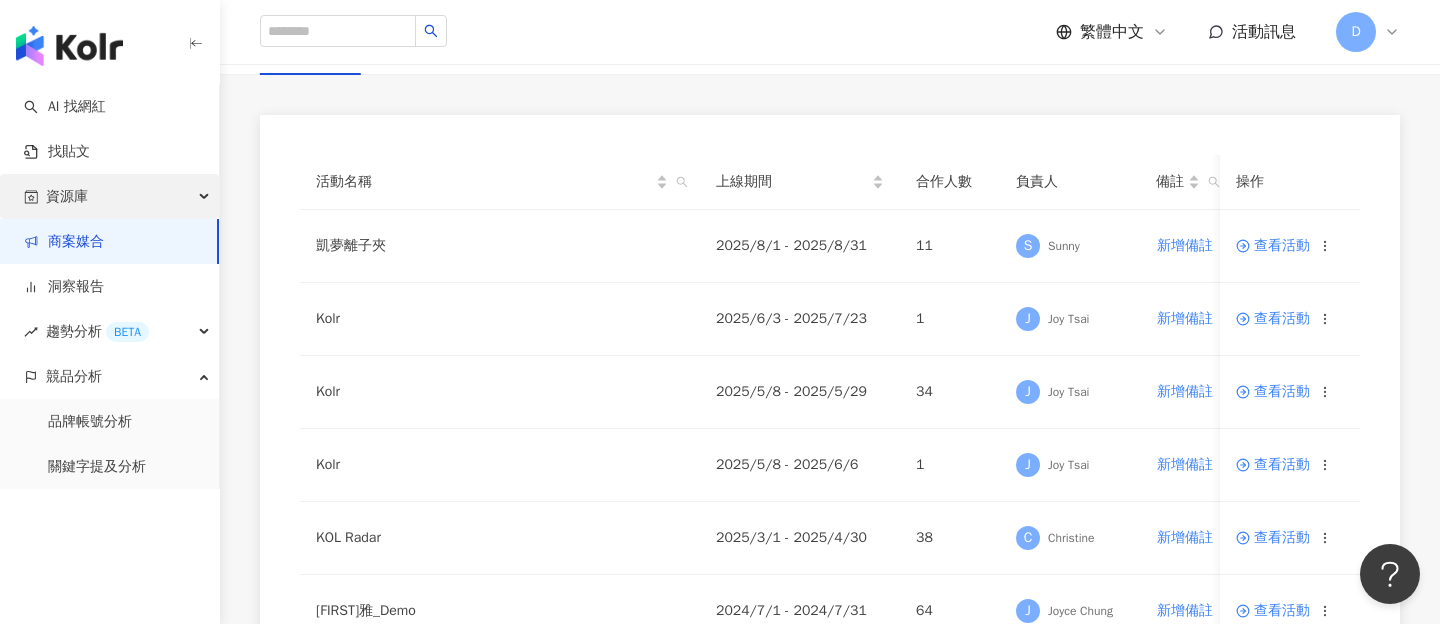 click on "資源庫" at bounding box center [109, 196] 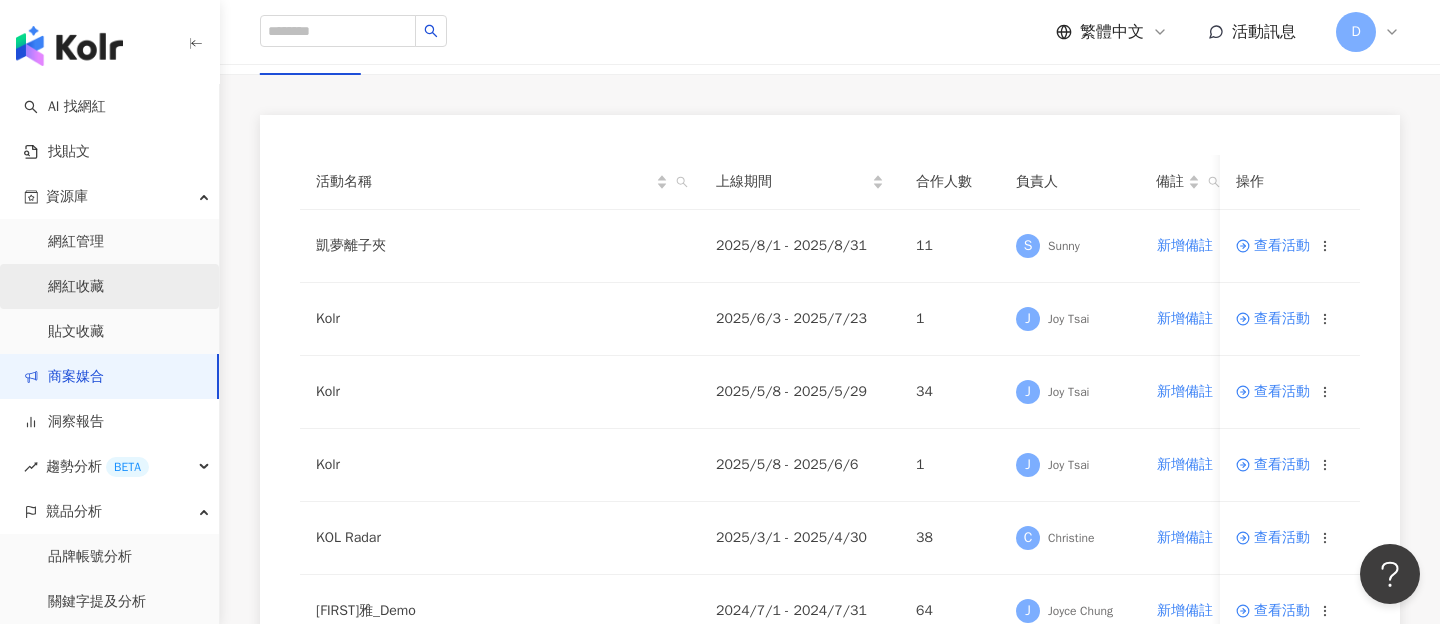 click on "網紅收藏" at bounding box center (76, 287) 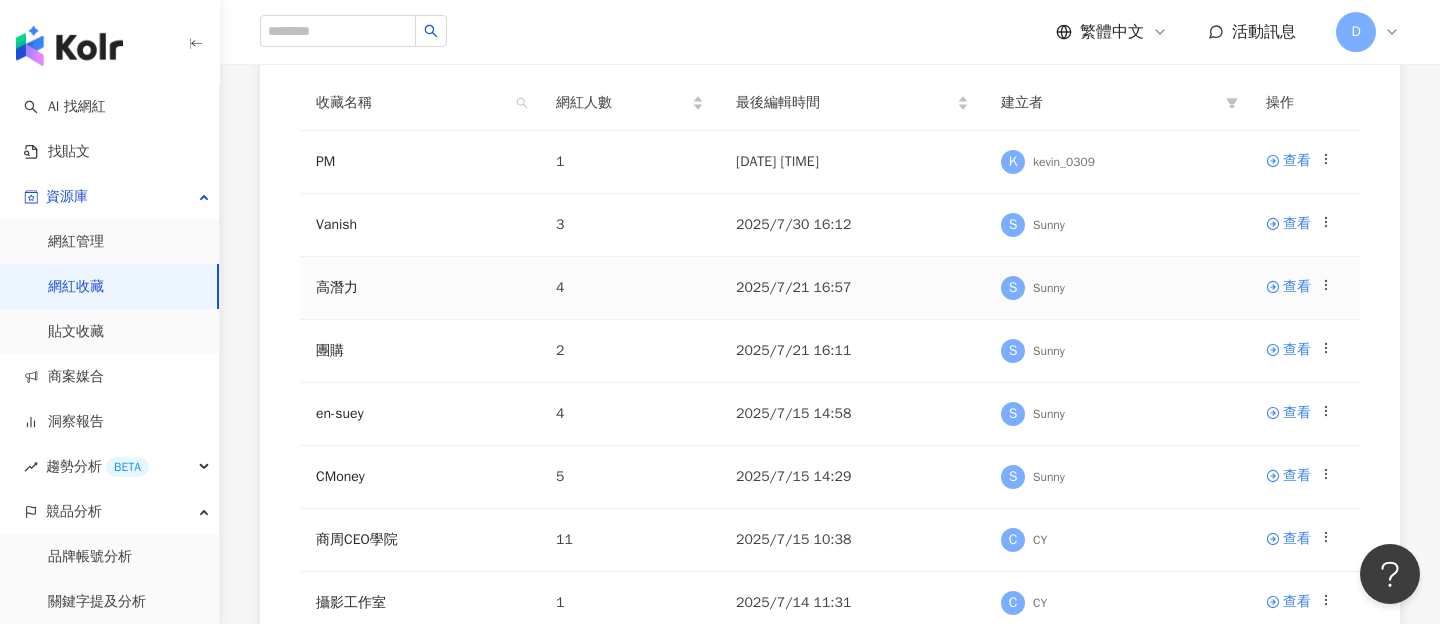 scroll, scrollTop: 325, scrollLeft: 0, axis: vertical 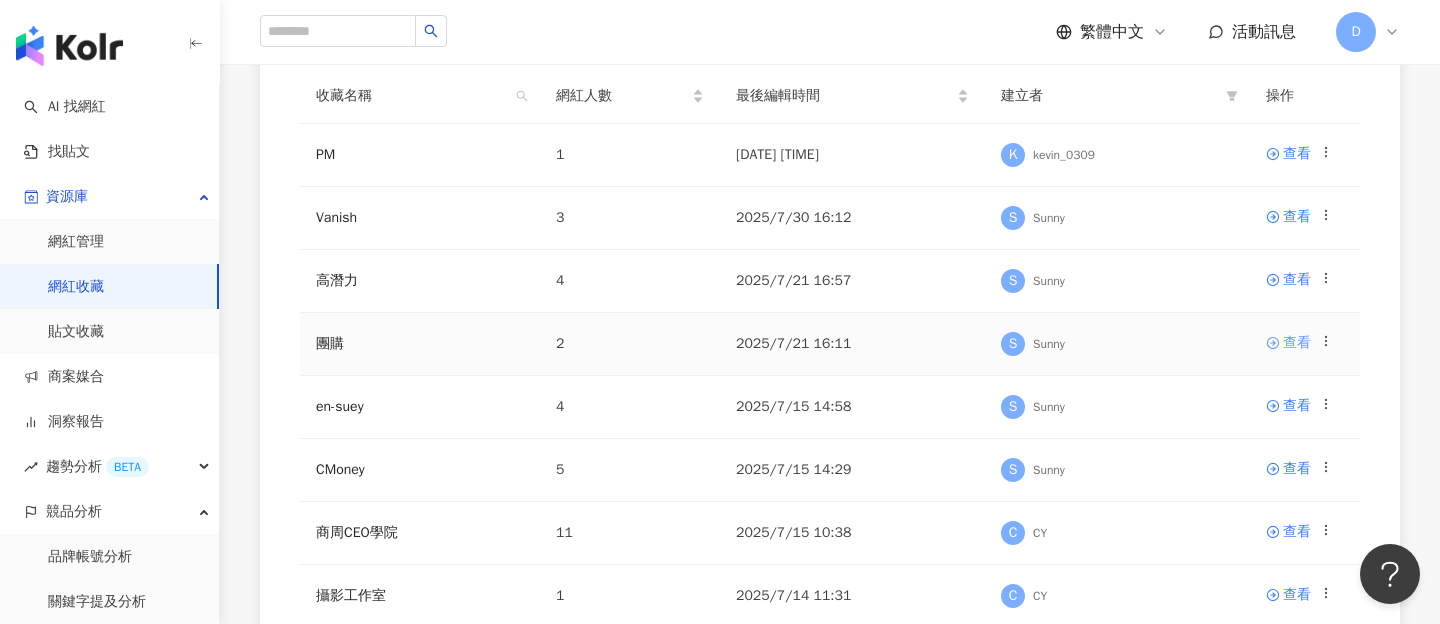 click on "查看" at bounding box center (1297, 343) 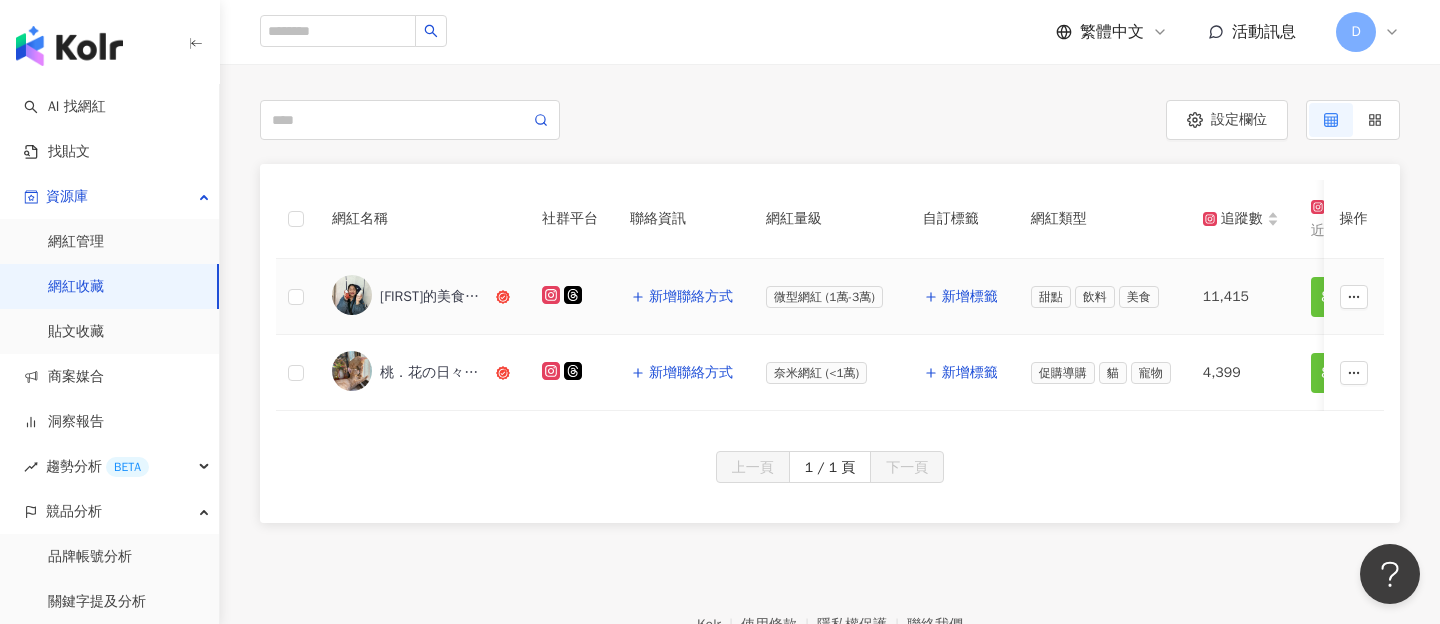 scroll, scrollTop: 176, scrollLeft: 0, axis: vertical 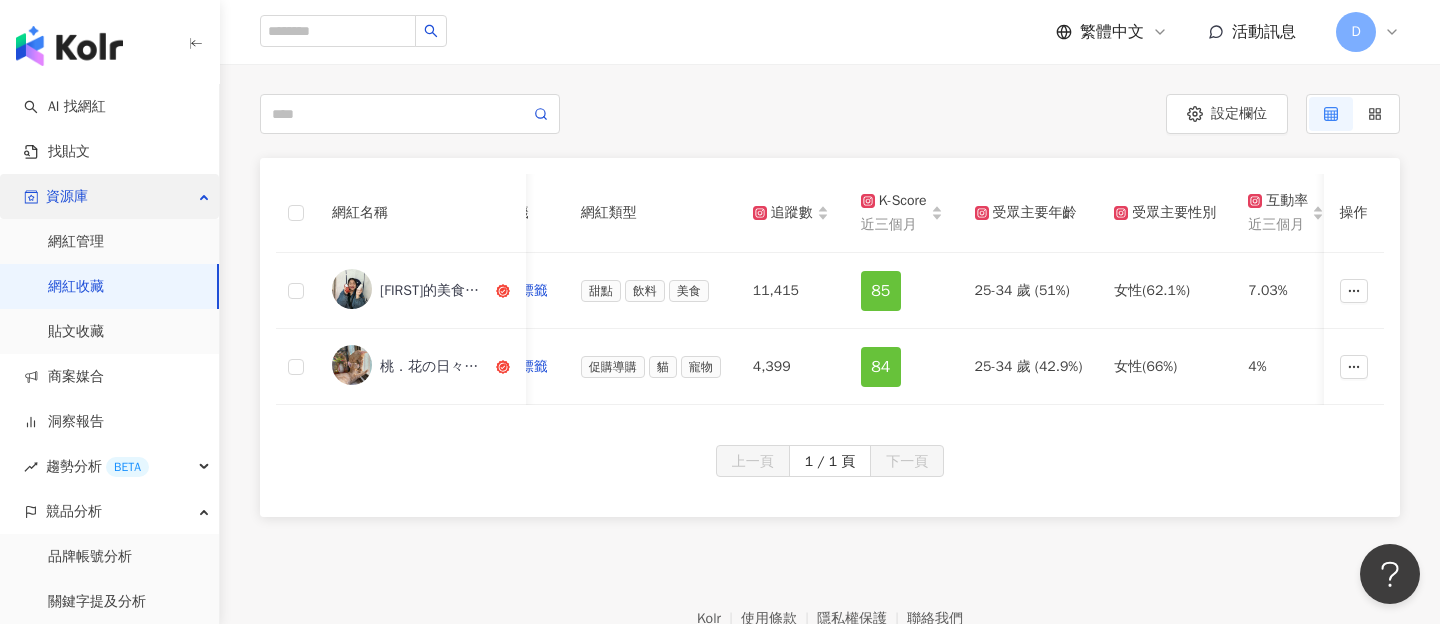 click on "資源庫" at bounding box center [109, 196] 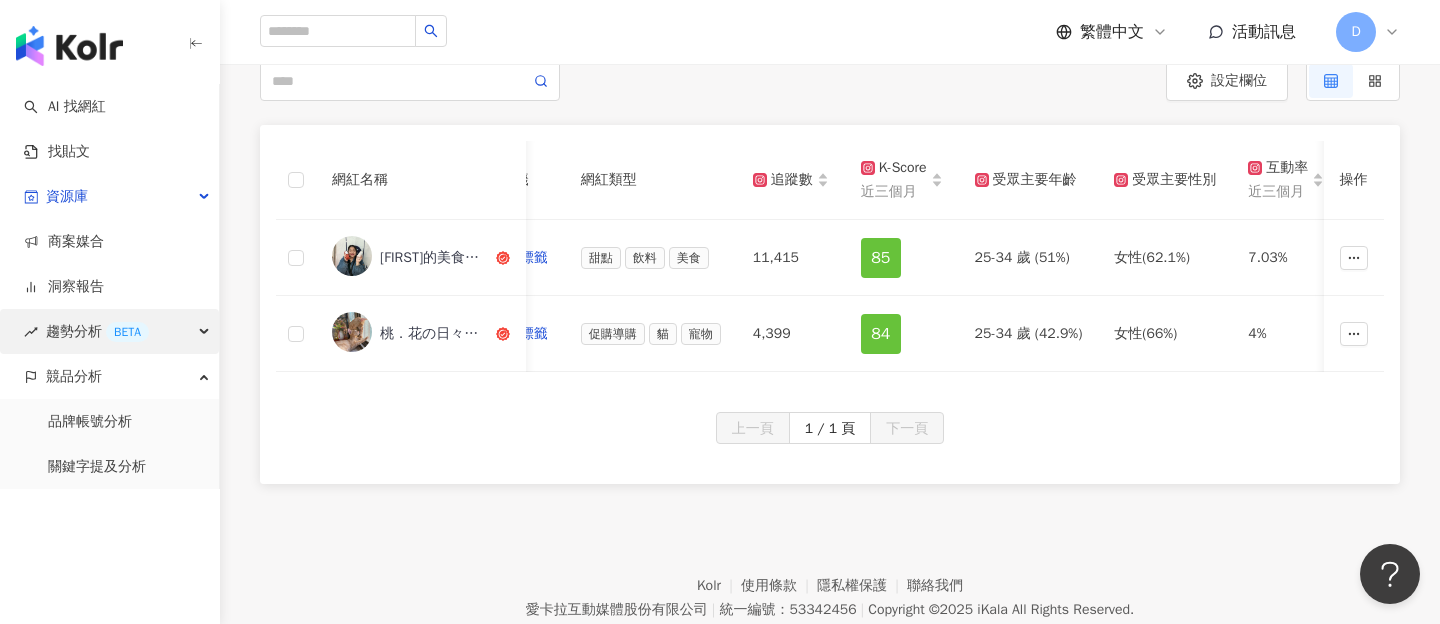 scroll, scrollTop: 214, scrollLeft: 0, axis: vertical 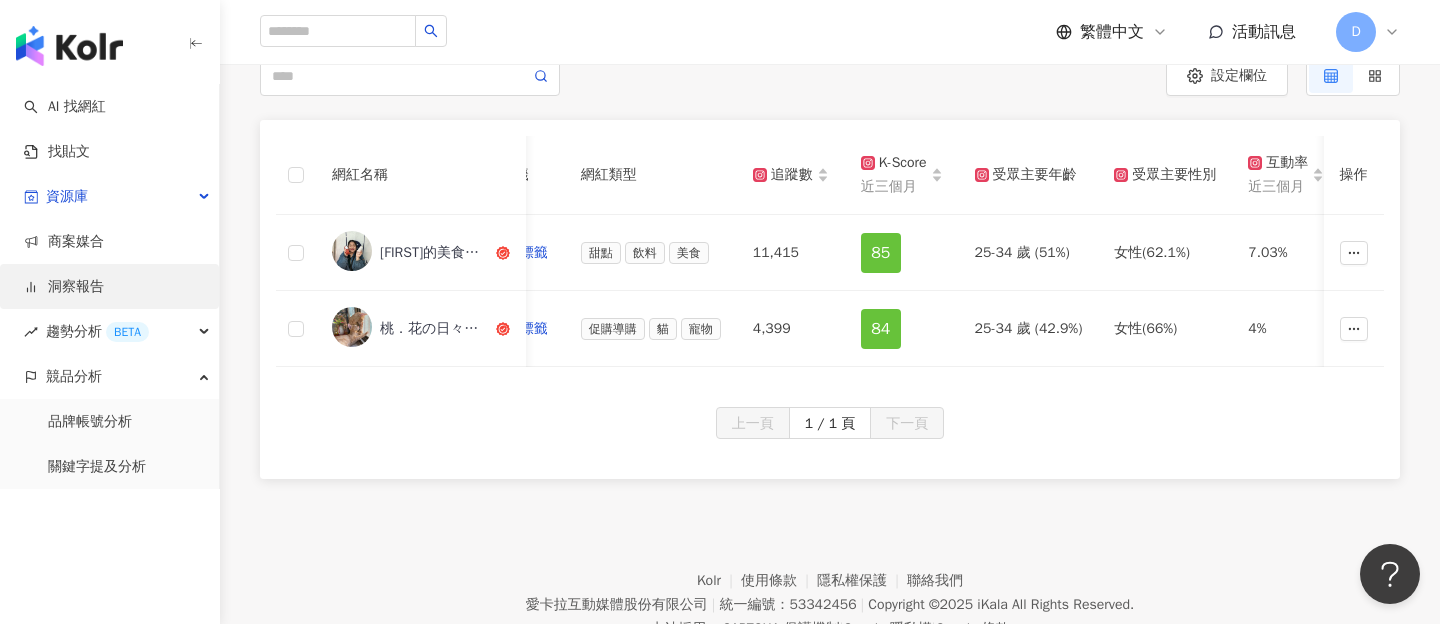 click on "洞察報告" at bounding box center (64, 287) 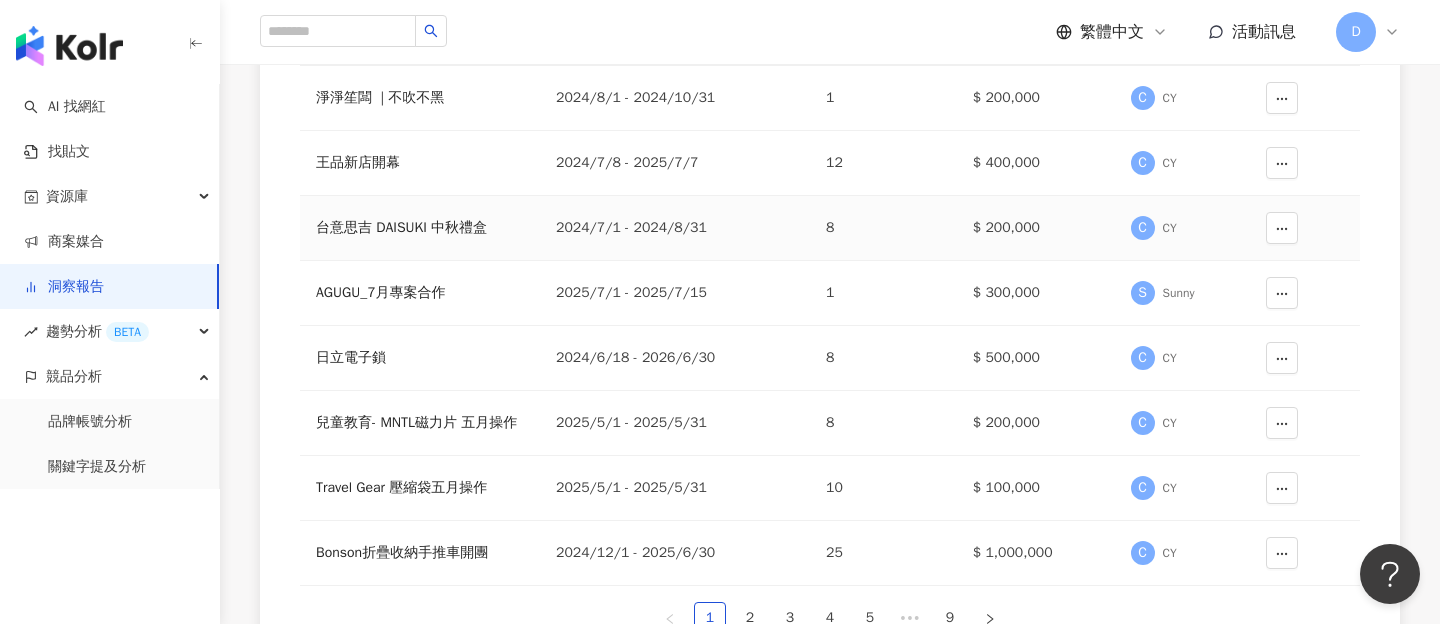 scroll, scrollTop: 455, scrollLeft: 0, axis: vertical 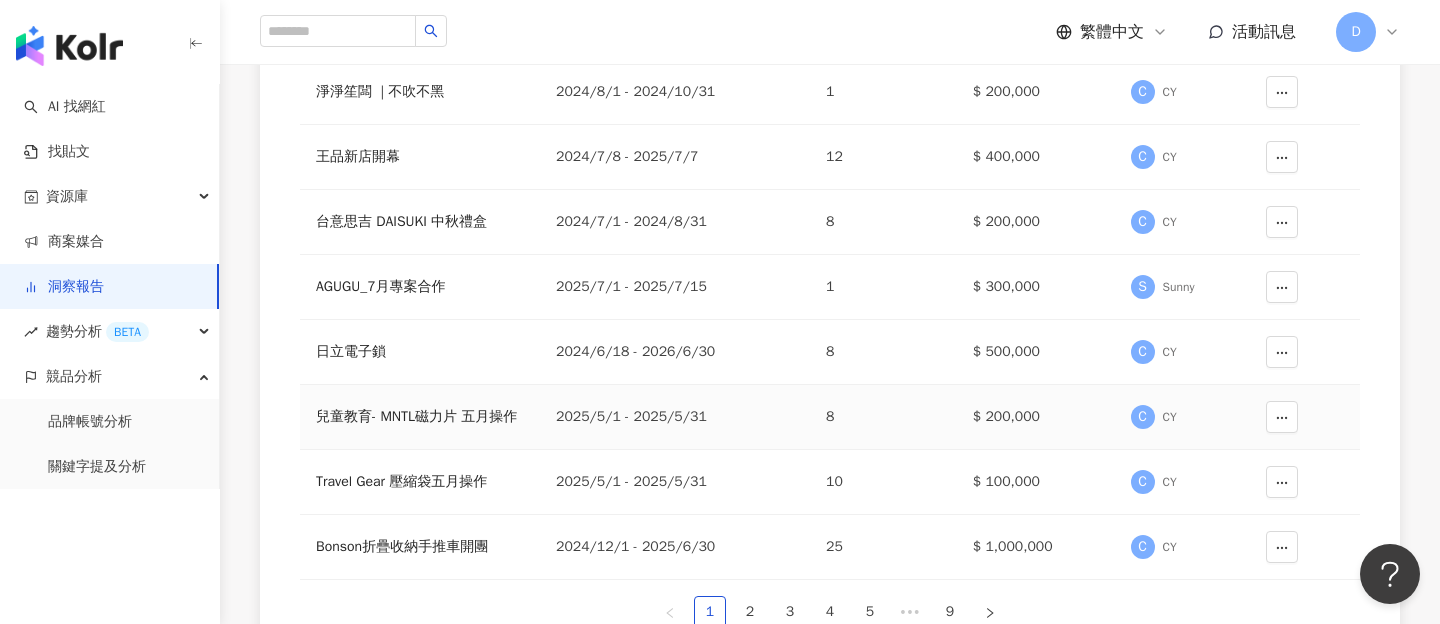 click on "兒童教育- MNTL磁力片 五月操作" at bounding box center (420, 417) 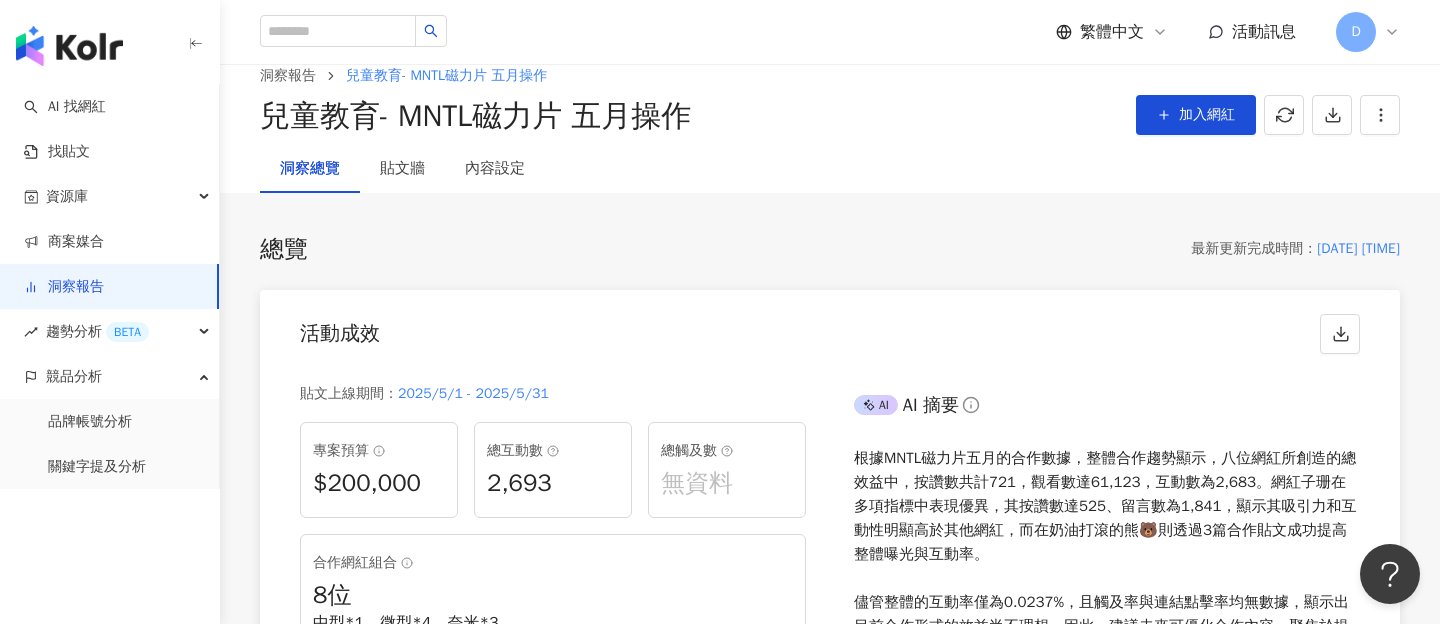scroll, scrollTop: 35, scrollLeft: 0, axis: vertical 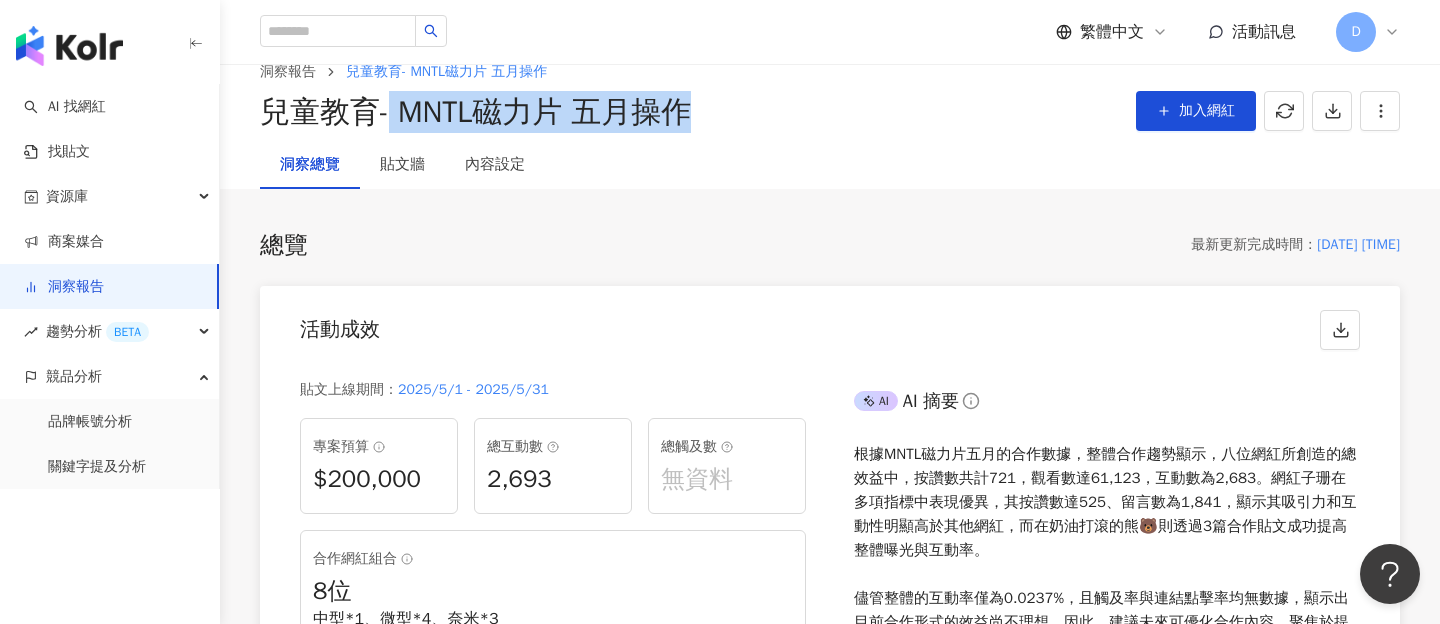 drag, startPoint x: 393, startPoint y: 107, endPoint x: 734, endPoint y: 138, distance: 342.4062 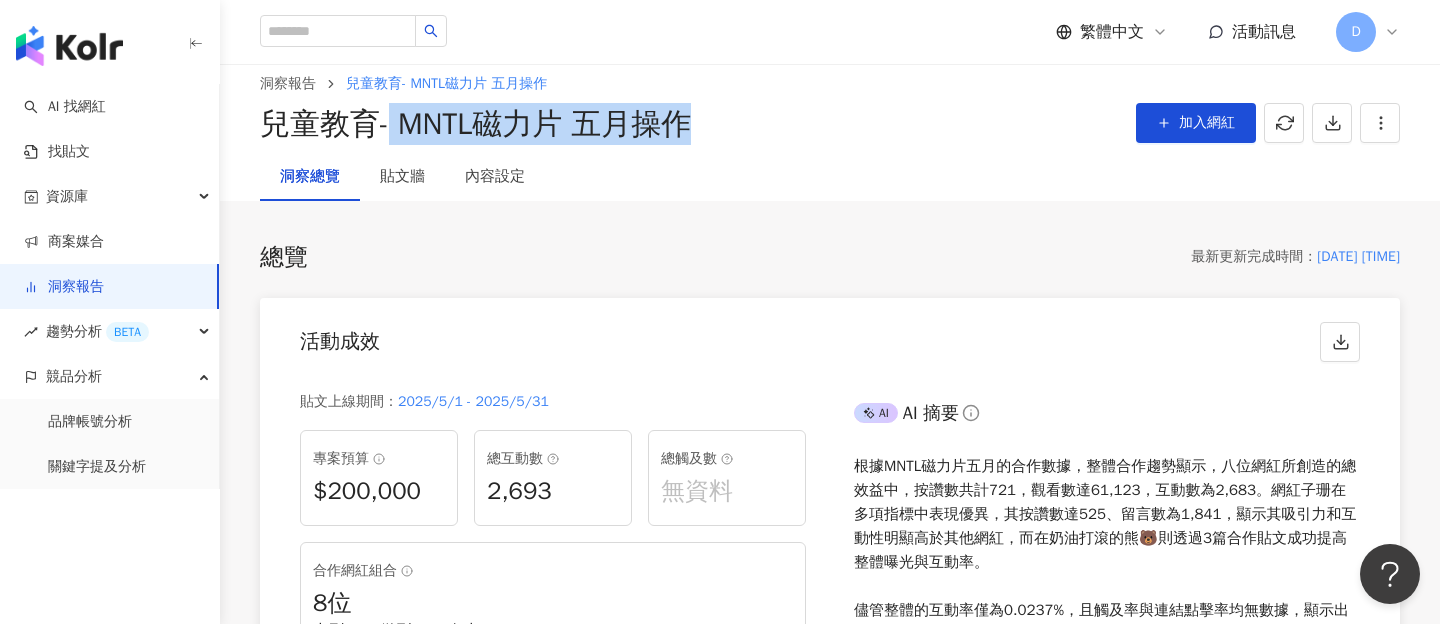 scroll, scrollTop: 0, scrollLeft: 0, axis: both 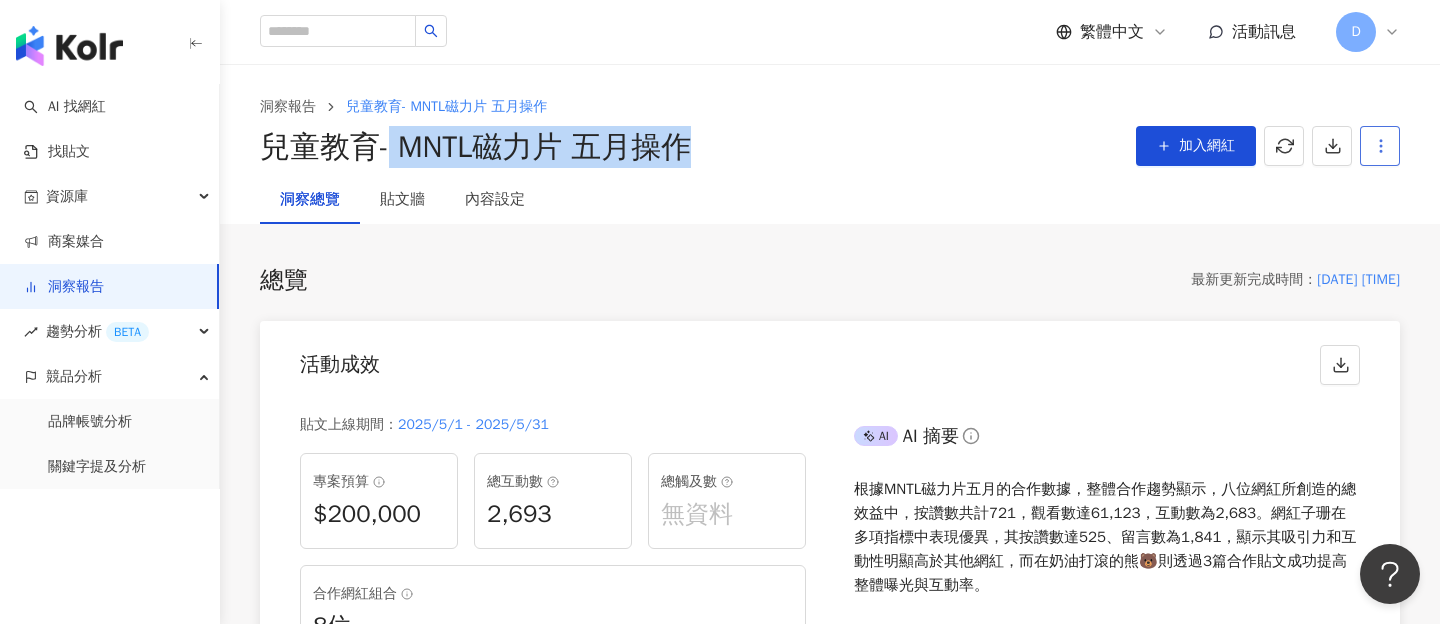 click 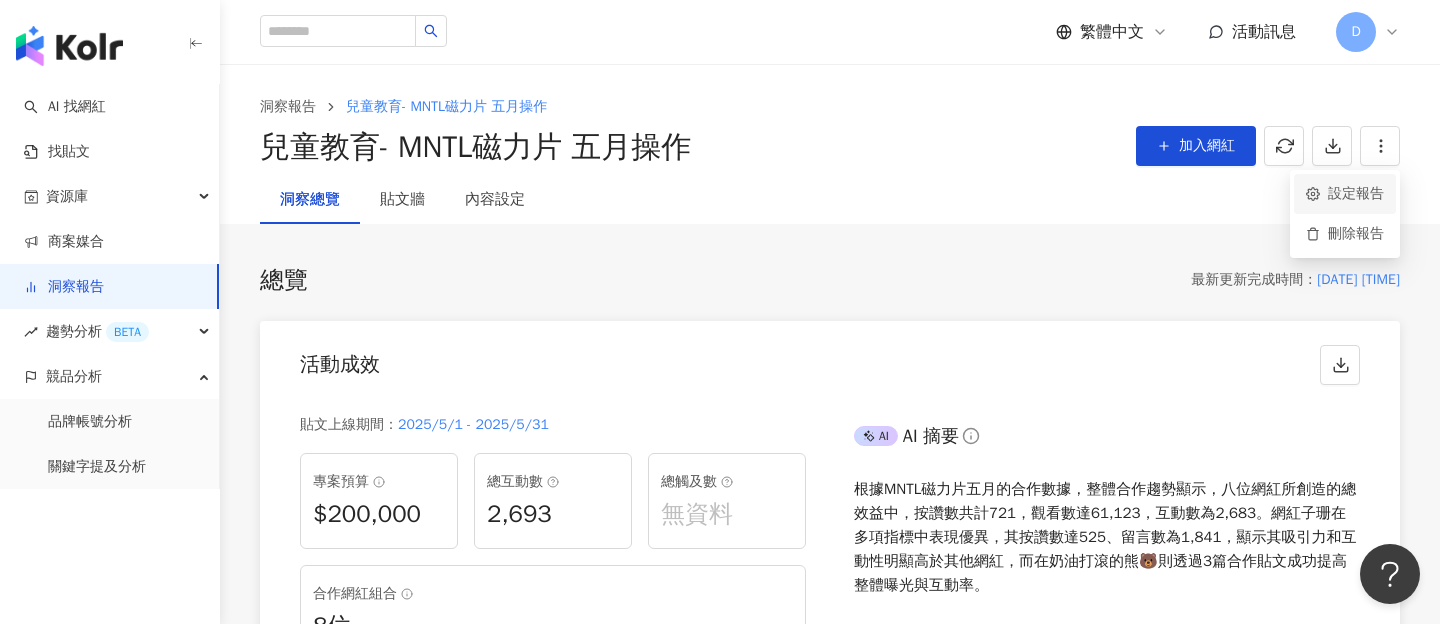click on "設定報告" at bounding box center (1345, 194) 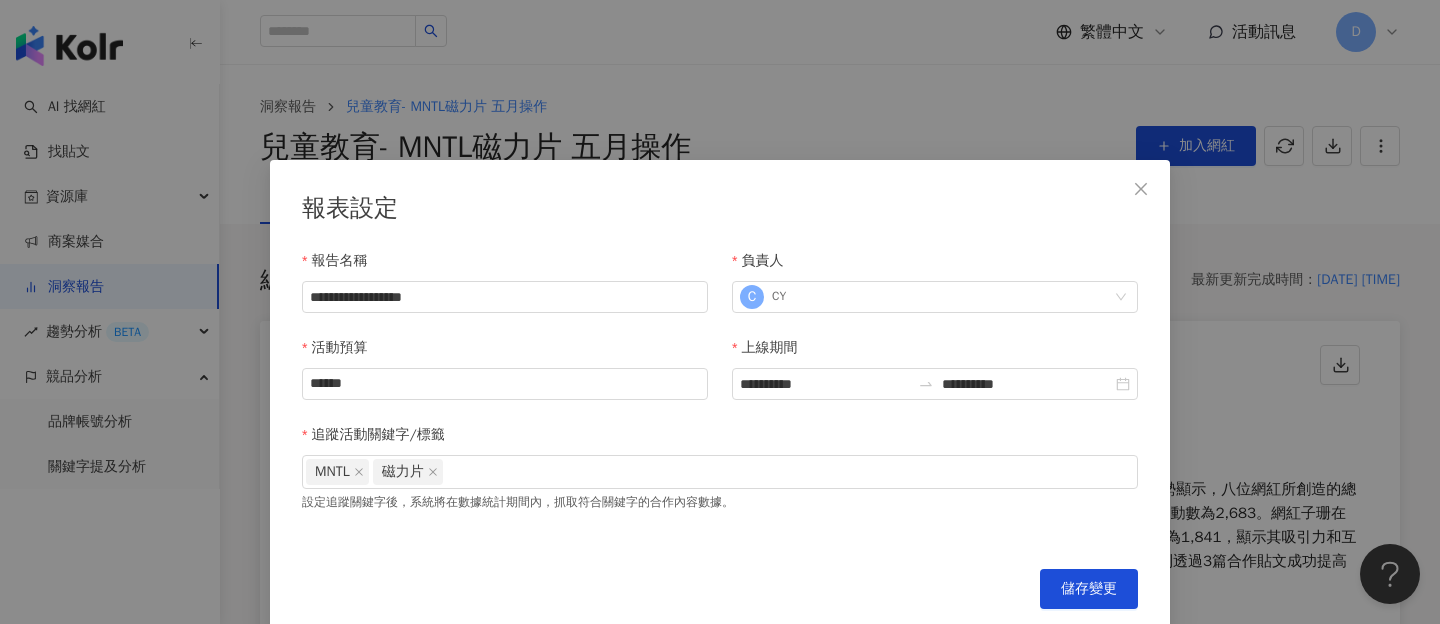 scroll, scrollTop: 7, scrollLeft: 0, axis: vertical 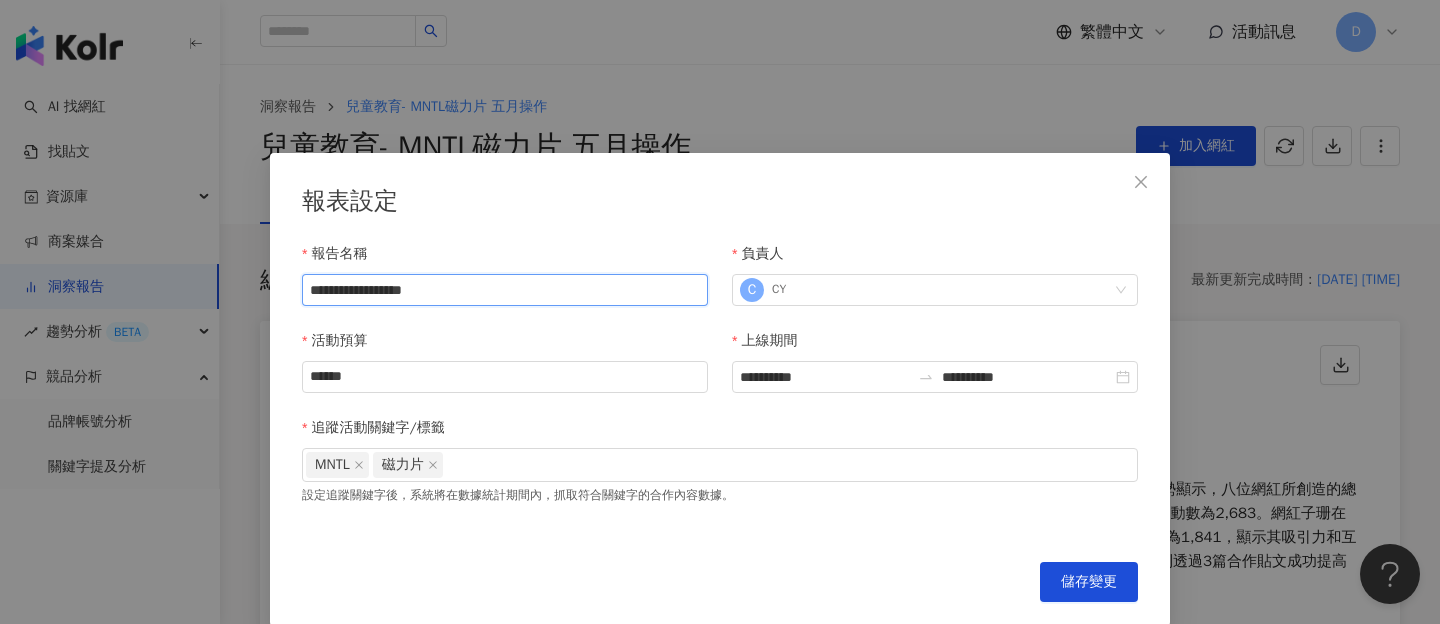 drag, startPoint x: 308, startPoint y: 293, endPoint x: 547, endPoint y: 289, distance: 239.03348 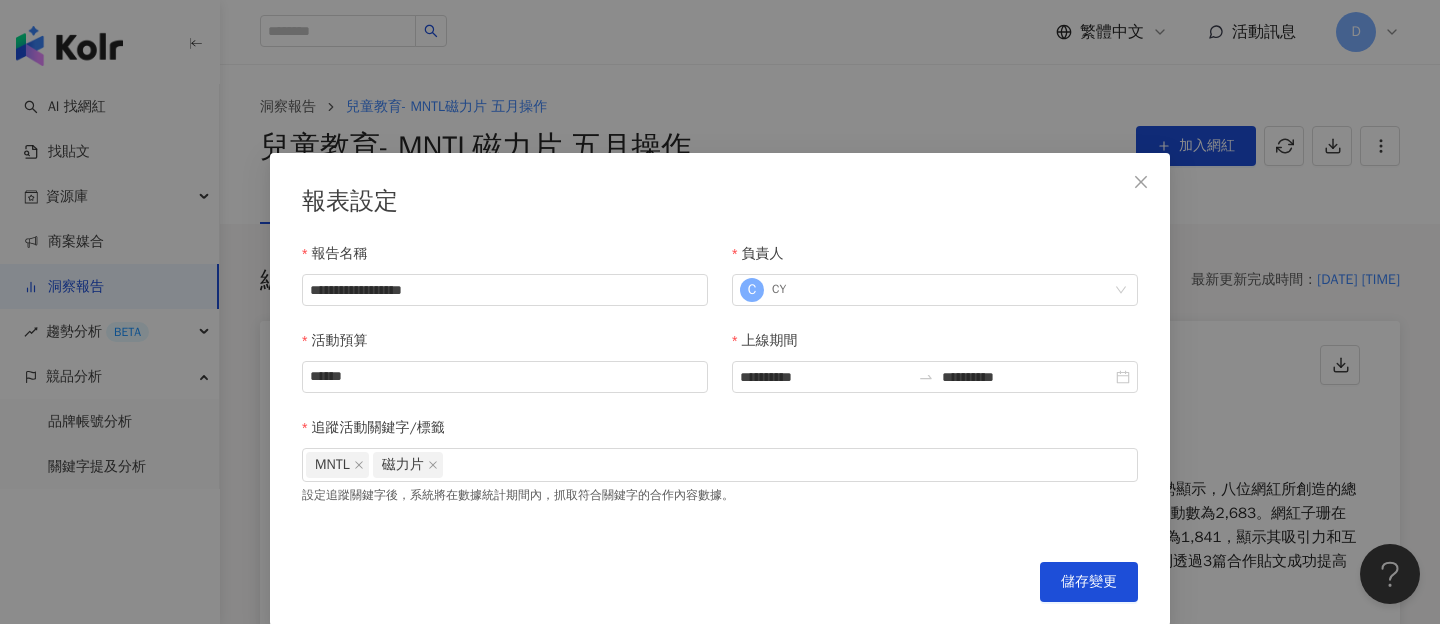click on "追蹤活動關鍵字/標籤" at bounding box center [720, 432] 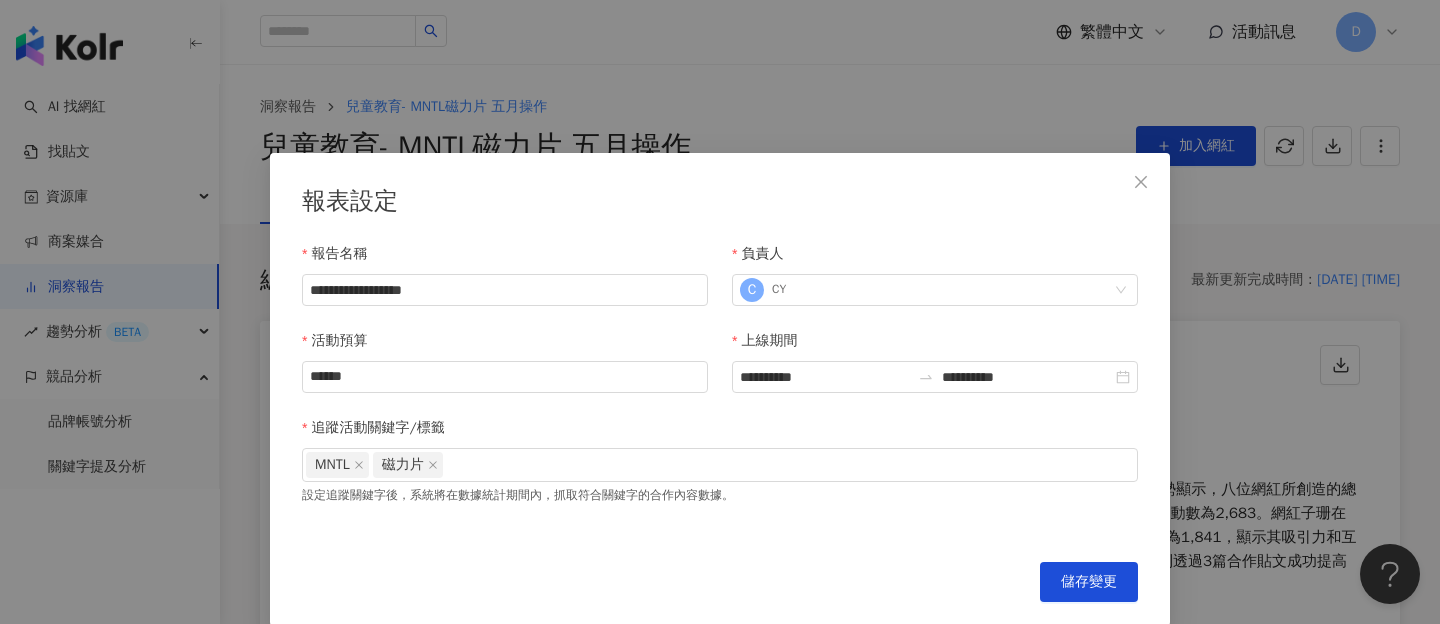 drag, startPoint x: 313, startPoint y: 447, endPoint x: 392, endPoint y: 553, distance: 132.2006 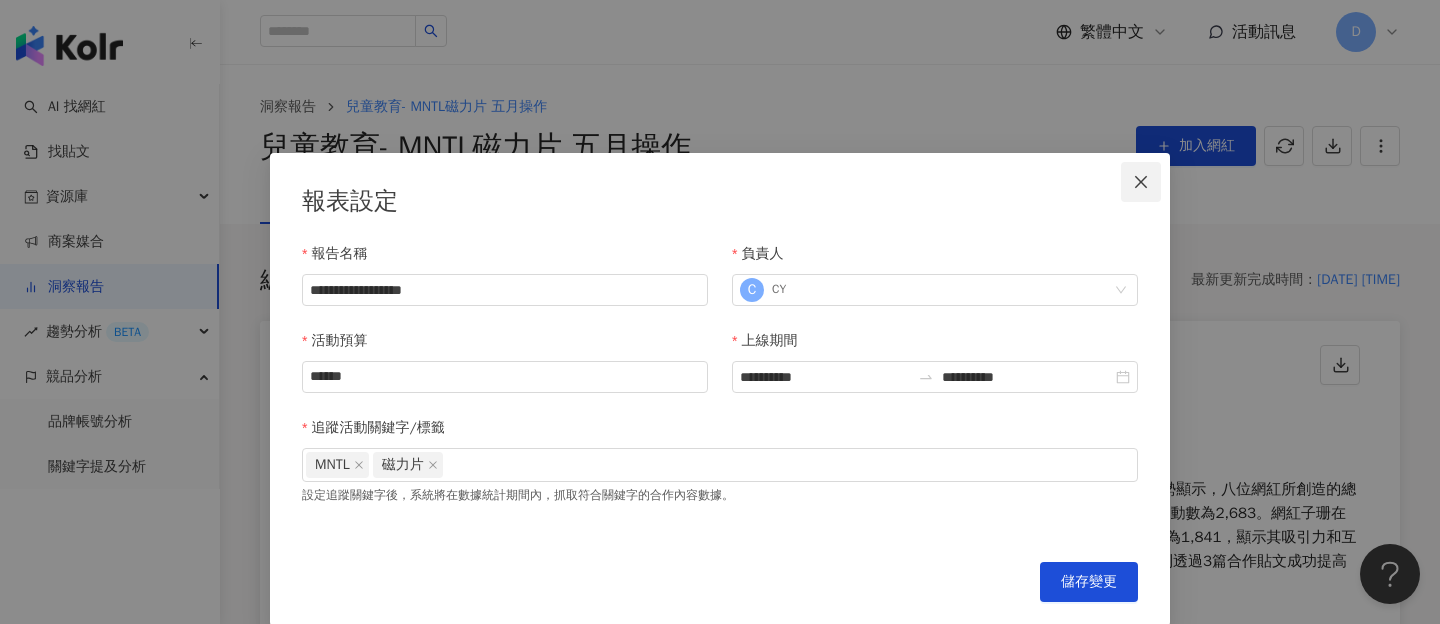 click 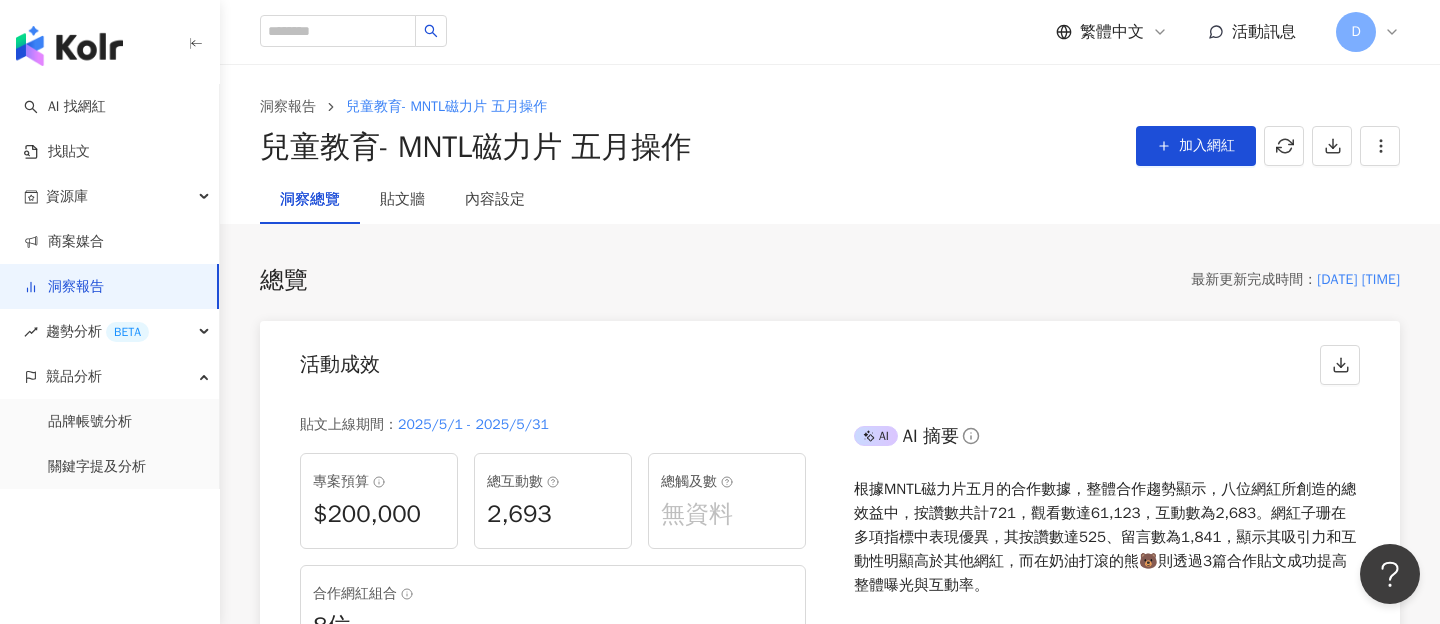 scroll, scrollTop: 0, scrollLeft: 0, axis: both 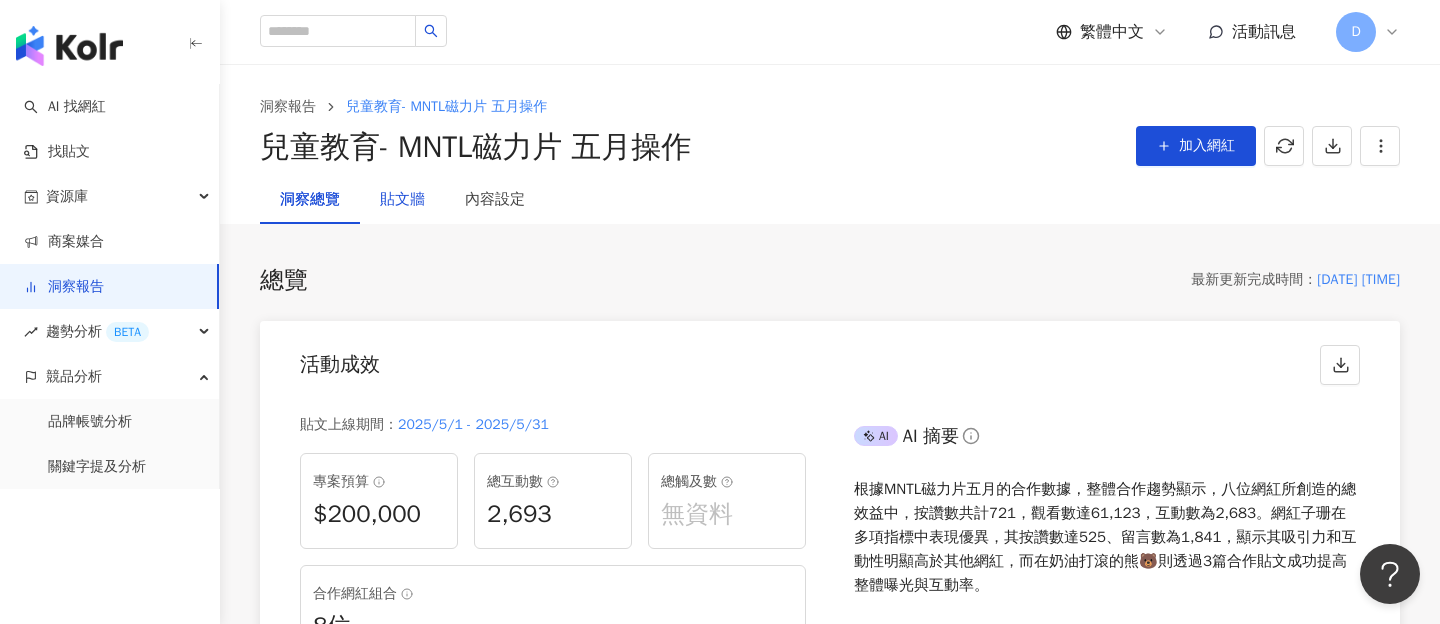 click on "貼文牆" at bounding box center [402, 200] 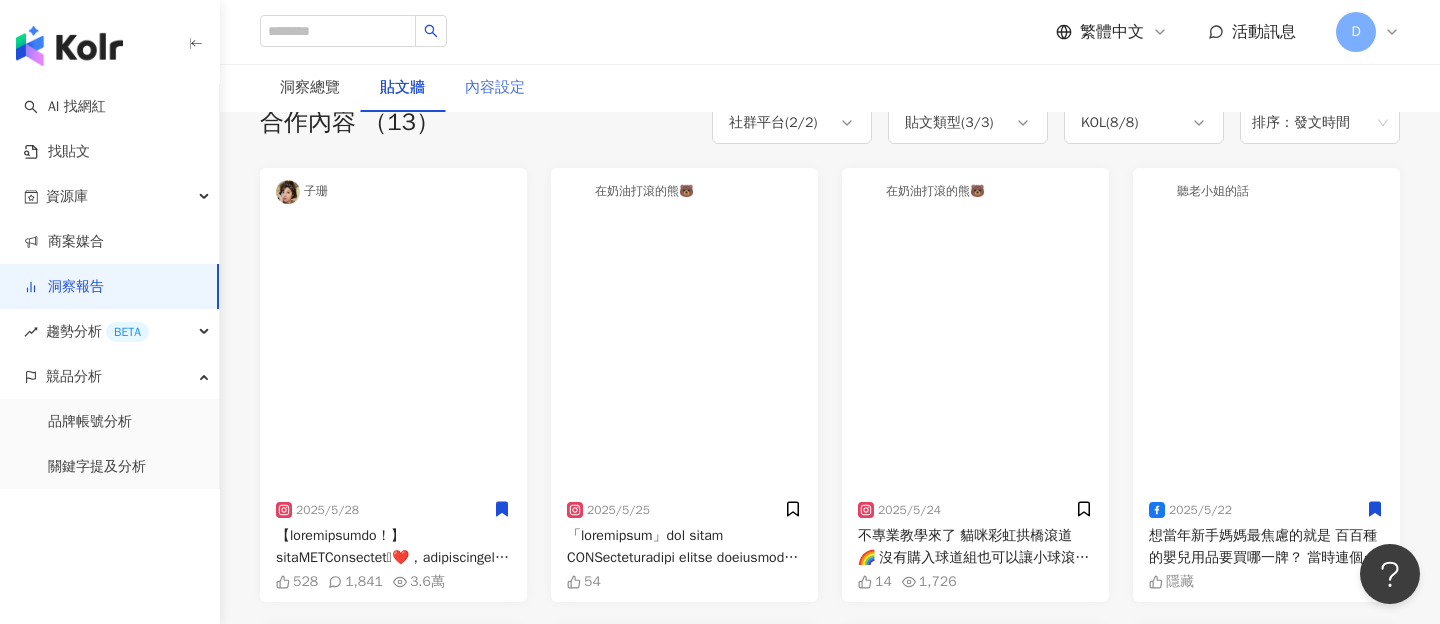 scroll, scrollTop: 0, scrollLeft: 0, axis: both 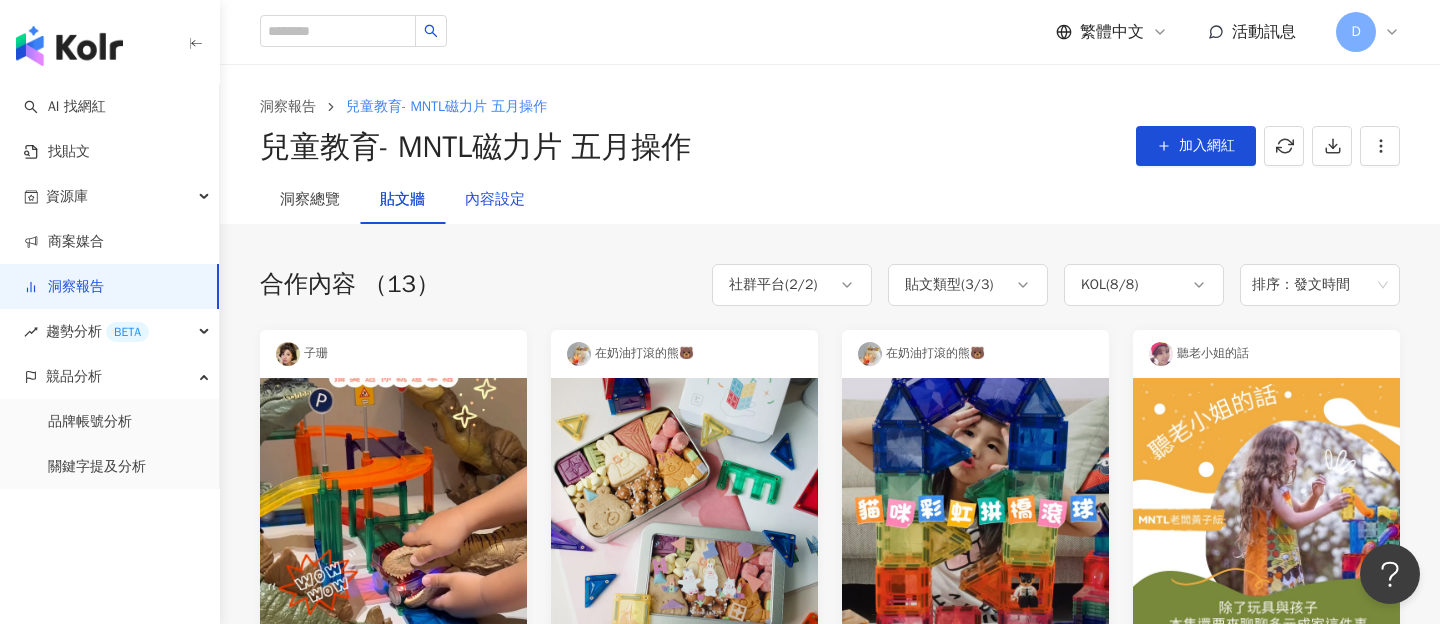 click on "內容設定" at bounding box center [495, 200] 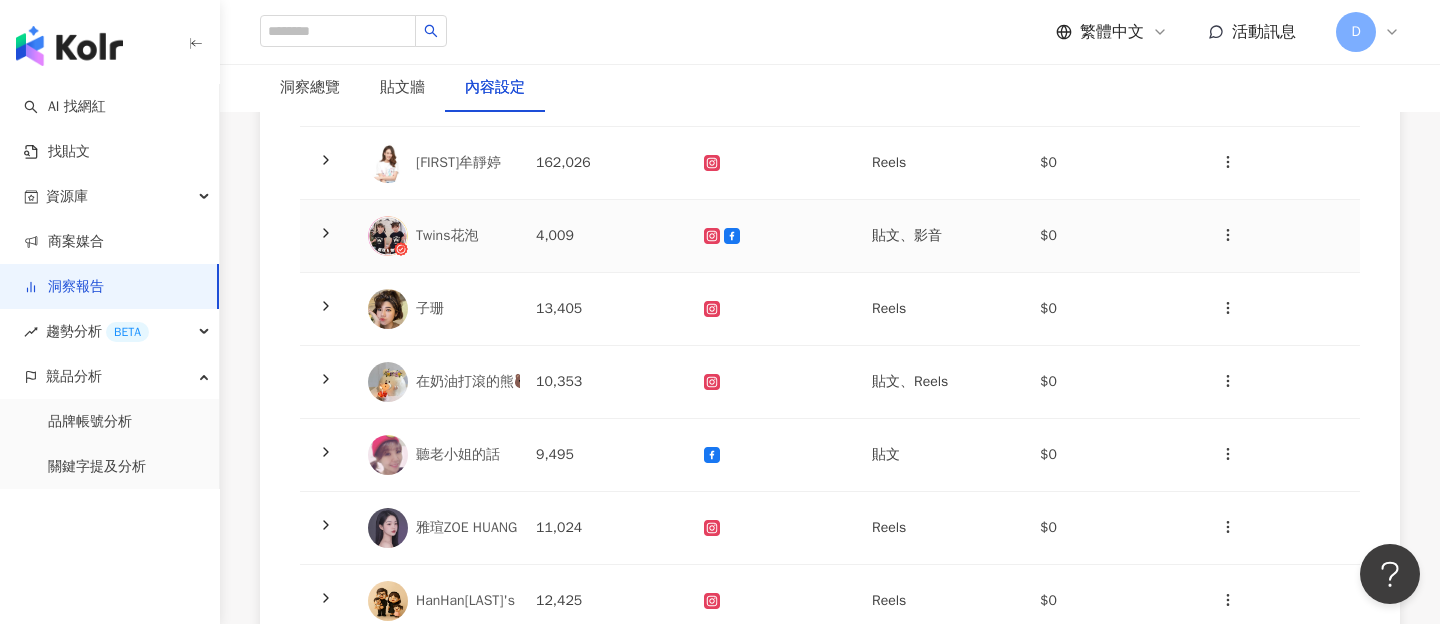 scroll, scrollTop: 0, scrollLeft: 0, axis: both 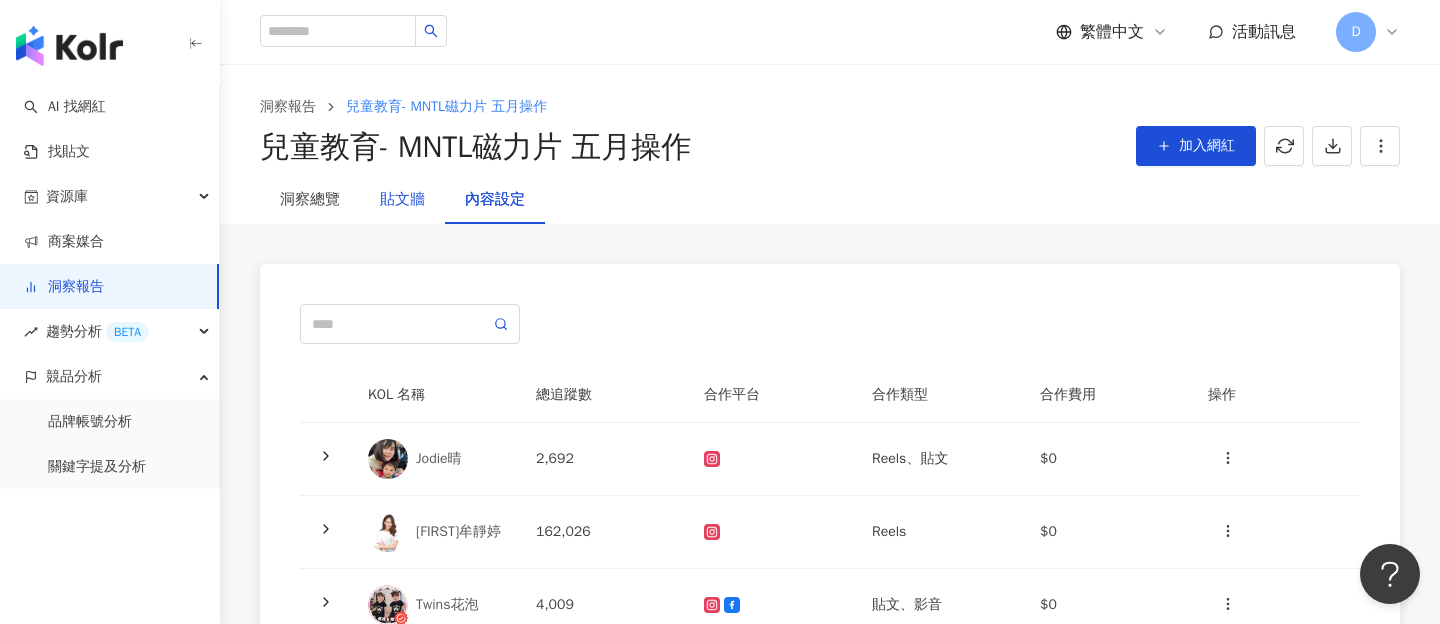 click on "貼文牆" at bounding box center (402, 200) 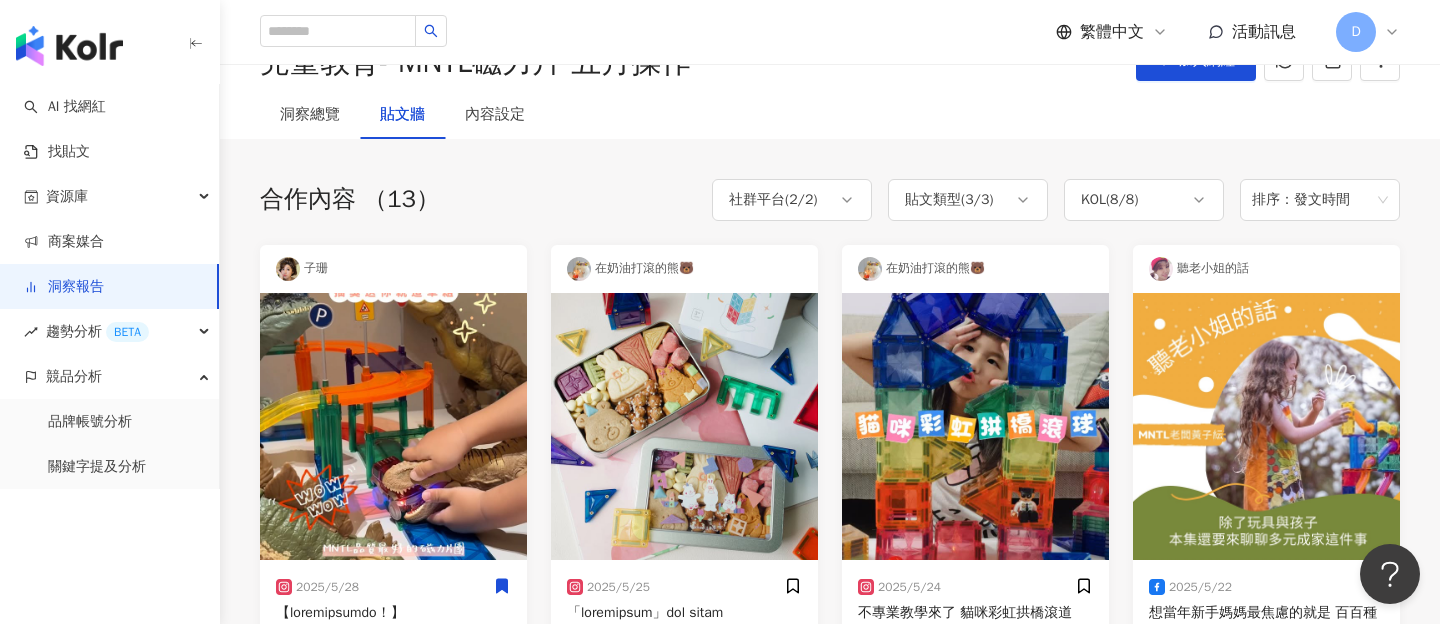 scroll, scrollTop: 30, scrollLeft: 0, axis: vertical 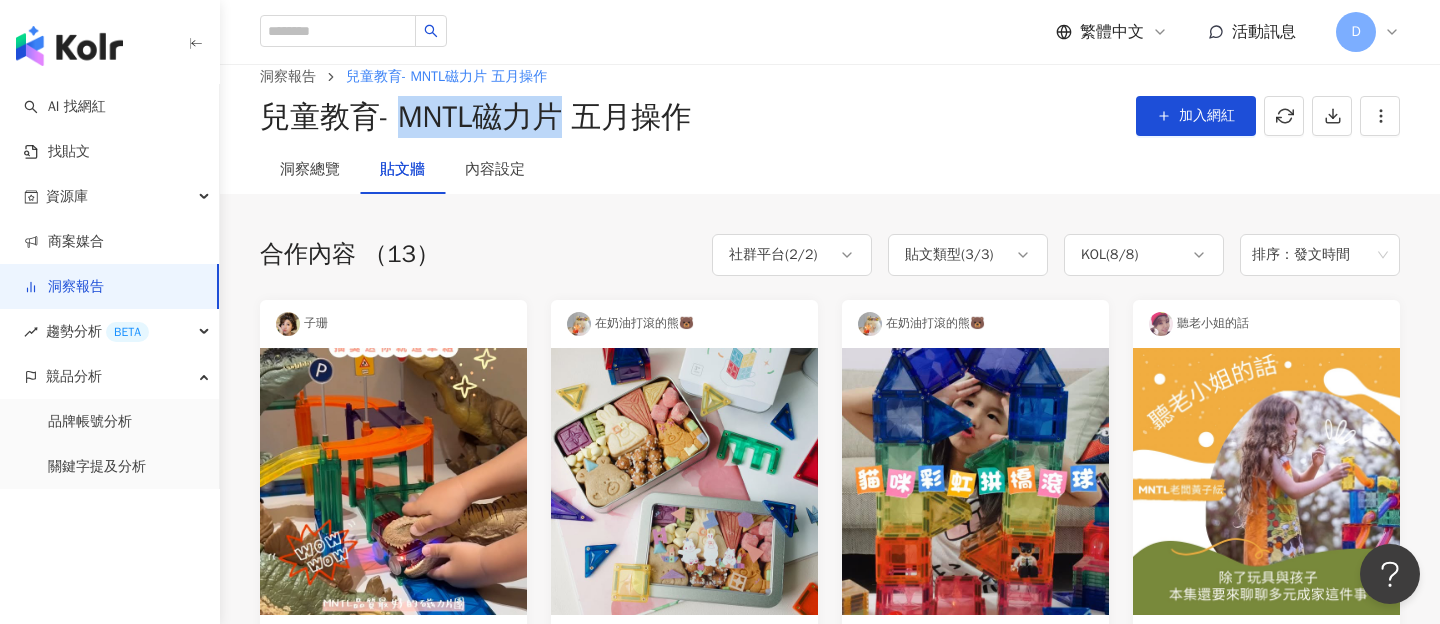 drag, startPoint x: 397, startPoint y: 121, endPoint x: 574, endPoint y: 119, distance: 177.01129 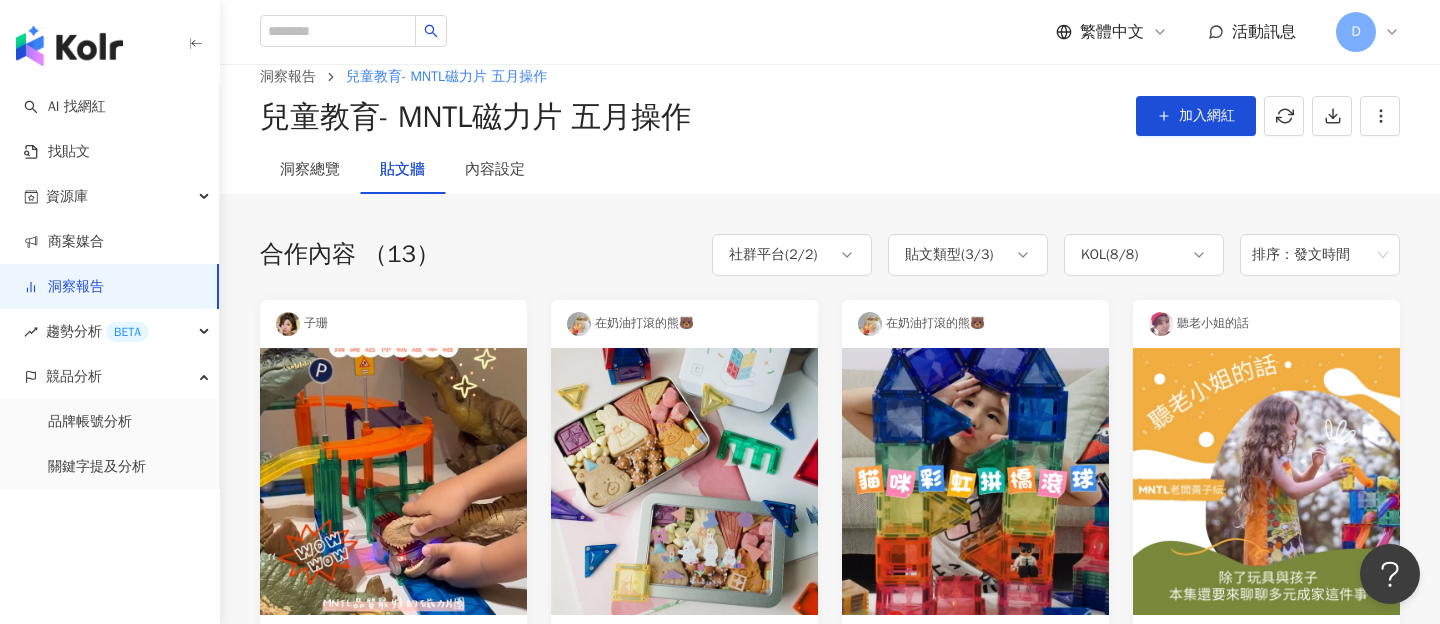click on "兒童教育- MNTL磁力片 五月操作" at bounding box center [475, 117] 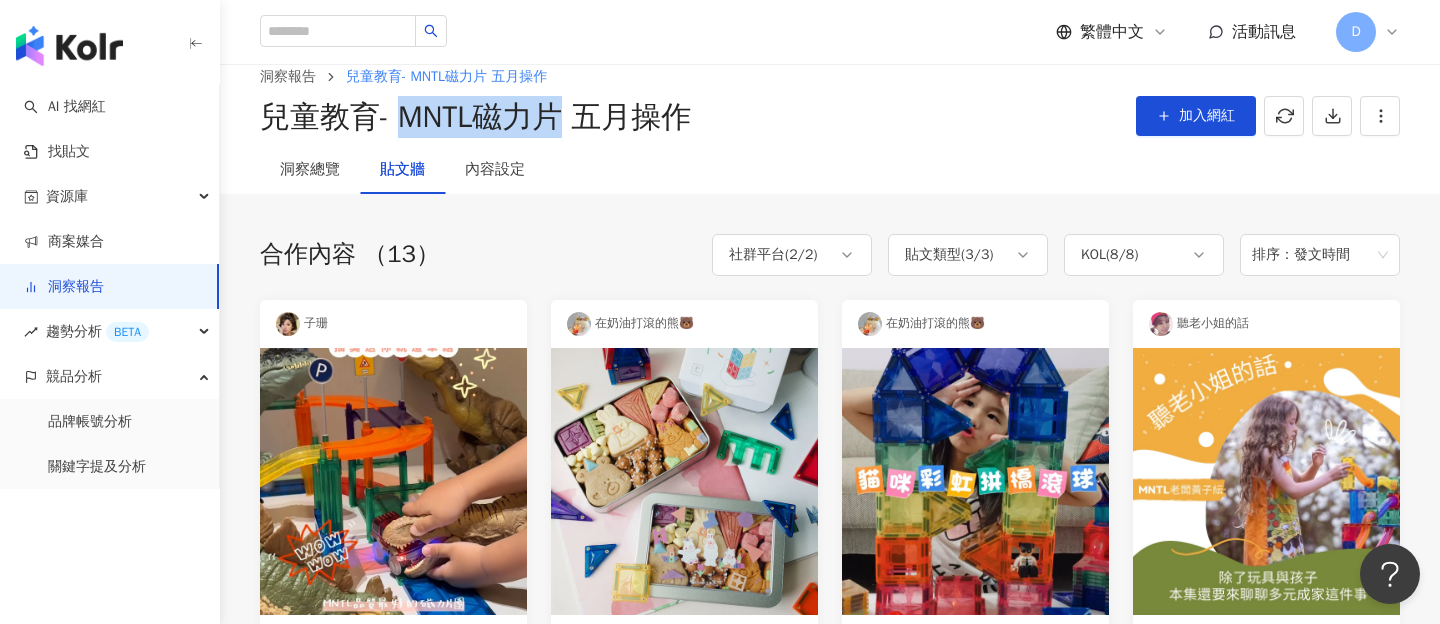 drag, startPoint x: 401, startPoint y: 115, endPoint x: 569, endPoint y: 112, distance: 168.02678 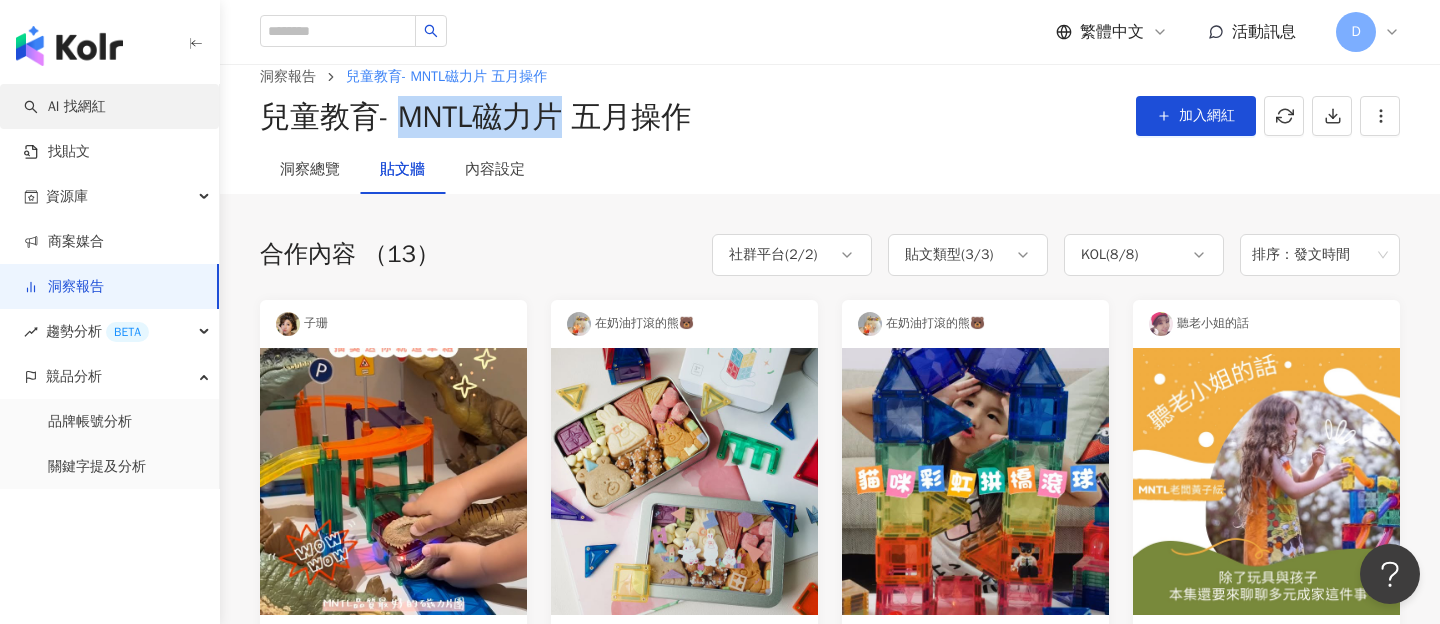 click on "AI 找網紅" at bounding box center [65, 107] 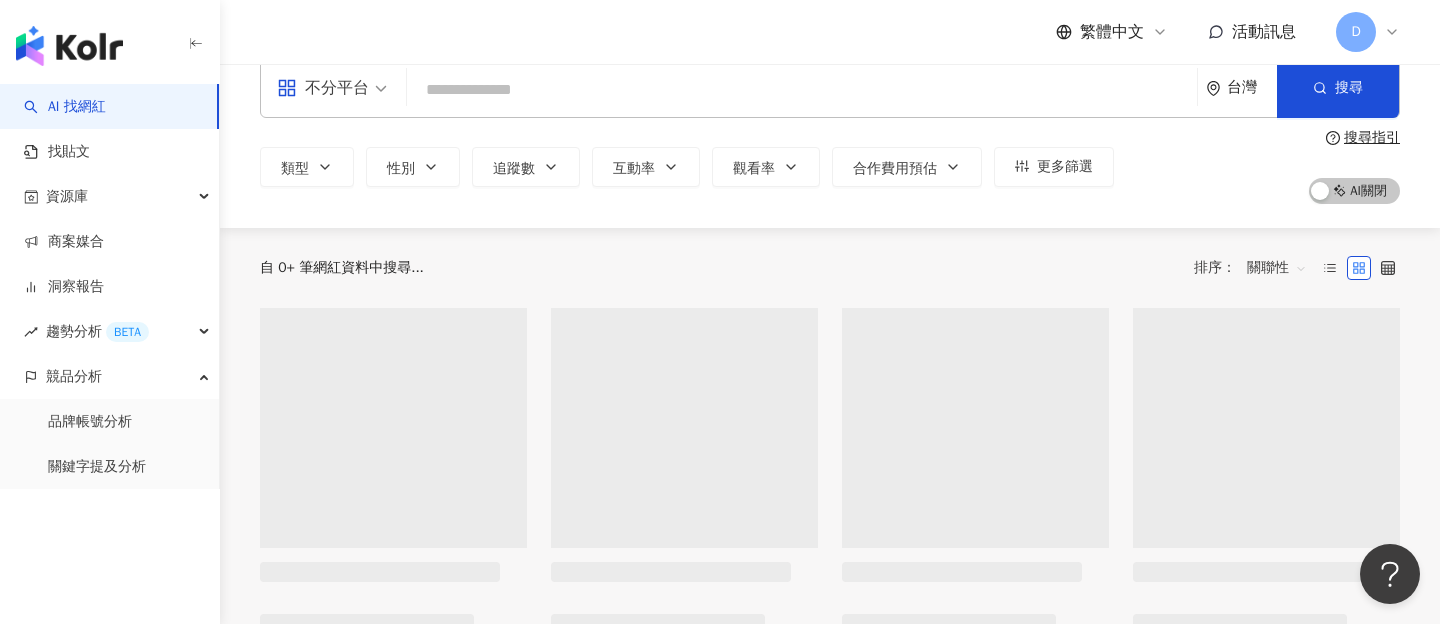 scroll, scrollTop: 0, scrollLeft: 0, axis: both 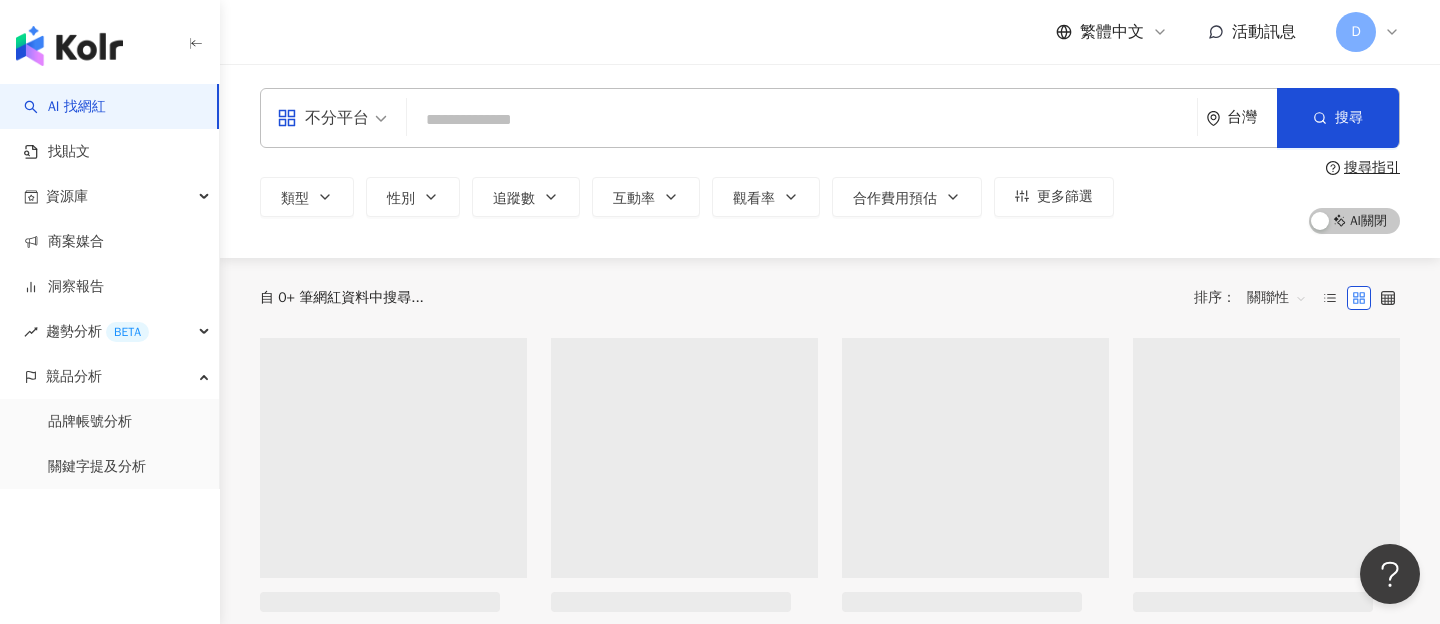 click at bounding box center [802, 120] 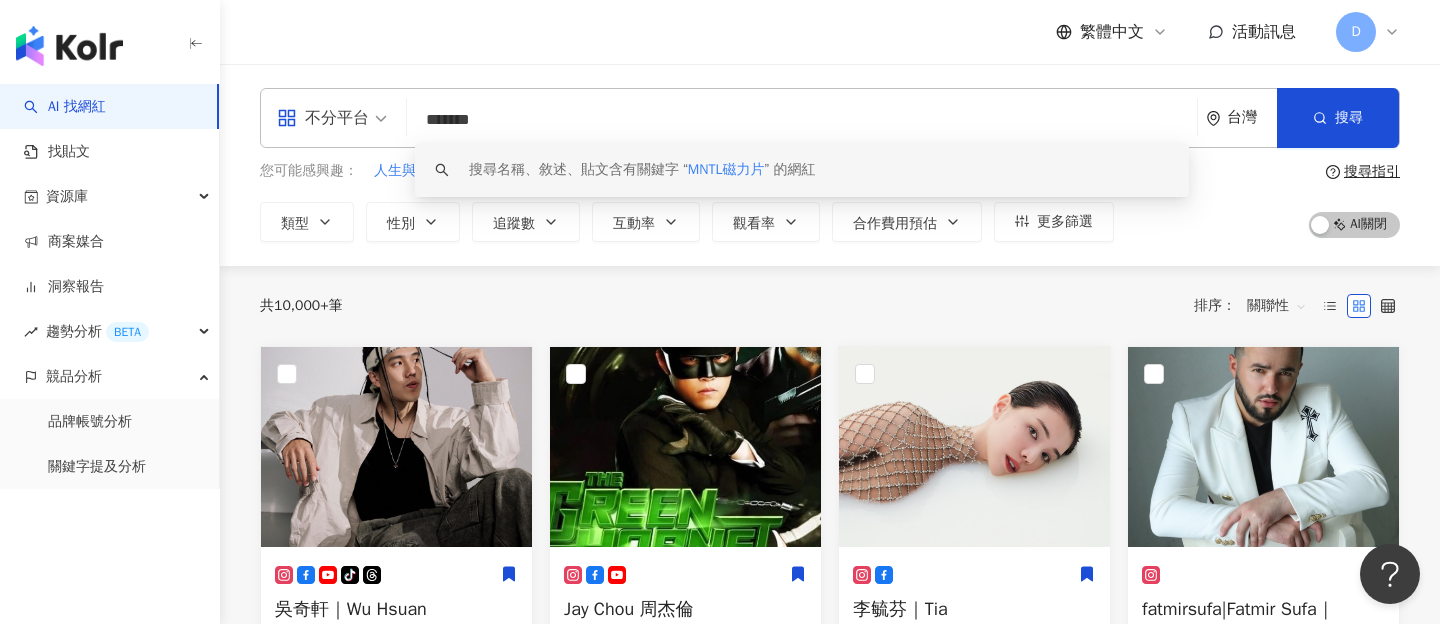 click on "關聯性" at bounding box center (1277, 306) 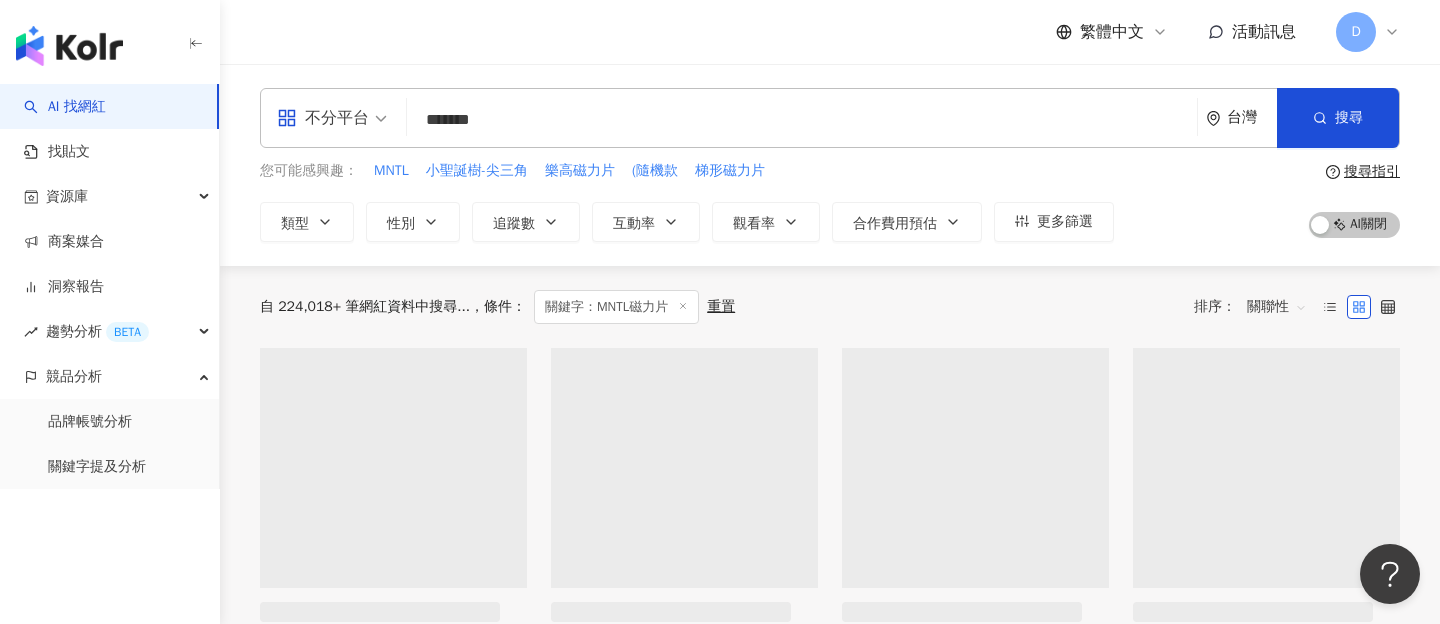 click on "關聯性" at bounding box center (1277, 307) 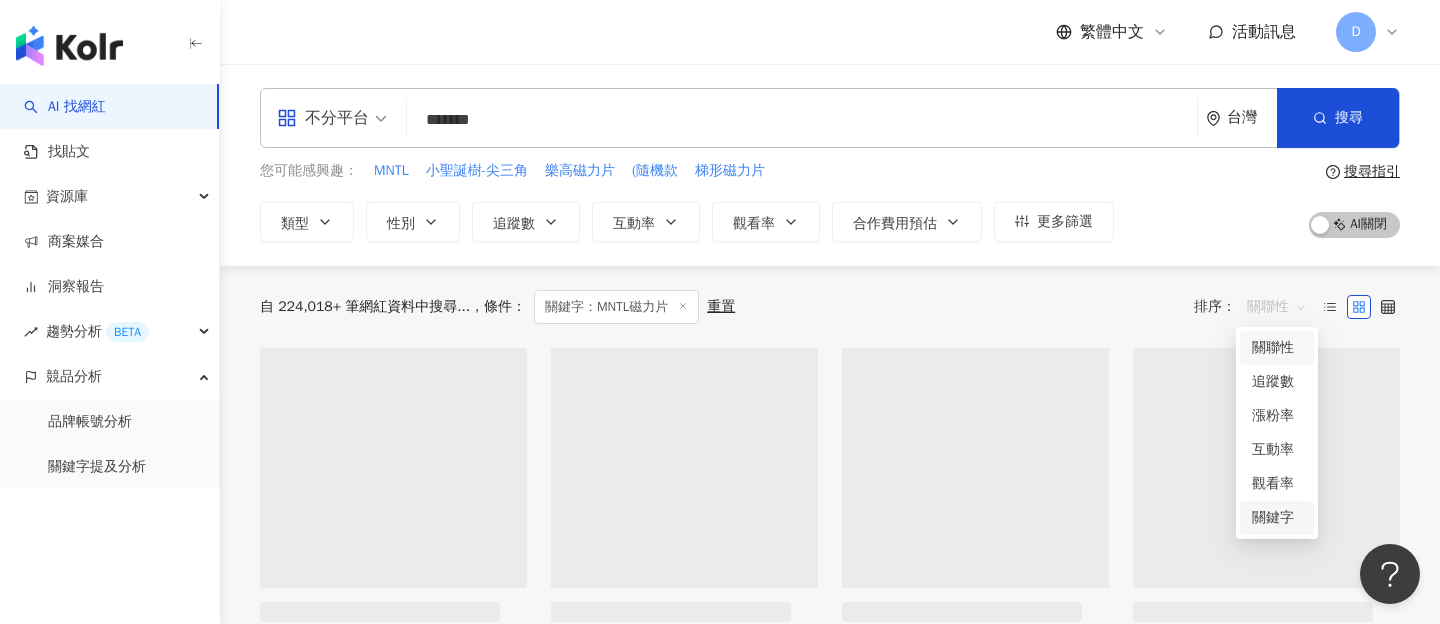click on "關鍵字" at bounding box center (1277, 518) 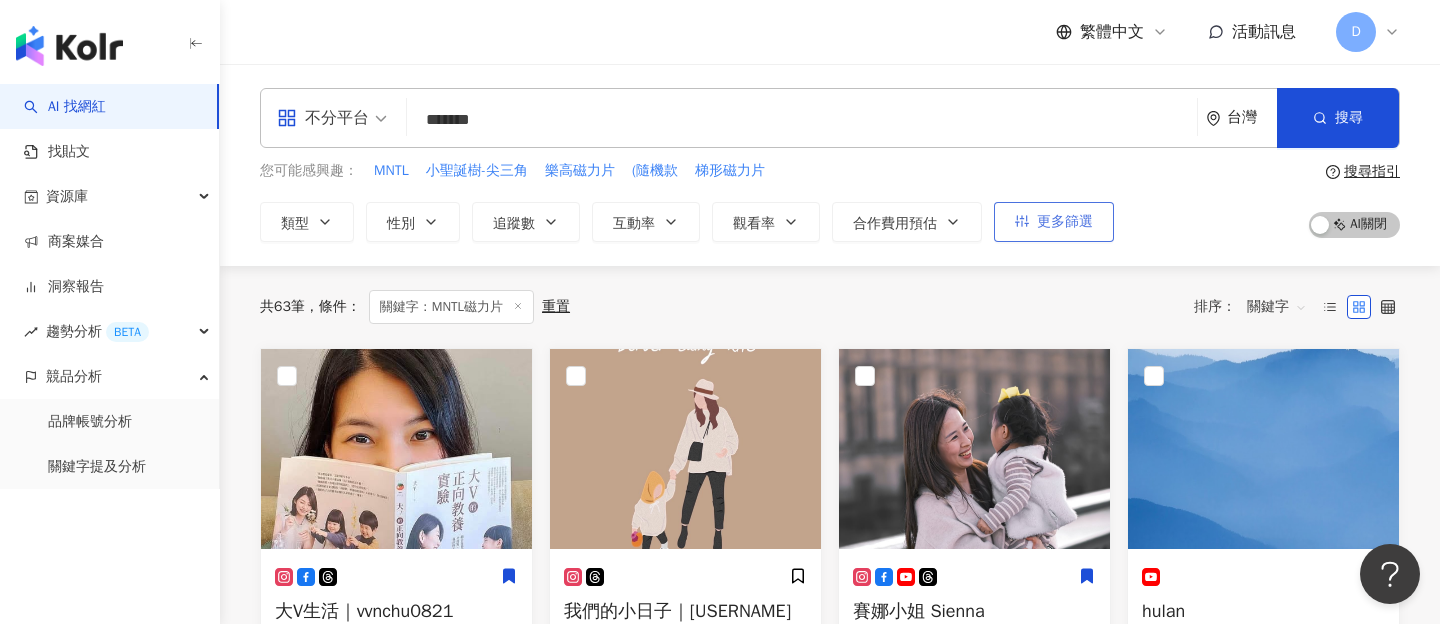 click on "更多篩選" at bounding box center (1054, 222) 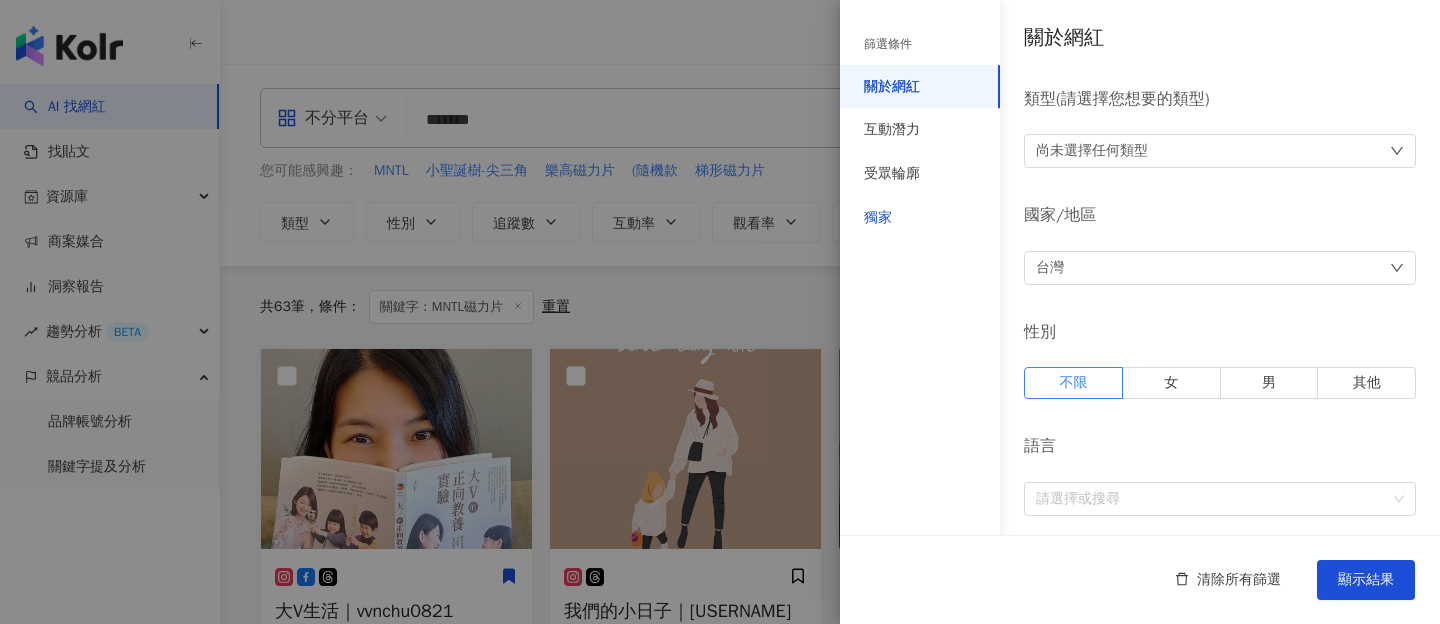 click on "獨家" at bounding box center (878, 218) 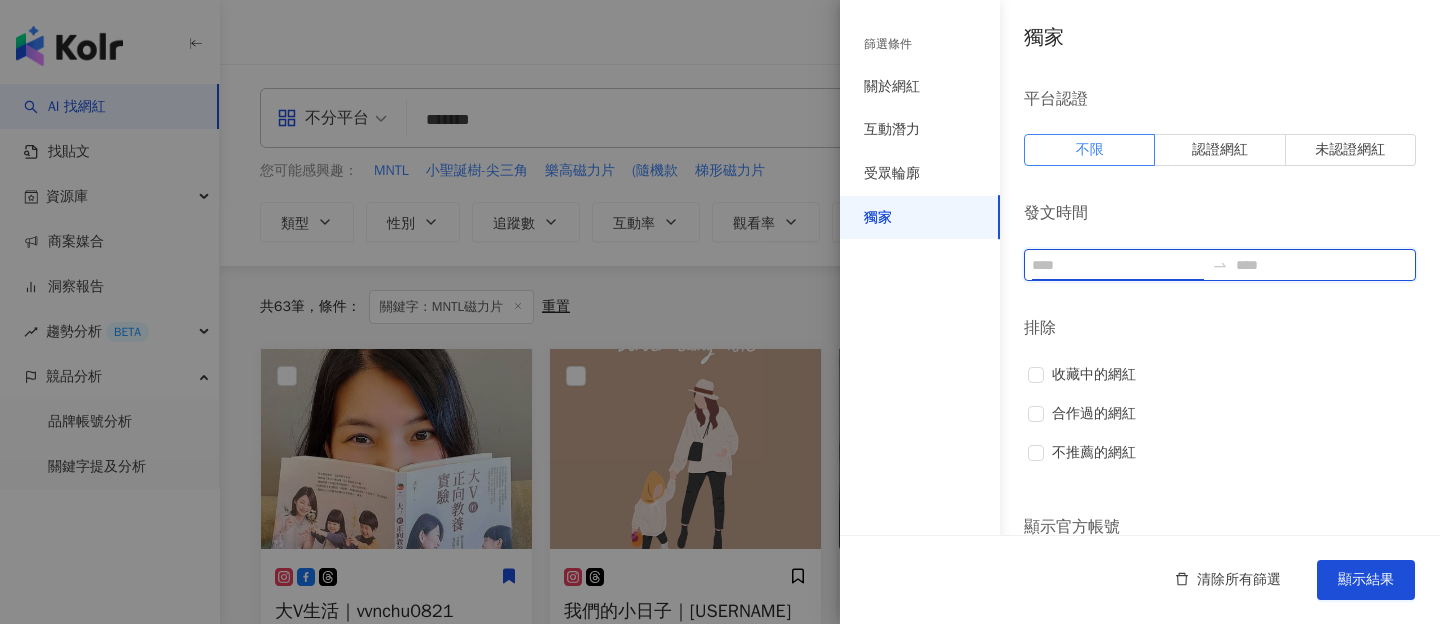 click at bounding box center [1118, 265] 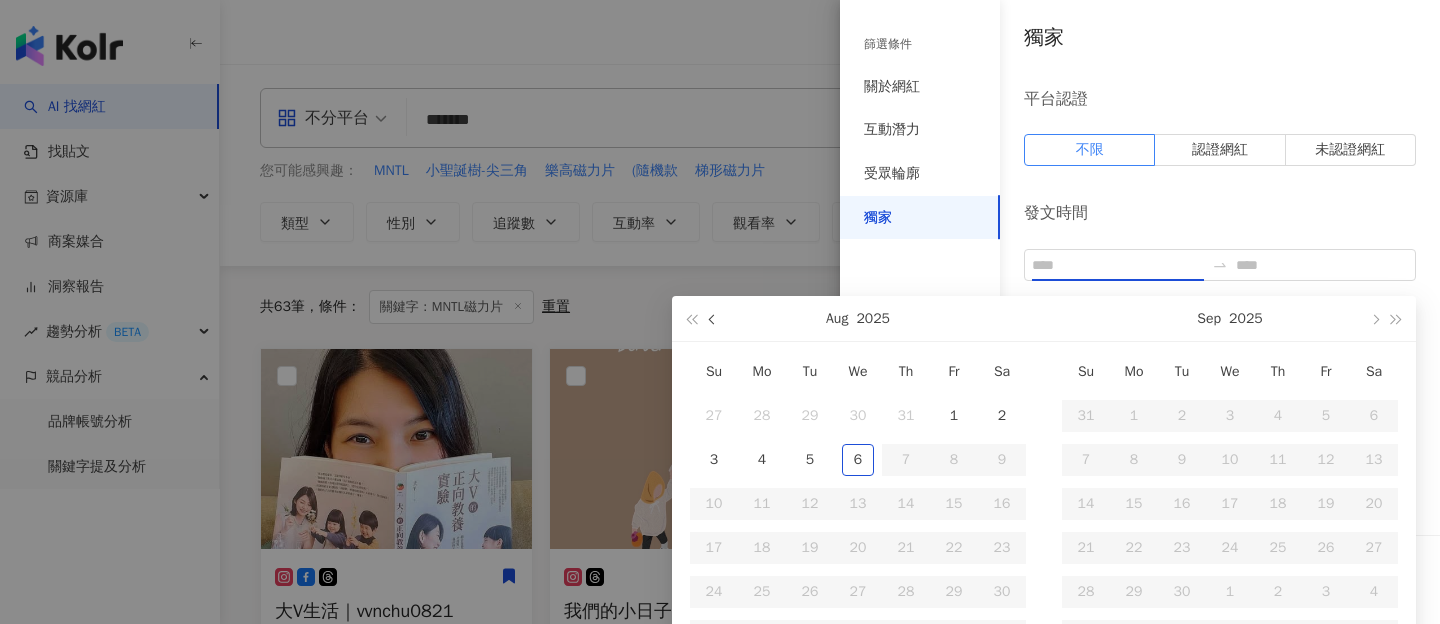 click at bounding box center (714, 319) 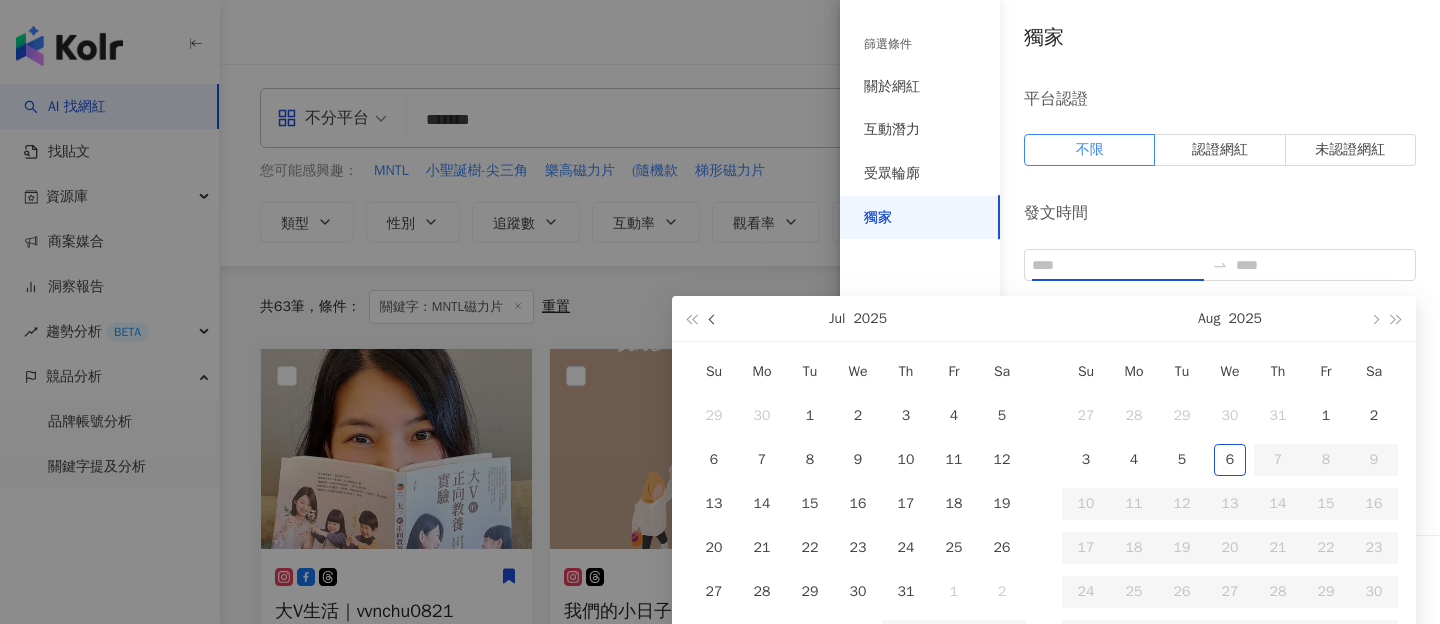click at bounding box center [714, 319] 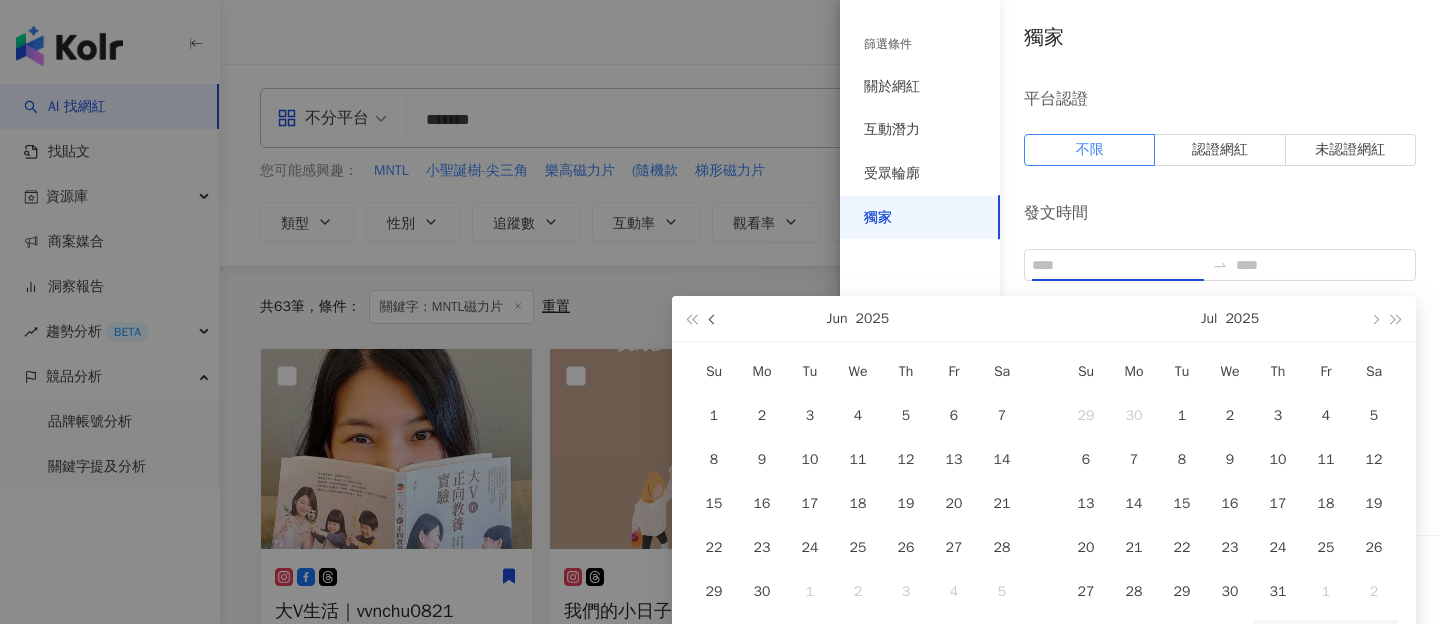 click at bounding box center [714, 319] 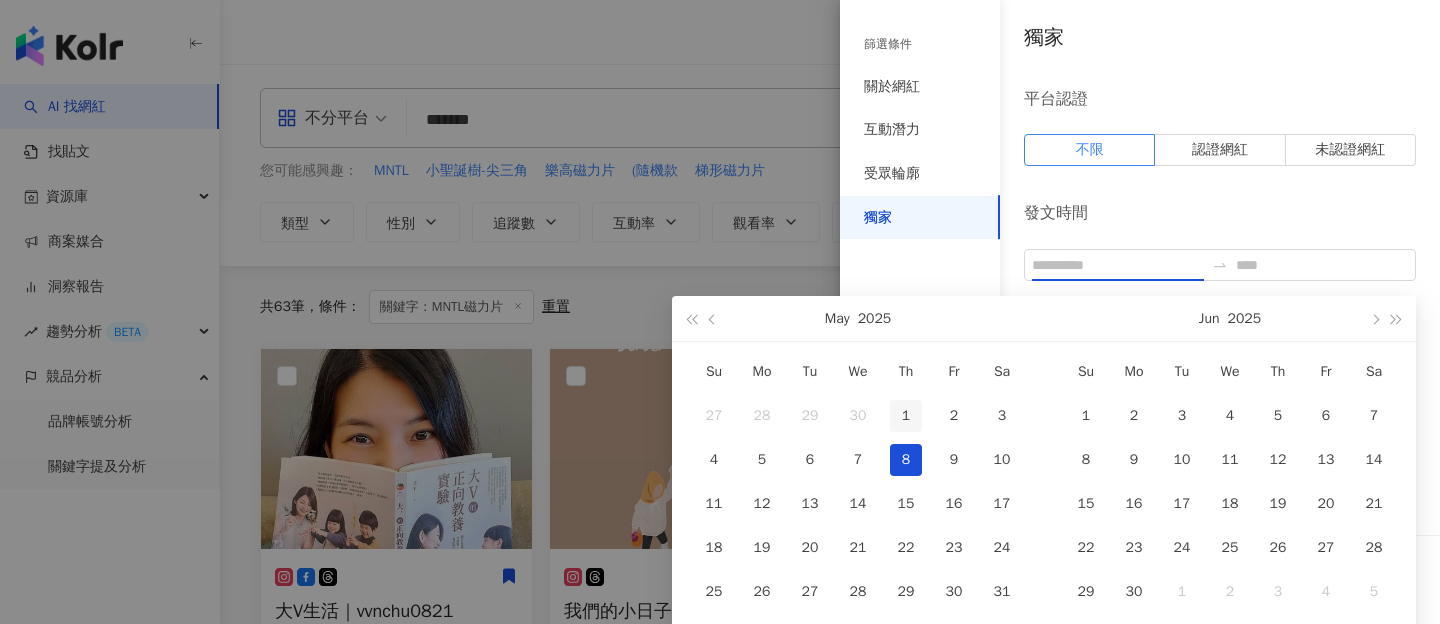type on "**********" 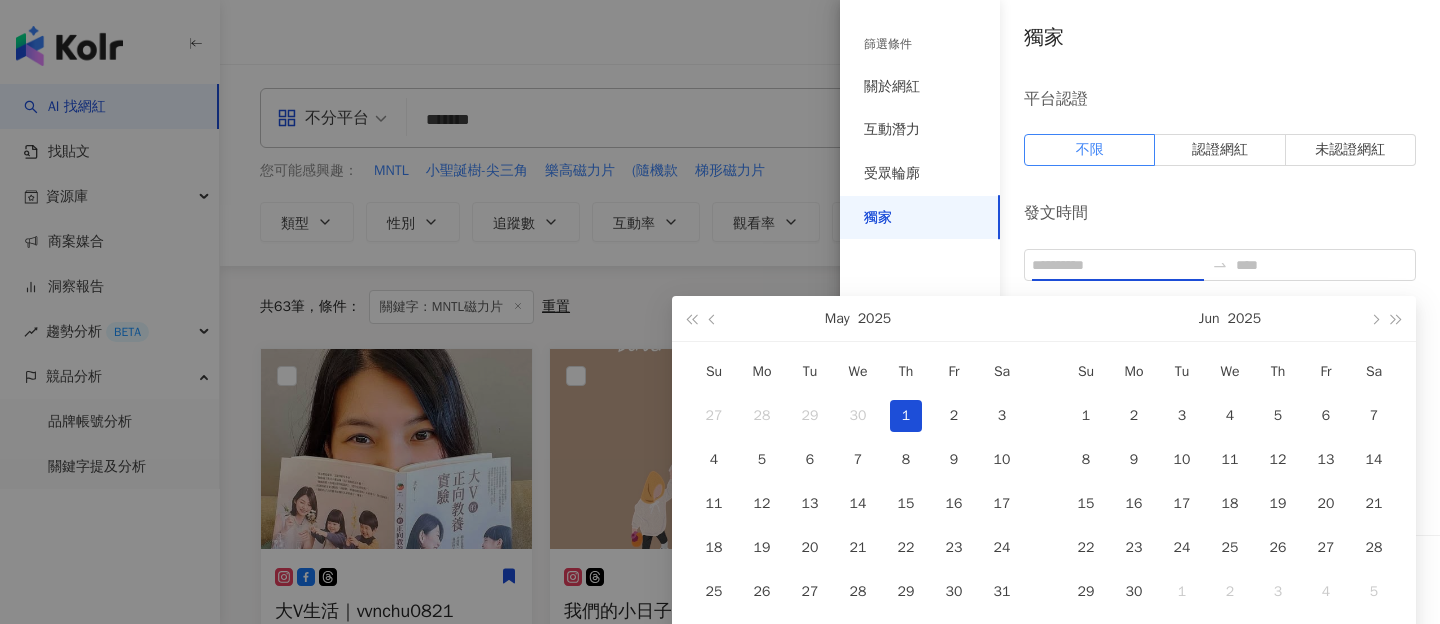click on "1" at bounding box center [906, 416] 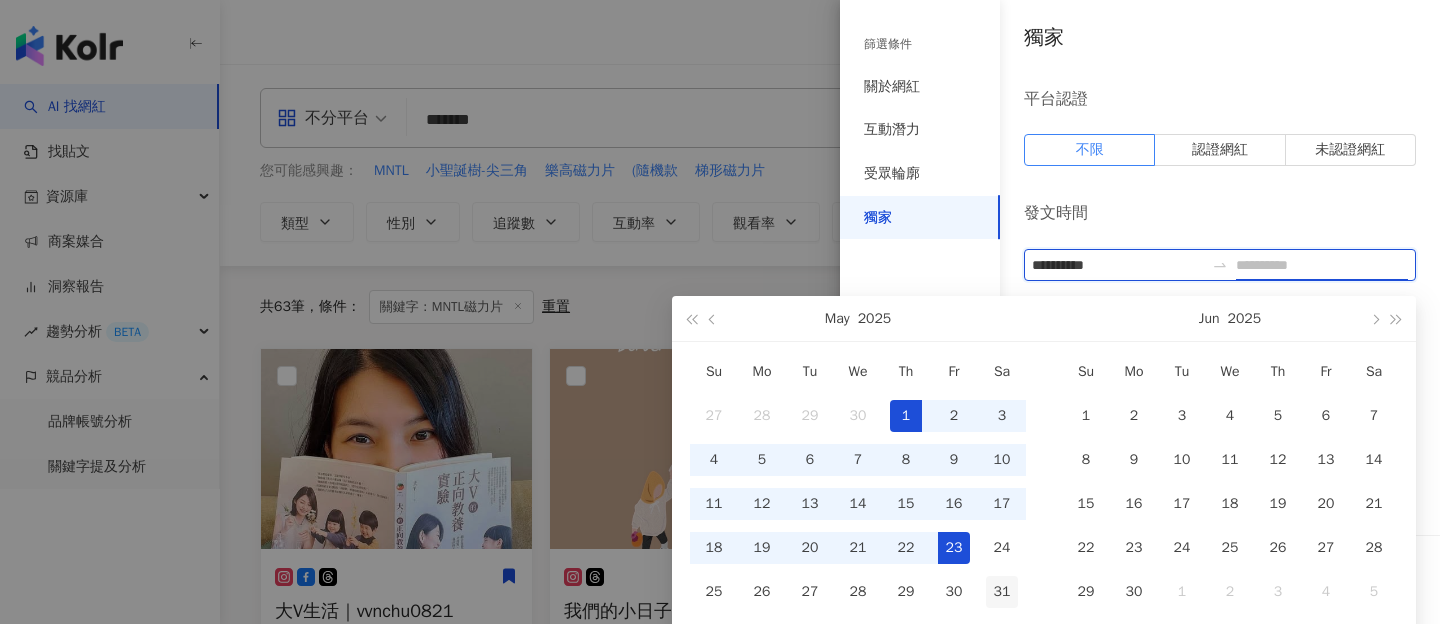 type on "**********" 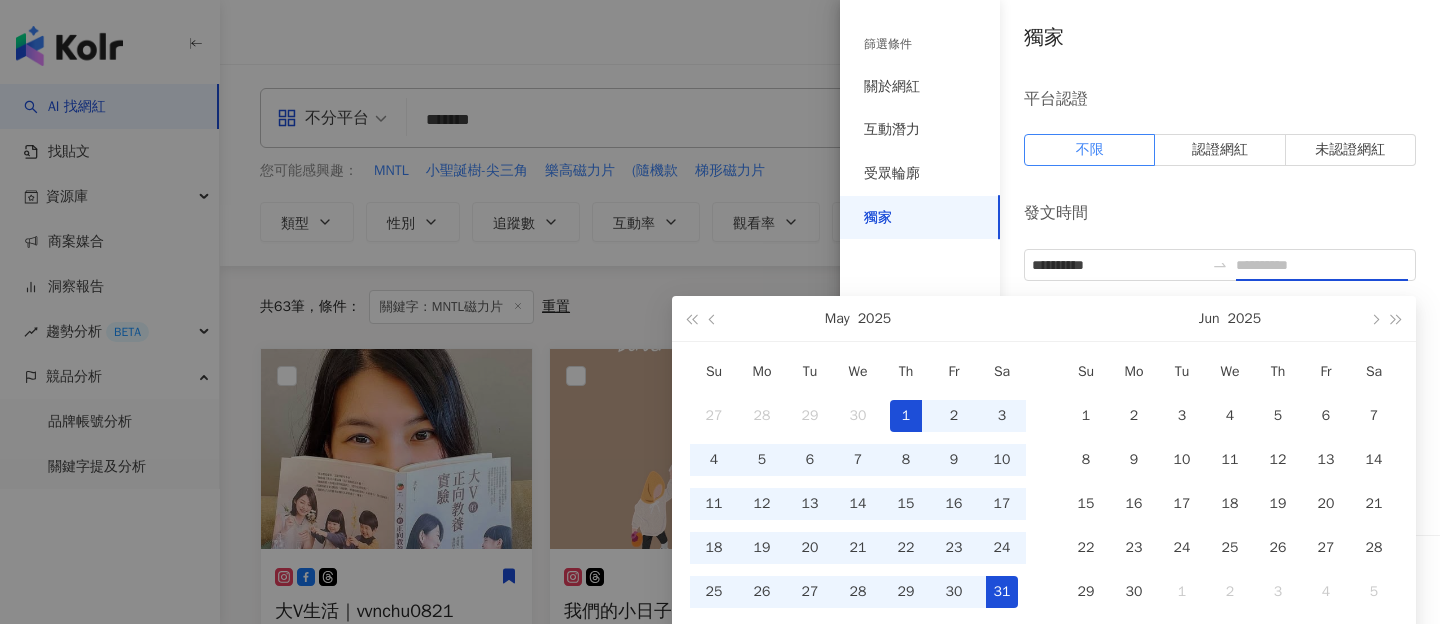 click on "31" at bounding box center [1002, 592] 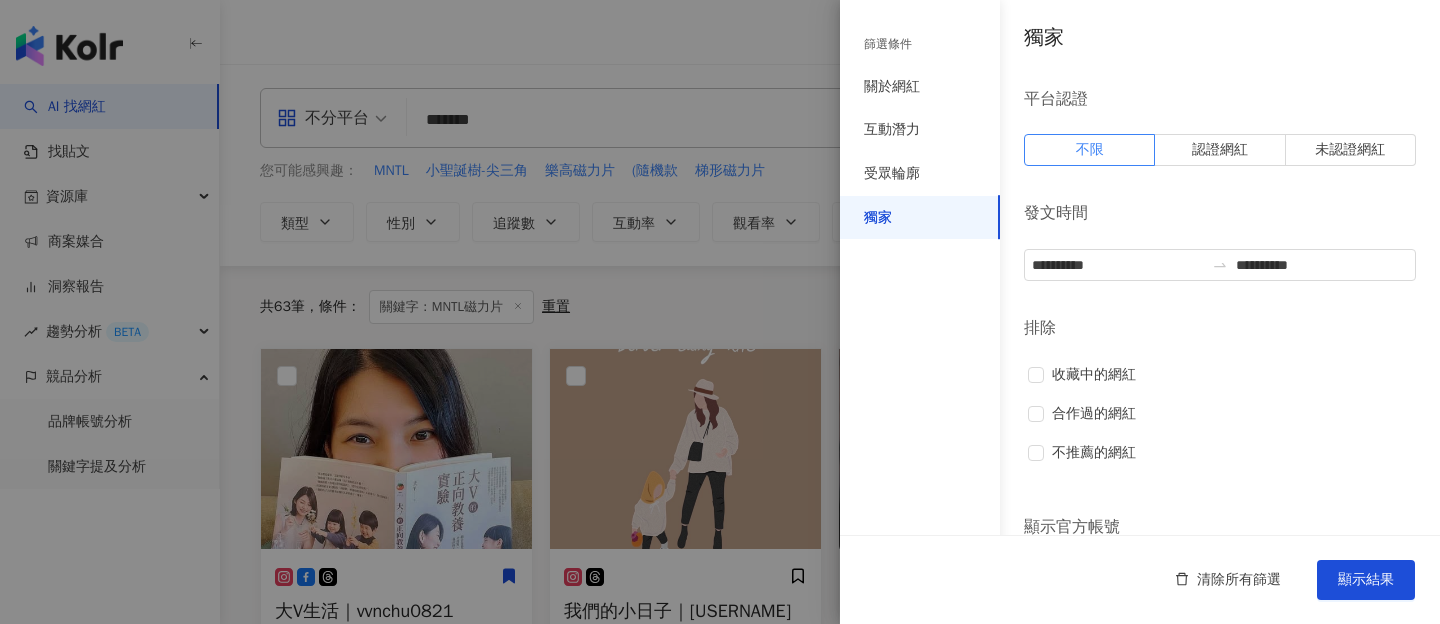 click on "發文時間" at bounding box center (1220, 213) 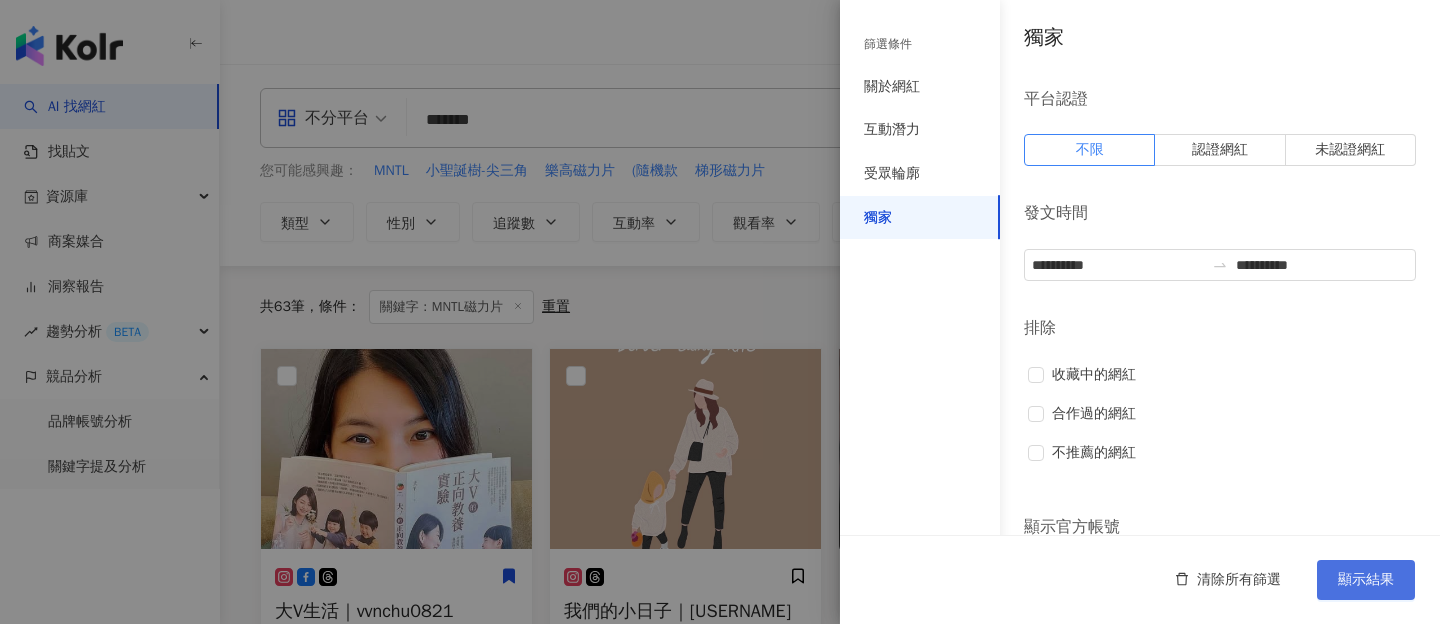 click on "顯示結果" at bounding box center (1366, 580) 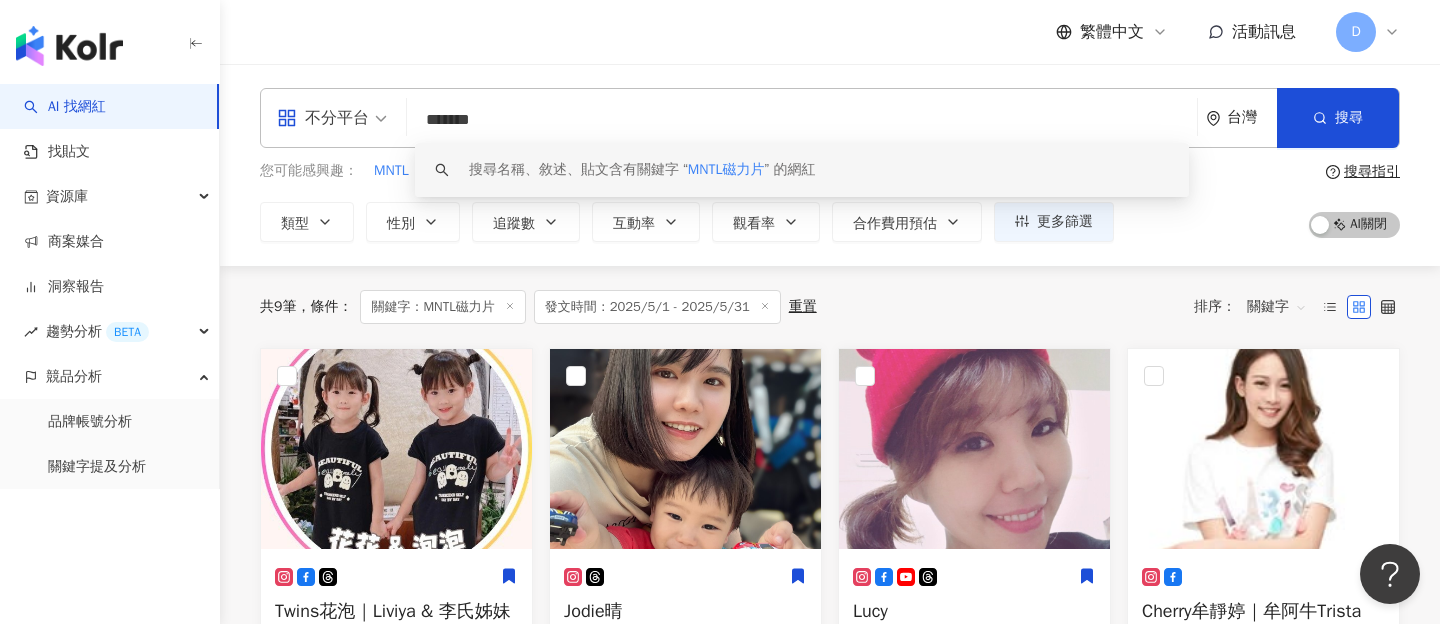 click on "*******" at bounding box center [802, 120] 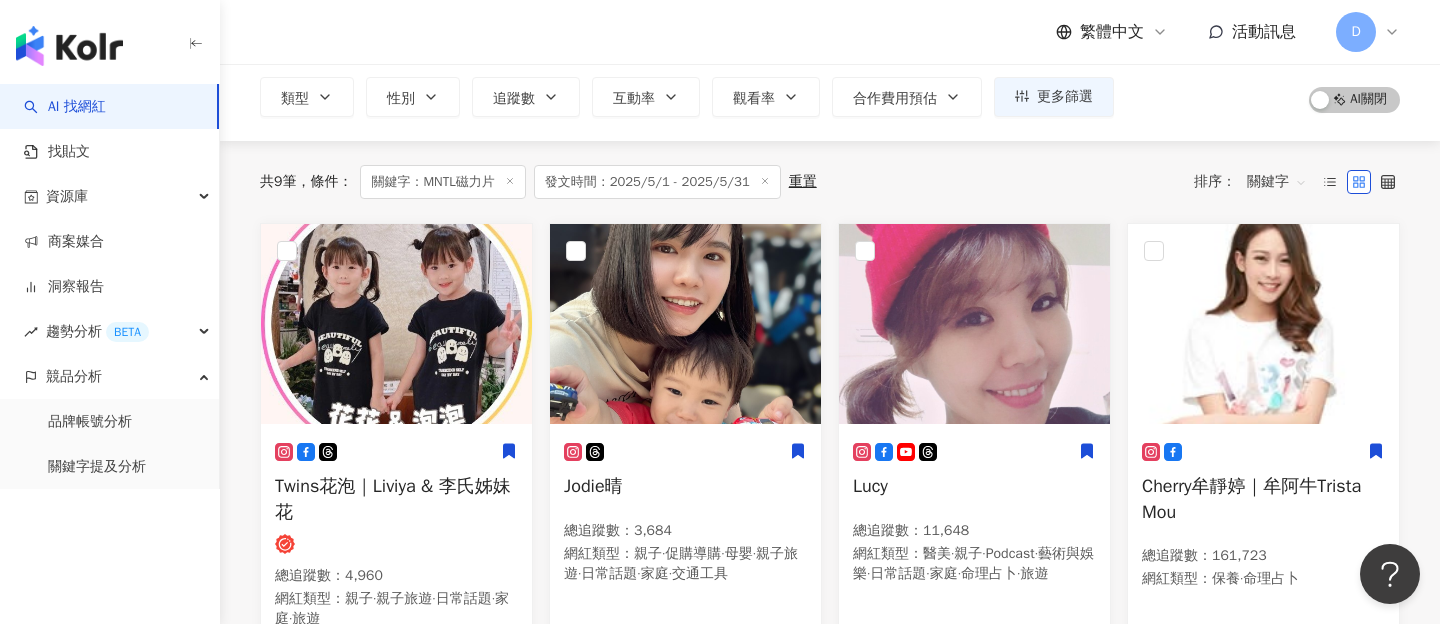 scroll, scrollTop: 100, scrollLeft: 0, axis: vertical 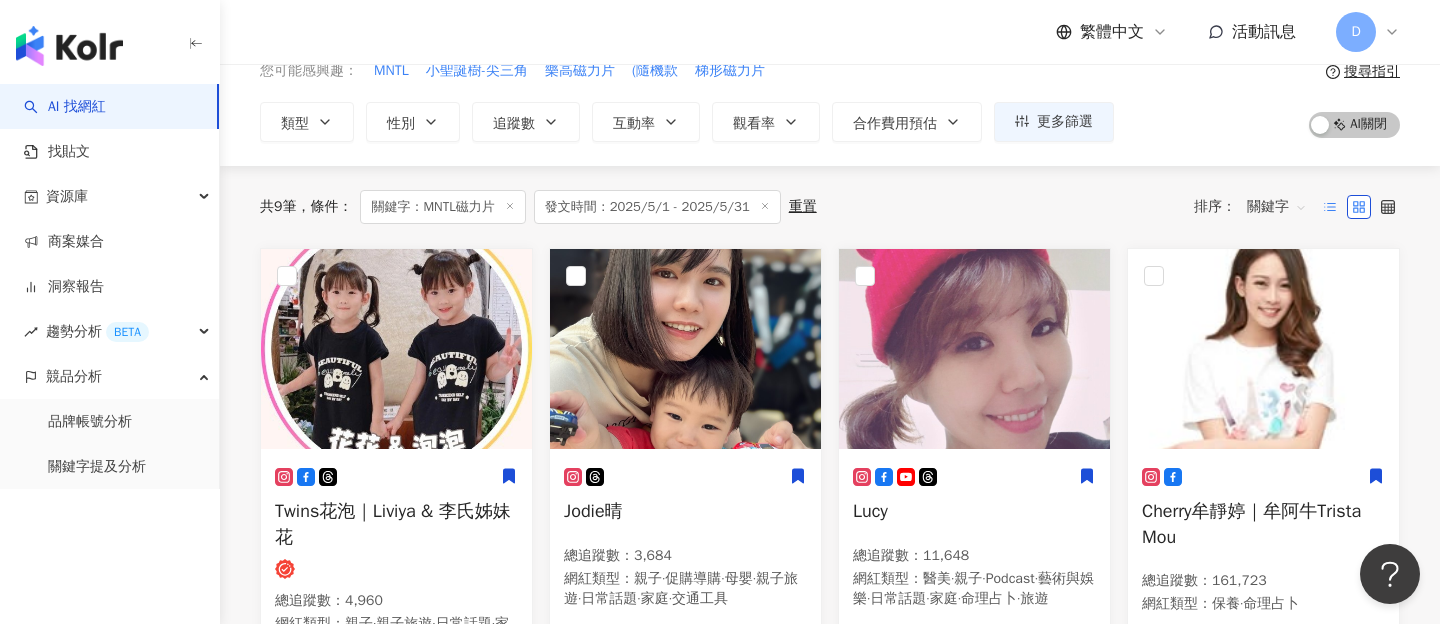 click 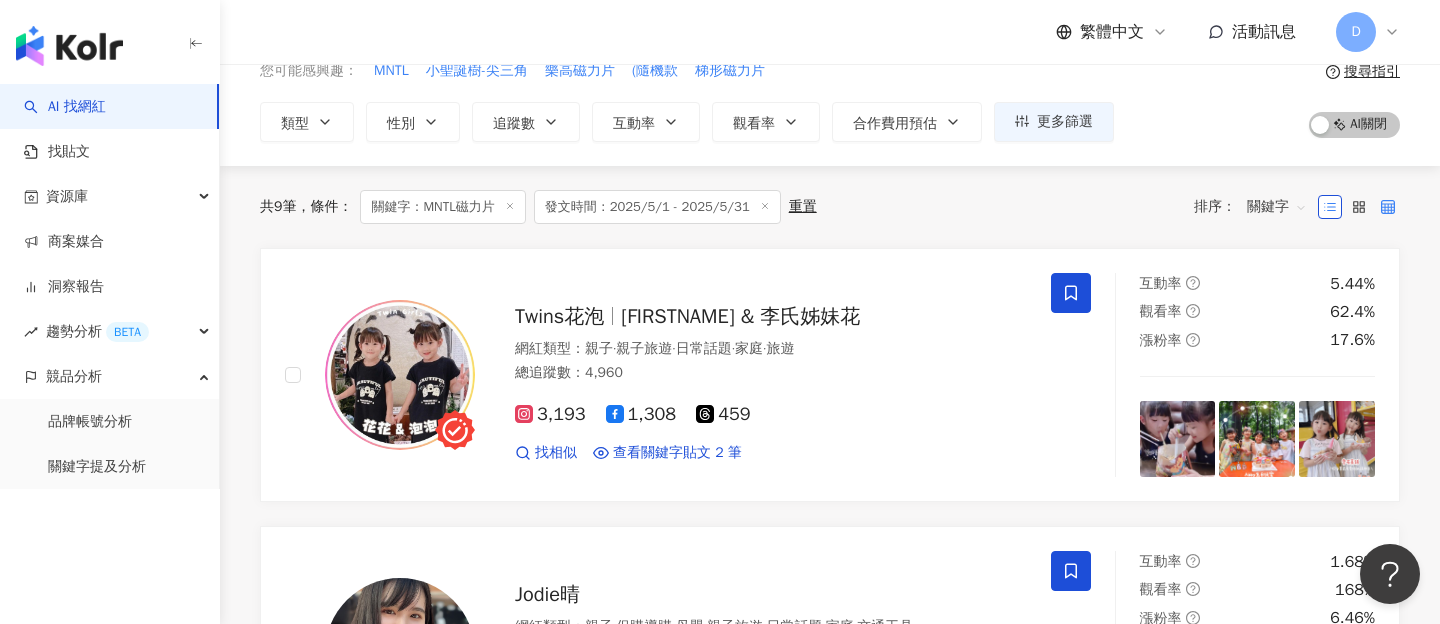 click 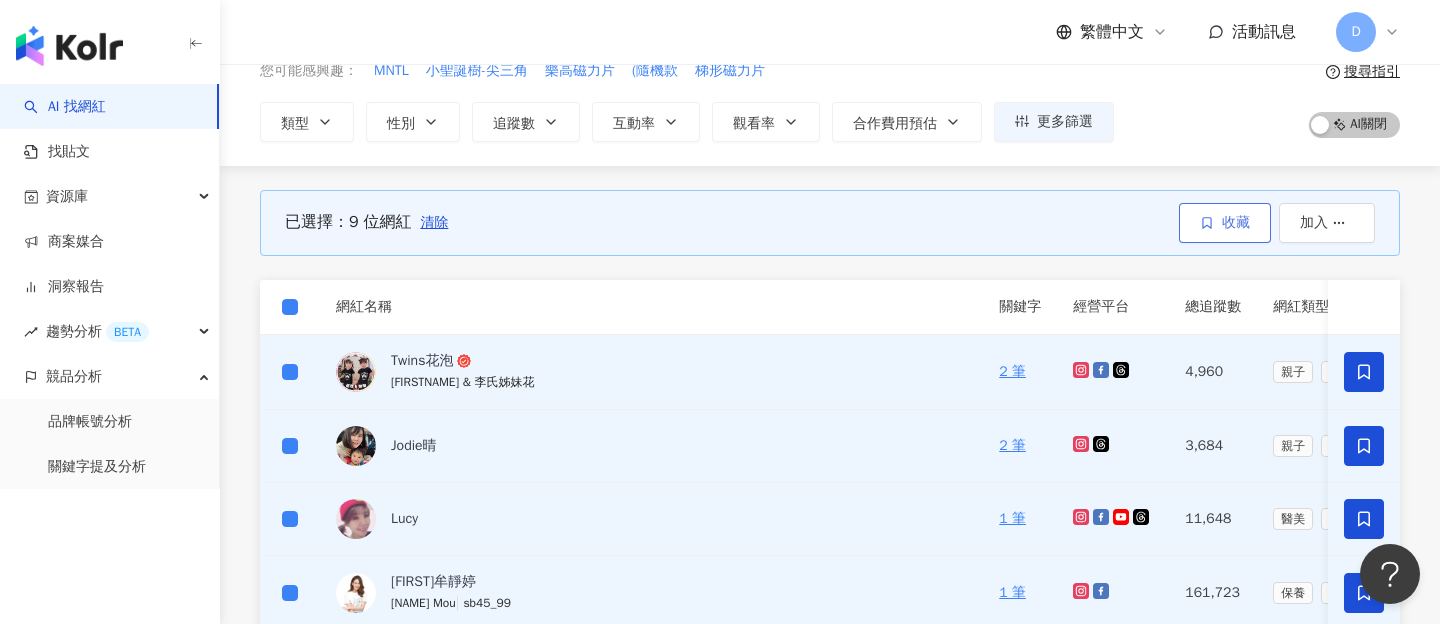 click on "收藏" at bounding box center (1236, 223) 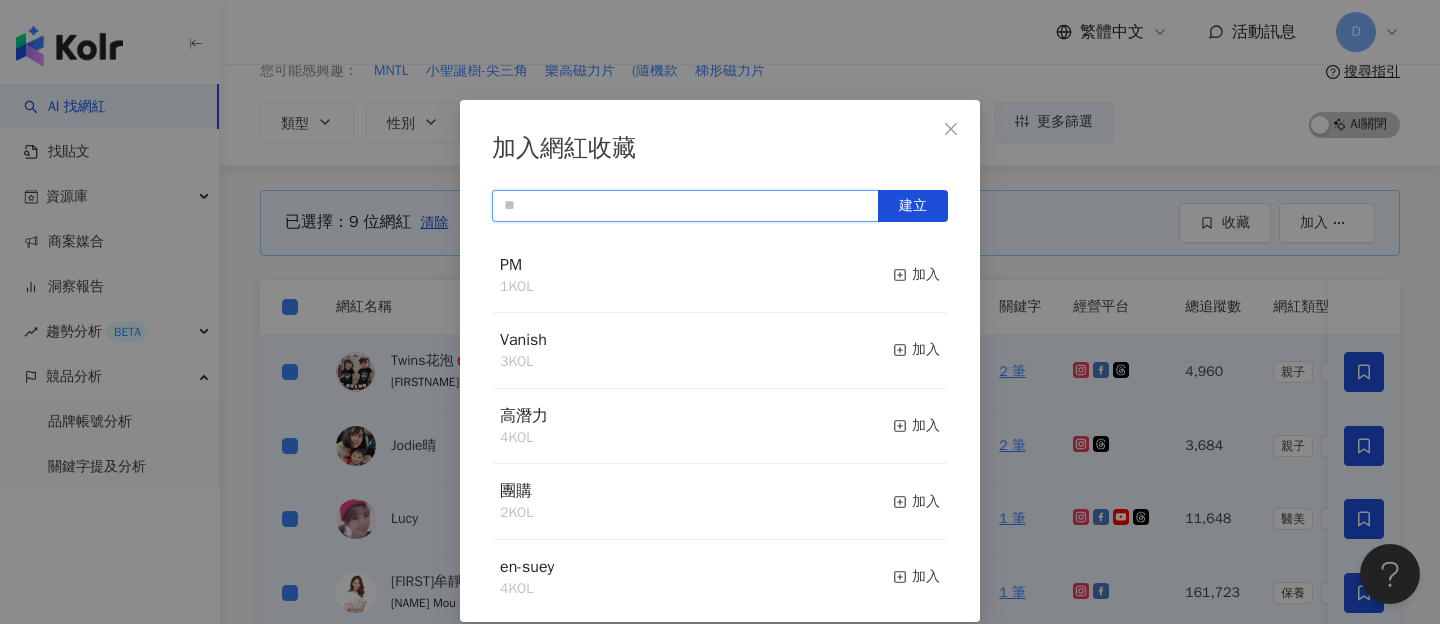 click at bounding box center (685, 206) 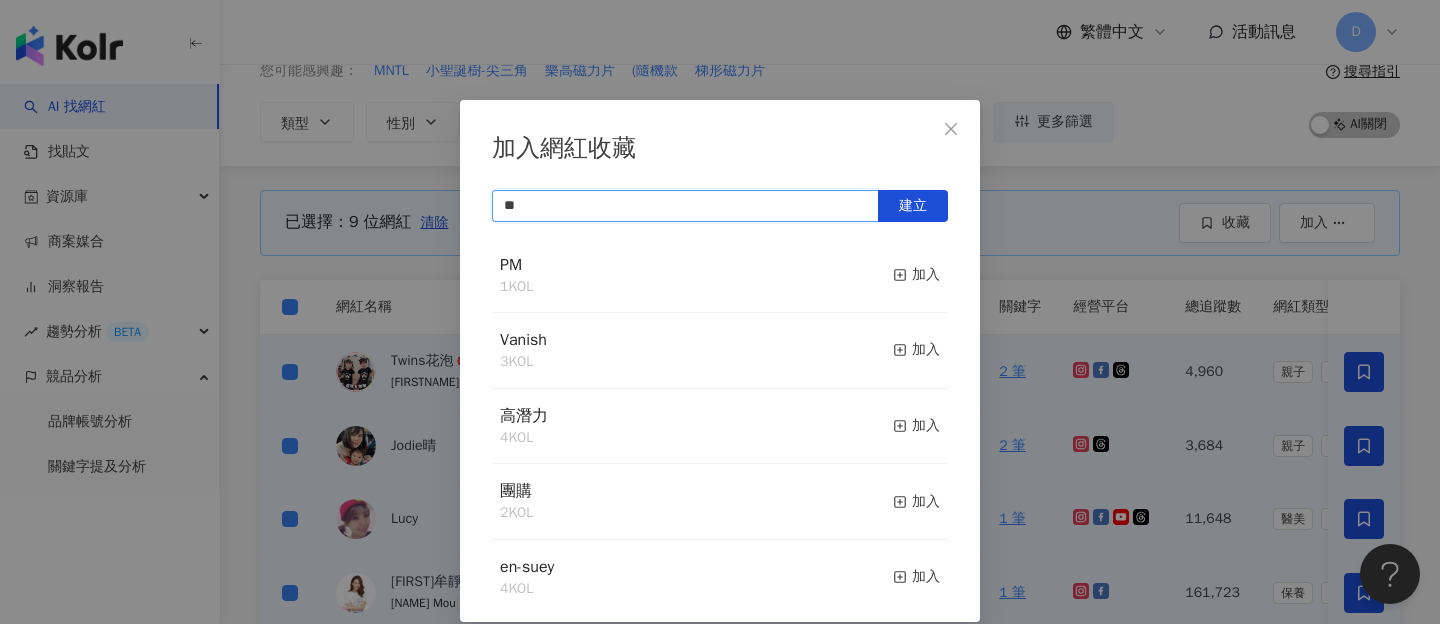 type on "*" 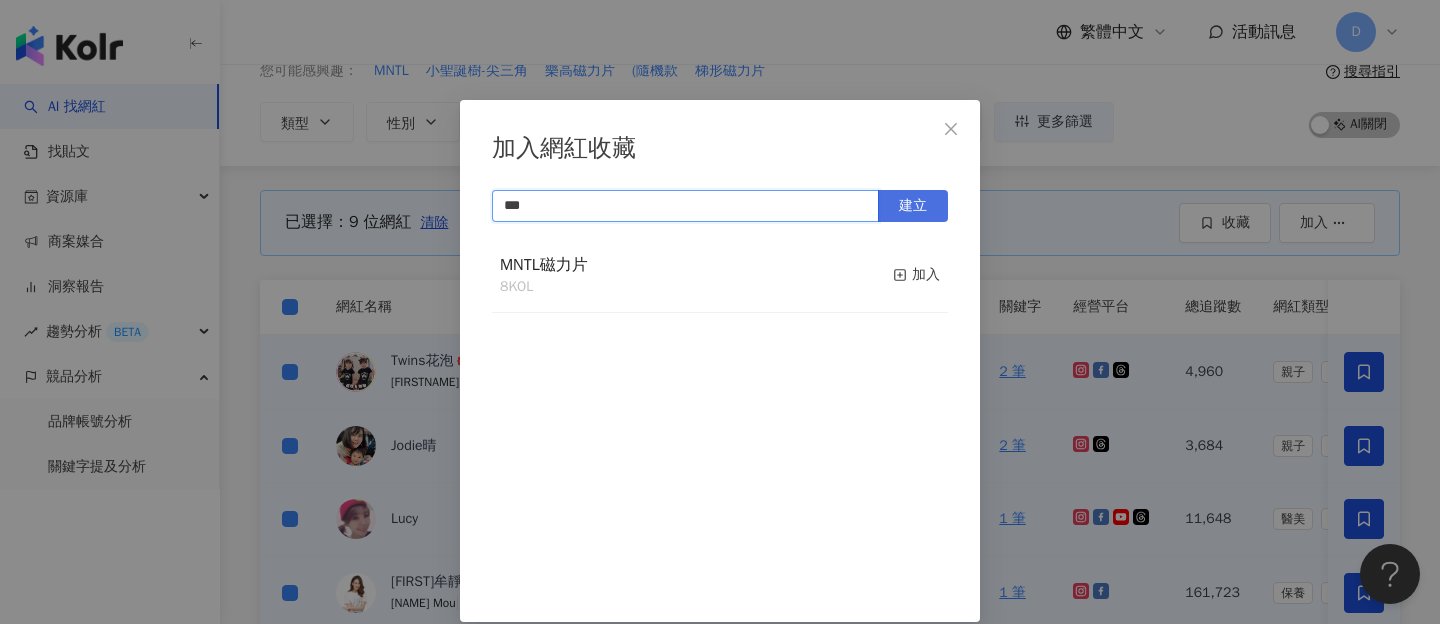 click on "建立" at bounding box center (913, 206) 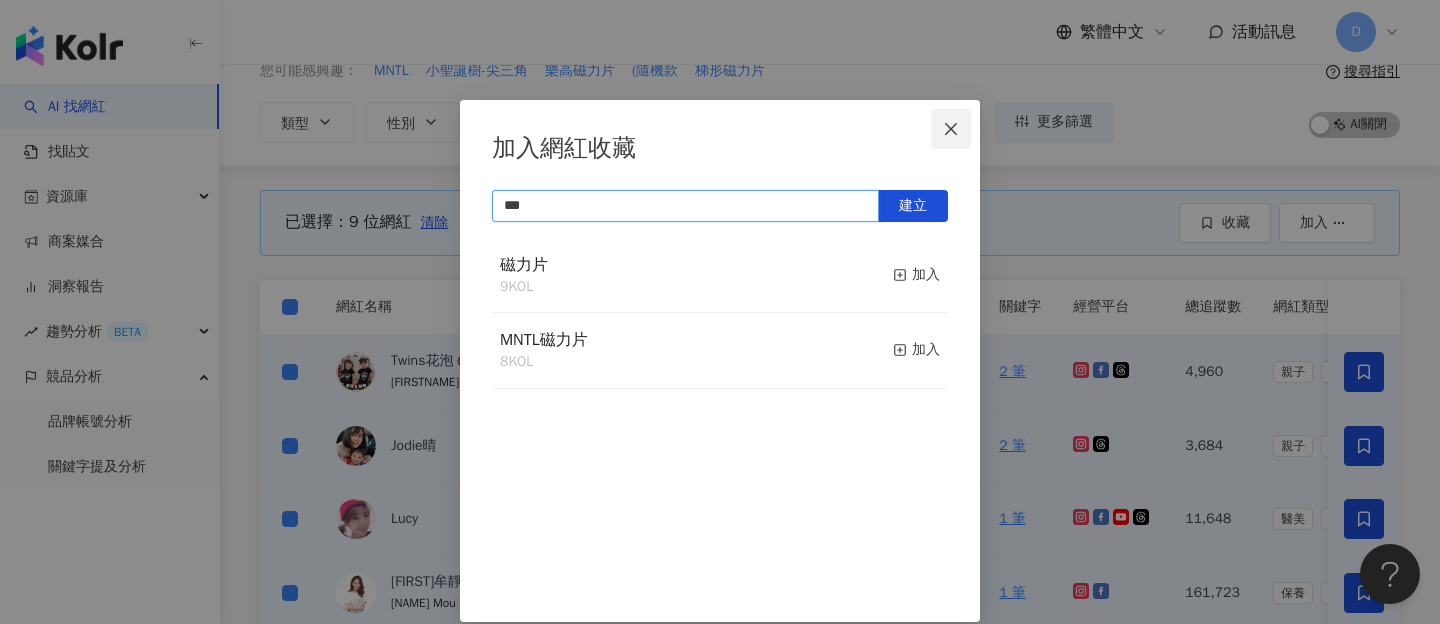 type on "***" 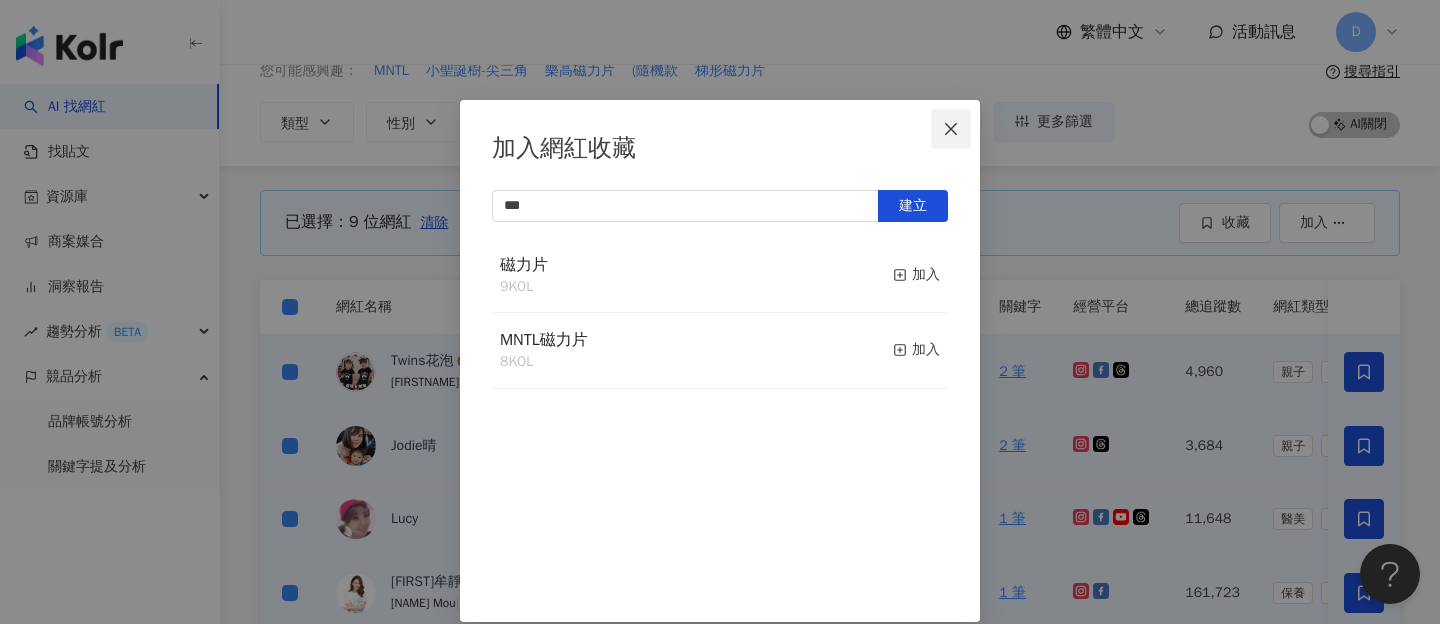 click 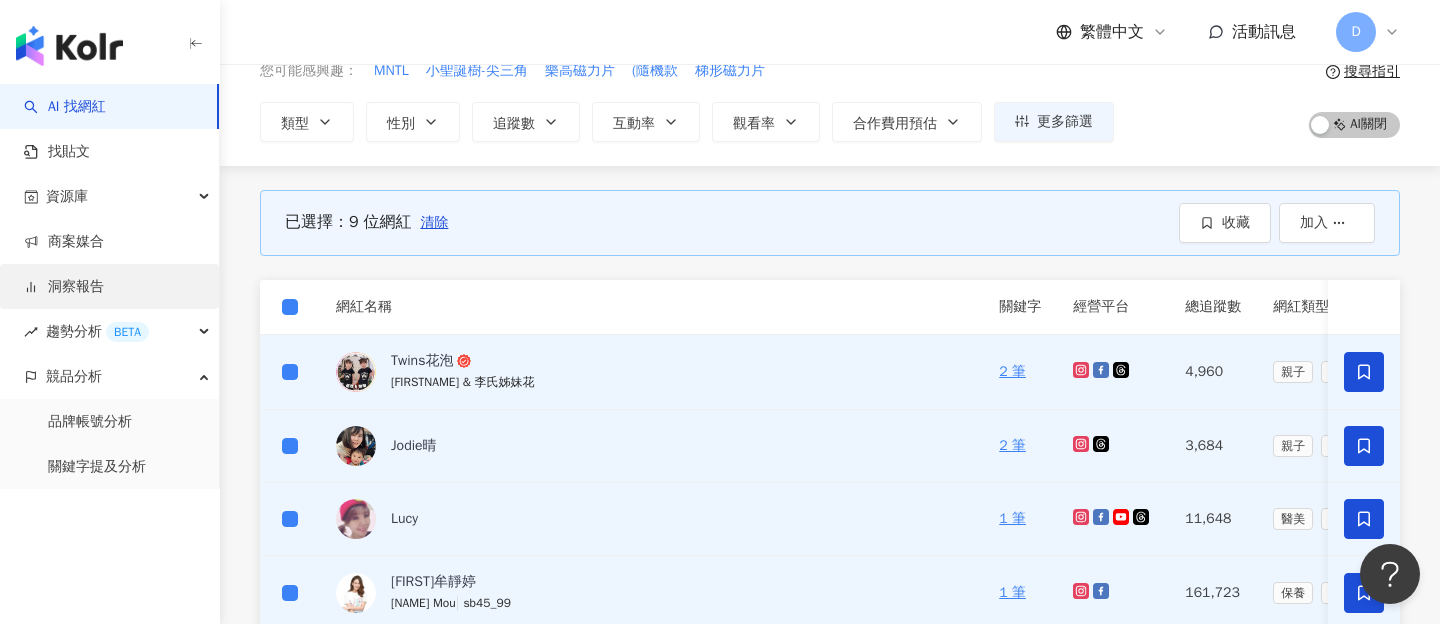 click on "洞察報告" at bounding box center [64, 287] 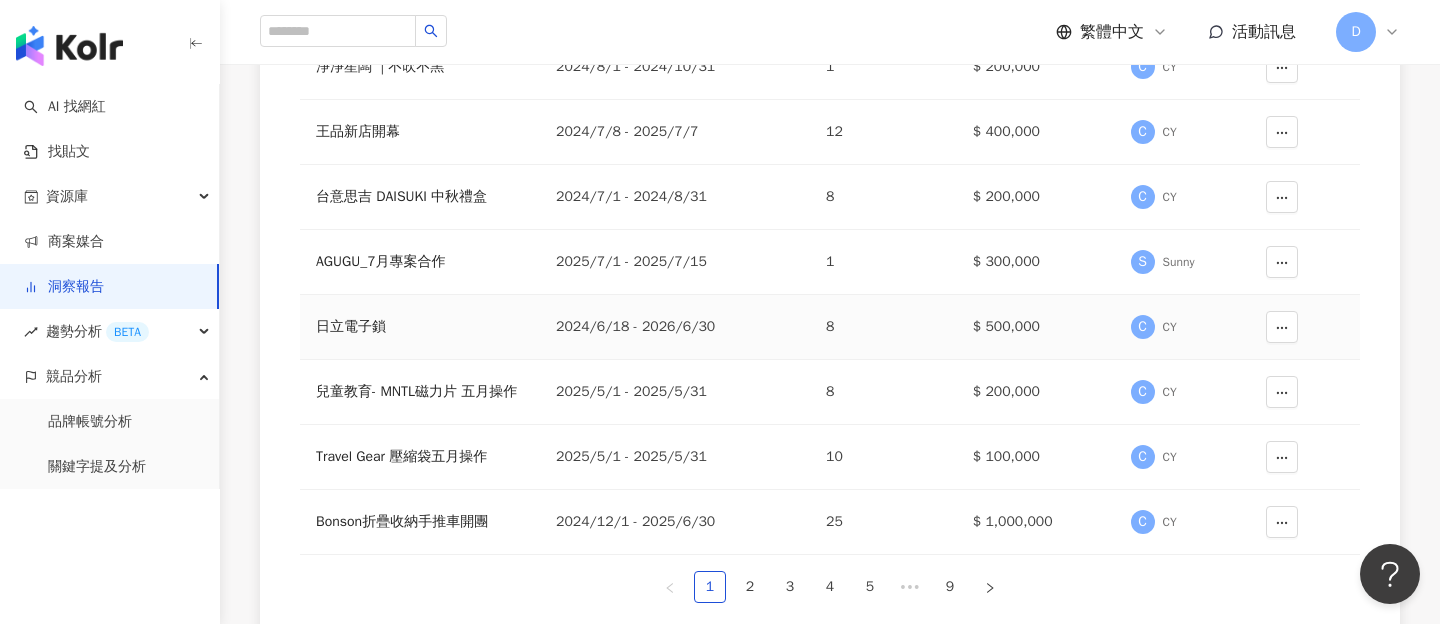 scroll, scrollTop: 402, scrollLeft: 0, axis: vertical 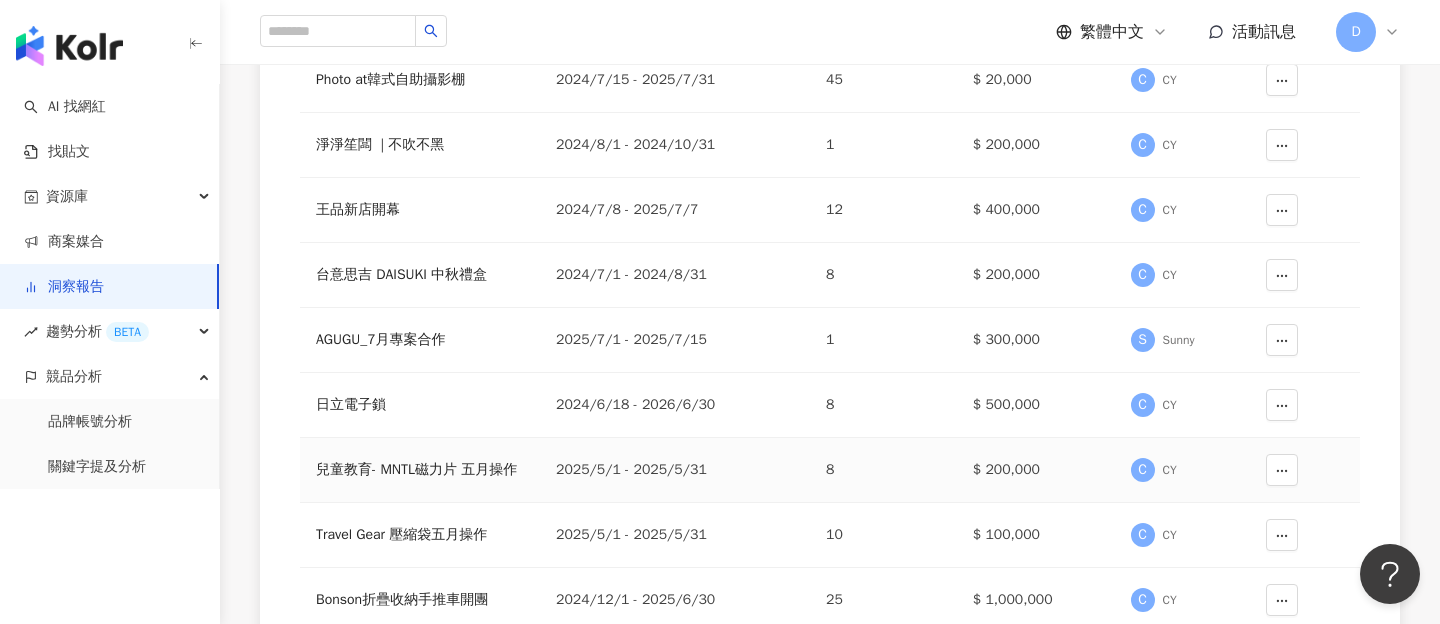 click on "兒童教育- MNTL磁力片 五月操作" at bounding box center [420, 470] 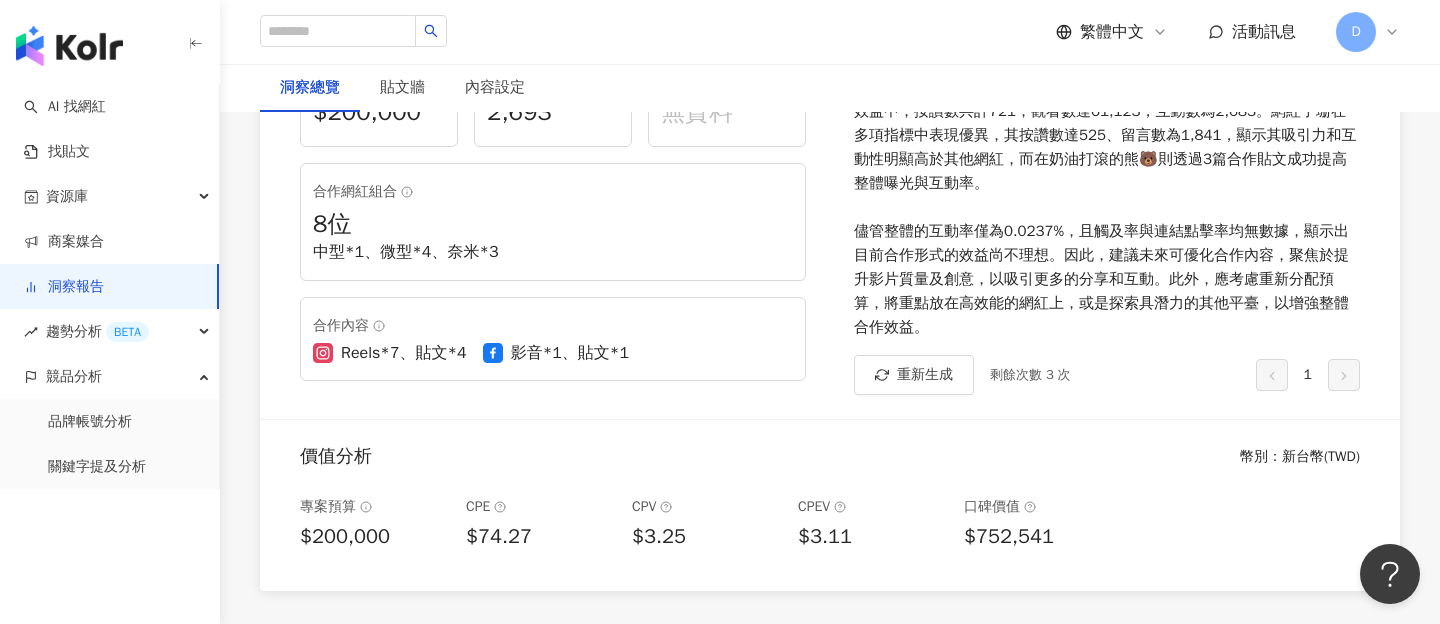 scroll, scrollTop: 0, scrollLeft: 0, axis: both 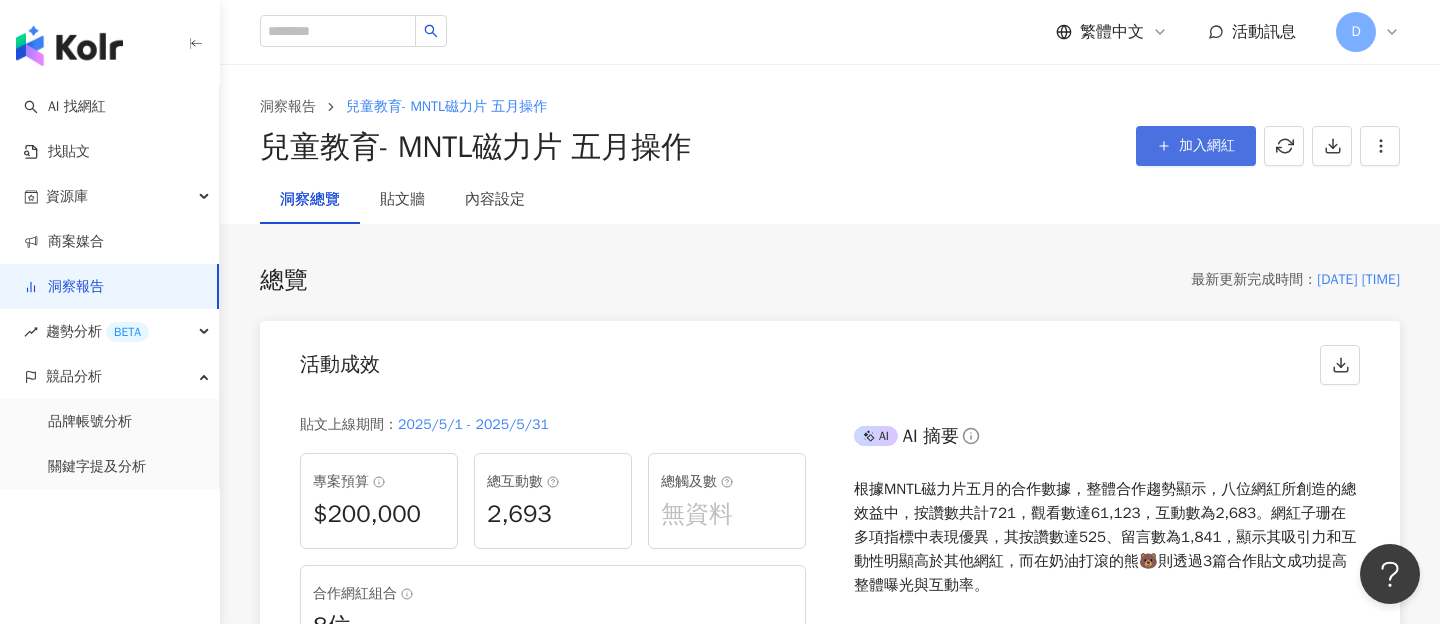 click on "加入網紅" at bounding box center [1207, 146] 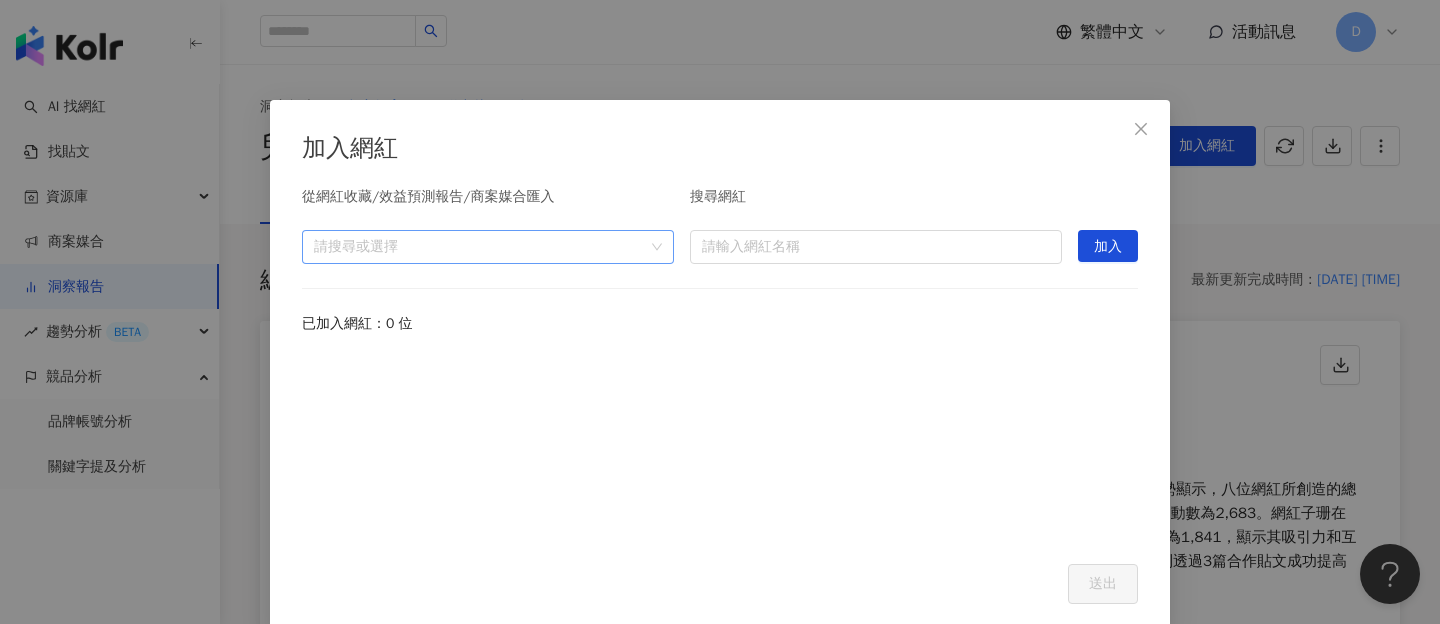 scroll, scrollTop: 3, scrollLeft: 0, axis: vertical 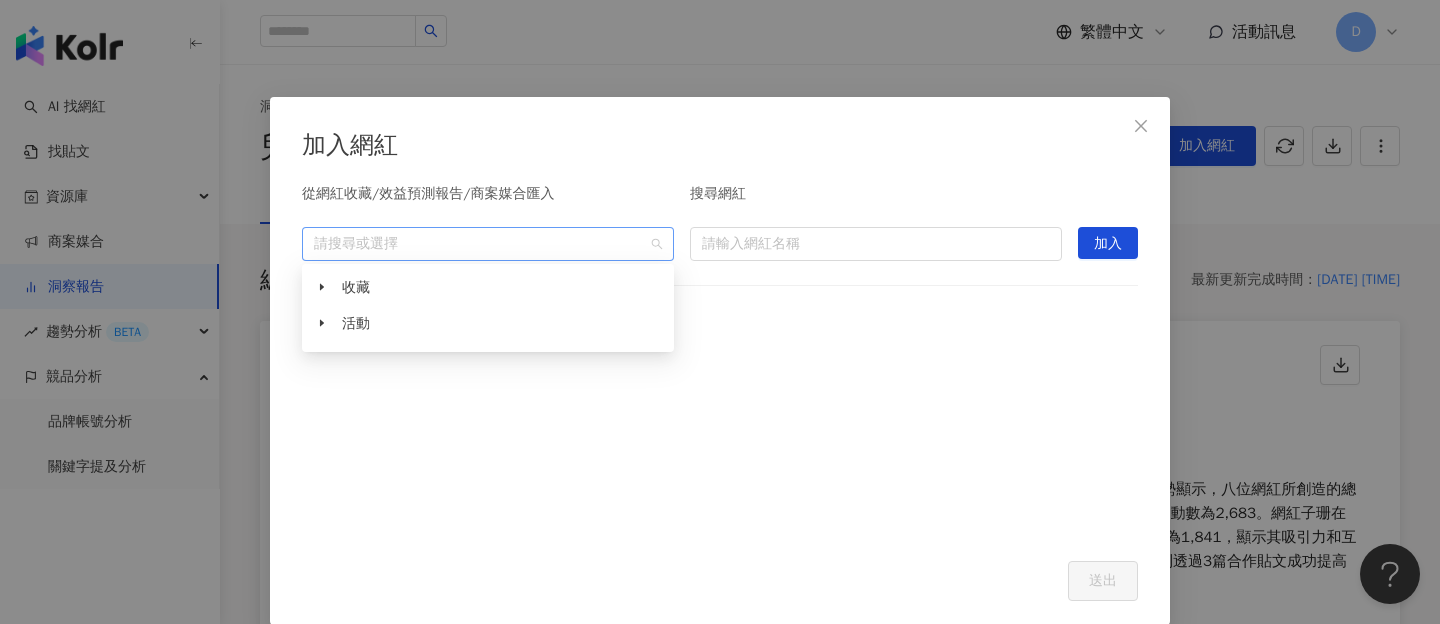 click on "請搜尋或選擇" at bounding box center (488, 244) 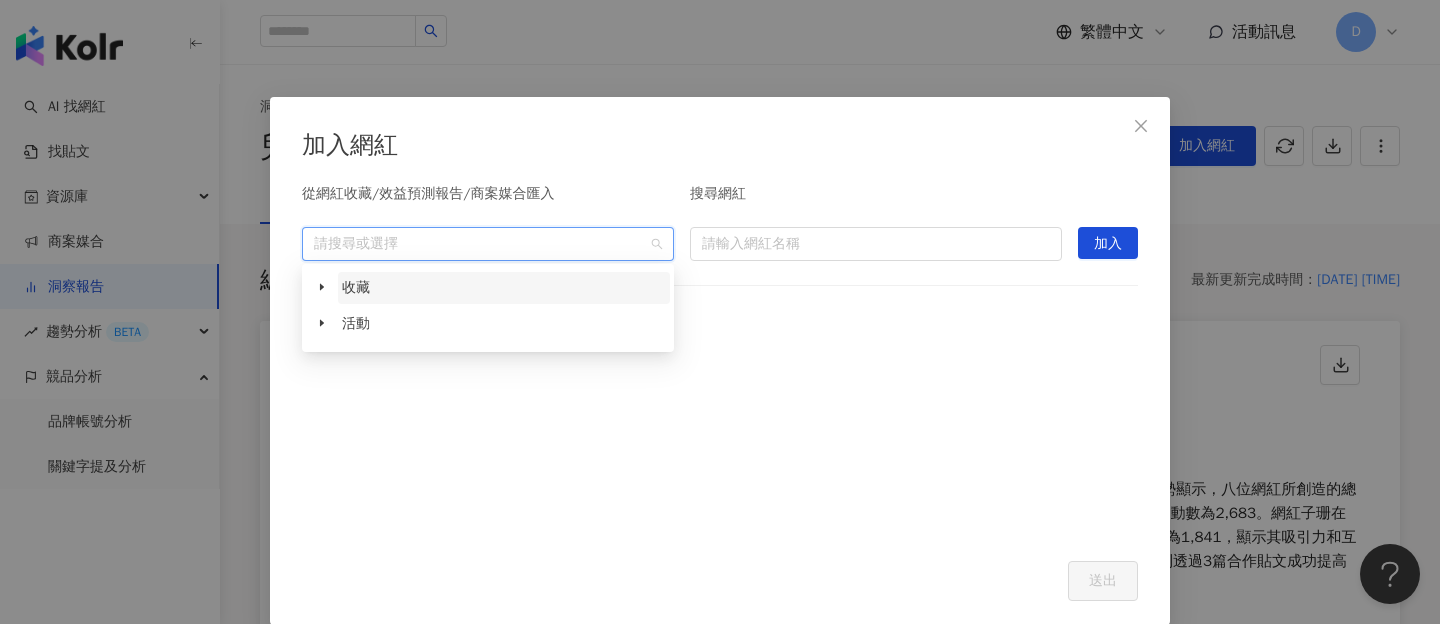 click on "收藏" at bounding box center (504, 288) 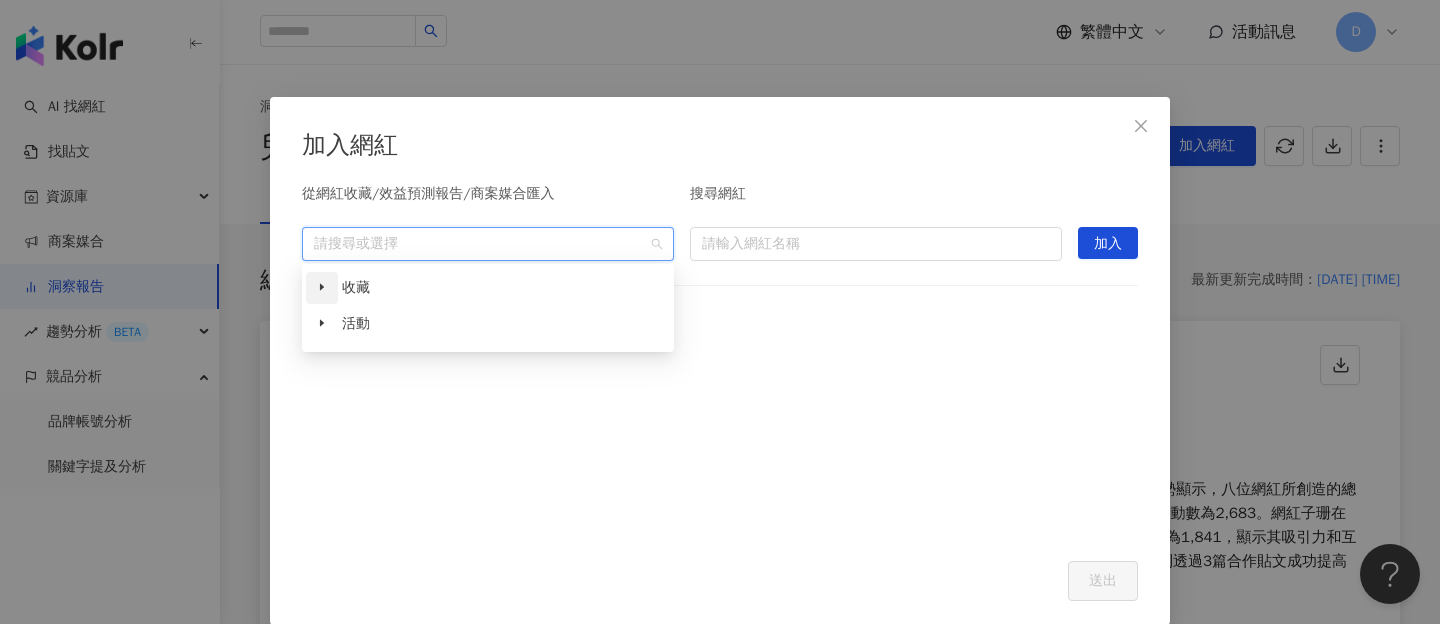 click 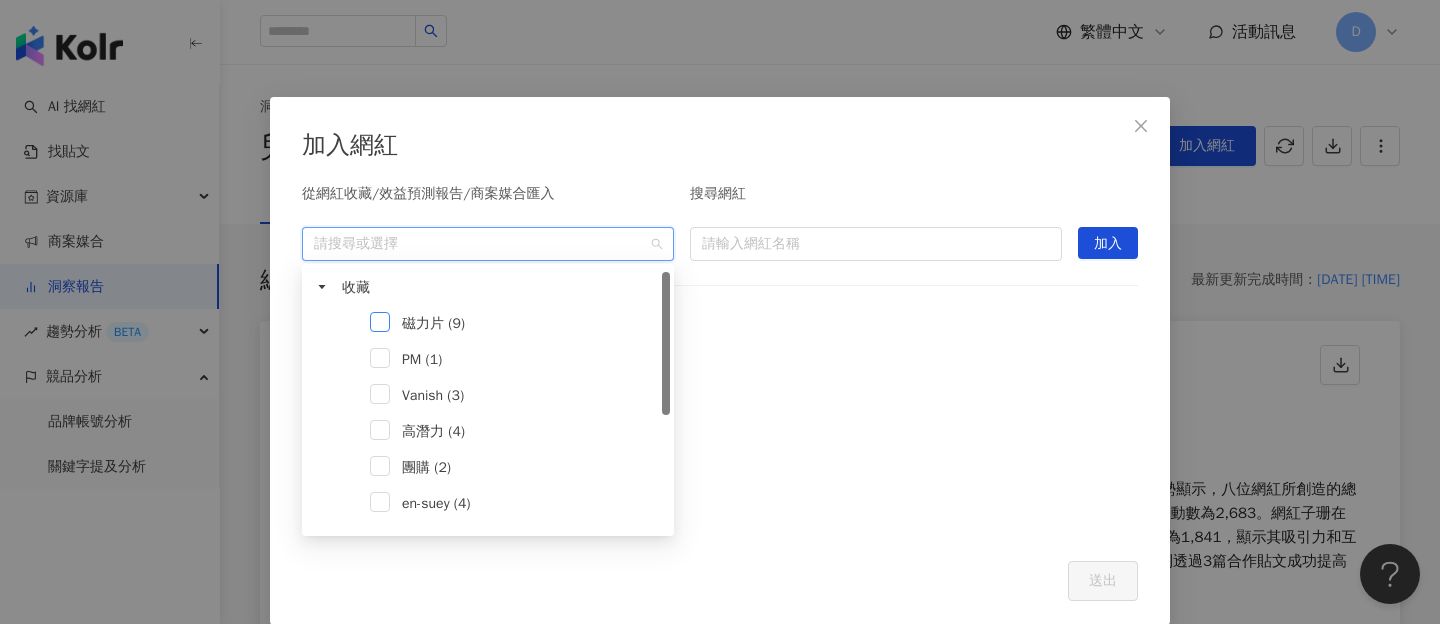 click at bounding box center (380, 322) 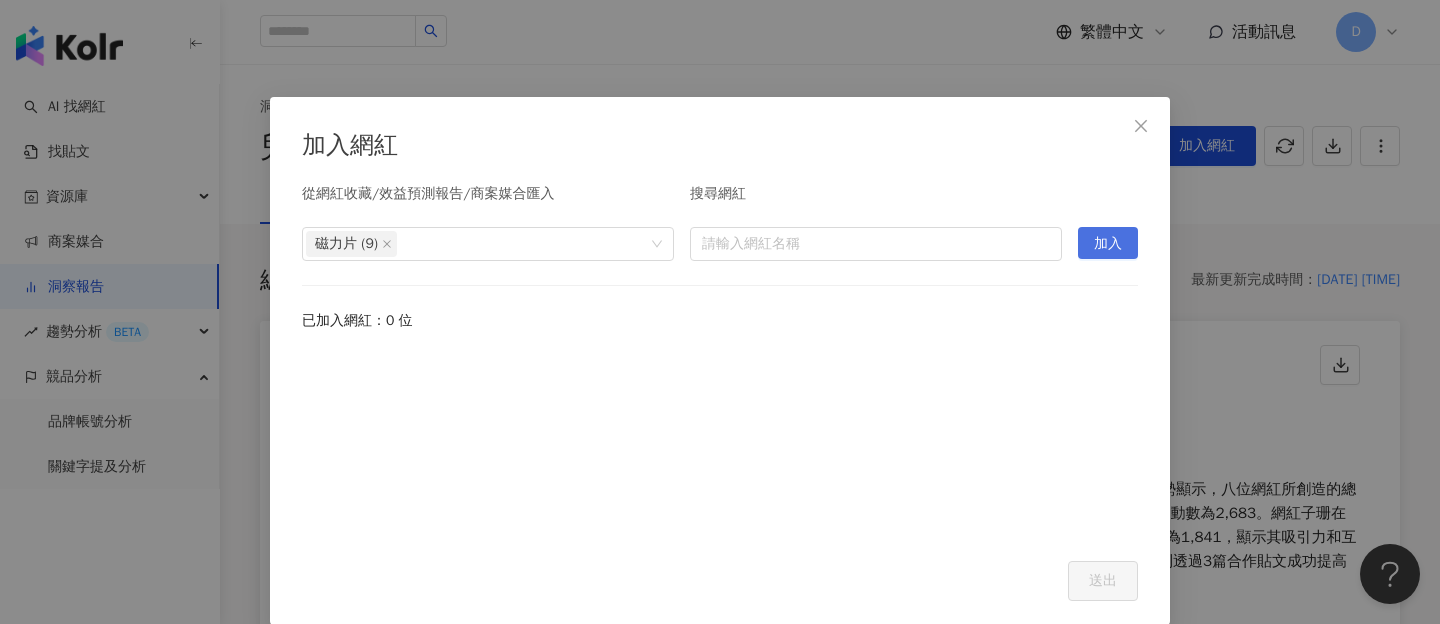 click on "加入" at bounding box center (1108, 244) 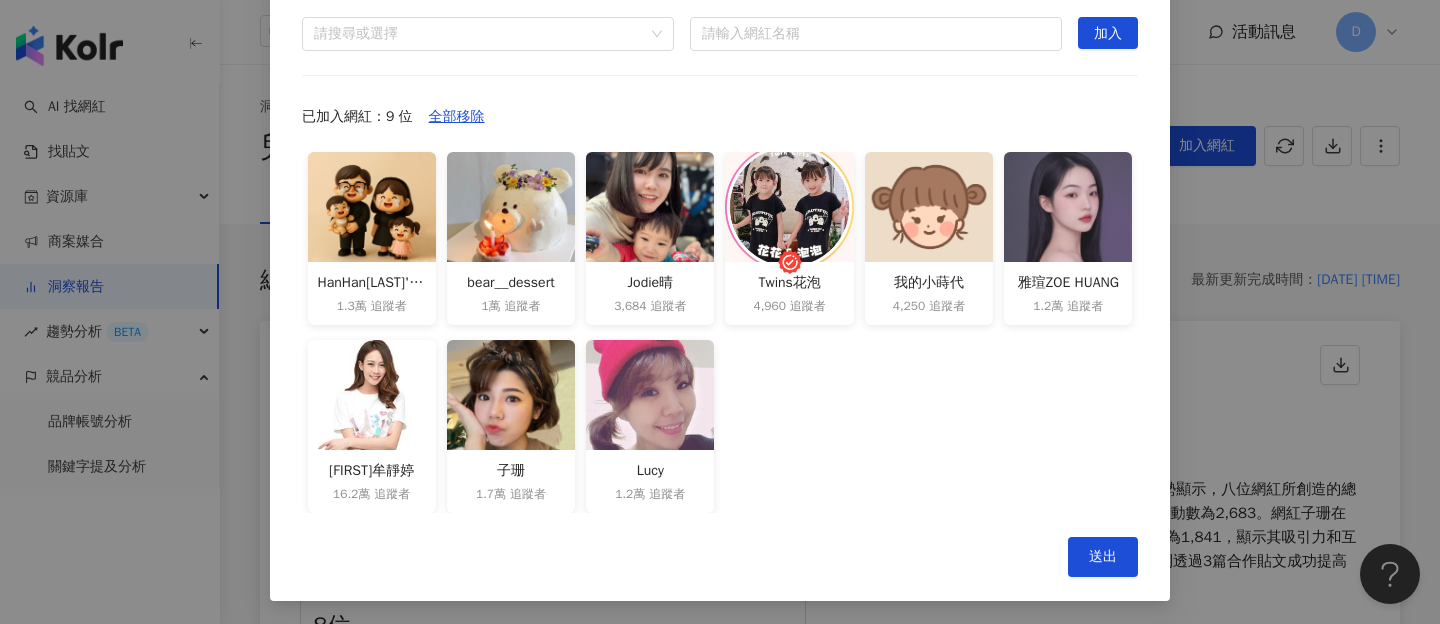 scroll, scrollTop: 0, scrollLeft: 0, axis: both 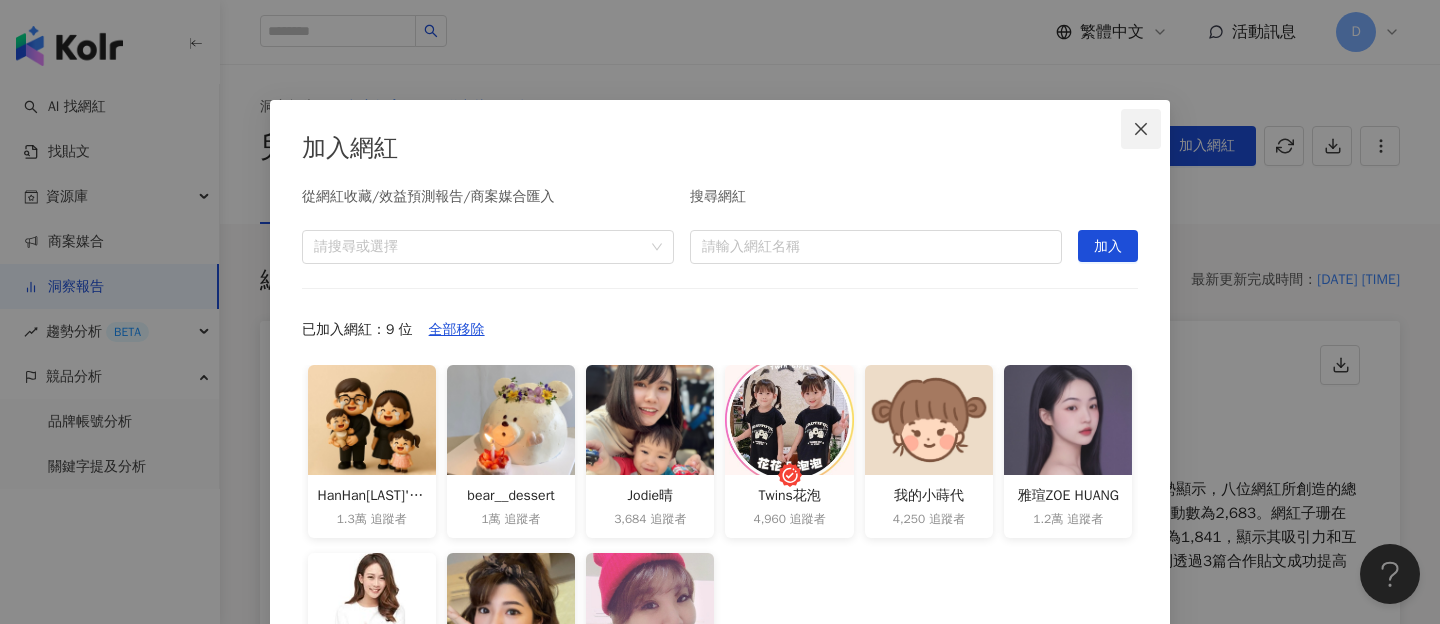 click 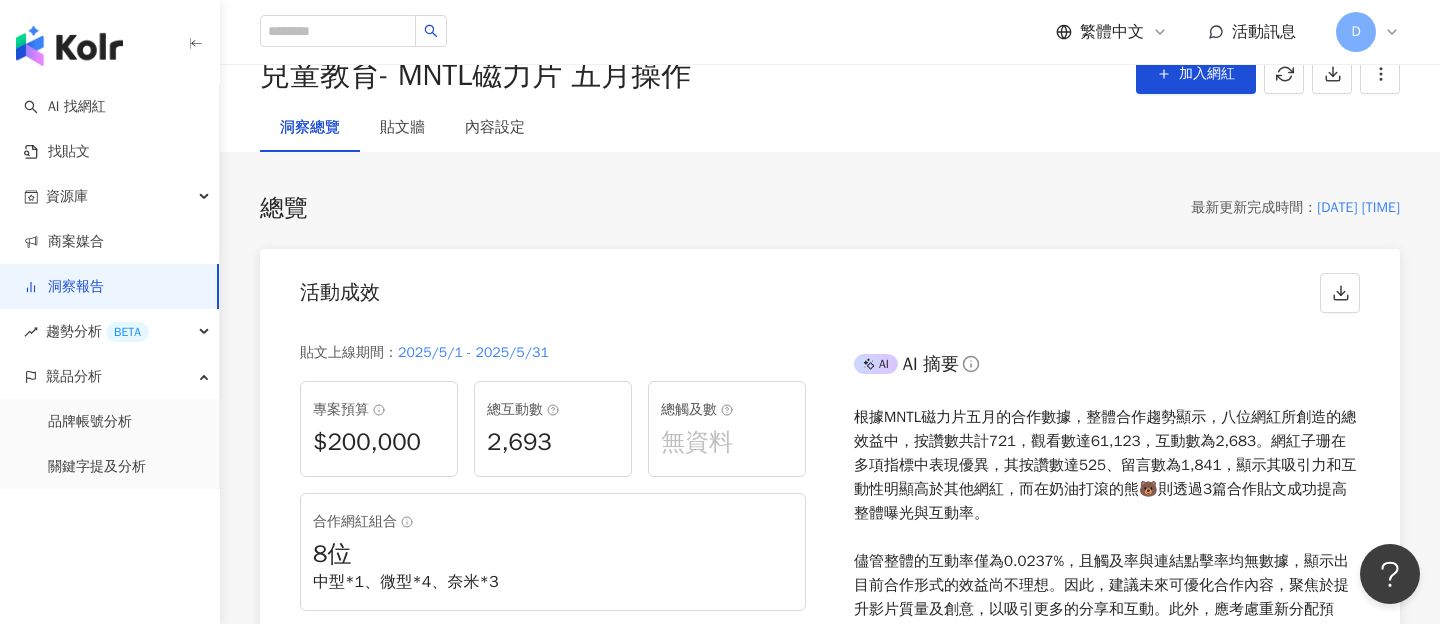 scroll, scrollTop: 56, scrollLeft: 0, axis: vertical 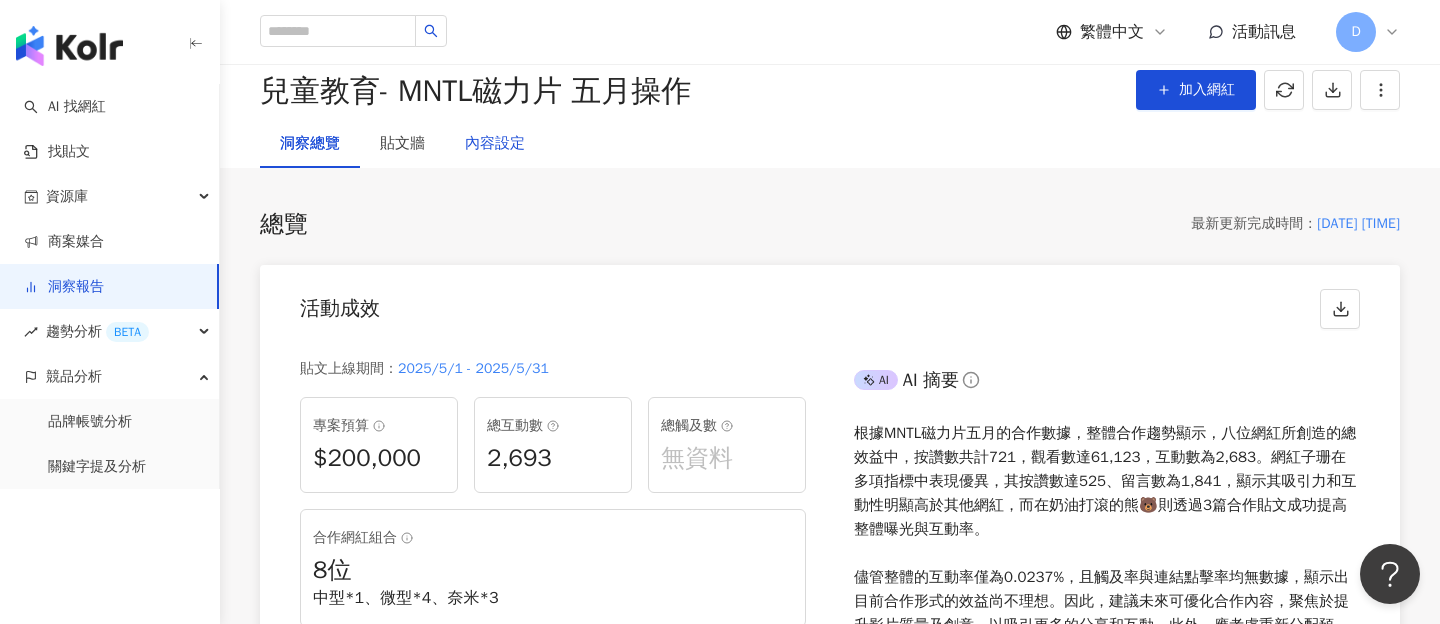 click on "內容設定" at bounding box center (495, 144) 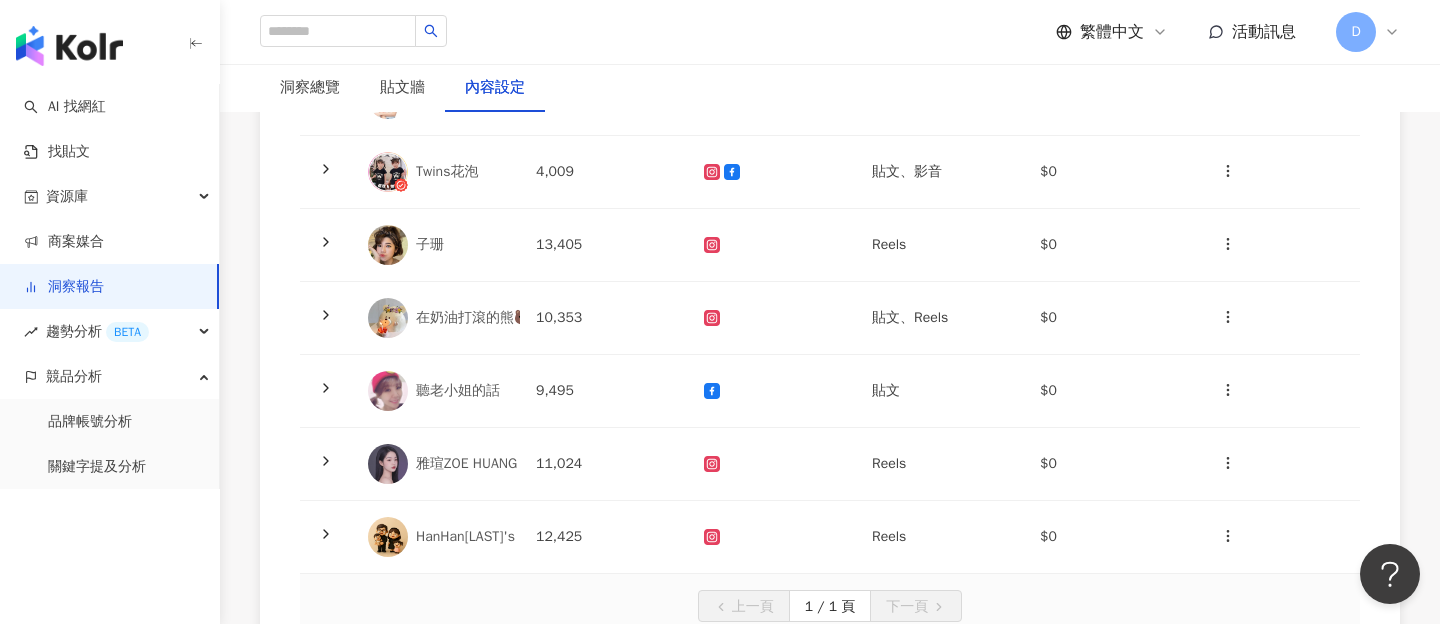scroll, scrollTop: 113, scrollLeft: 0, axis: vertical 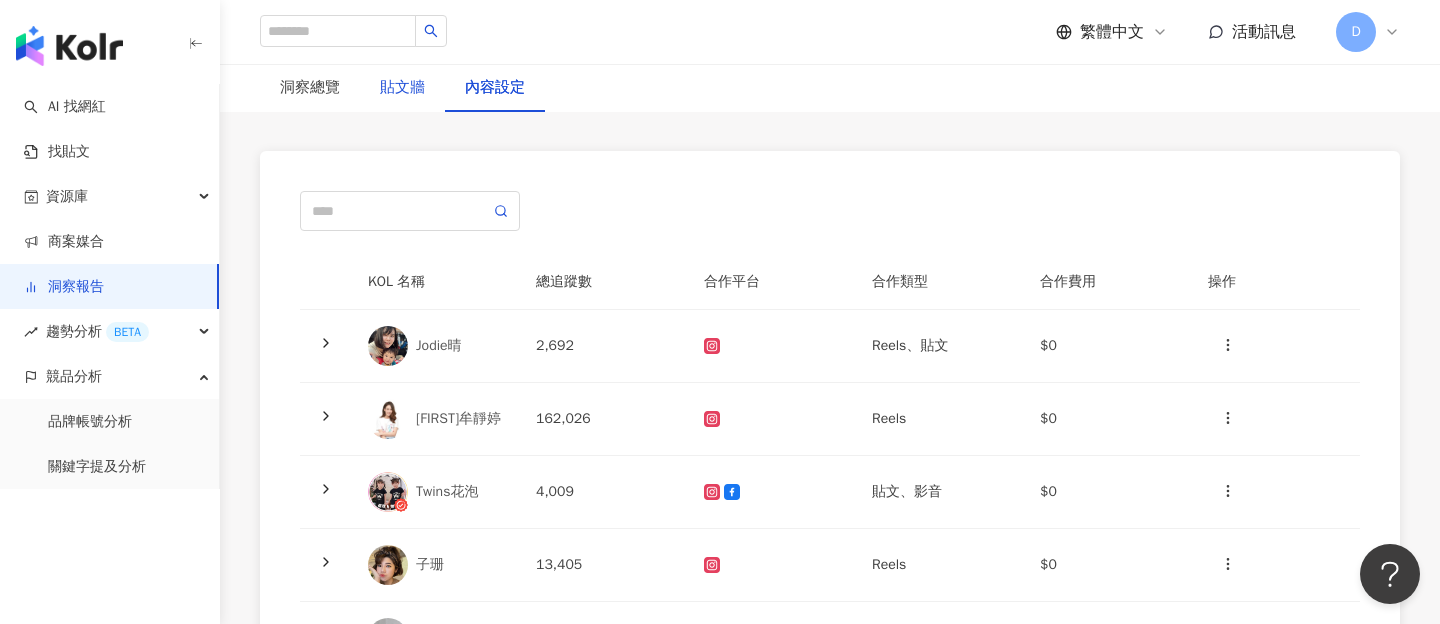 click on "貼文牆" at bounding box center (402, 88) 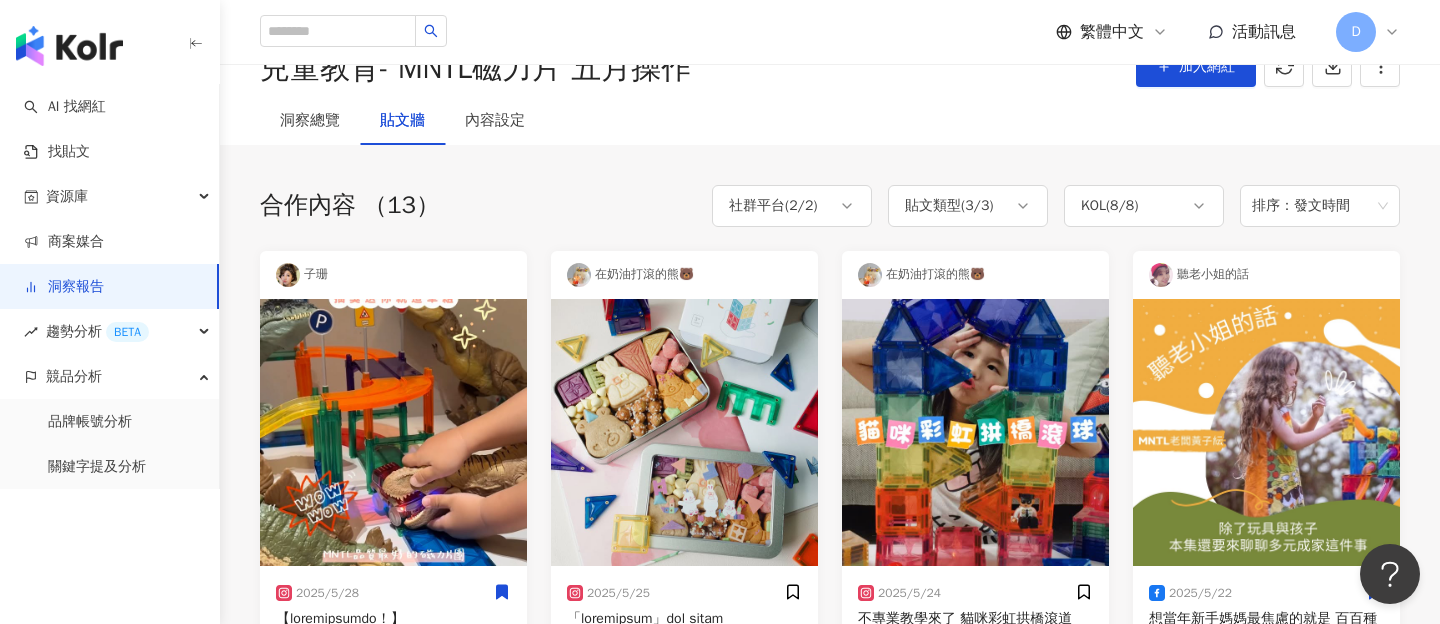 scroll, scrollTop: 0, scrollLeft: 0, axis: both 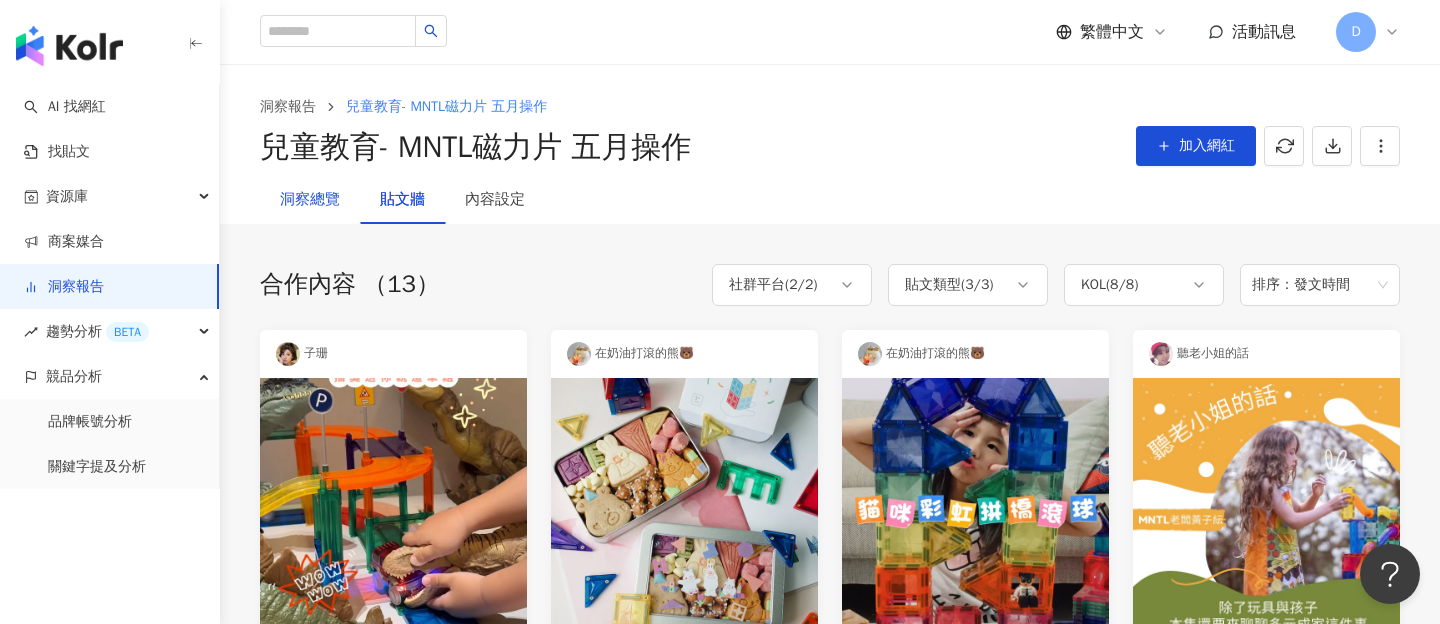 click on "洞察總覽" at bounding box center (310, 200) 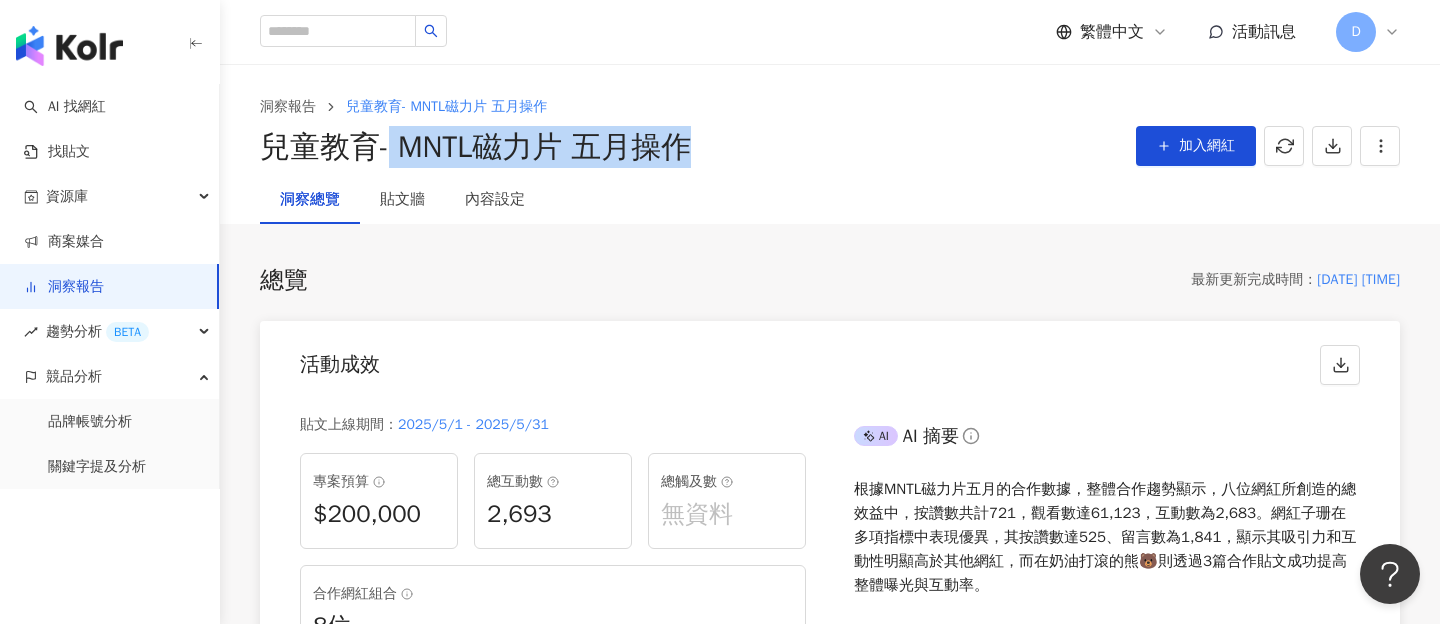 drag, startPoint x: 395, startPoint y: 150, endPoint x: 823, endPoint y: 160, distance: 428.11682 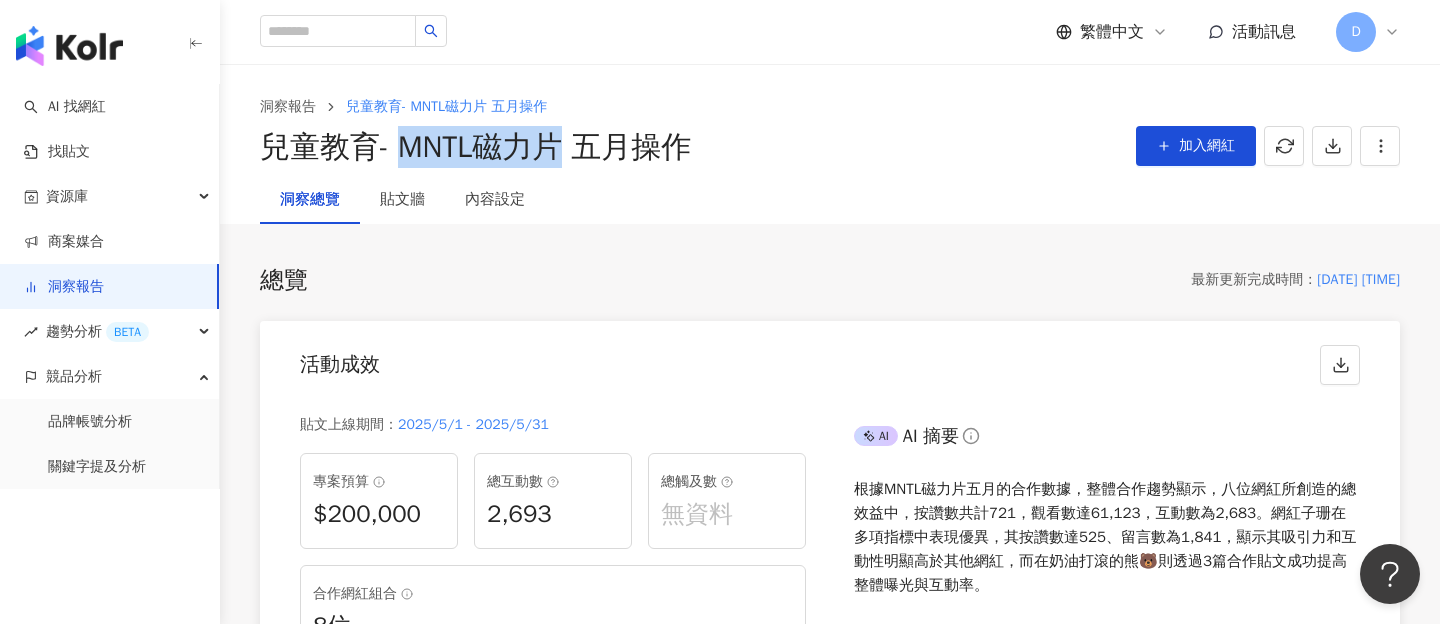 drag, startPoint x: 407, startPoint y: 139, endPoint x: 568, endPoint y: 139, distance: 161 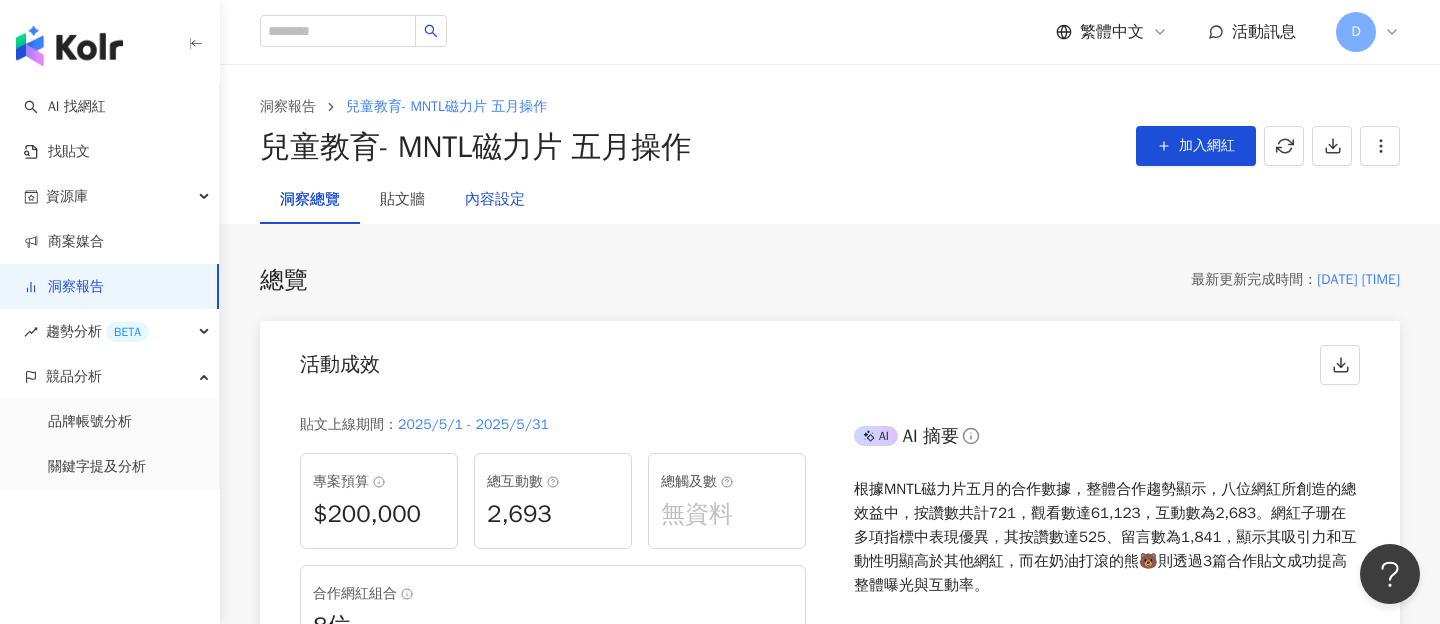 click on "內容設定" at bounding box center (495, 200) 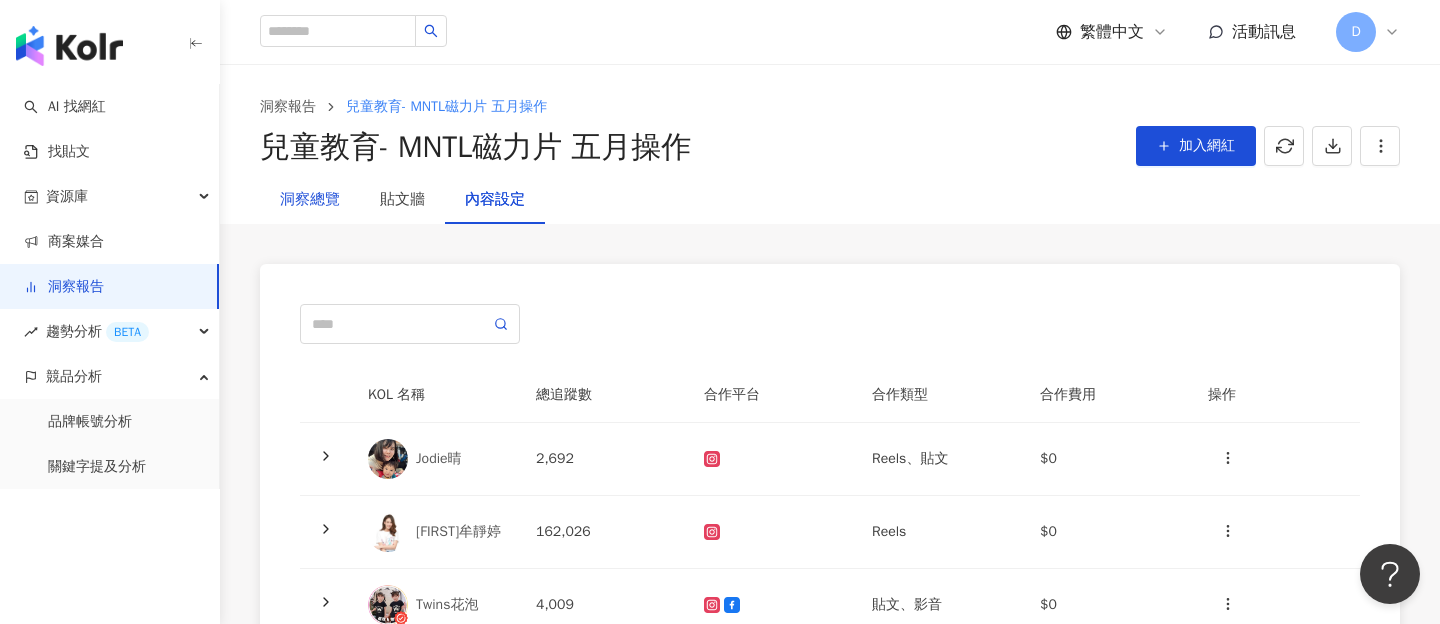 click on "洞察總覽" at bounding box center [310, 200] 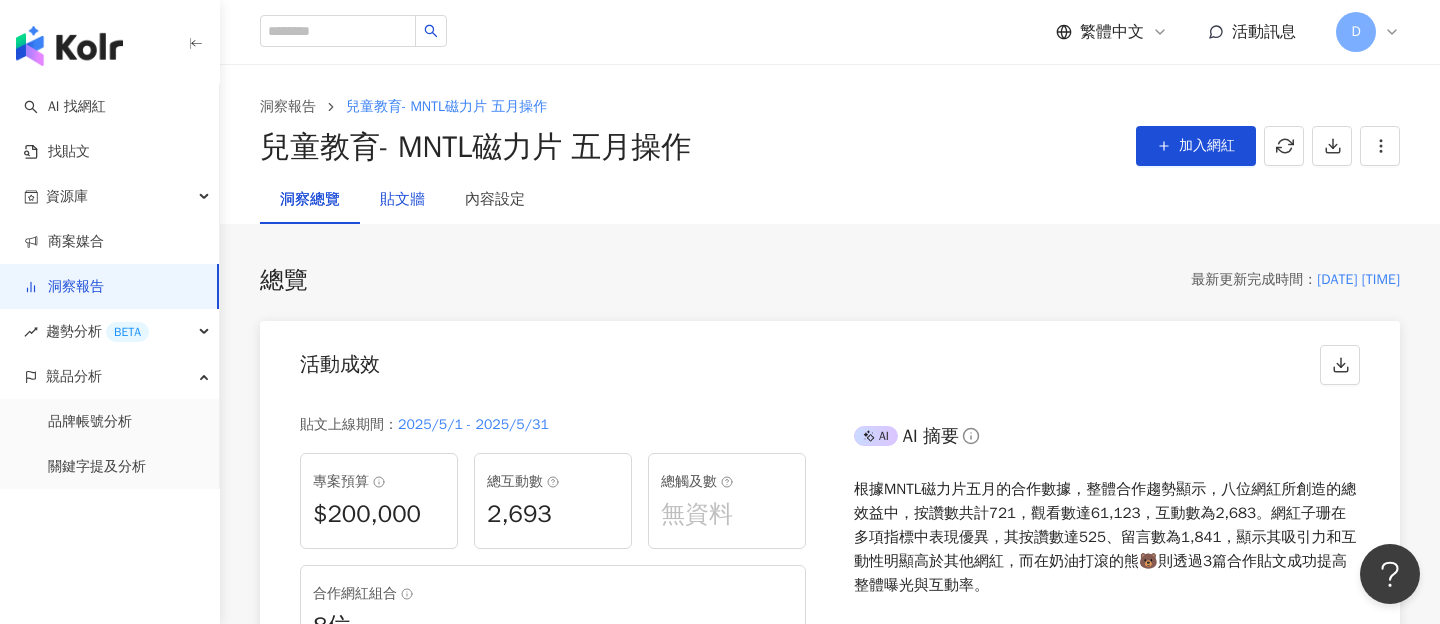 click on "貼文牆" at bounding box center (402, 200) 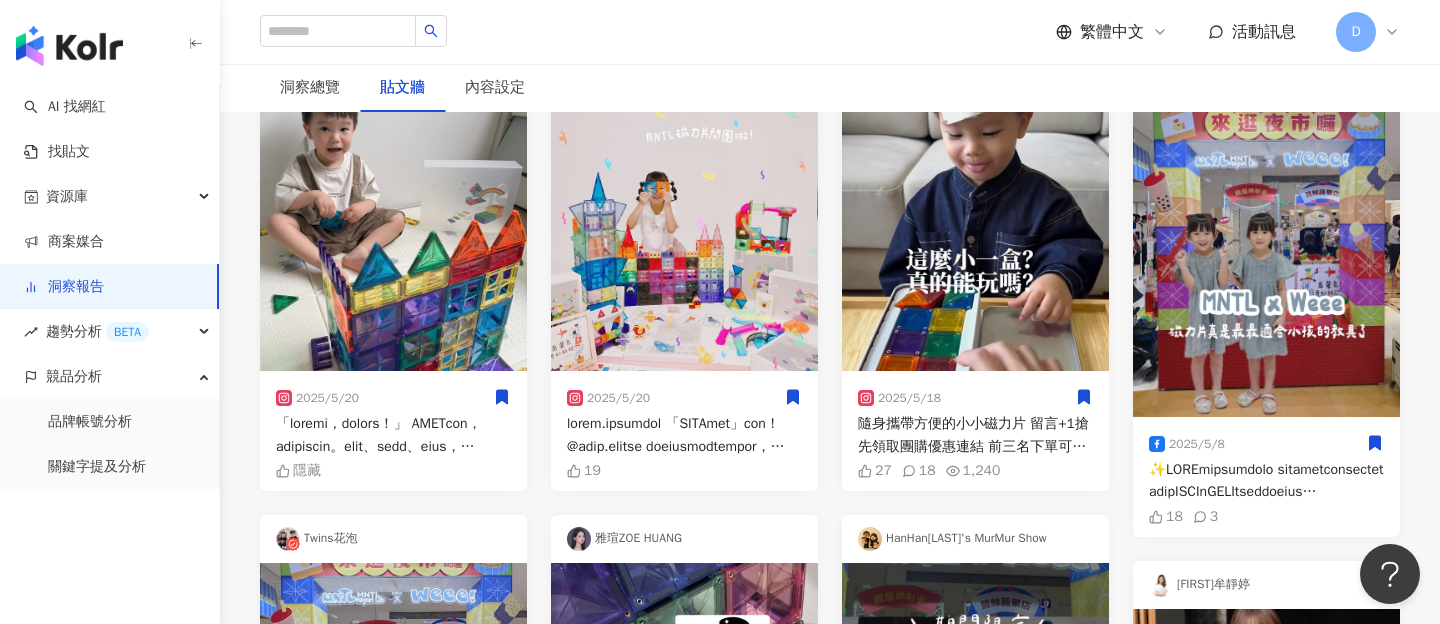 scroll, scrollTop: 232, scrollLeft: 0, axis: vertical 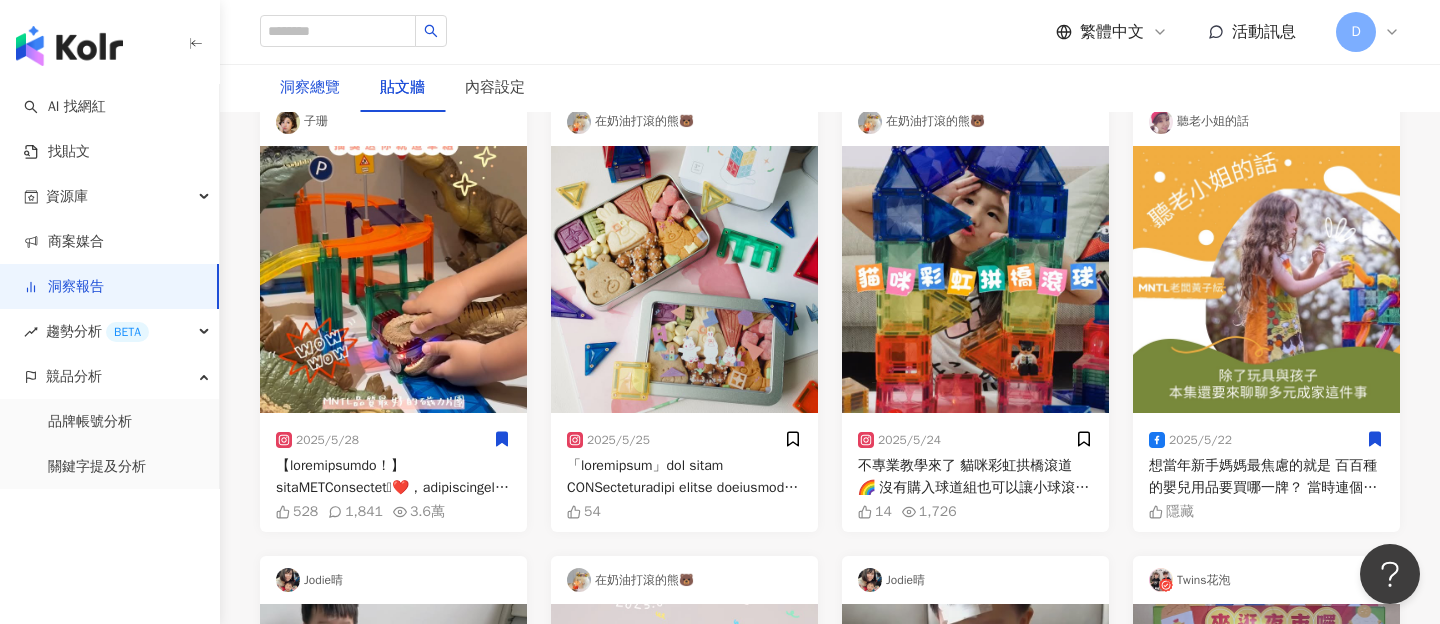 click on "洞察總覽" at bounding box center (310, 88) 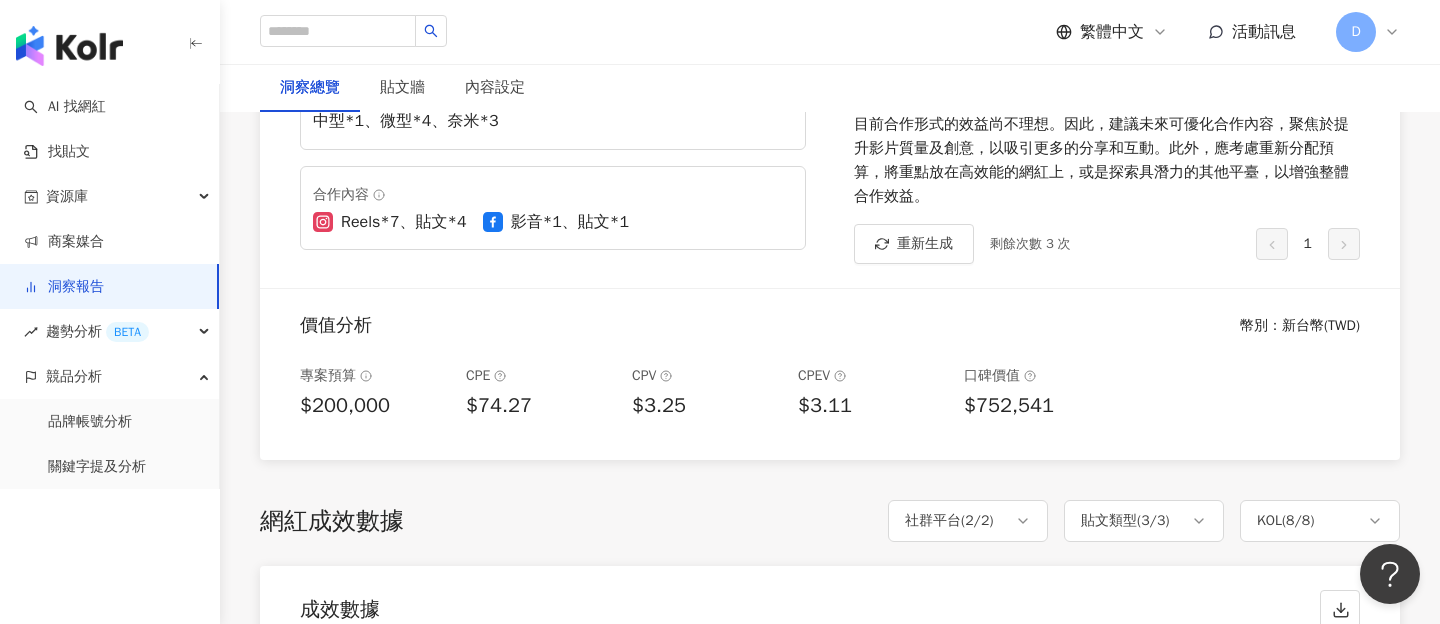 scroll, scrollTop: 0, scrollLeft: 0, axis: both 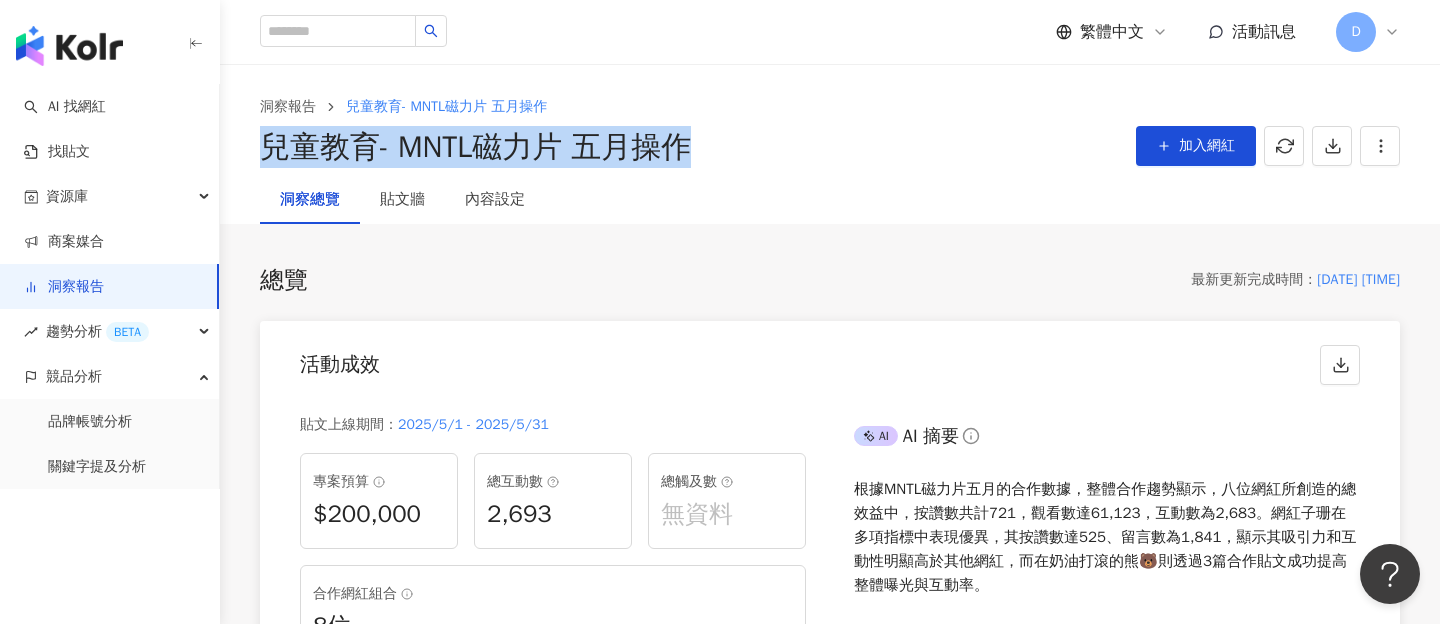 drag, startPoint x: 261, startPoint y: 135, endPoint x: 741, endPoint y: 149, distance: 480.20413 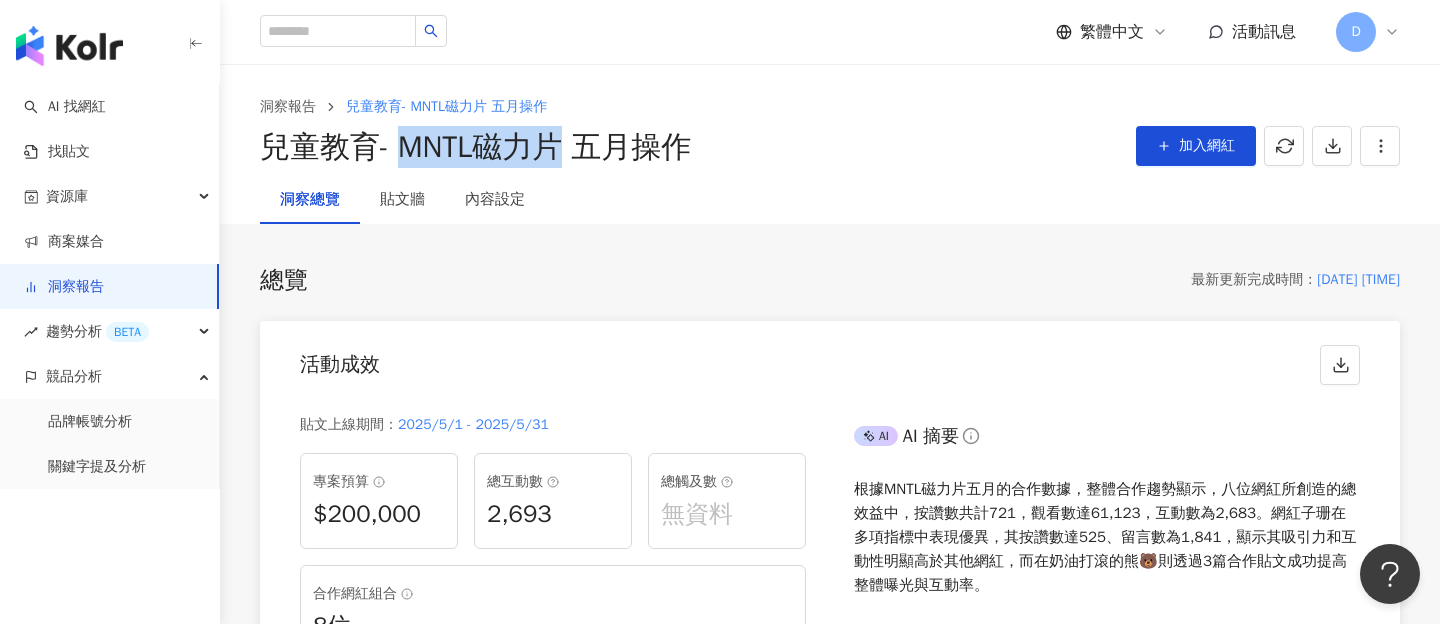 drag, startPoint x: 402, startPoint y: 143, endPoint x: 573, endPoint y: 146, distance: 171.0263 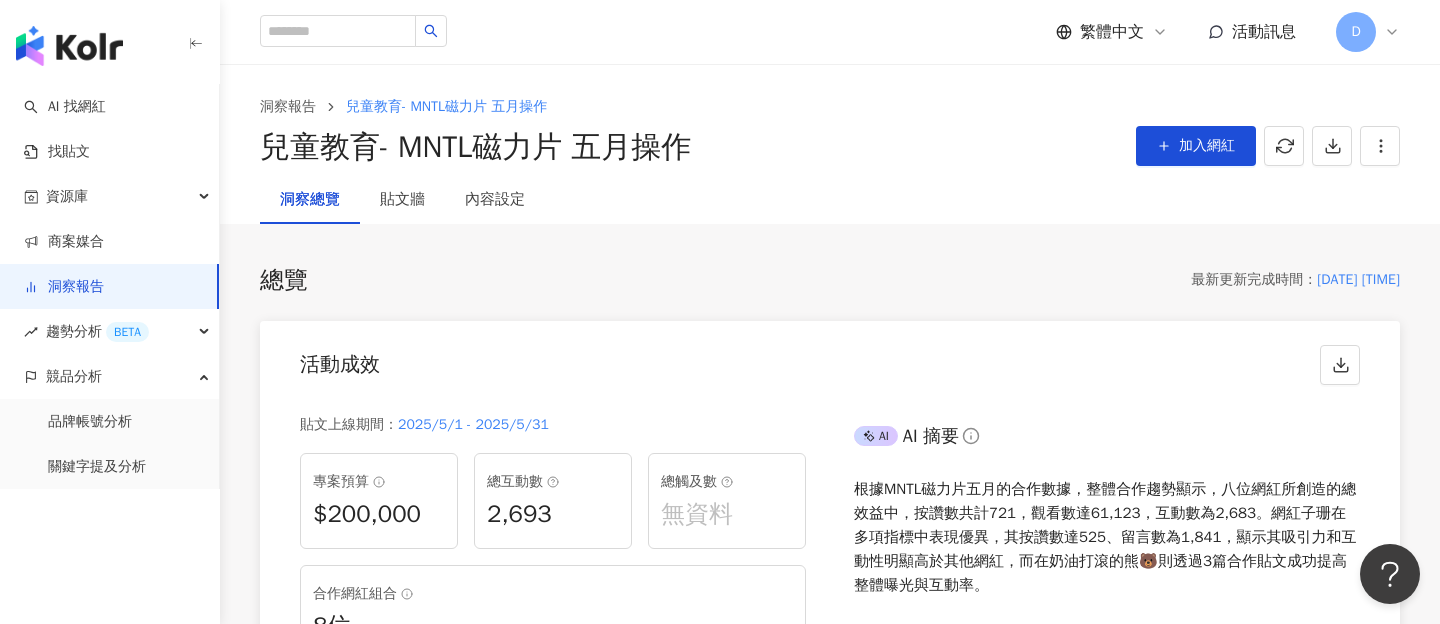 click on "兒童教育- MNTL磁力片 五月操作" at bounding box center [475, 147] 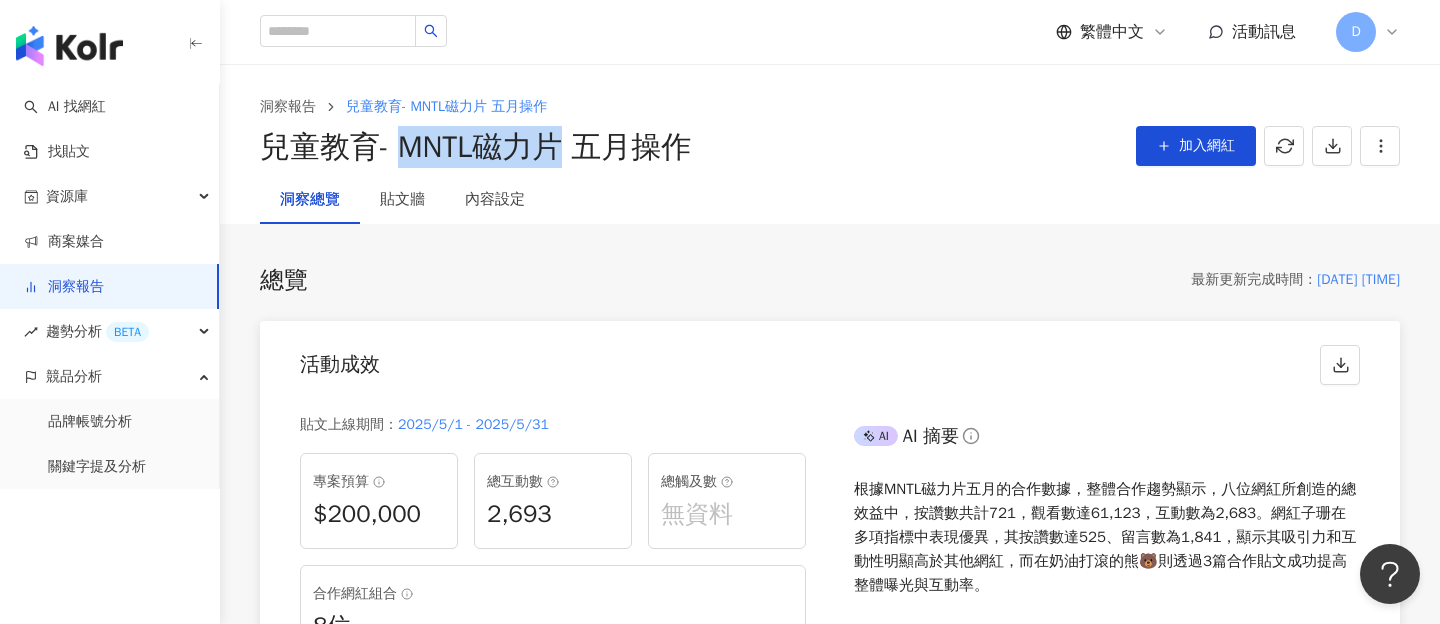 drag, startPoint x: 397, startPoint y: 146, endPoint x: 575, endPoint y: 141, distance: 178.0702 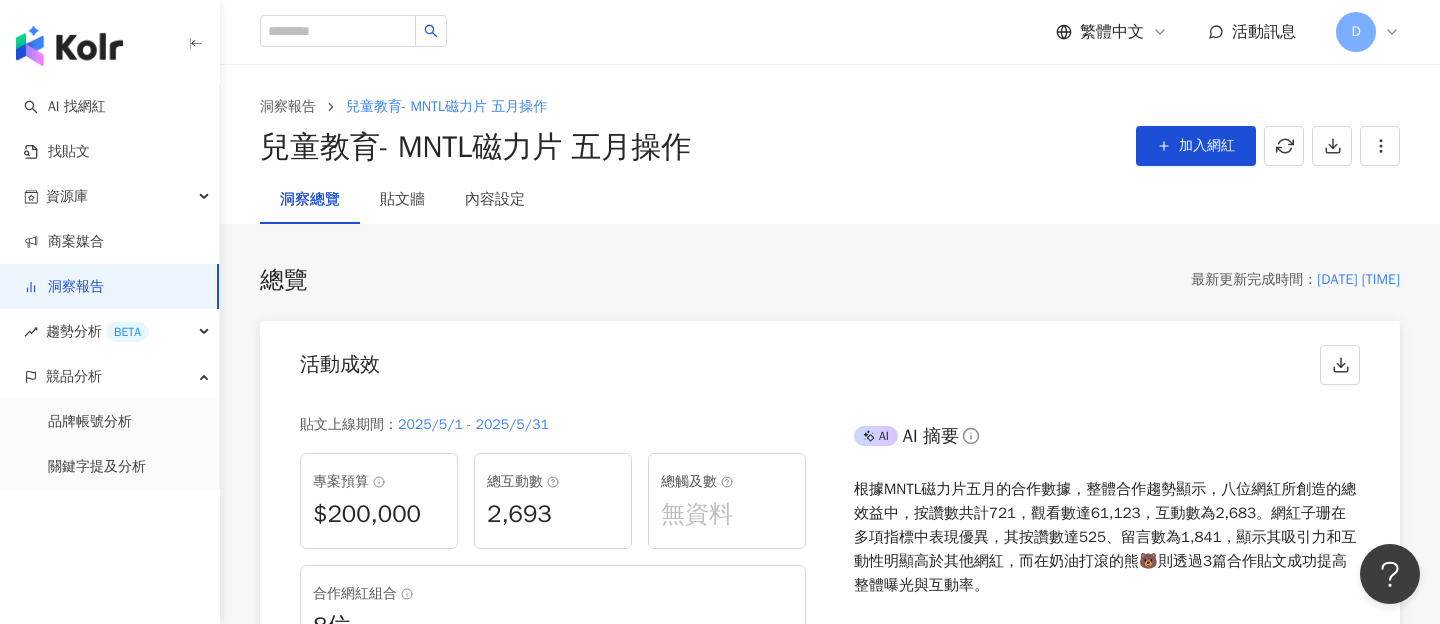 click on "兒童教育- MNTL磁力片 五月操作" at bounding box center [475, 147] 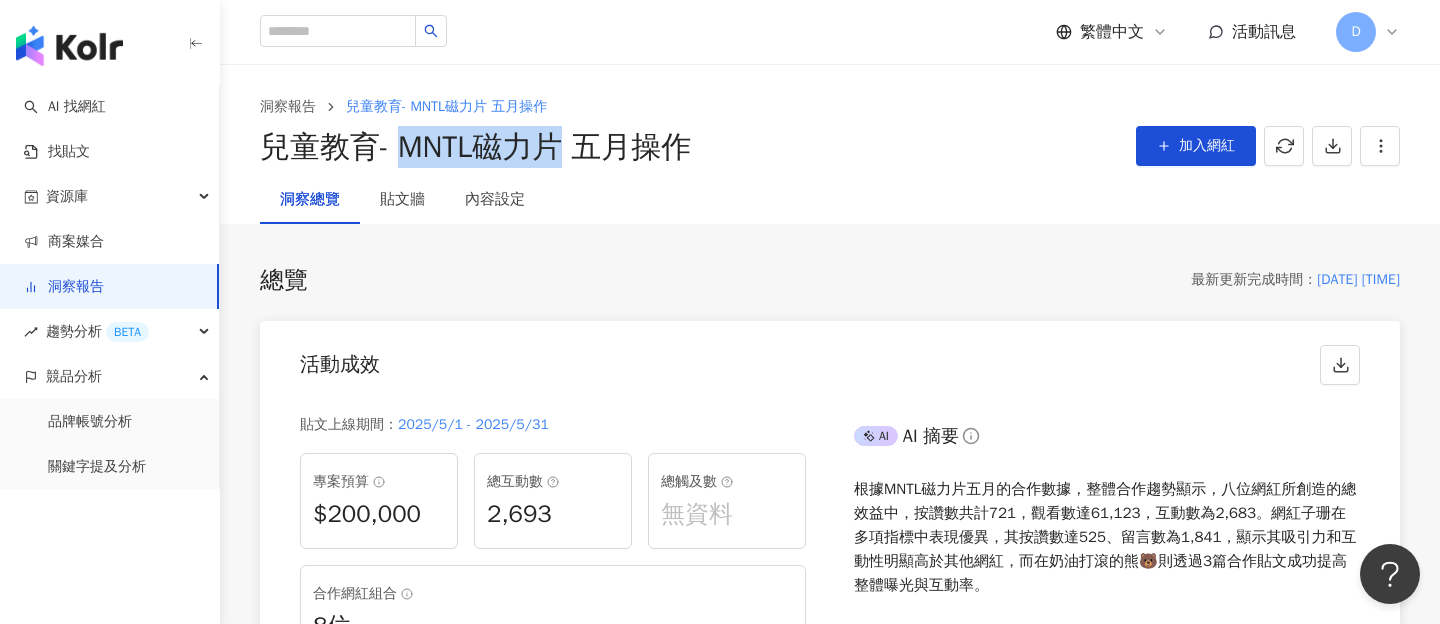 drag, startPoint x: 579, startPoint y: 142, endPoint x: 412, endPoint y: 153, distance: 167.36188 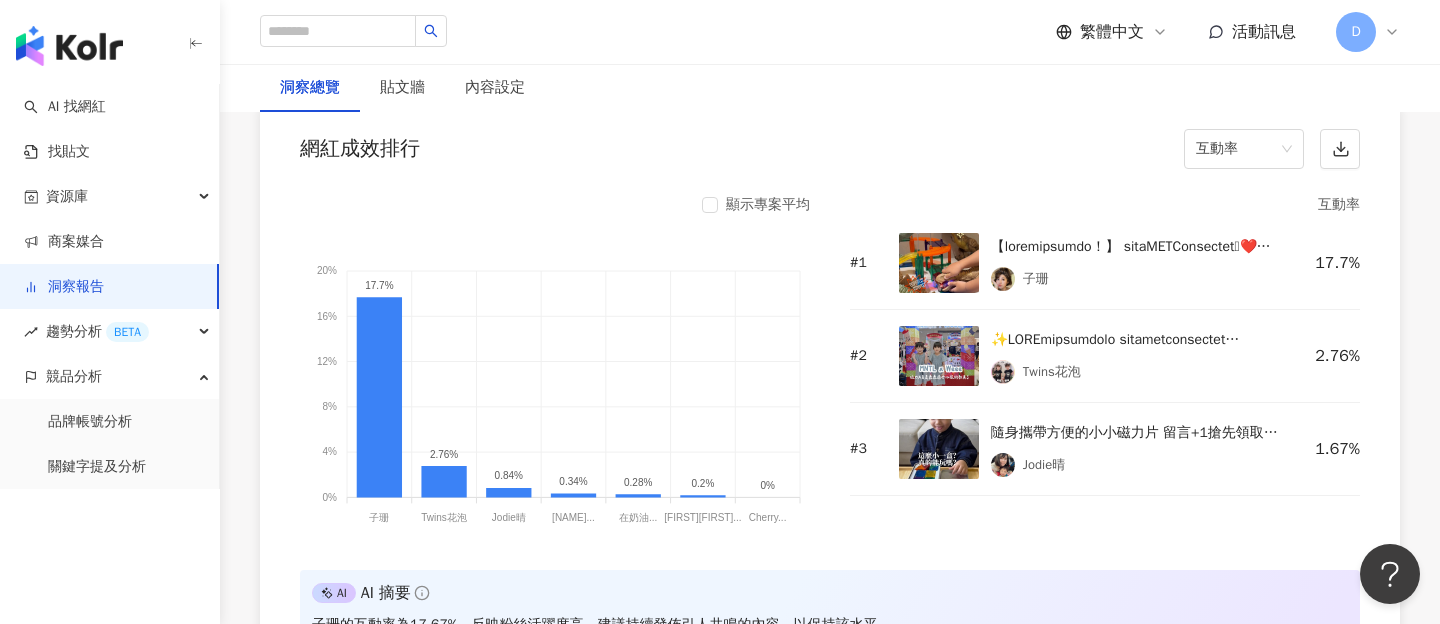 scroll, scrollTop: 1620, scrollLeft: 0, axis: vertical 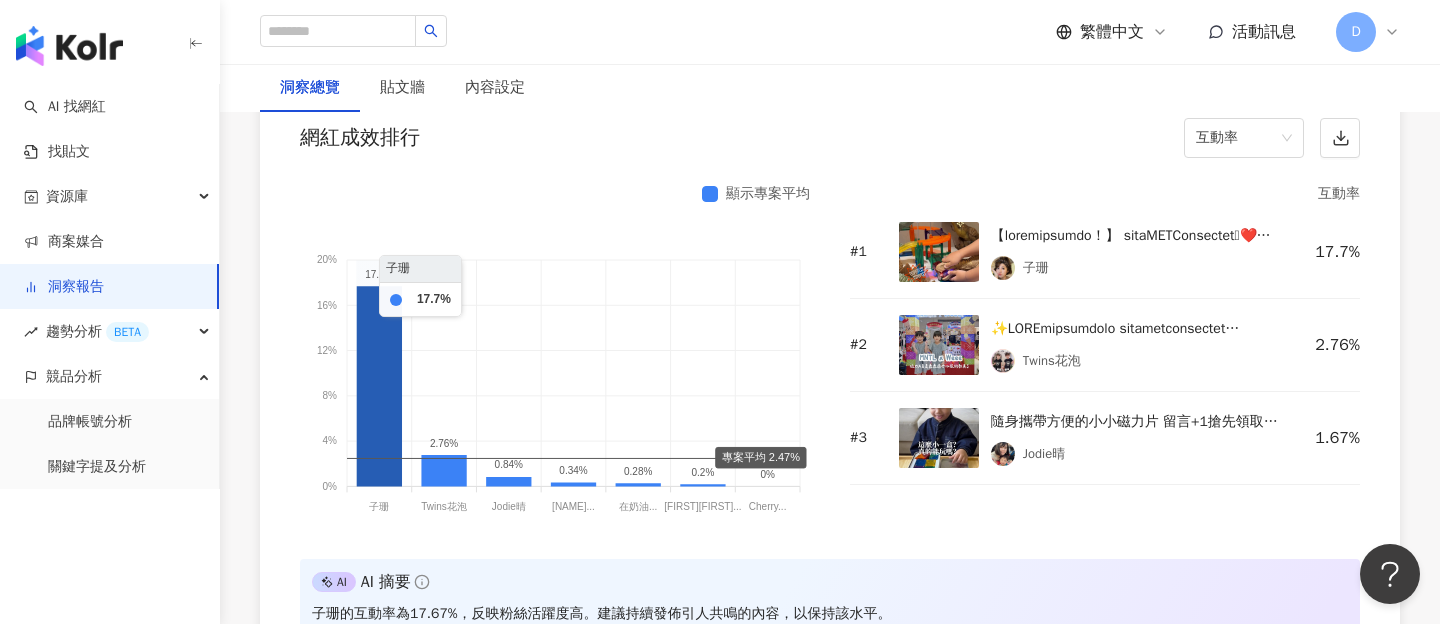 click 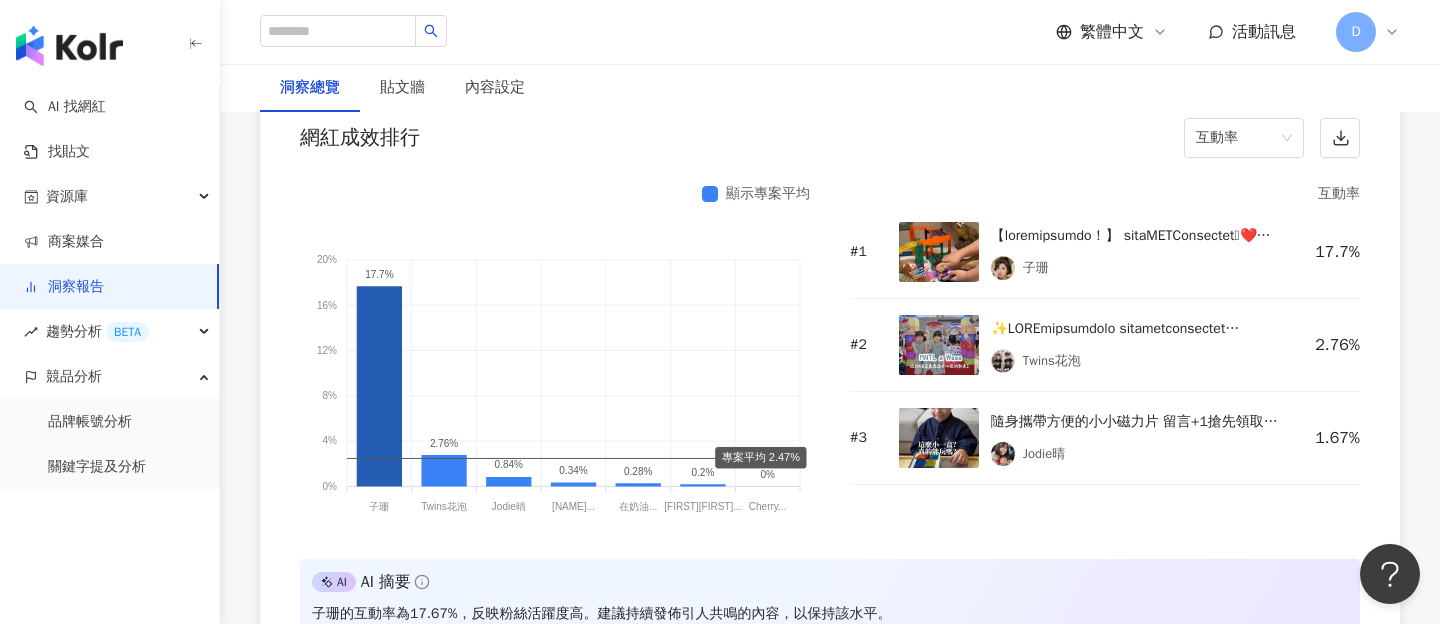click at bounding box center (939, 252) 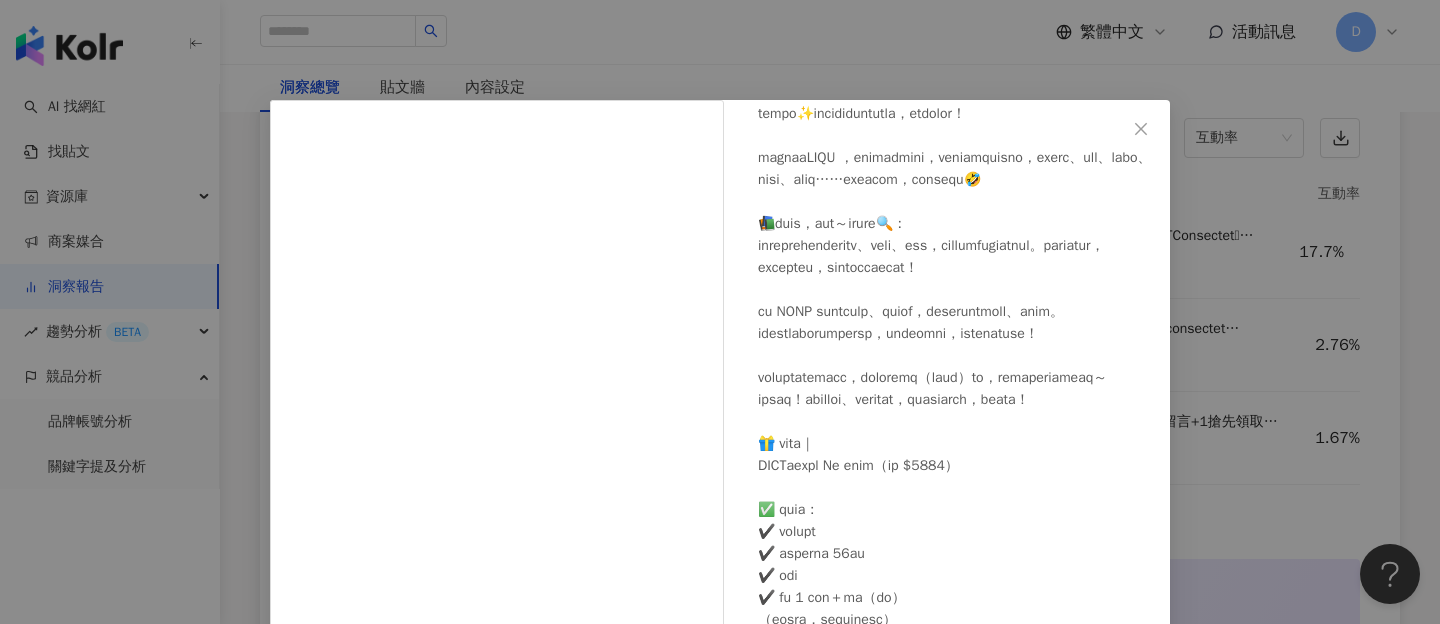 scroll, scrollTop: 189, scrollLeft: 0, axis: vertical 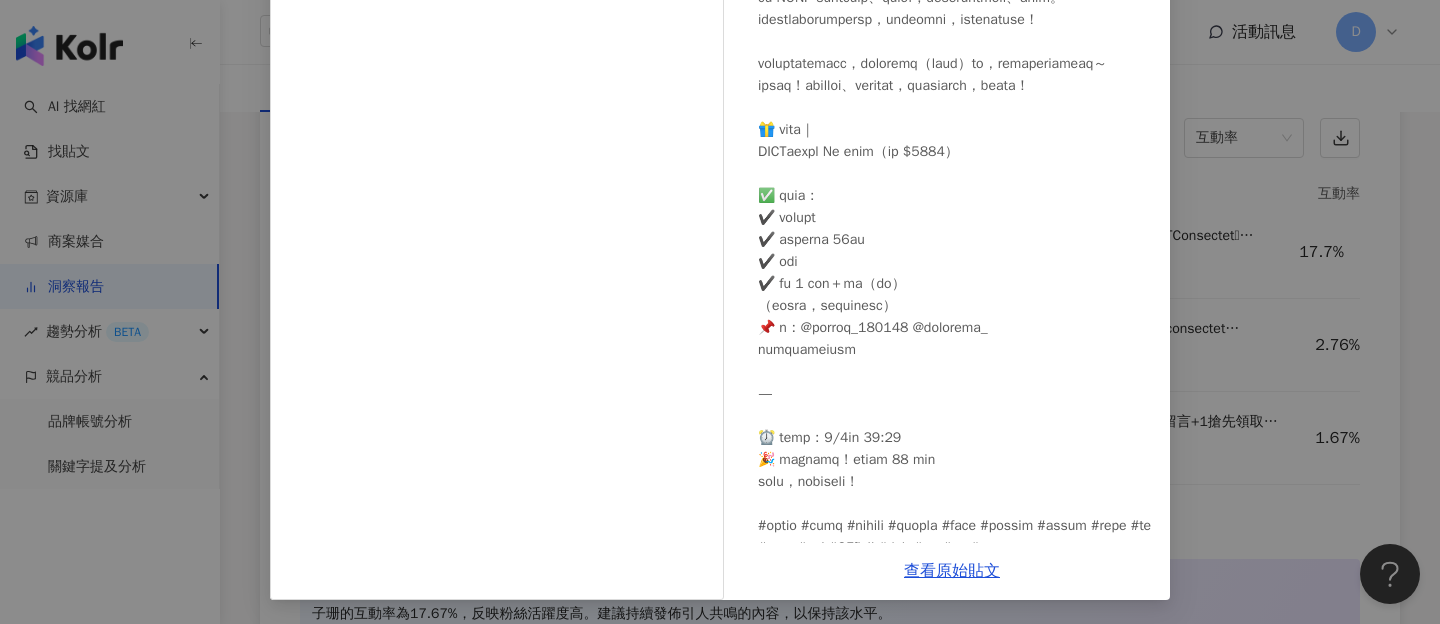 click on "子珊 2025/5/28 543 1,842 3.8萬 查看原始貼文" at bounding box center (720, 312) 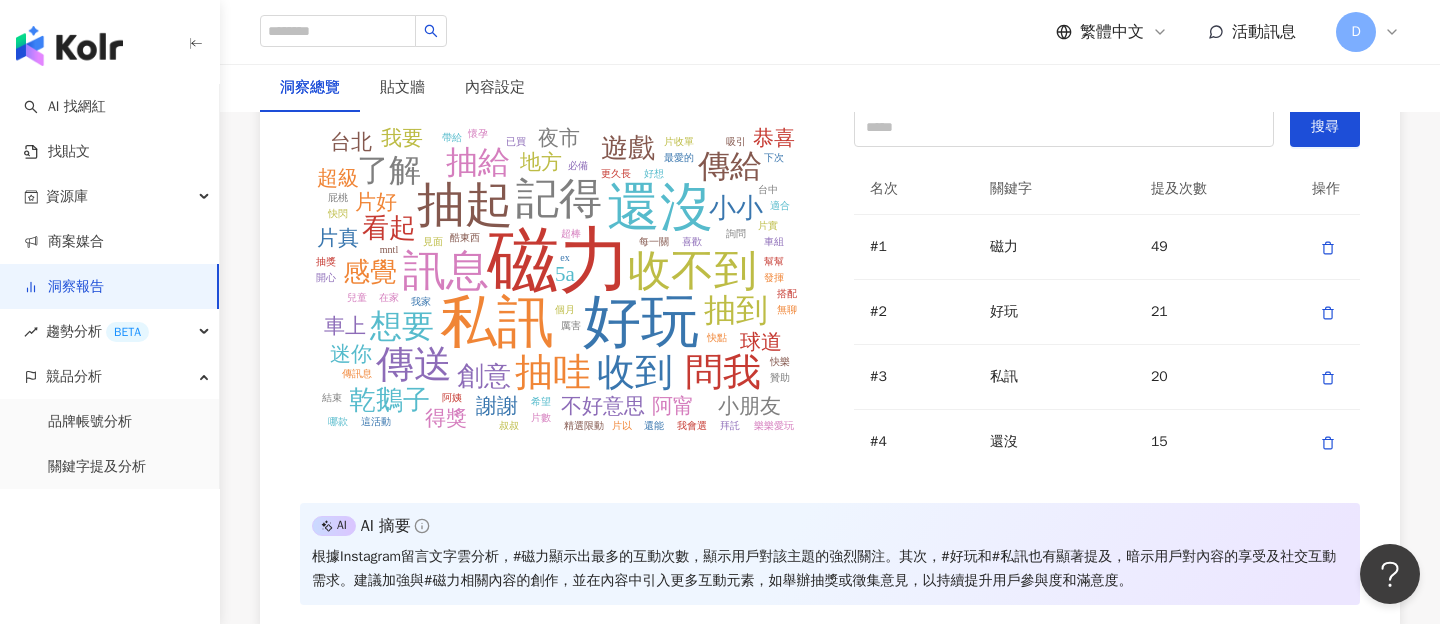 scroll, scrollTop: 4506, scrollLeft: 0, axis: vertical 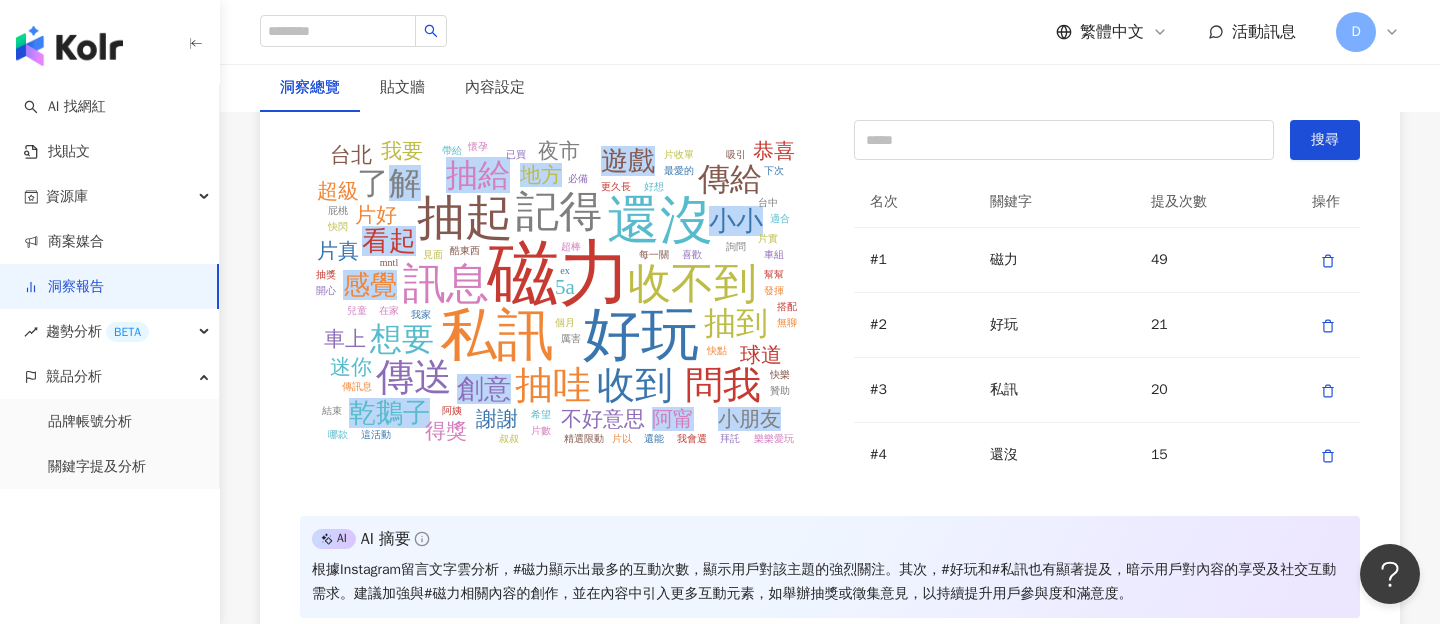 drag, startPoint x: 381, startPoint y: 188, endPoint x: 700, endPoint y: 421, distance: 395.03165 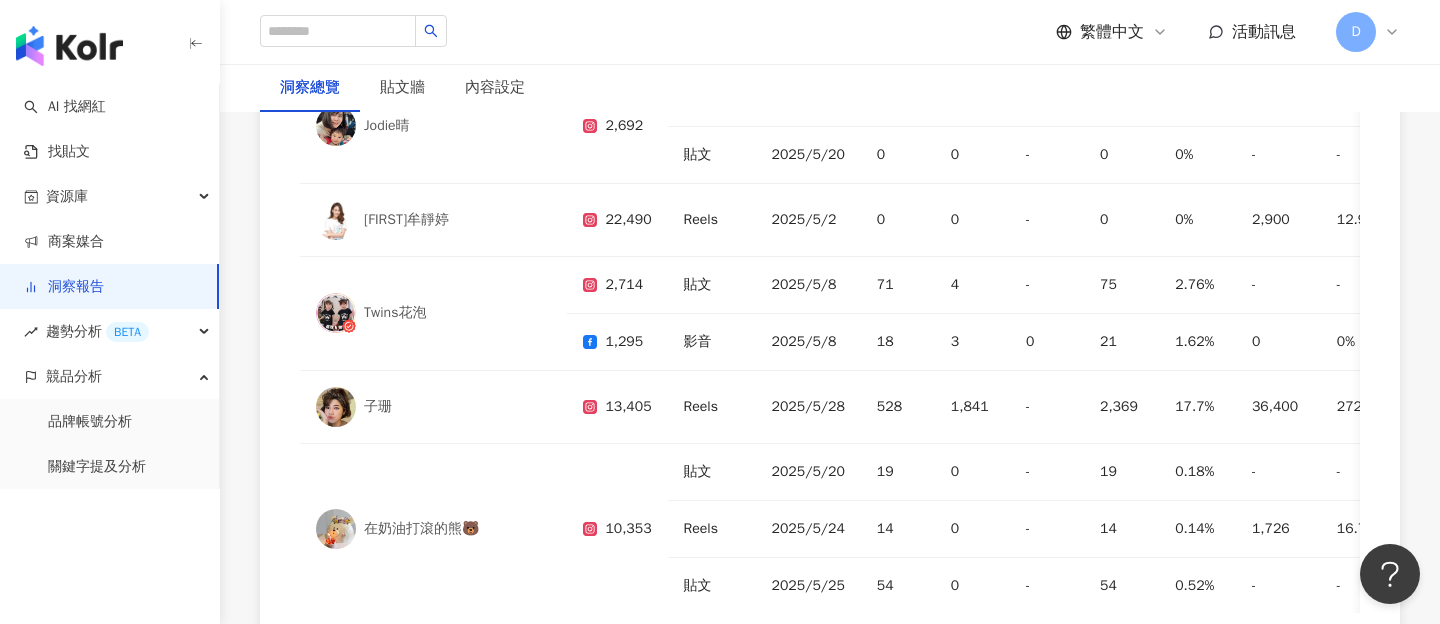 scroll, scrollTop: 6079, scrollLeft: 0, axis: vertical 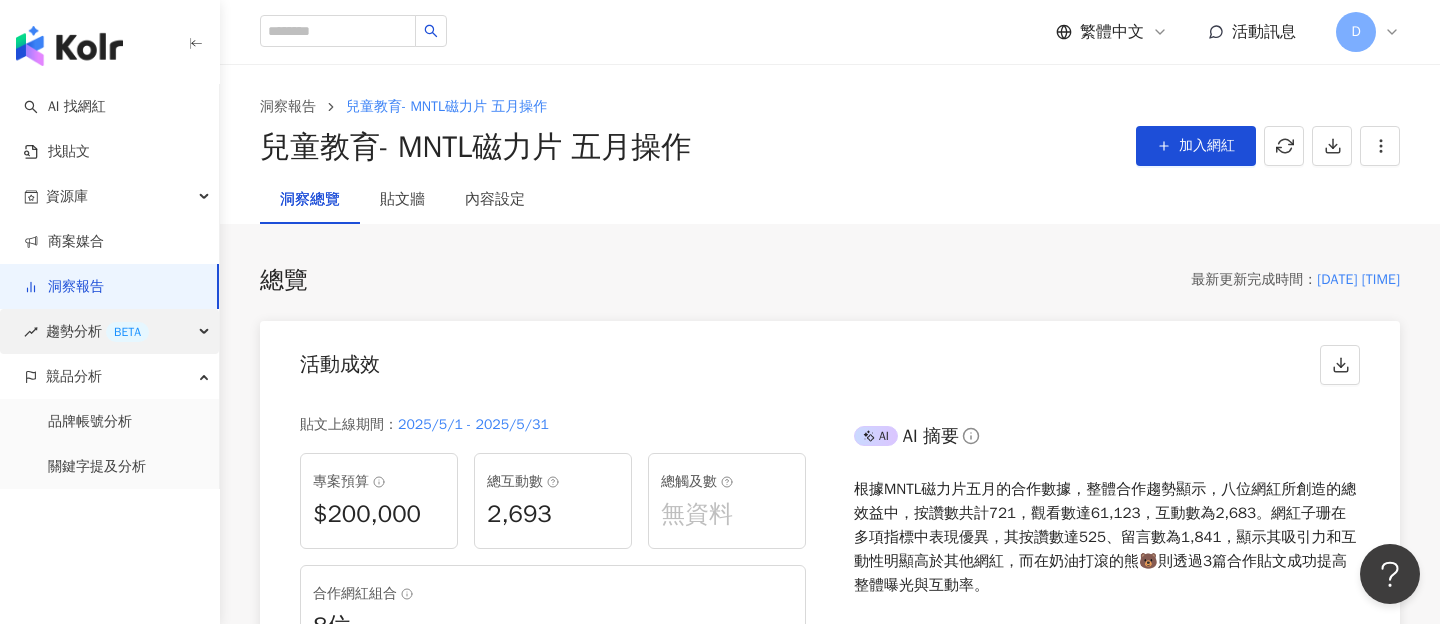click on "趨勢分析 BETA" at bounding box center [109, 331] 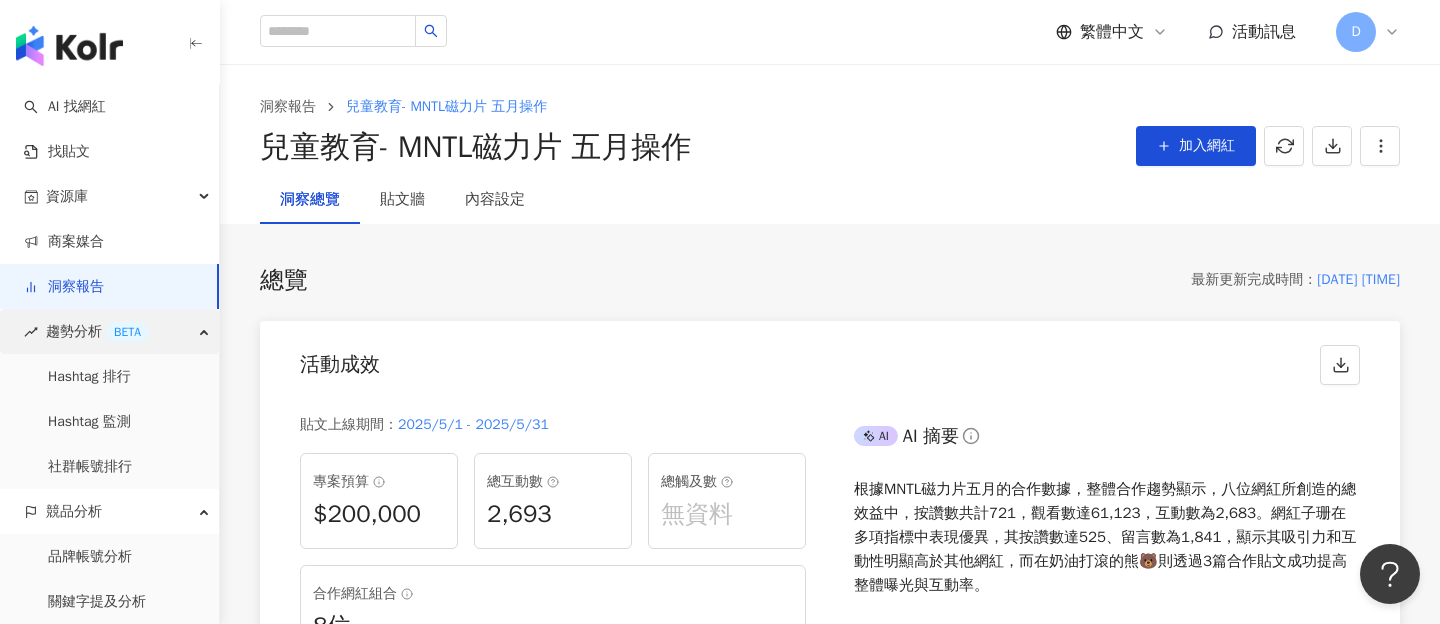 click on "趨勢分析 BETA" at bounding box center [109, 331] 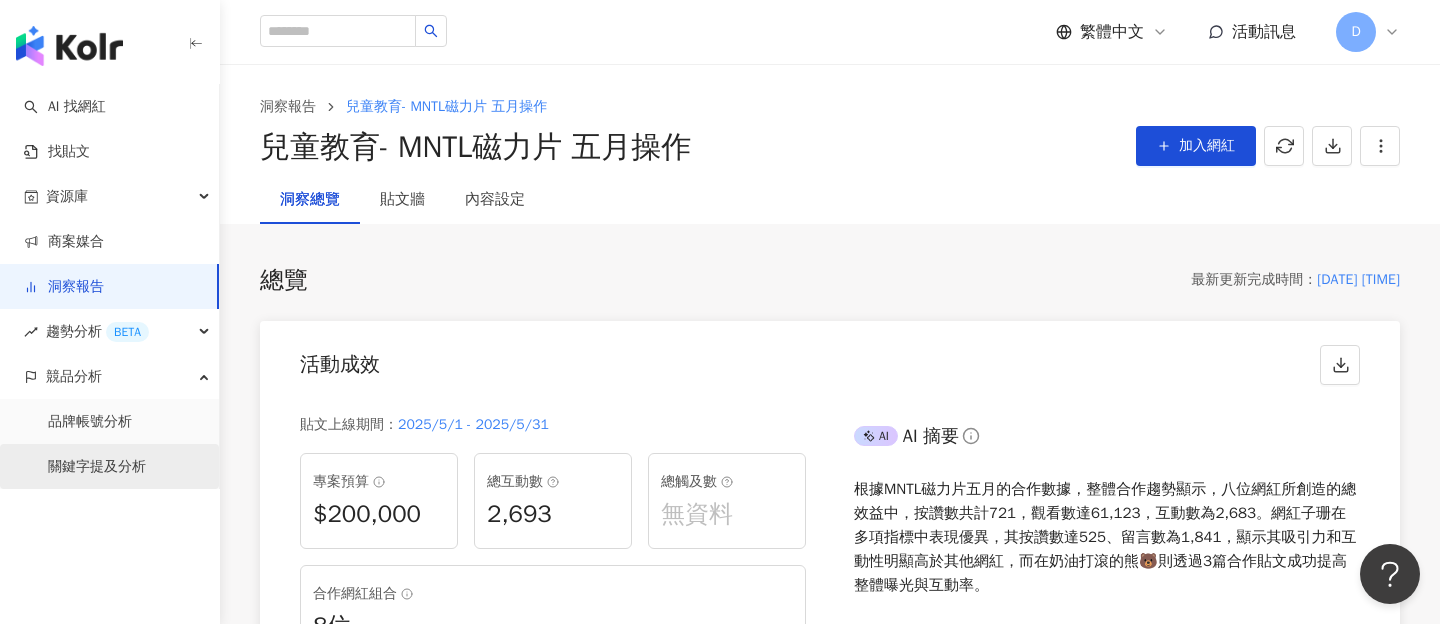 click on "關鍵字提及分析" at bounding box center (97, 467) 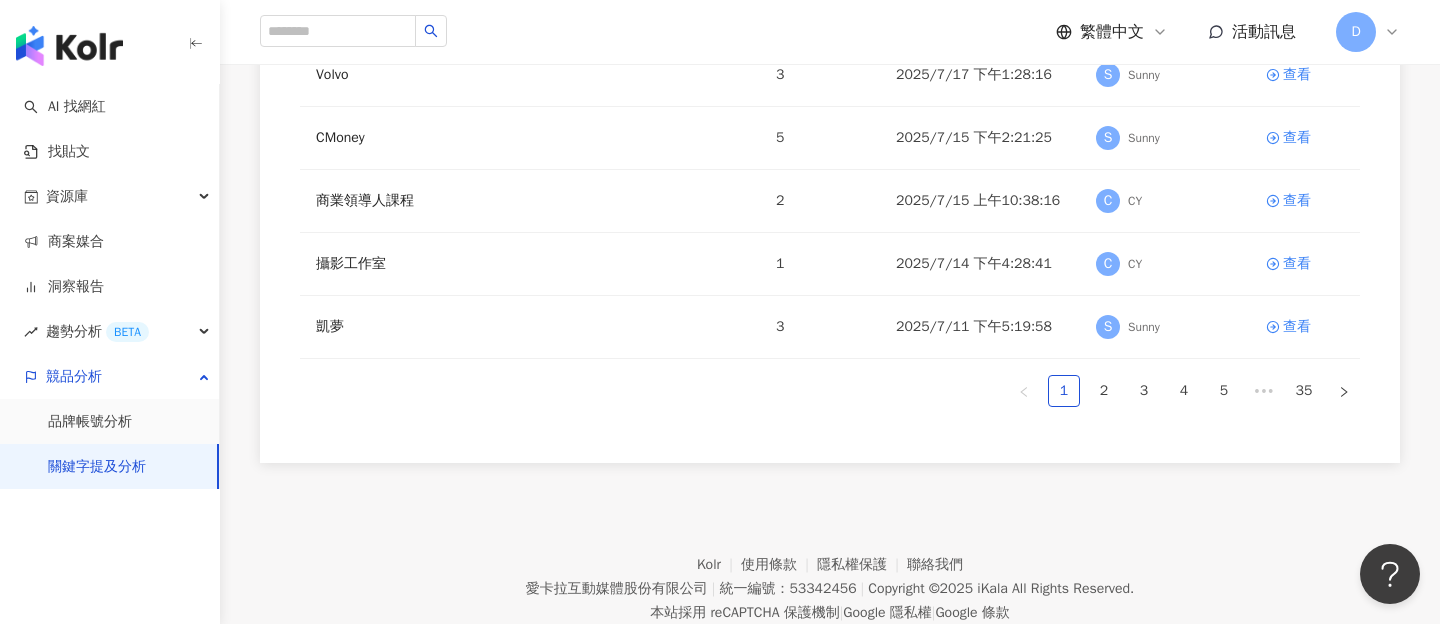 scroll, scrollTop: 628, scrollLeft: 0, axis: vertical 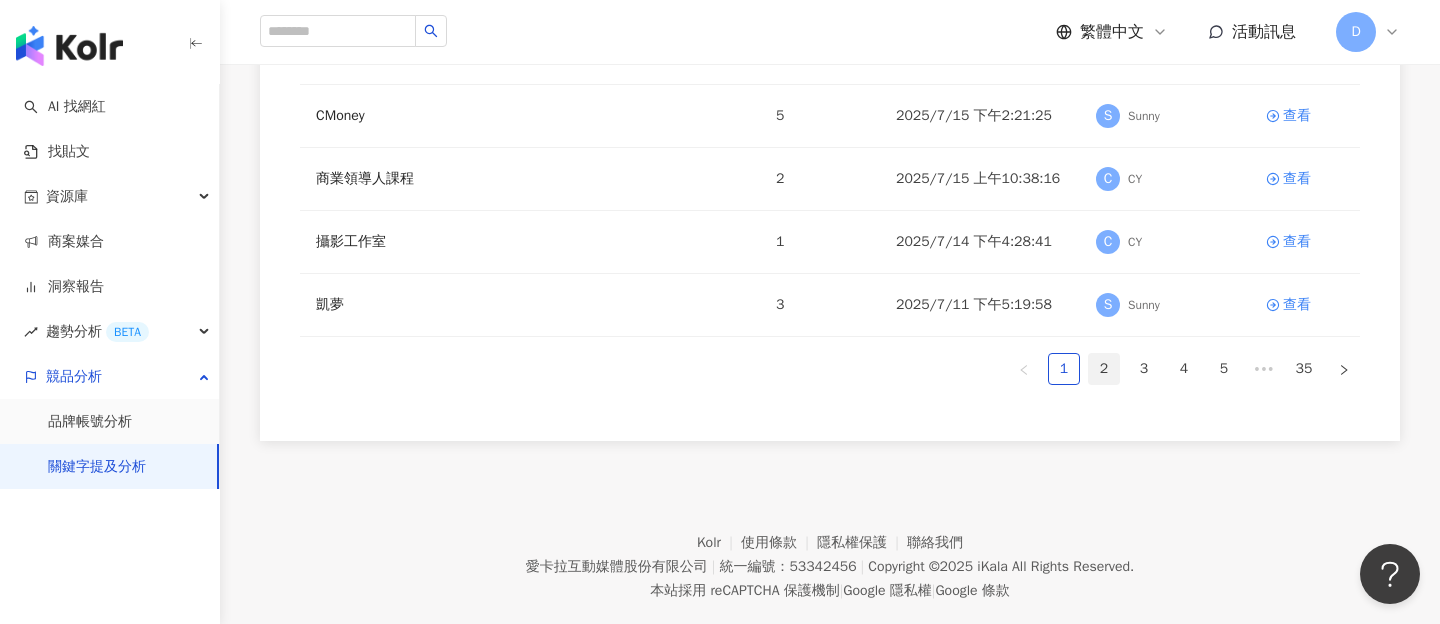 click on "2" at bounding box center [1104, 369] 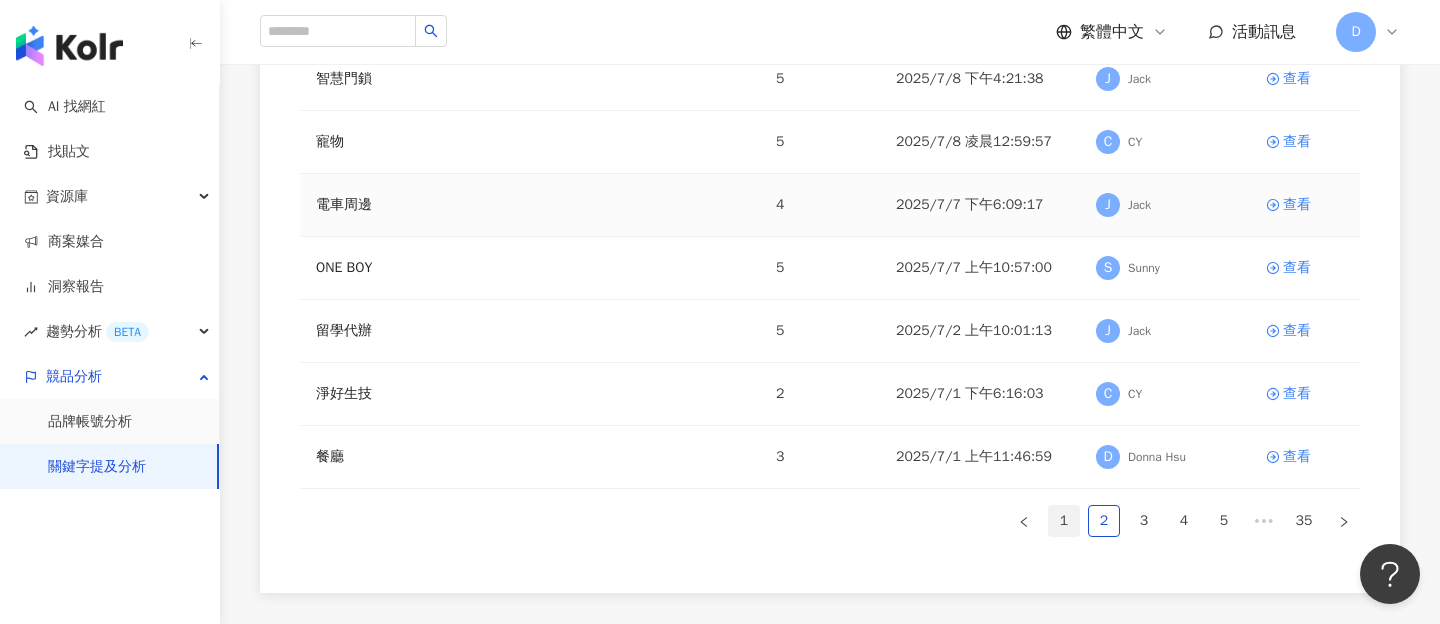 scroll, scrollTop: 464, scrollLeft: 0, axis: vertical 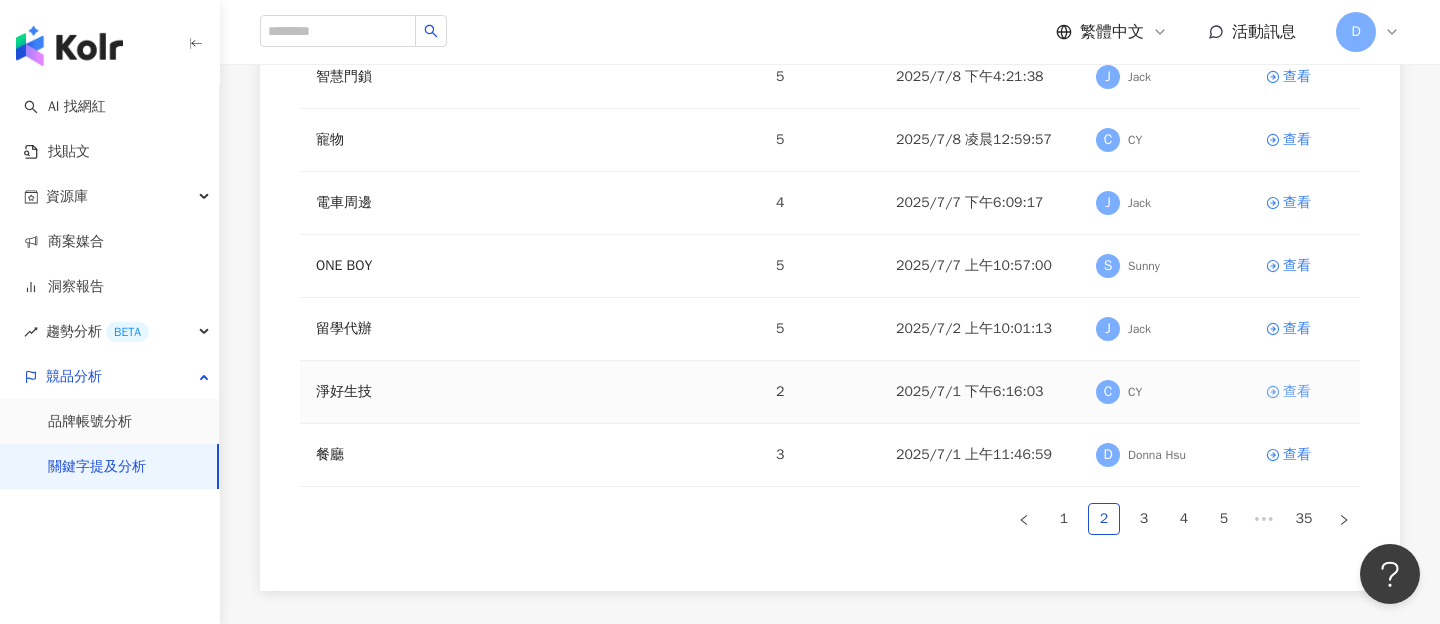click on "查看" at bounding box center (1297, 392) 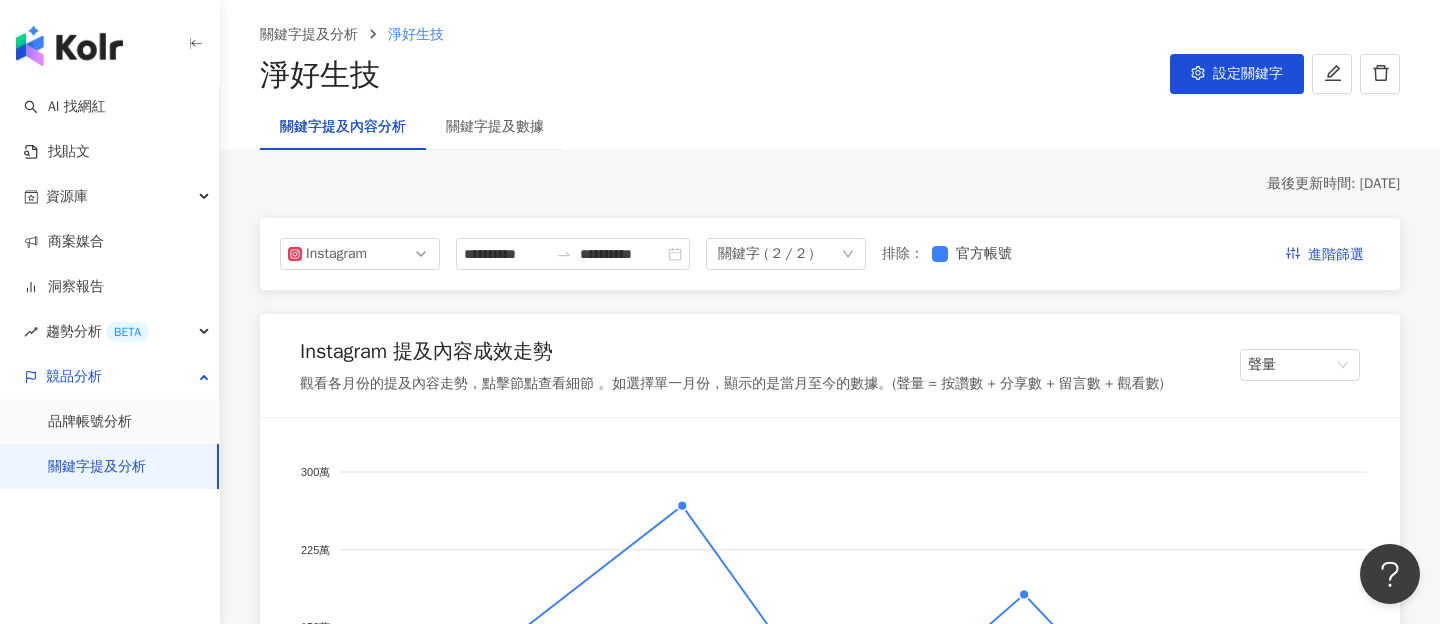 scroll, scrollTop: 66, scrollLeft: 0, axis: vertical 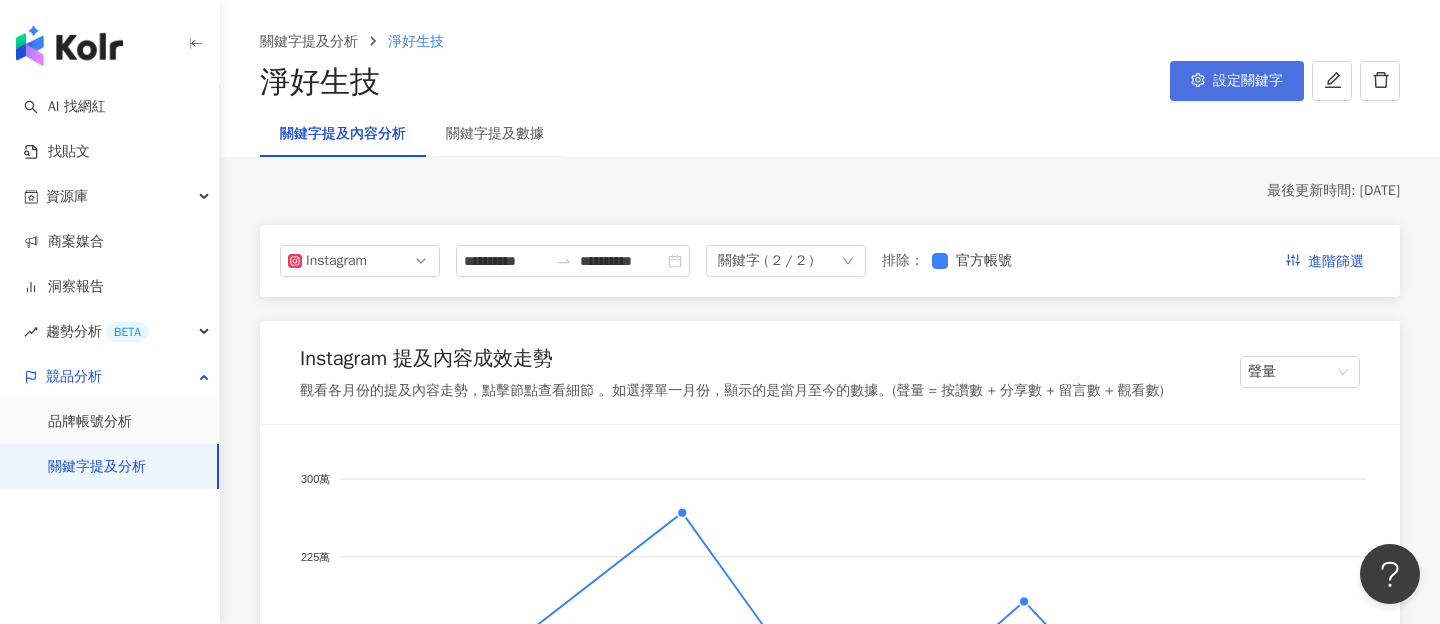 click on "設定關鍵字" at bounding box center [1237, 81] 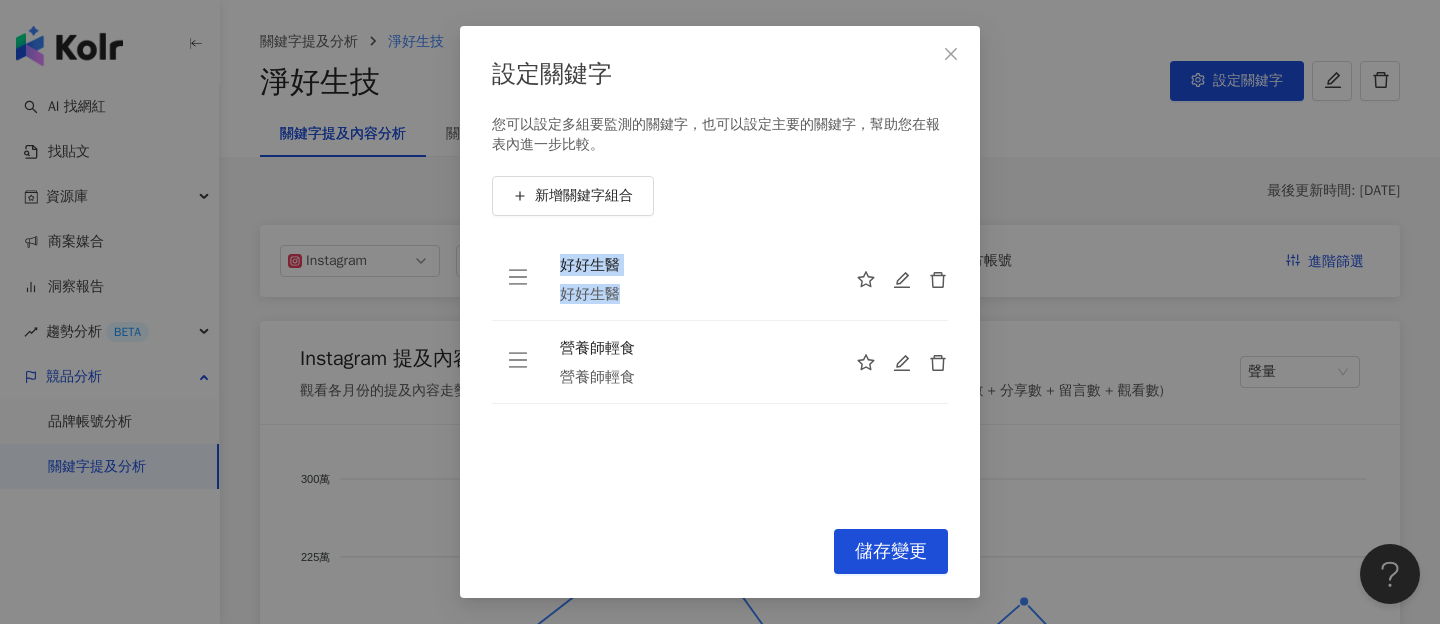 drag, startPoint x: 555, startPoint y: 260, endPoint x: 670, endPoint y: 294, distance: 119.92081 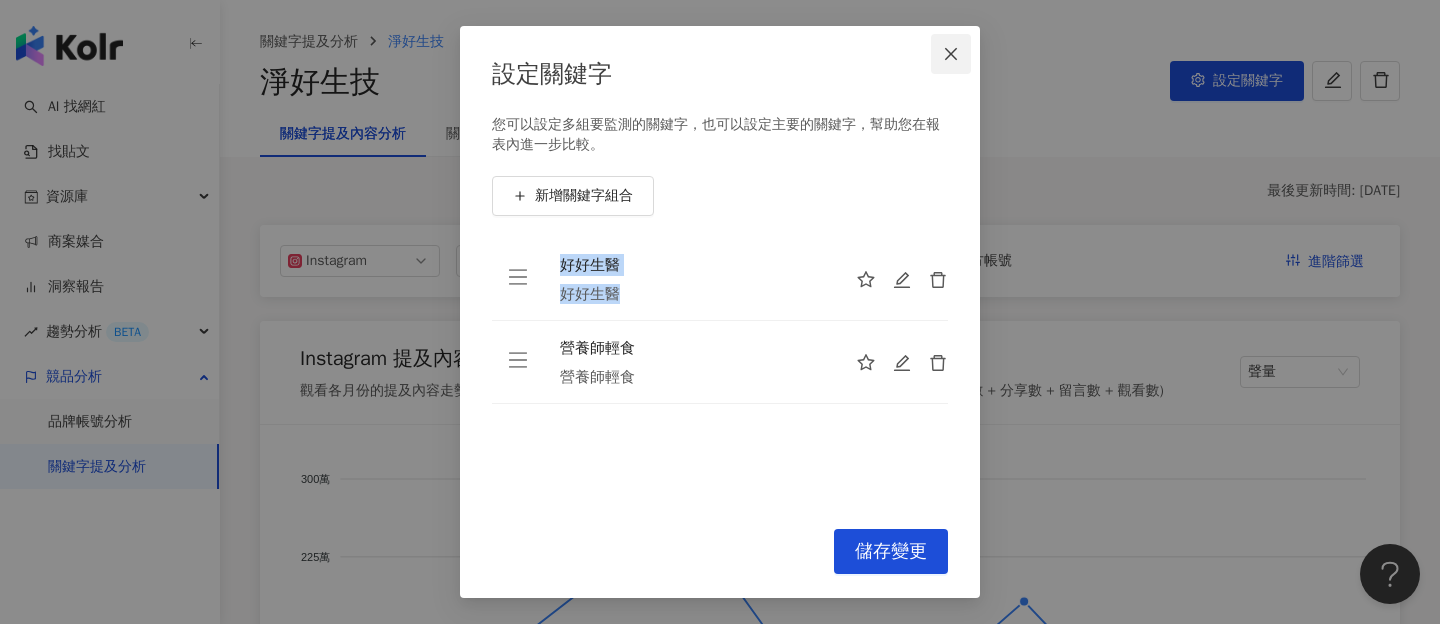 click 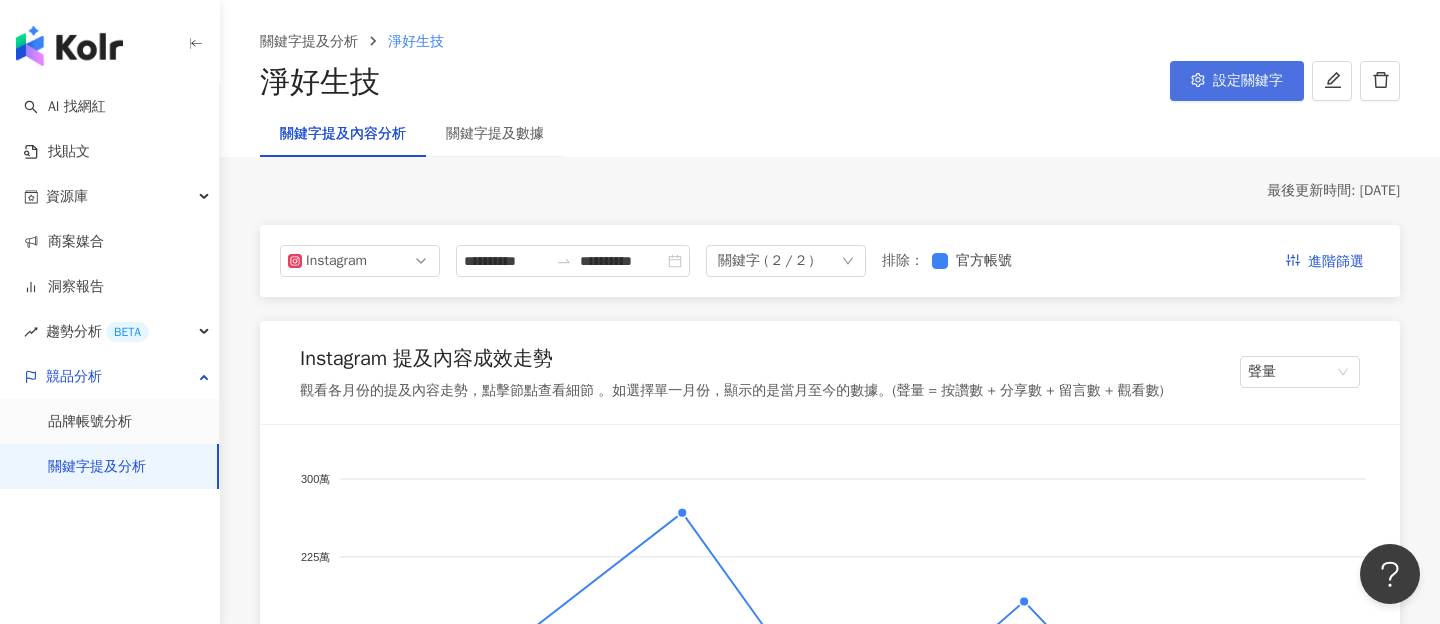 click on "設定關鍵字" at bounding box center [1237, 81] 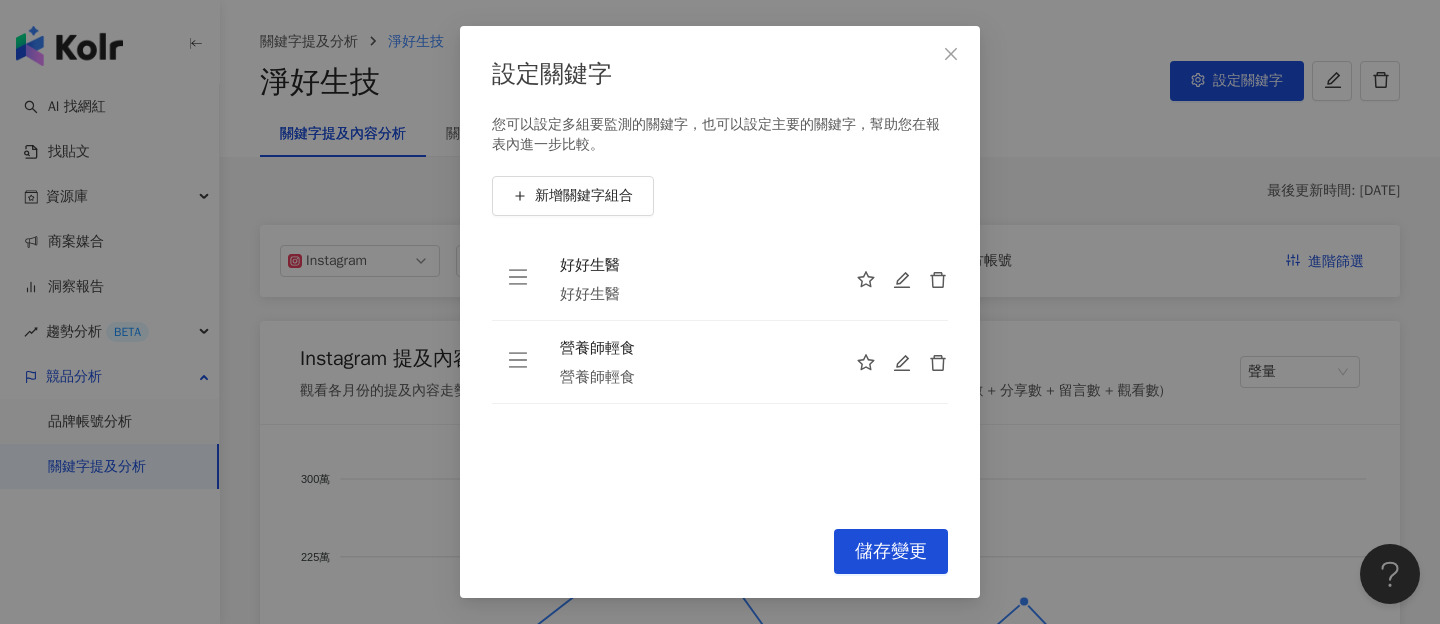 click on "營養師輕食" at bounding box center (692, 348) 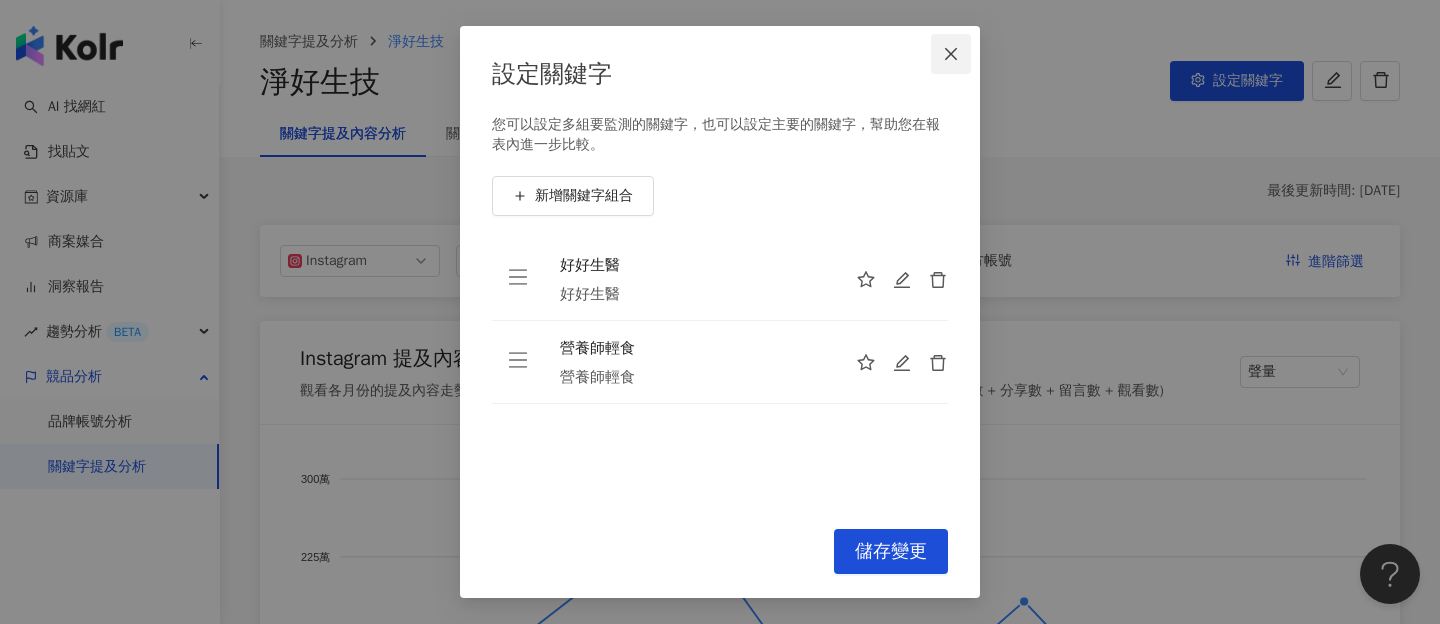 click at bounding box center (951, 54) 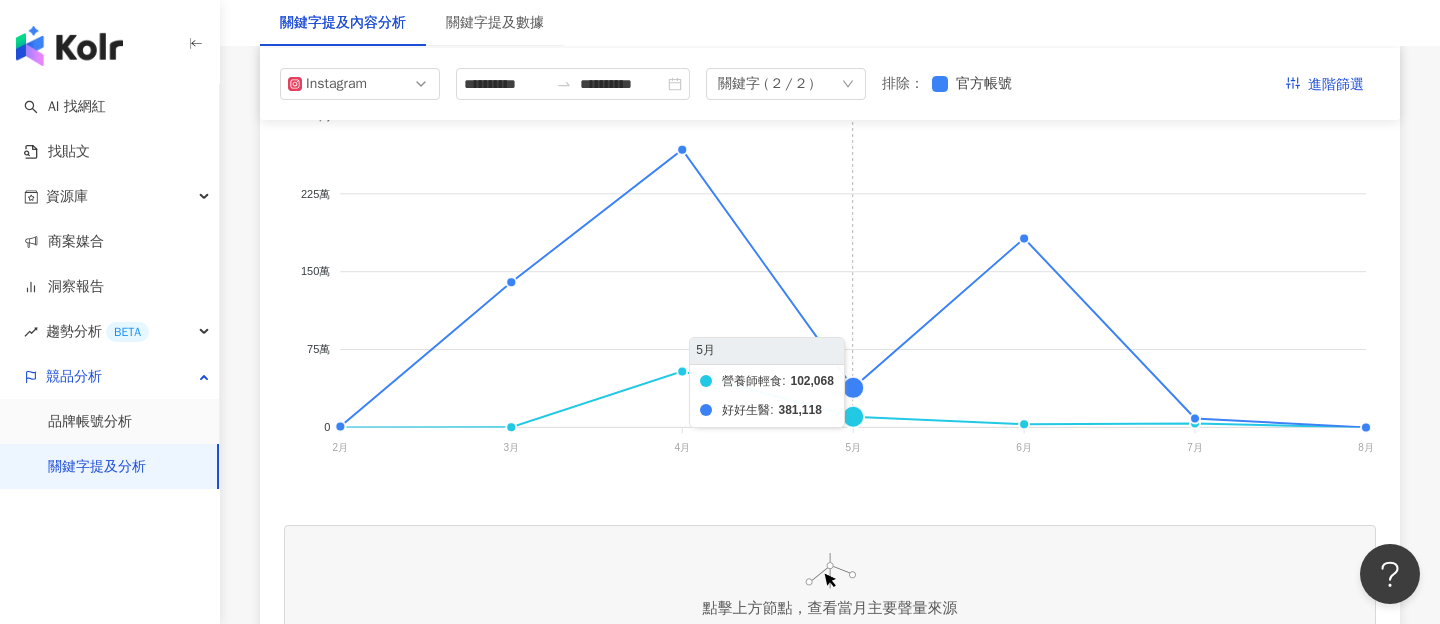 scroll, scrollTop: 430, scrollLeft: 0, axis: vertical 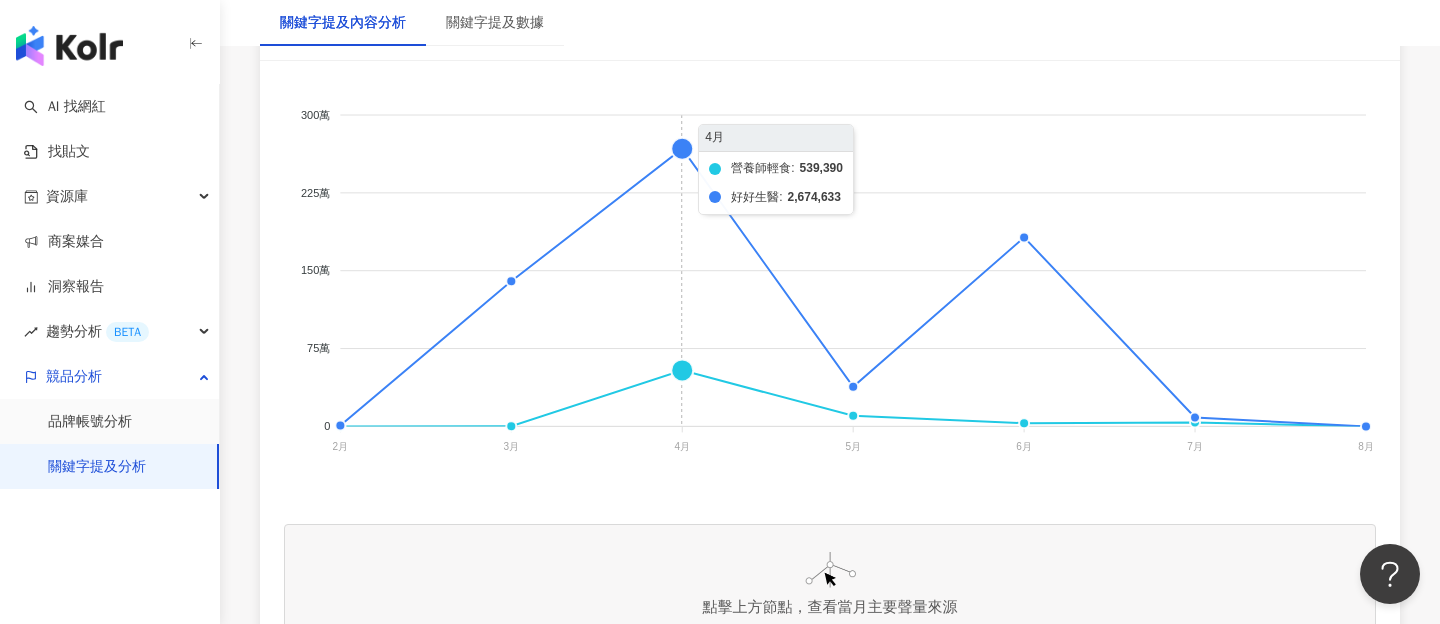 click on "營養師輕食 好好生醫" 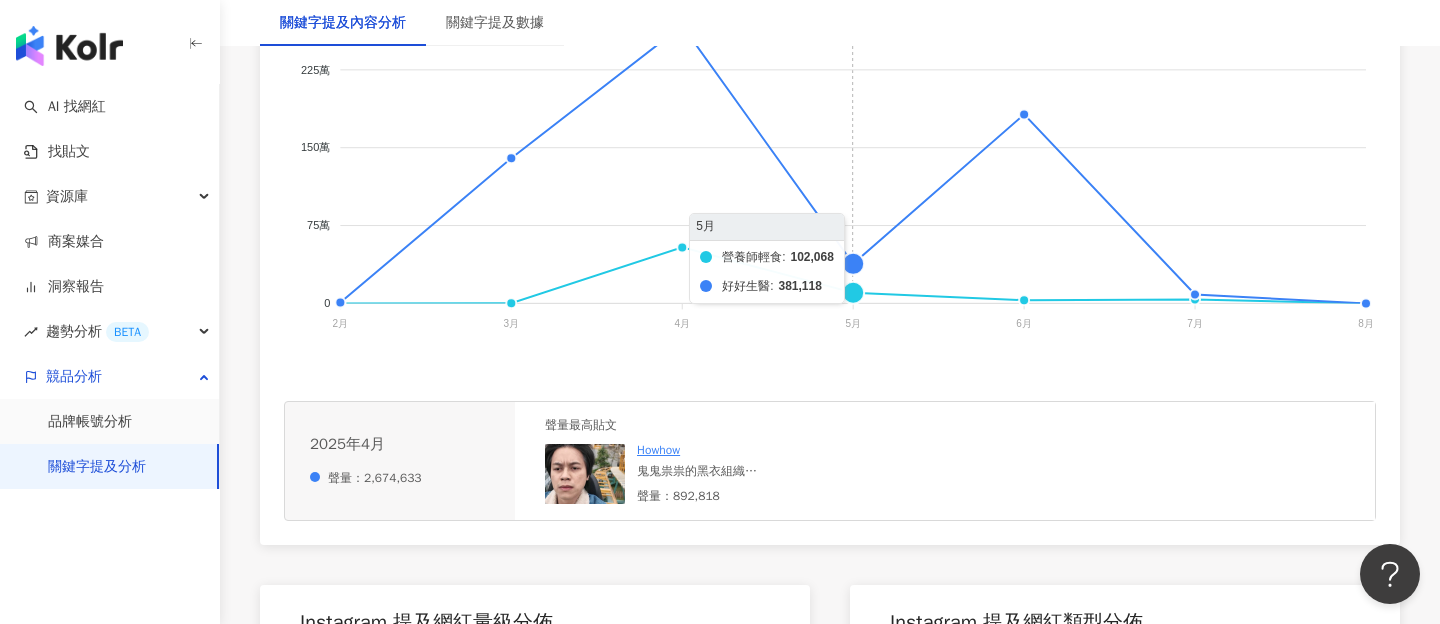 scroll, scrollTop: 586, scrollLeft: 0, axis: vertical 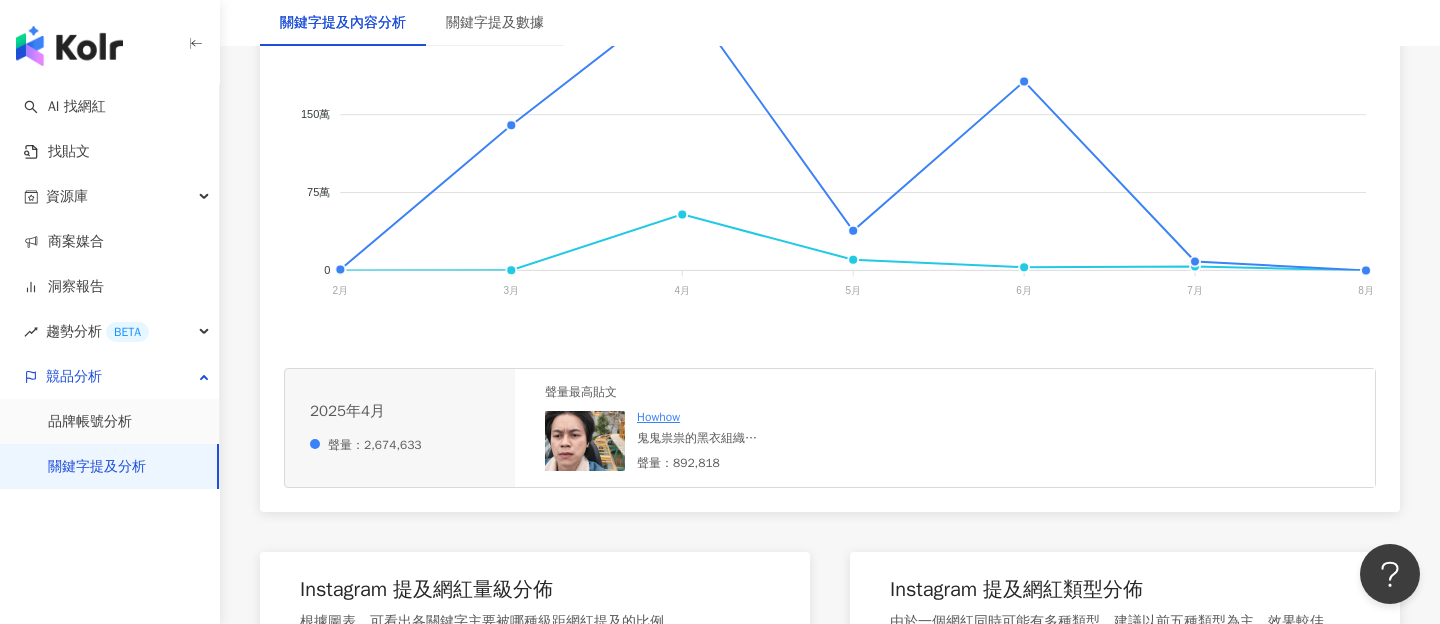 click at bounding box center [585, 441] 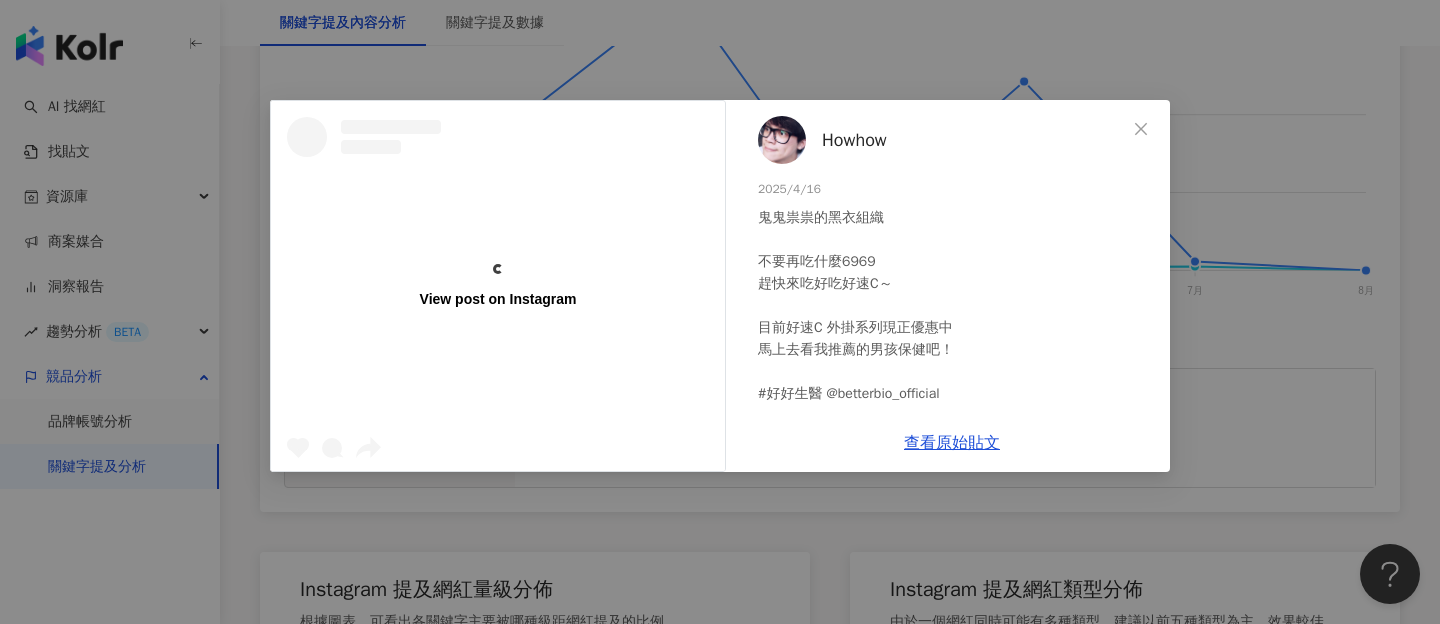 click on "View post on Instagram   Howhow 2025/4/16 鬼鬼祟祟的黑衣組織
不要再吃什麼6969
趕快來吃好吃好速C～
目前好速C 外掛系列現正優惠中
馬上去看我推薦的男孩保健吧！
#好好生醫 @betterbio_official 3.2萬 199 86萬 查看原始貼文" at bounding box center [720, 312] 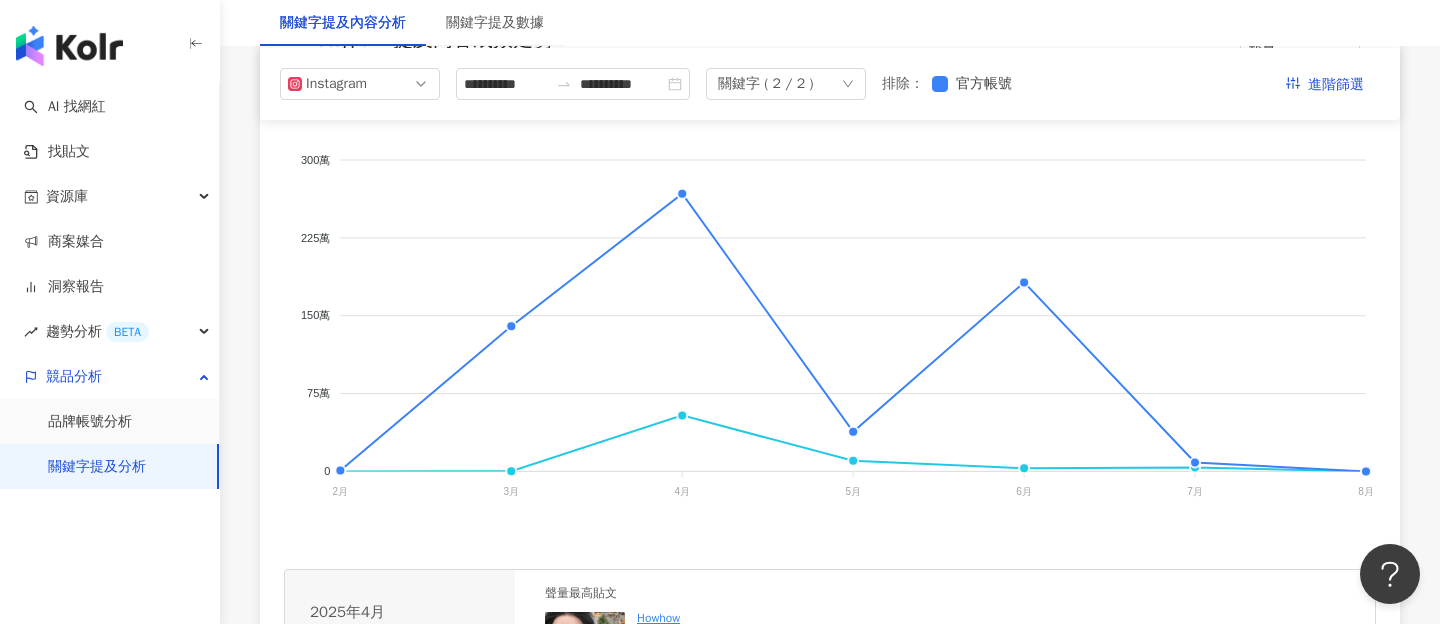 scroll, scrollTop: 386, scrollLeft: 0, axis: vertical 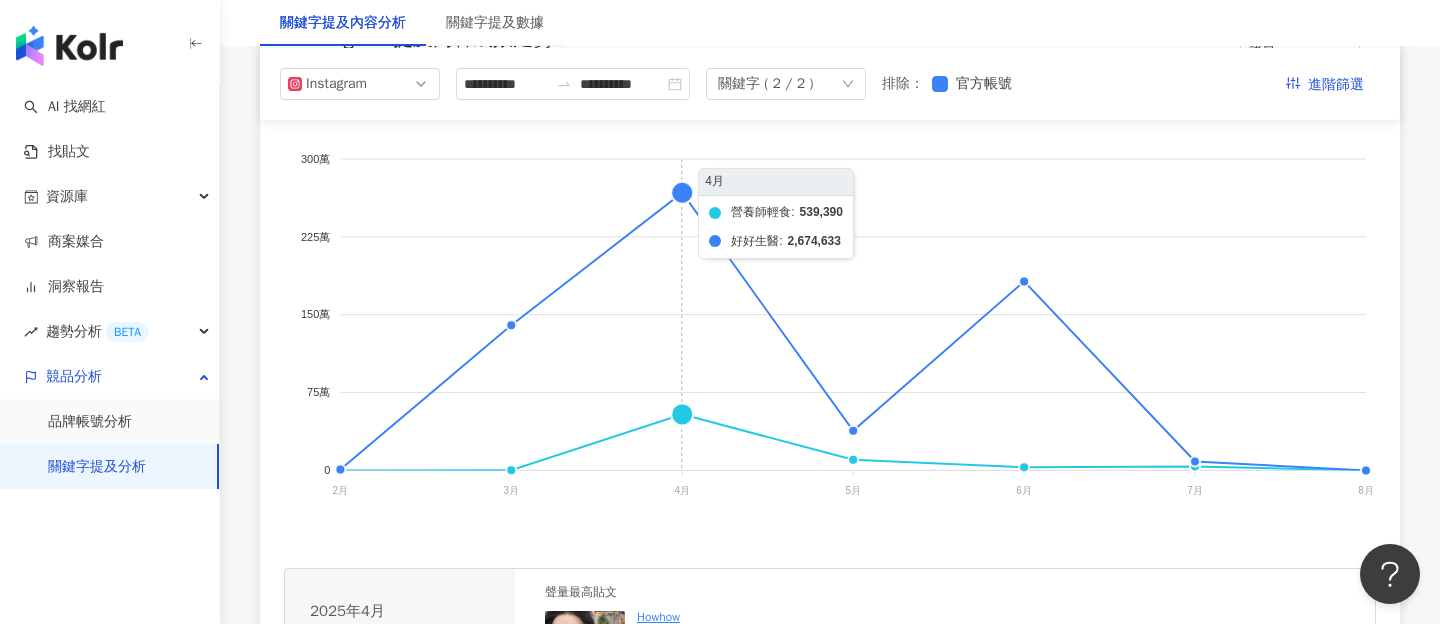 click on "營養師輕食 好好生醫" 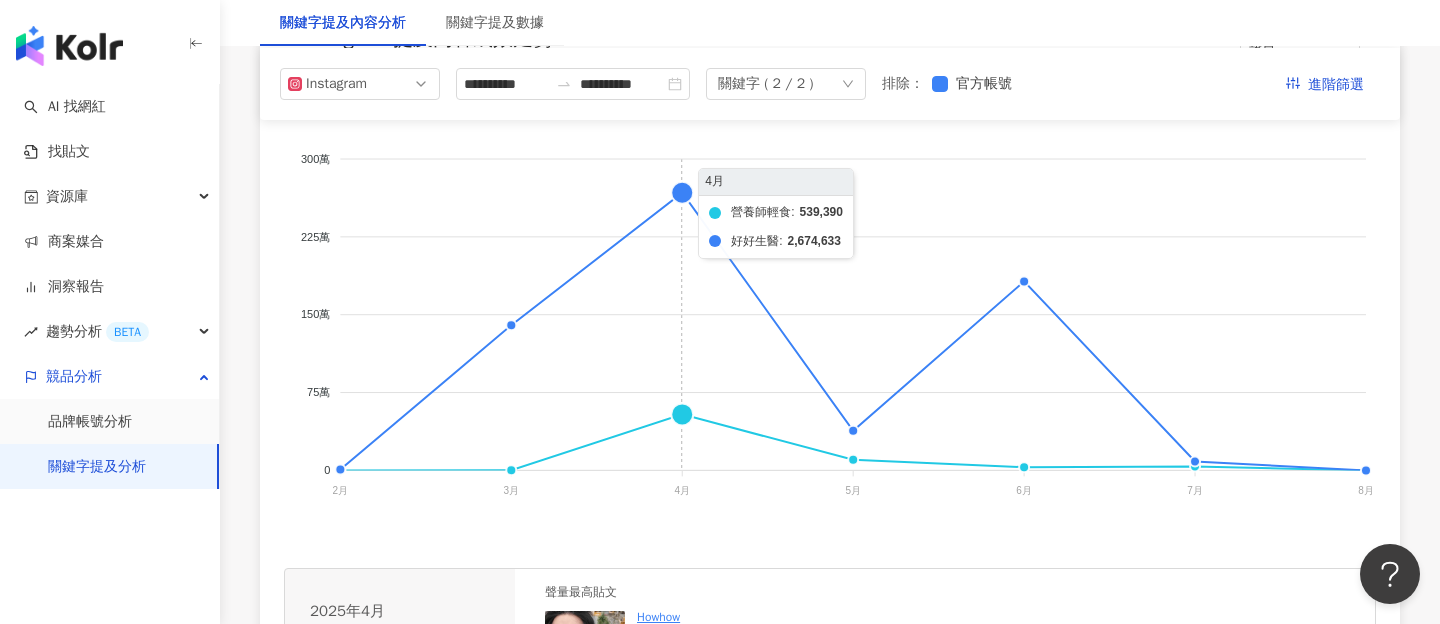 click on "營養師輕食 好好生醫" 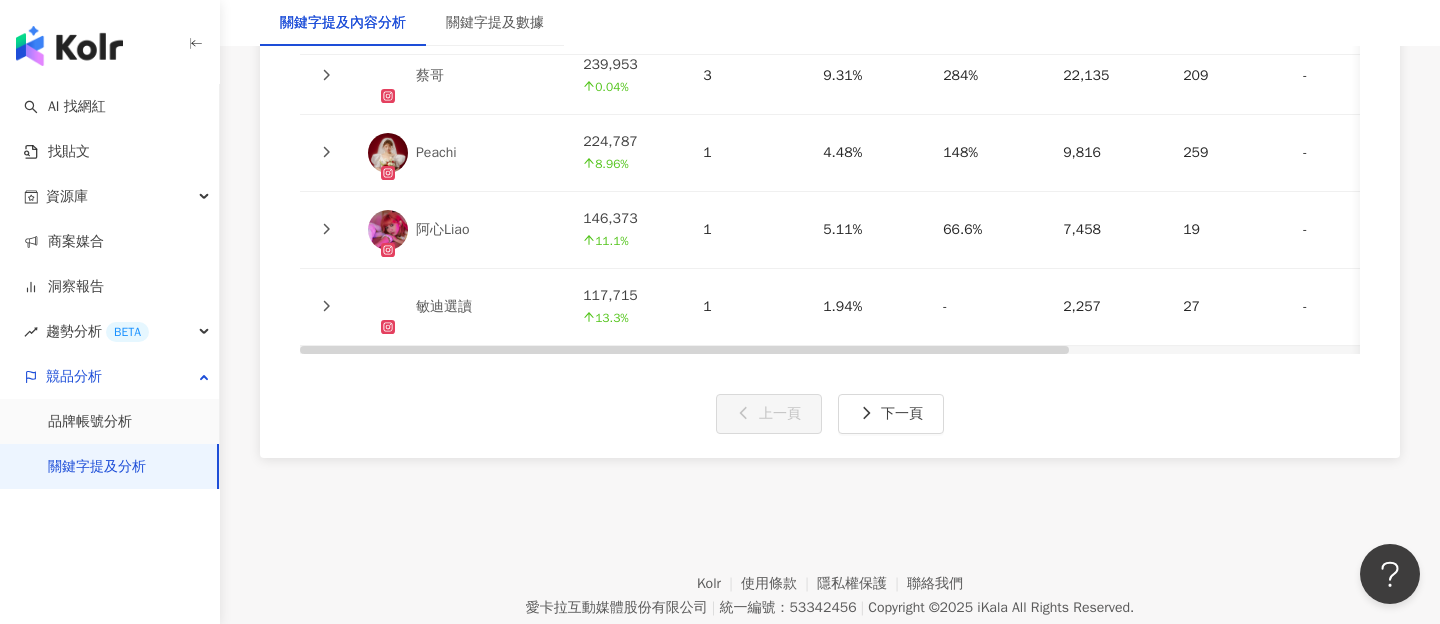 scroll, scrollTop: 5209, scrollLeft: 0, axis: vertical 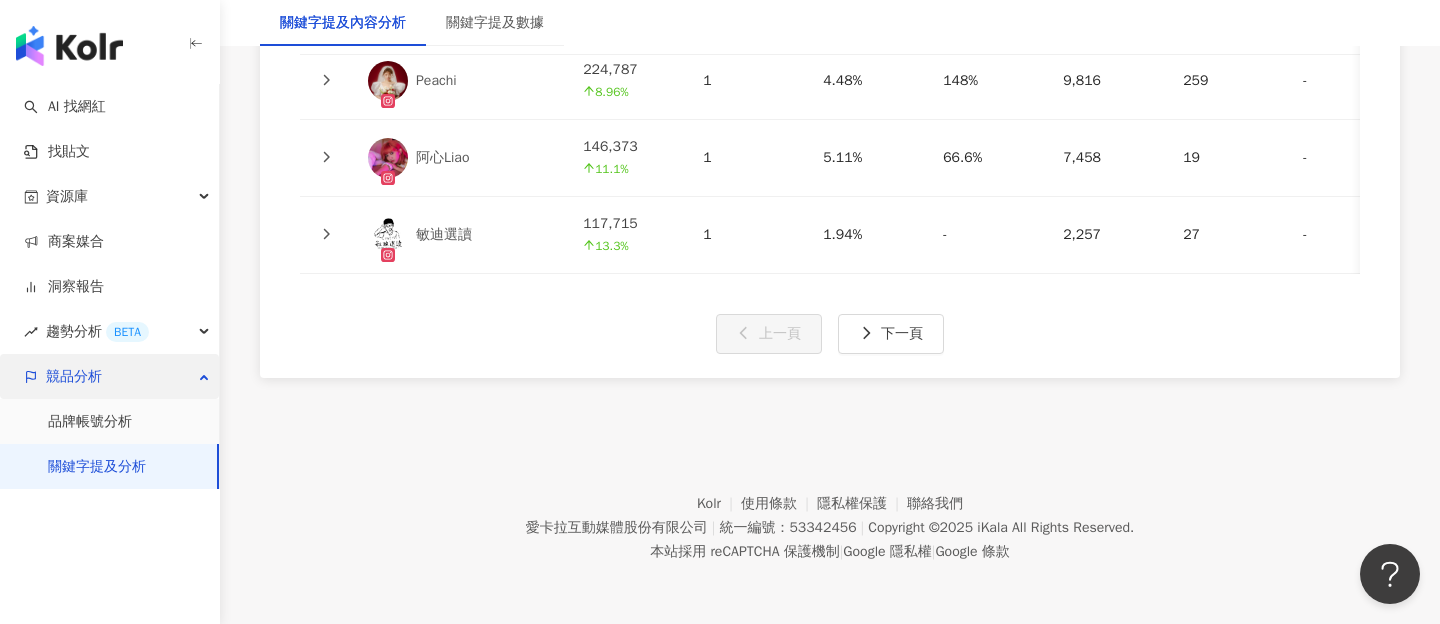 click on "競品分析" at bounding box center (109, 376) 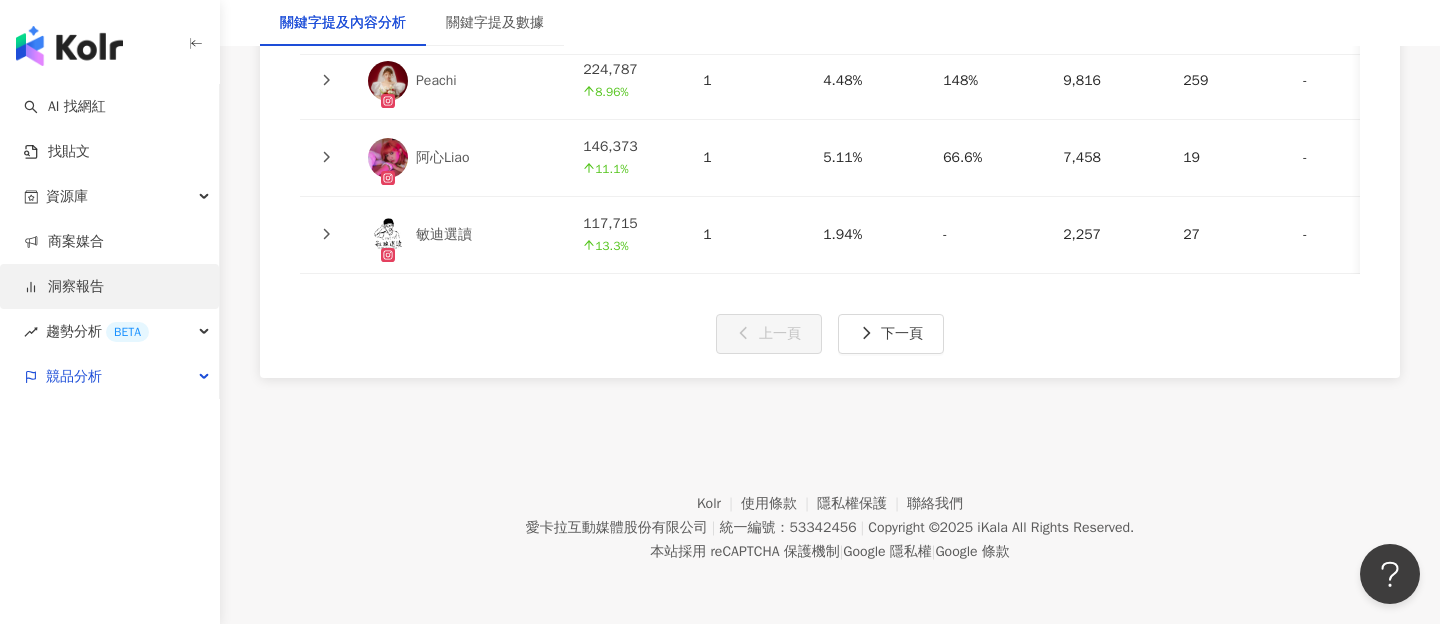 click on "洞察報告" at bounding box center (64, 287) 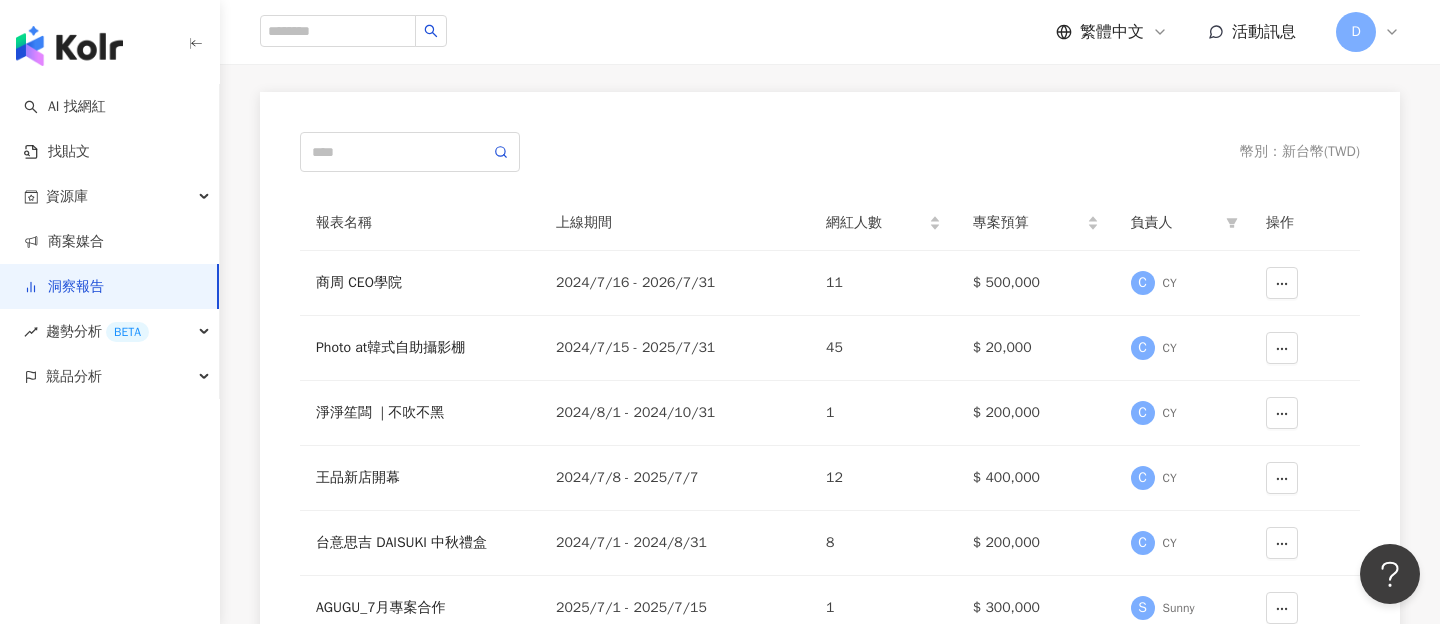 scroll, scrollTop: 135, scrollLeft: 0, axis: vertical 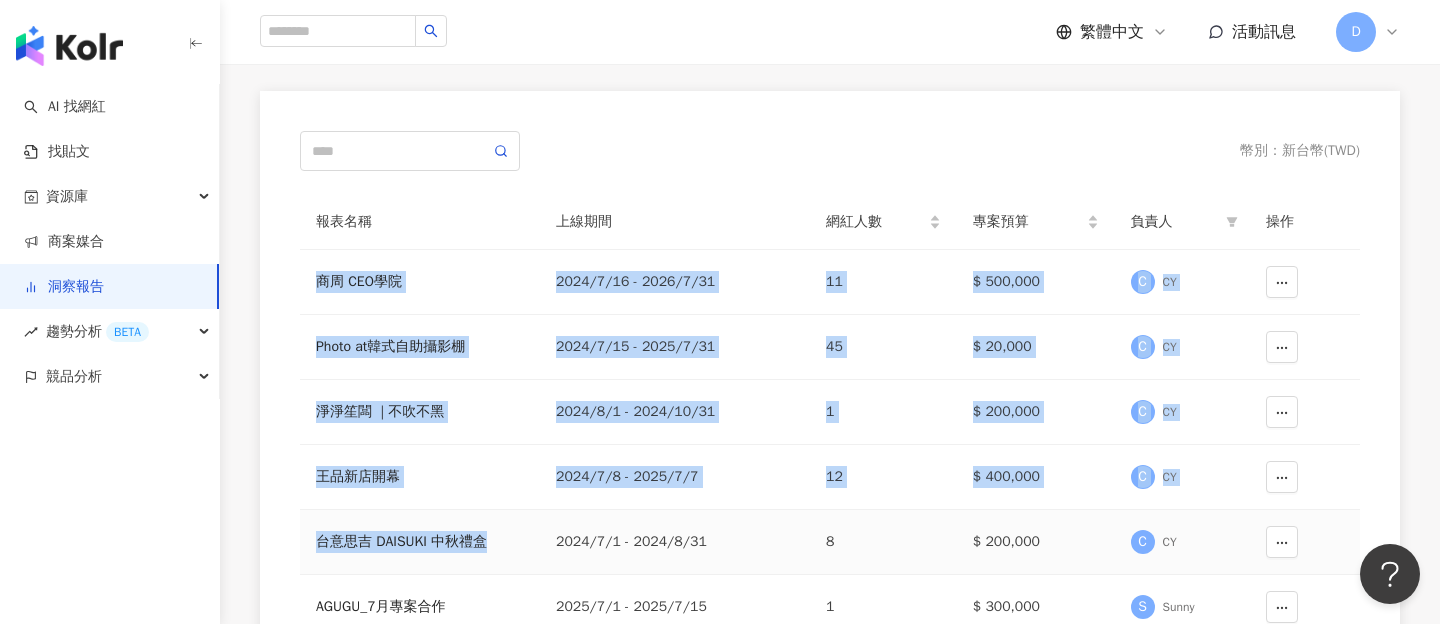 drag, startPoint x: 308, startPoint y: 280, endPoint x: 502, endPoint y: 548, distance: 330.84738 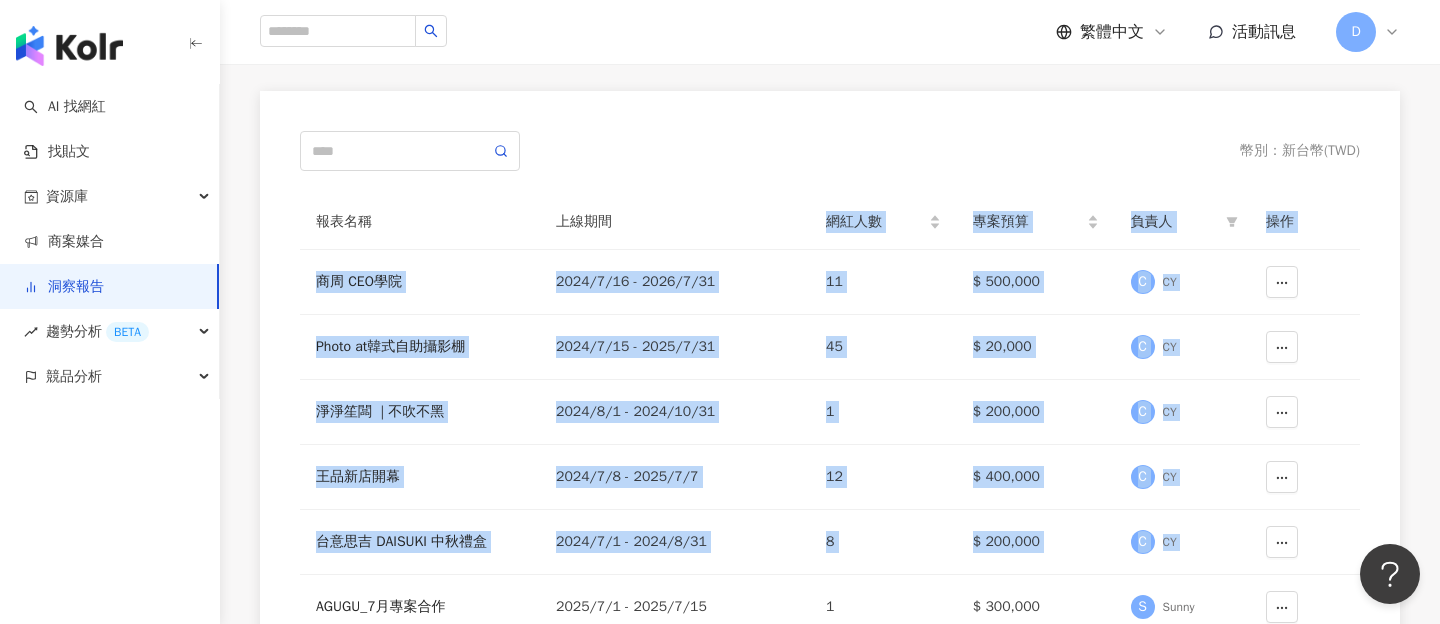 drag, startPoint x: 1323, startPoint y: 549, endPoint x: 703, endPoint y: 235, distance: 694.9791 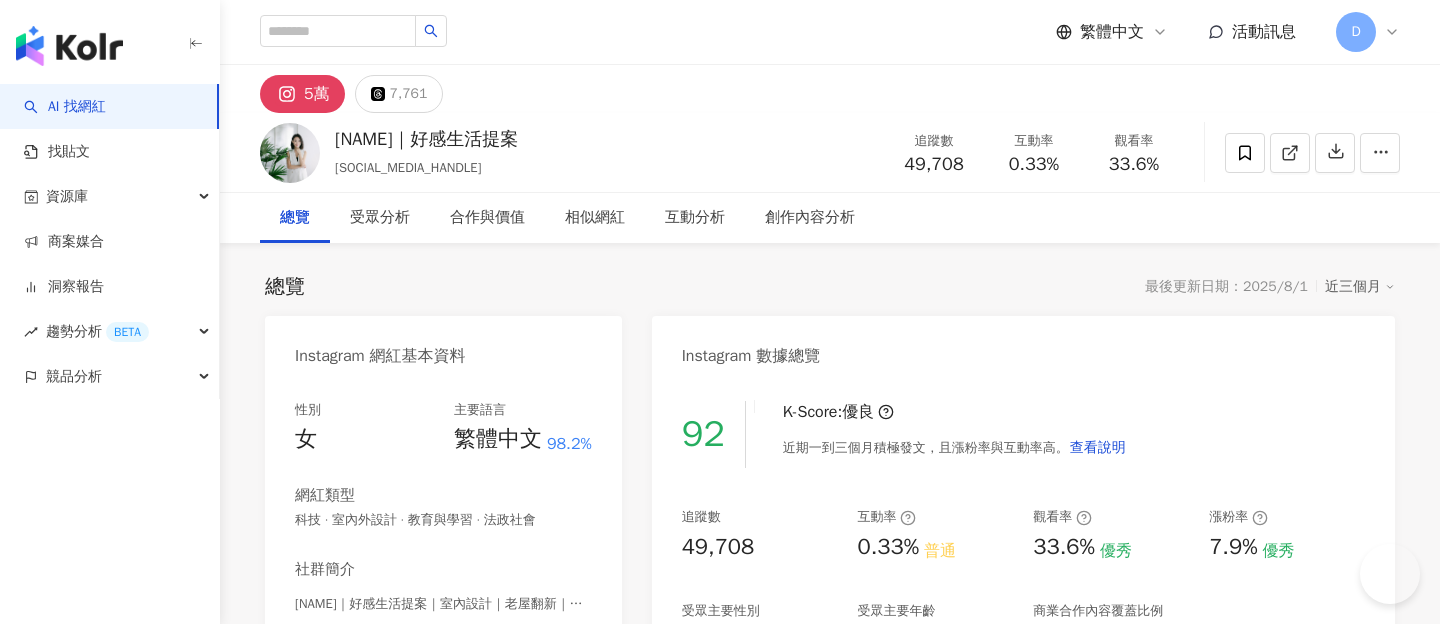scroll, scrollTop: 0, scrollLeft: 0, axis: both 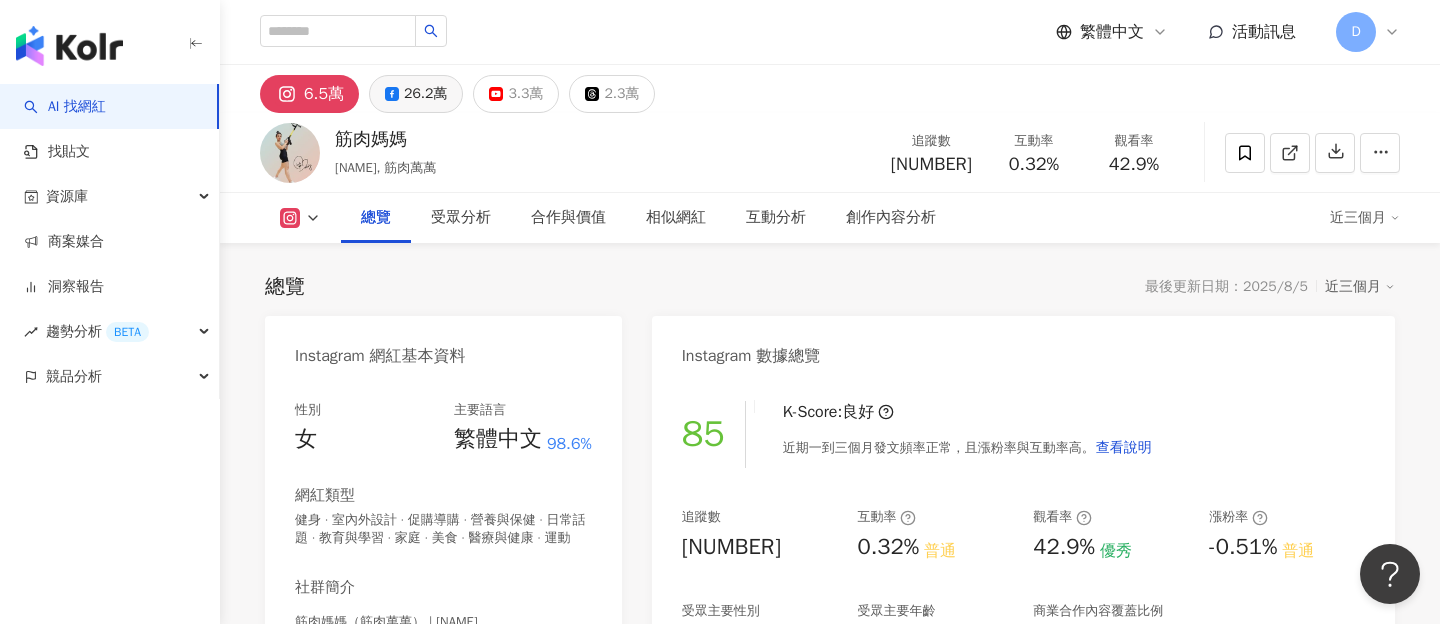 click on "26.2萬" at bounding box center (425, 94) 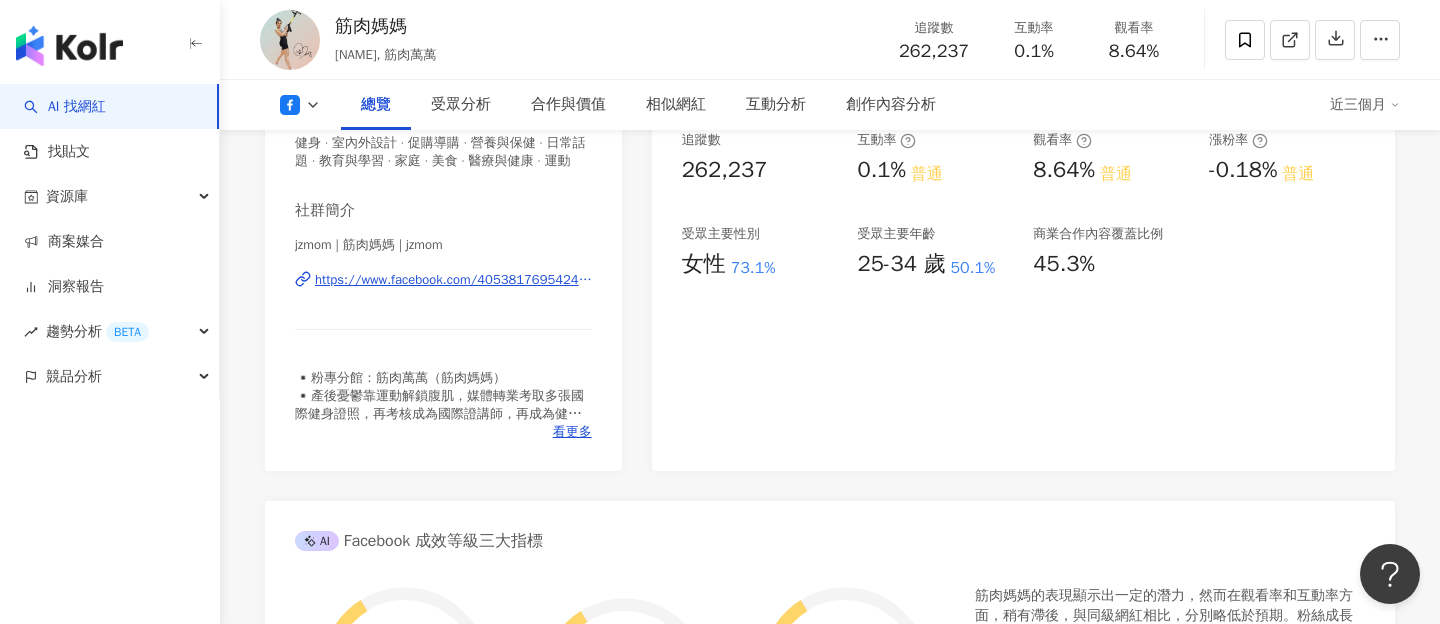scroll, scrollTop: 16, scrollLeft: 0, axis: vertical 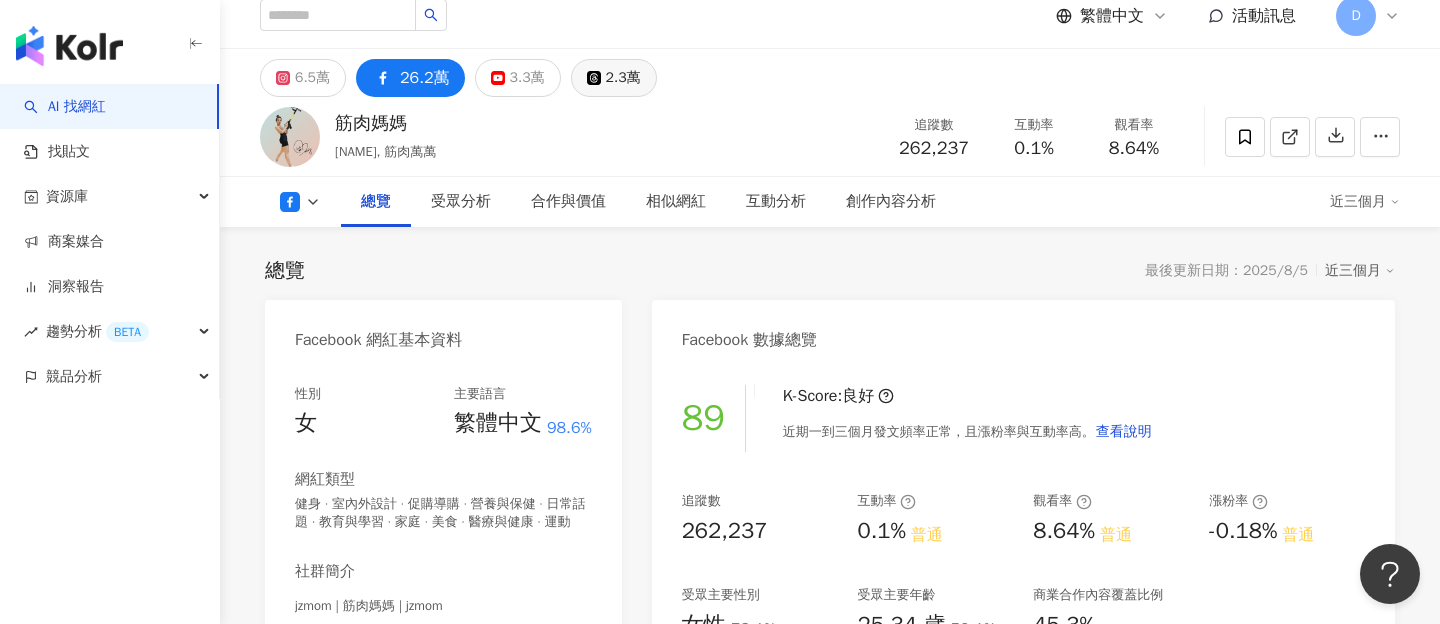 click on "2.3萬" at bounding box center [623, 78] 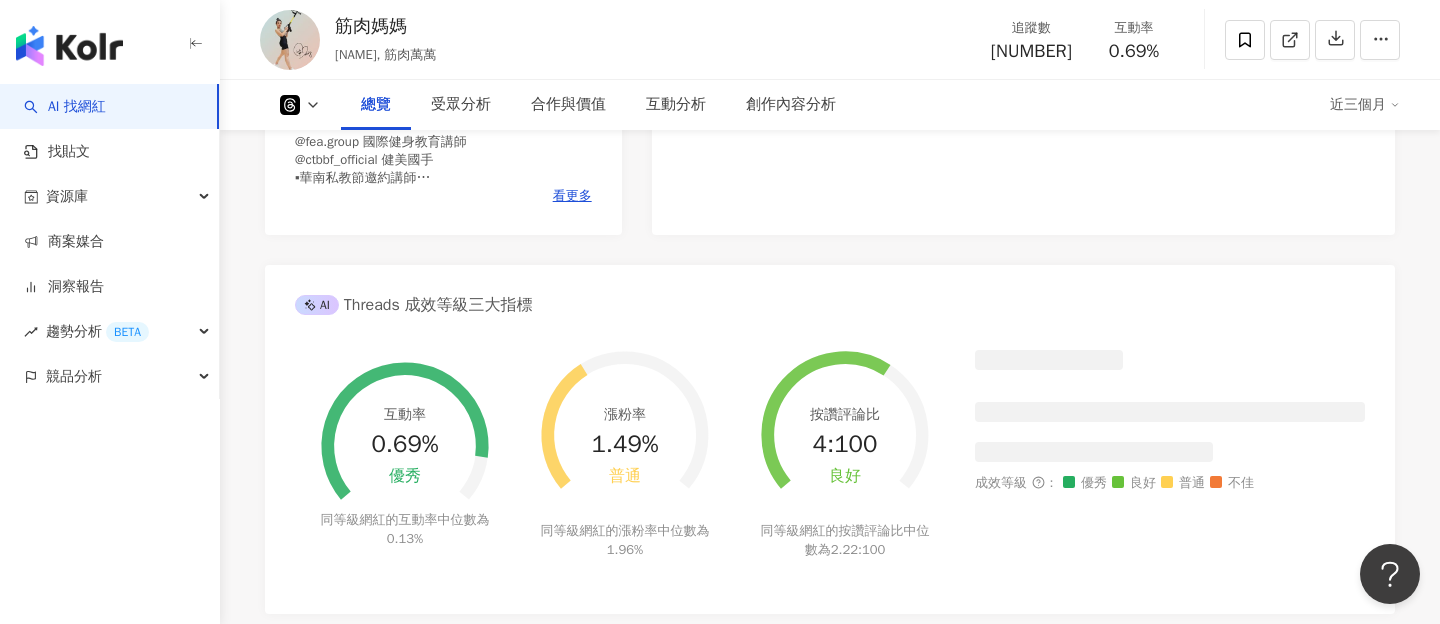 scroll, scrollTop: 0, scrollLeft: 0, axis: both 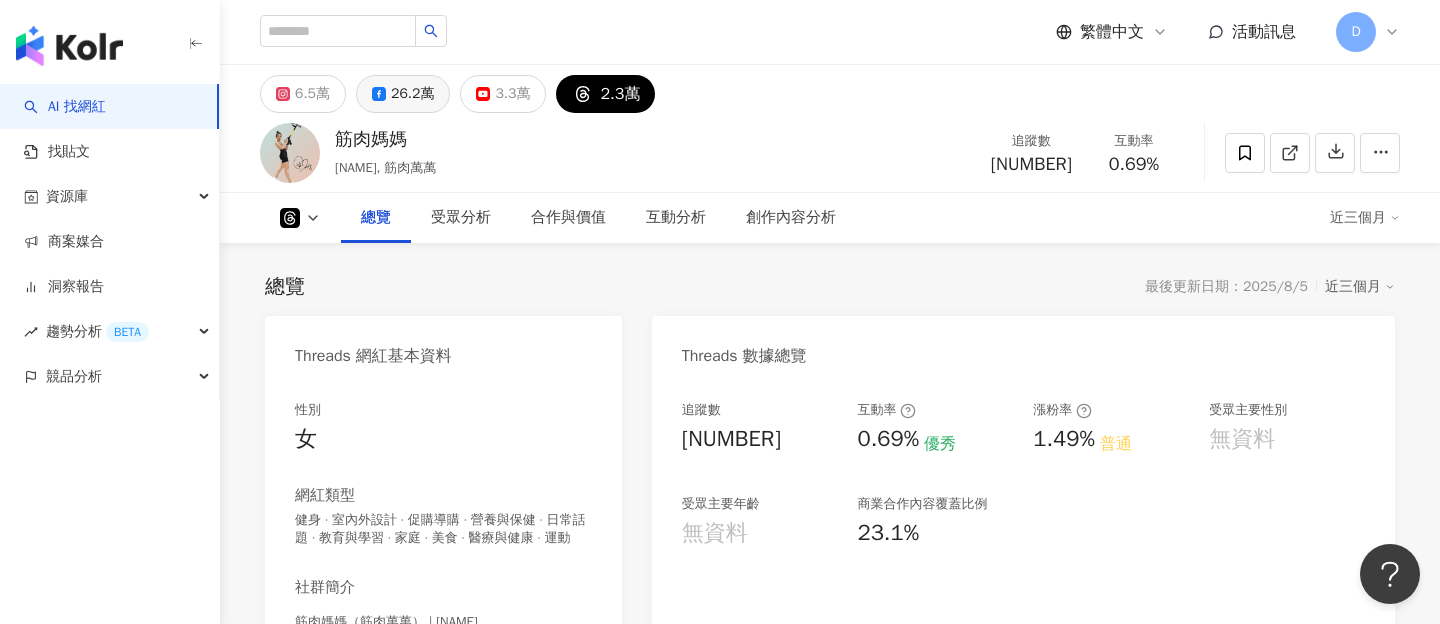 click on "3.3萬" at bounding box center [512, 94] 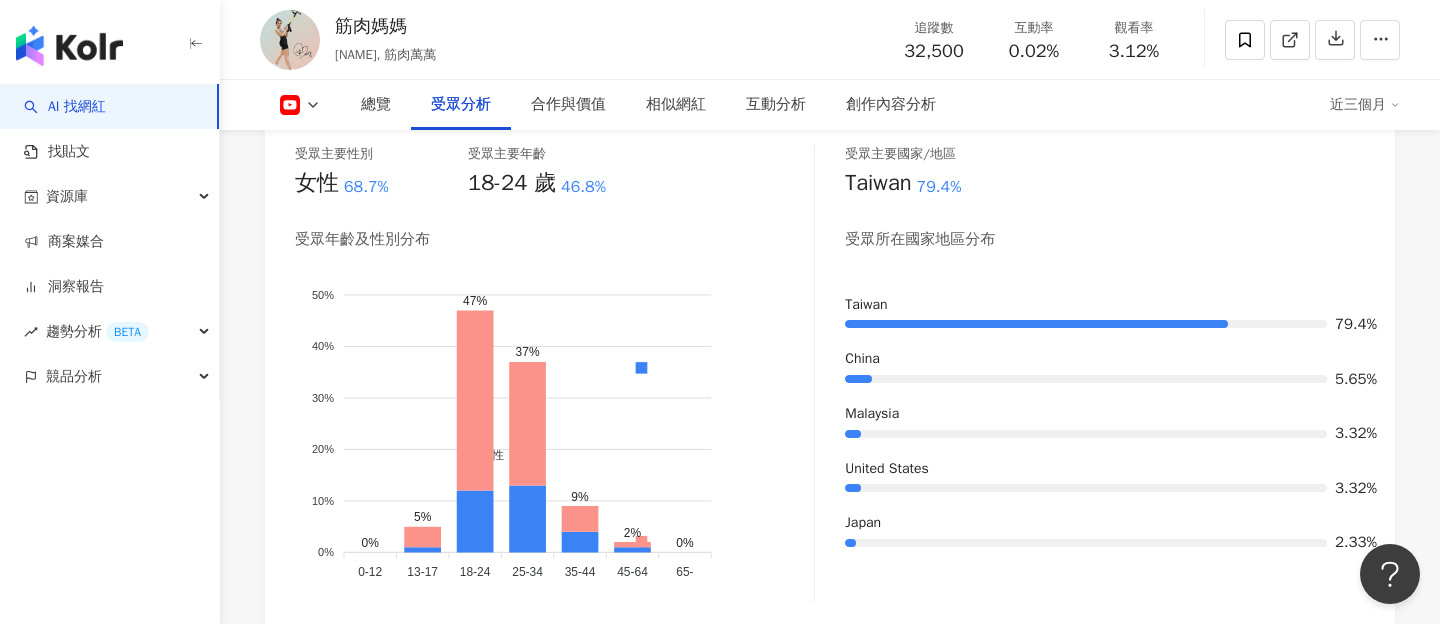 scroll, scrollTop: 1861, scrollLeft: 0, axis: vertical 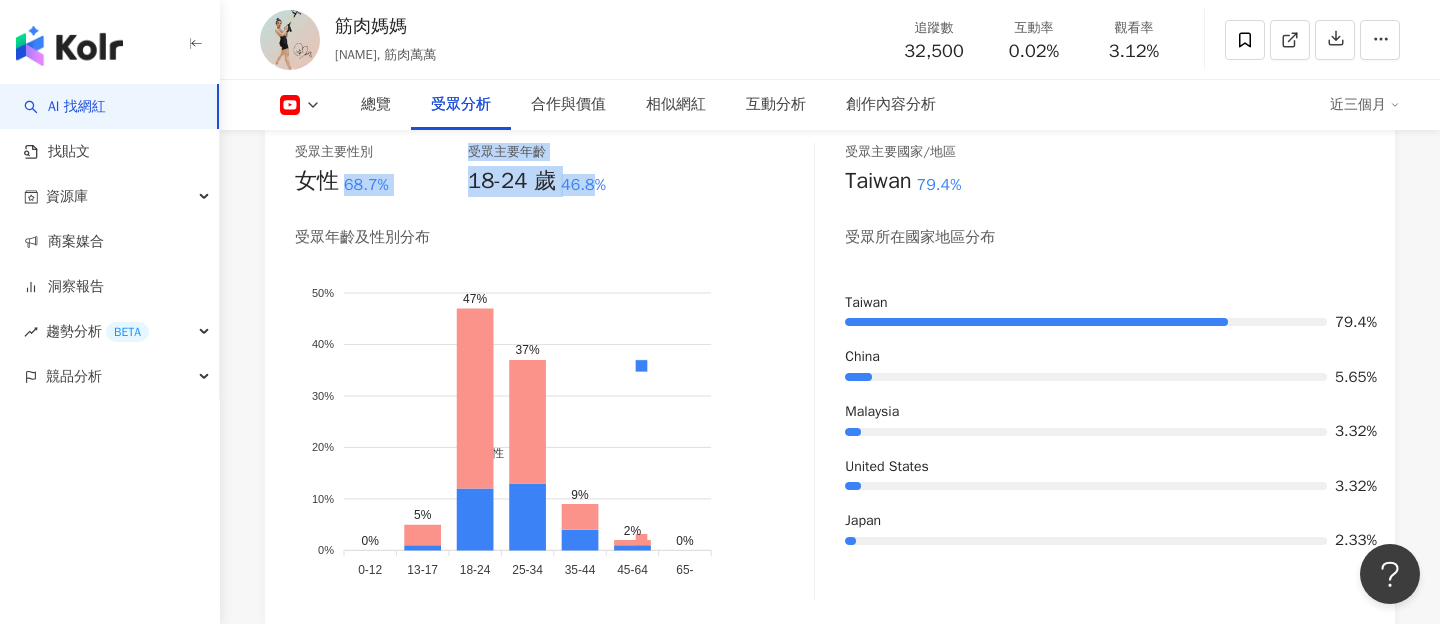 drag, startPoint x: 440, startPoint y: 168, endPoint x: 593, endPoint y: 175, distance: 153.16005 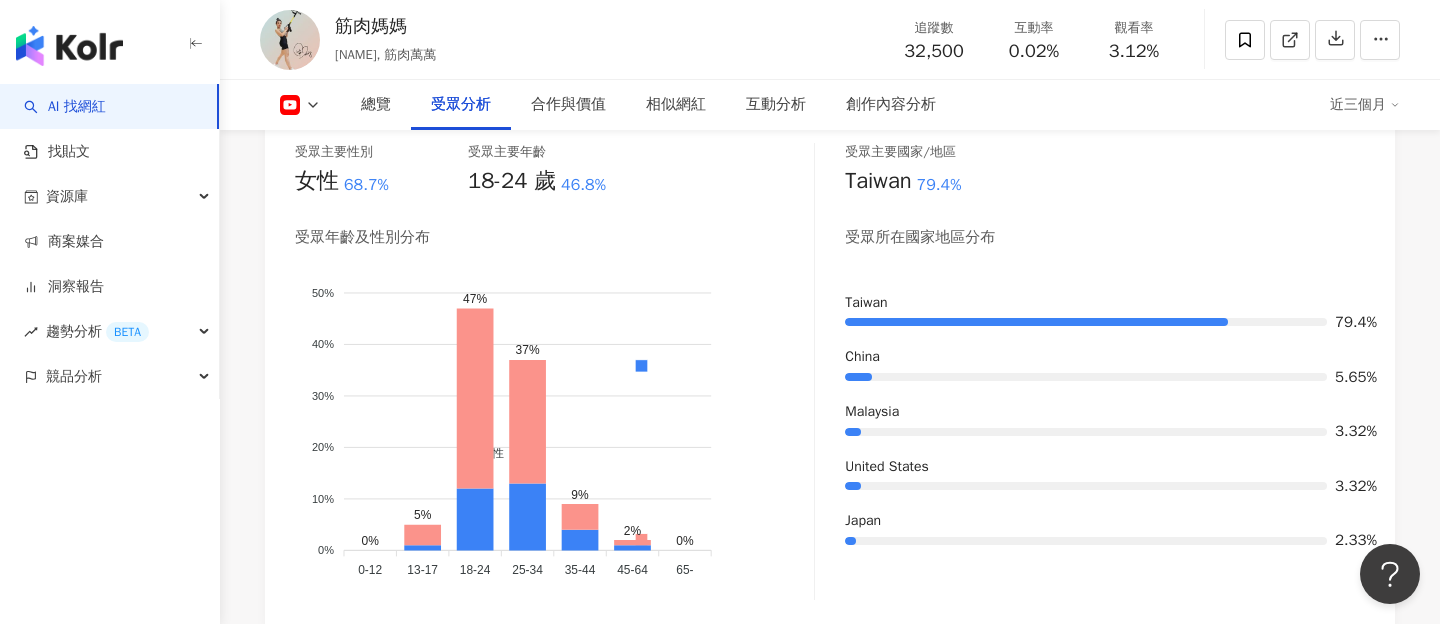 click on "18-24 歲" at bounding box center [512, 181] 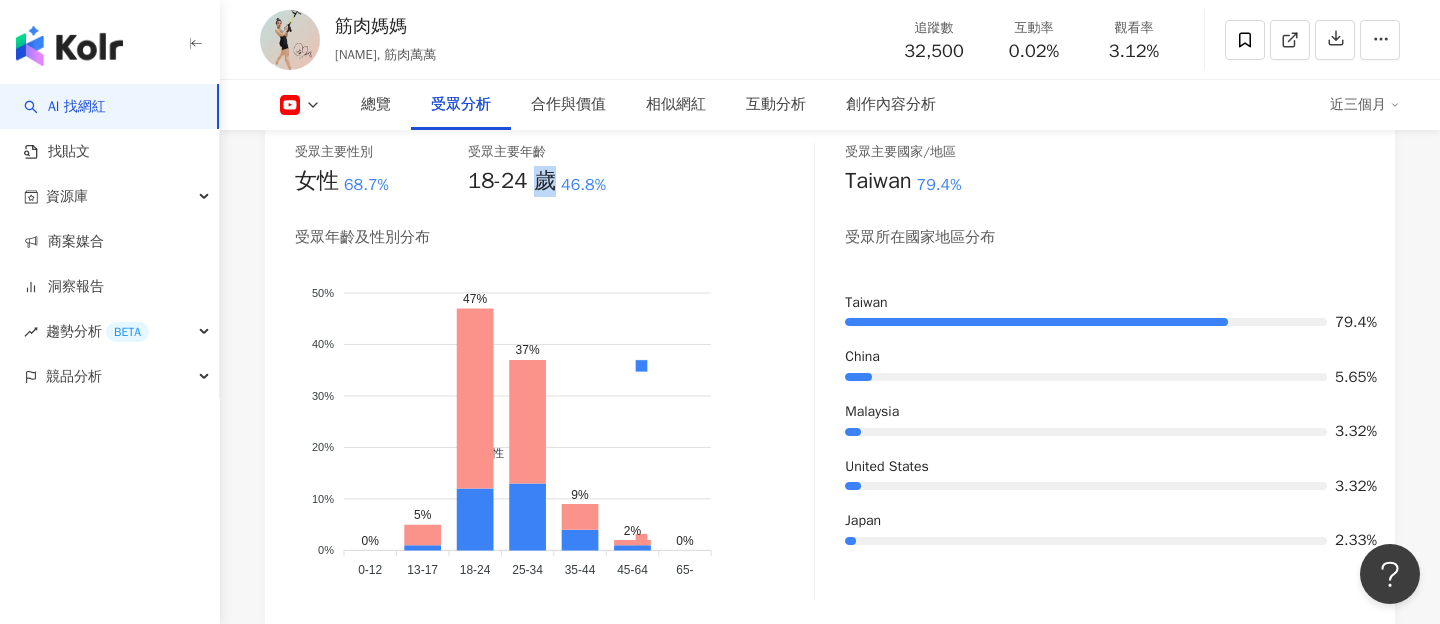 click on "18-24 歲" at bounding box center (512, 181) 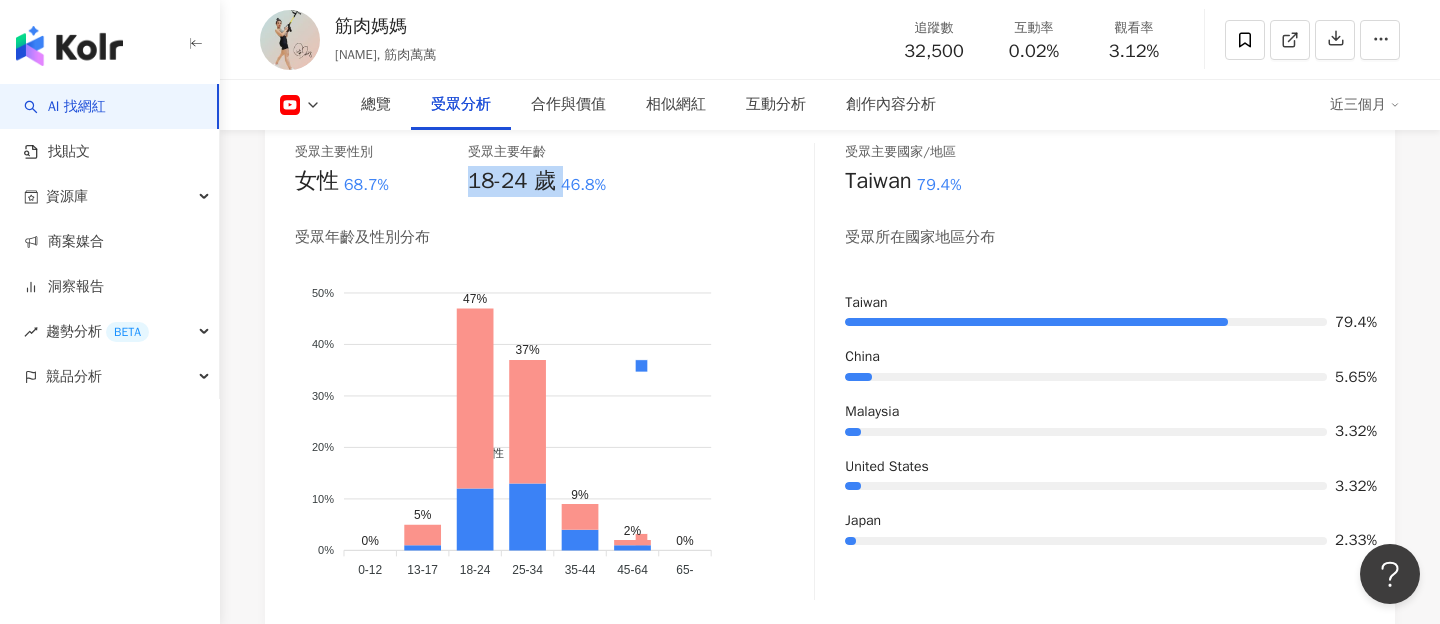 click on "18-24 歲" at bounding box center (512, 181) 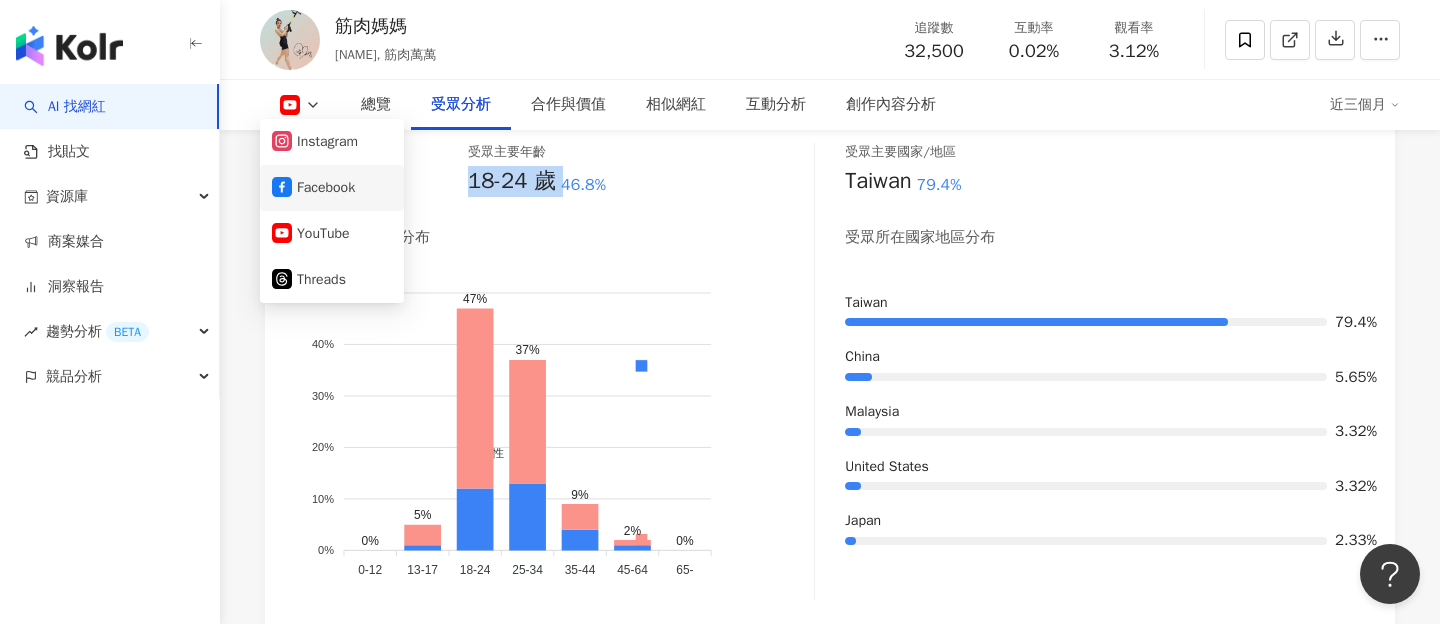 click on "Facebook" at bounding box center (332, 188) 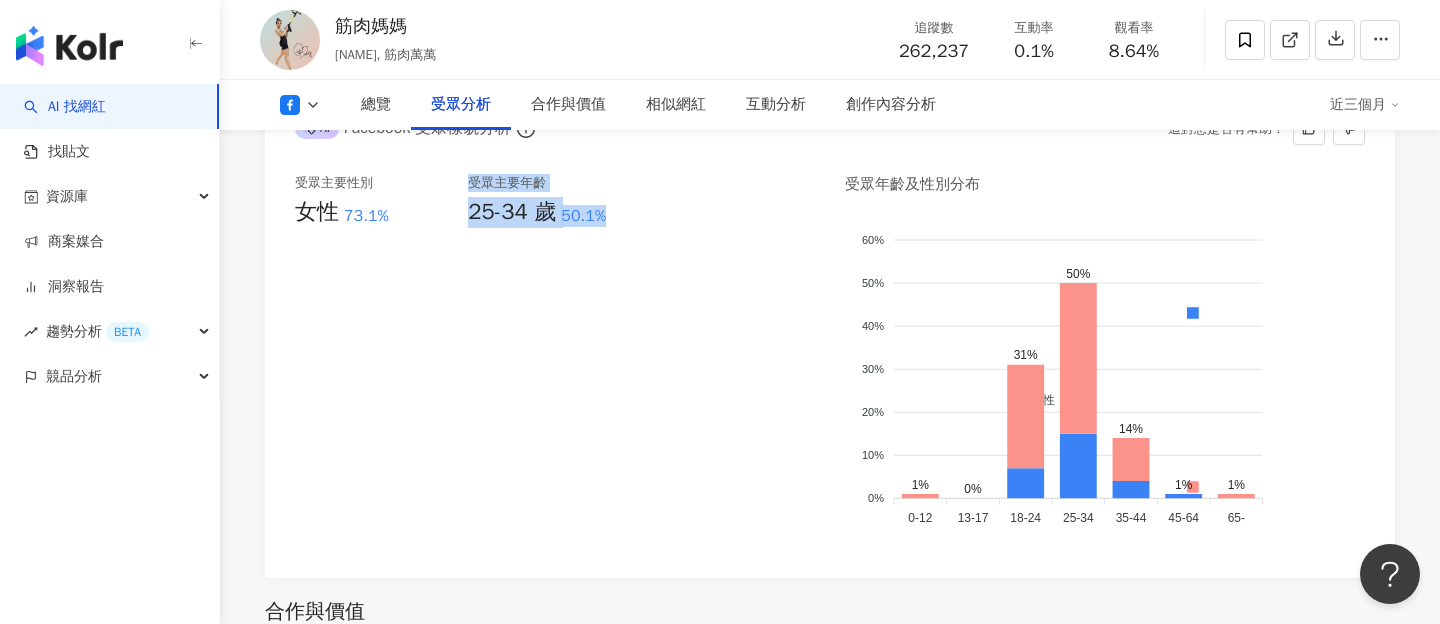 drag, startPoint x: 465, startPoint y: 185, endPoint x: 619, endPoint y: 185, distance: 154 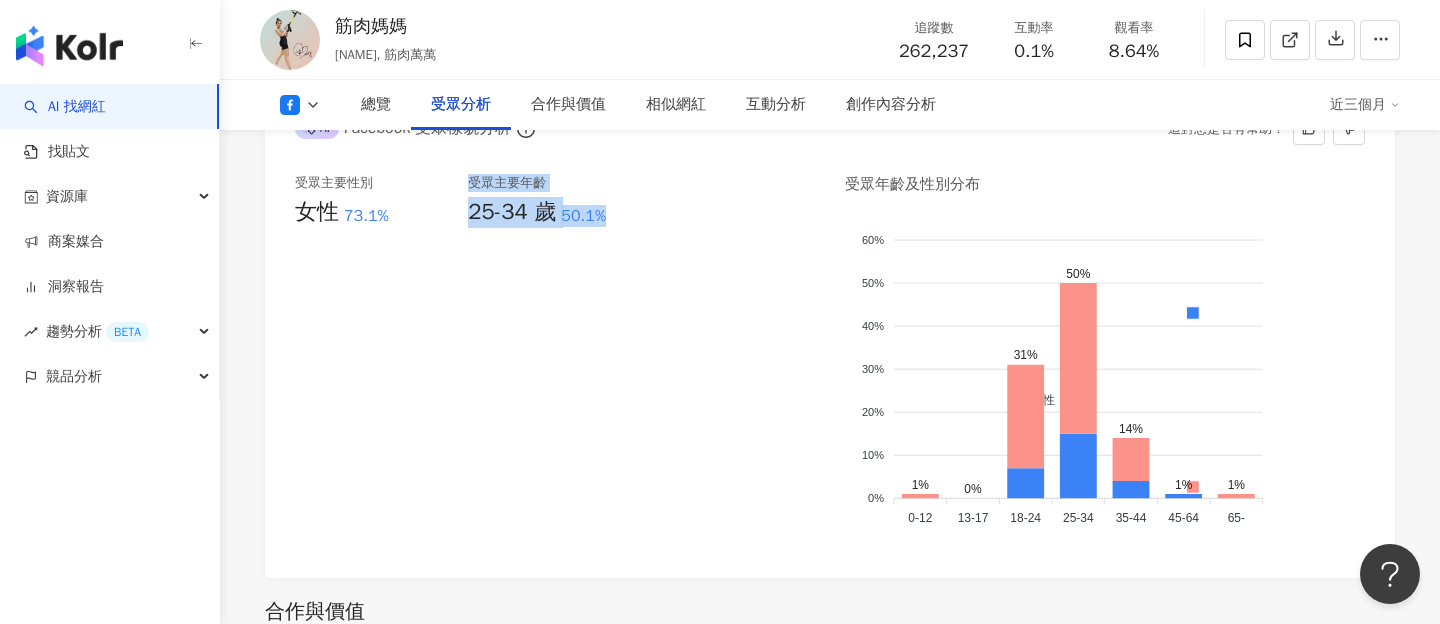 click on "受眾主要性別   女性 73.1% 受眾主要年齡   25-34 歲 50.1%" at bounding box center (555, 361) 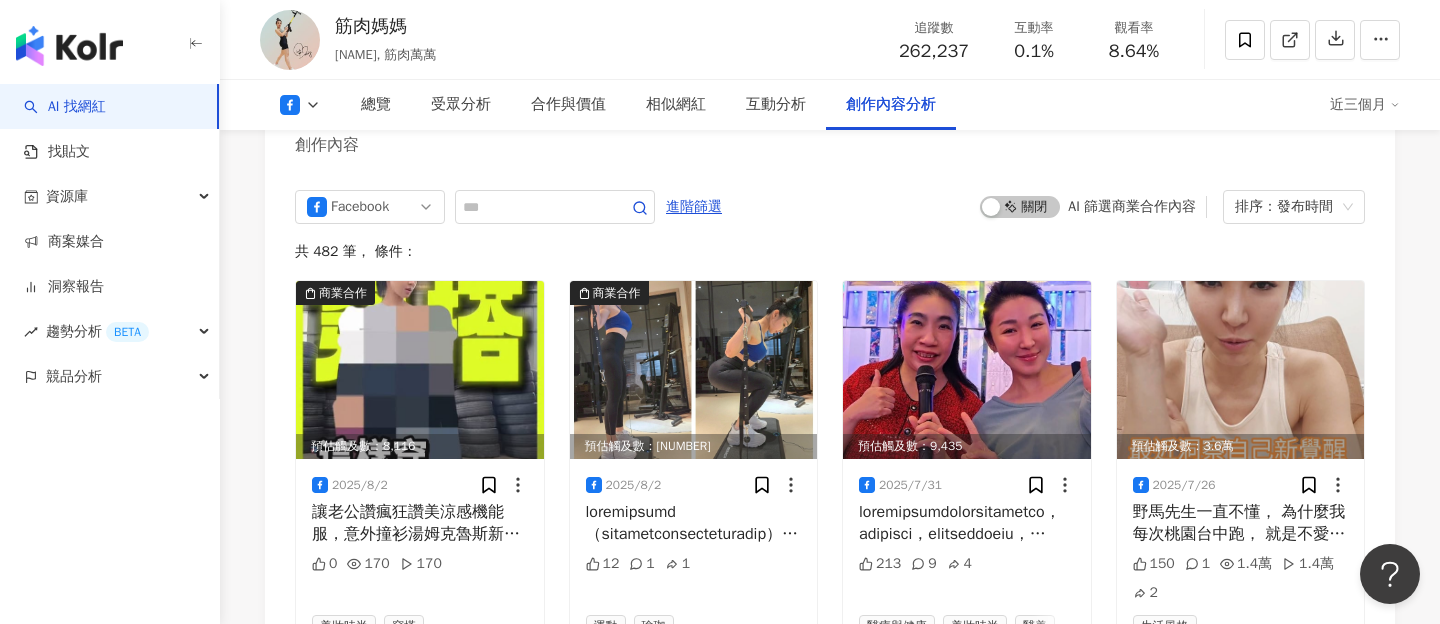 scroll, scrollTop: 5467, scrollLeft: 0, axis: vertical 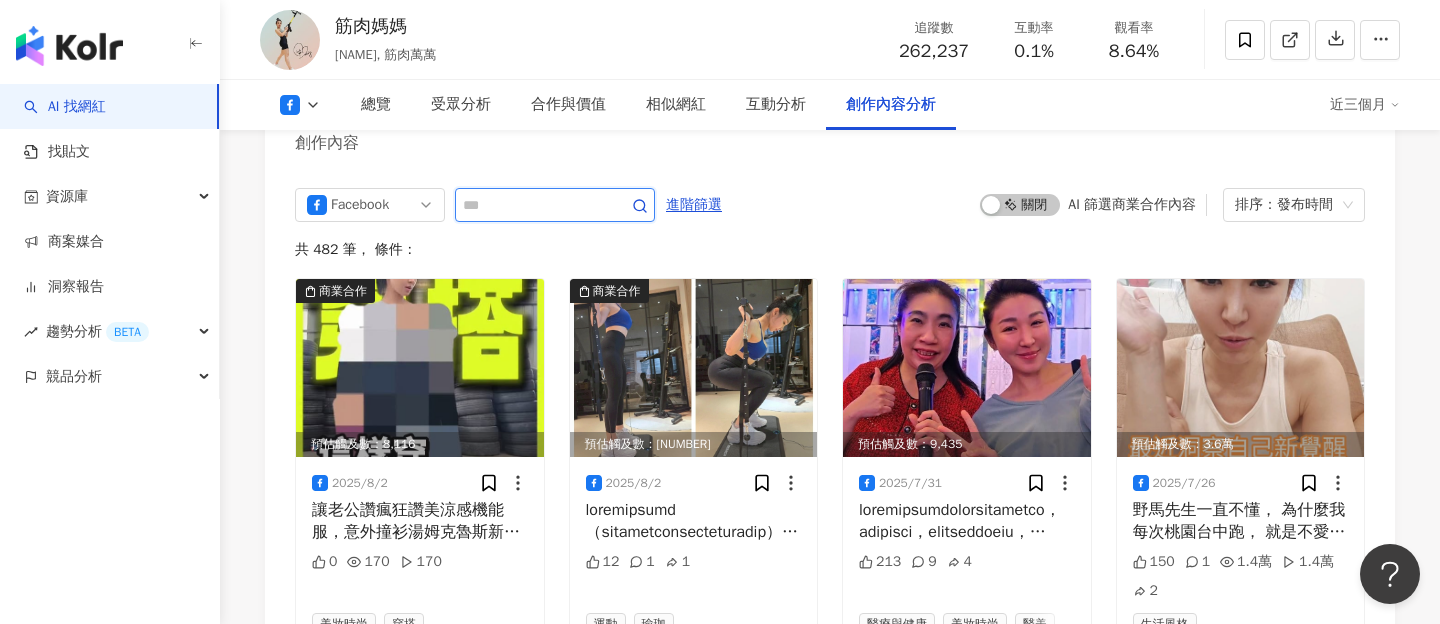 click at bounding box center (533, 205) 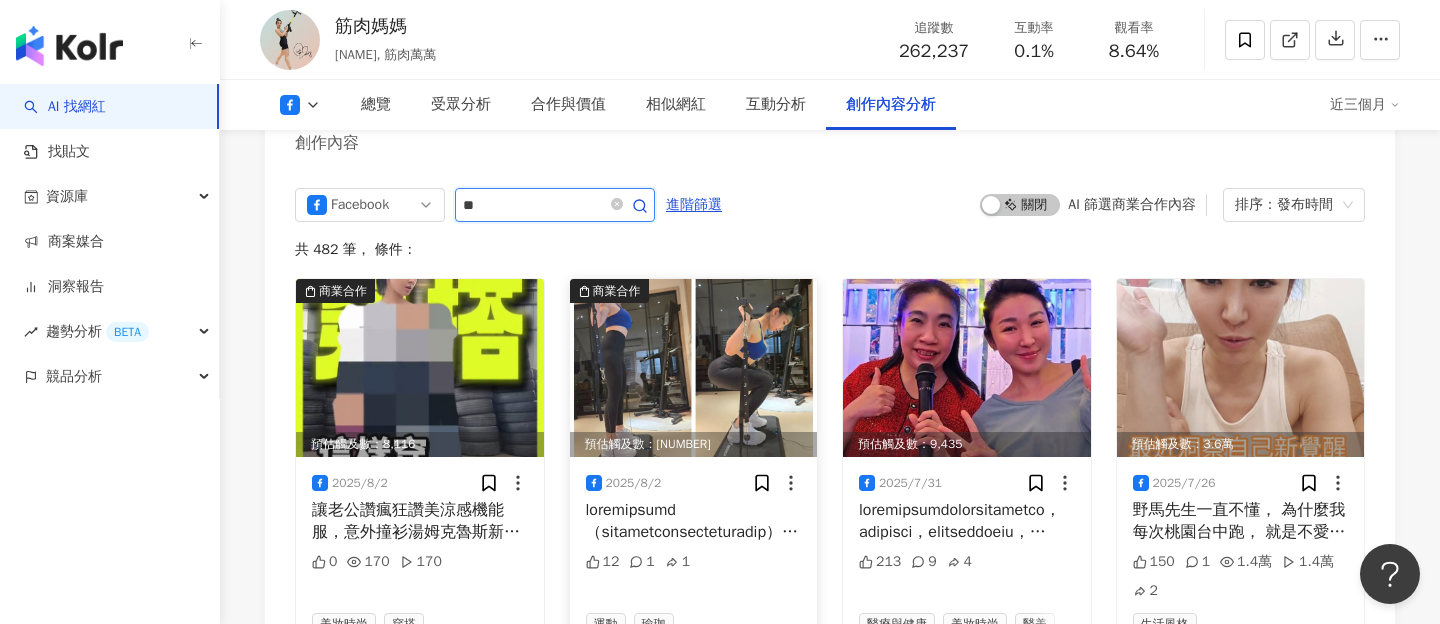 type on "*" 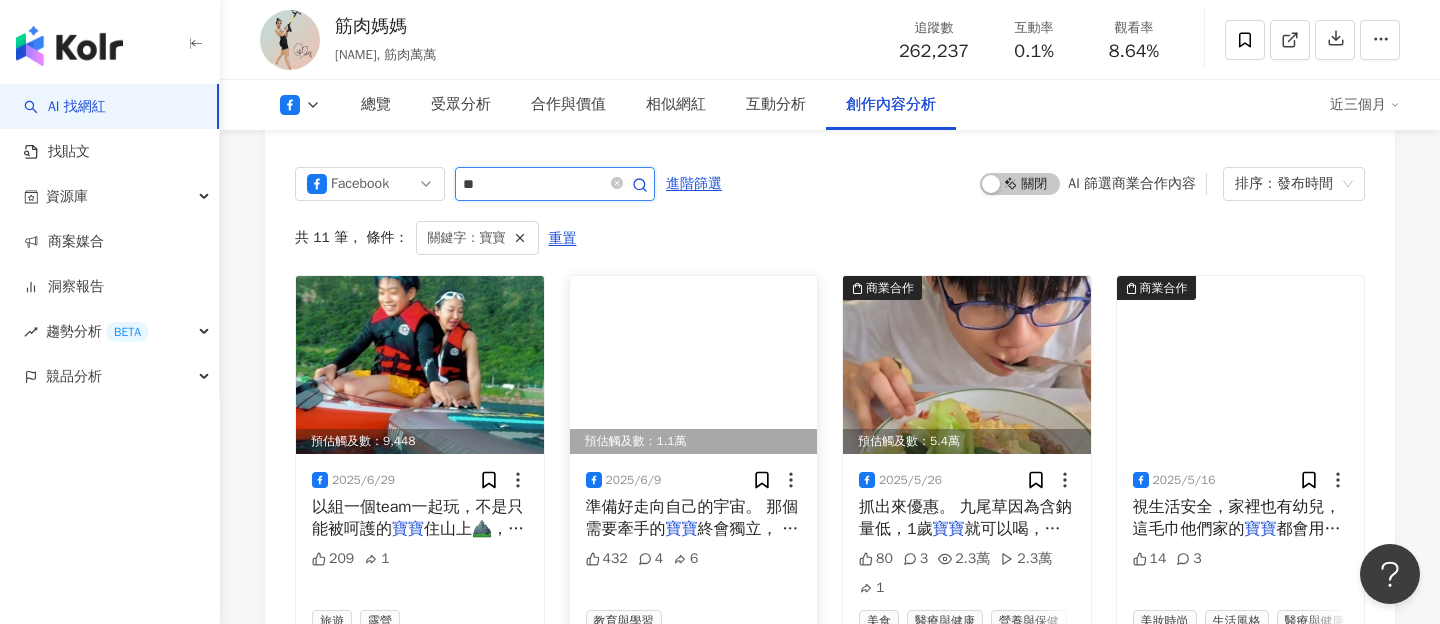 scroll, scrollTop: 5491, scrollLeft: 0, axis: vertical 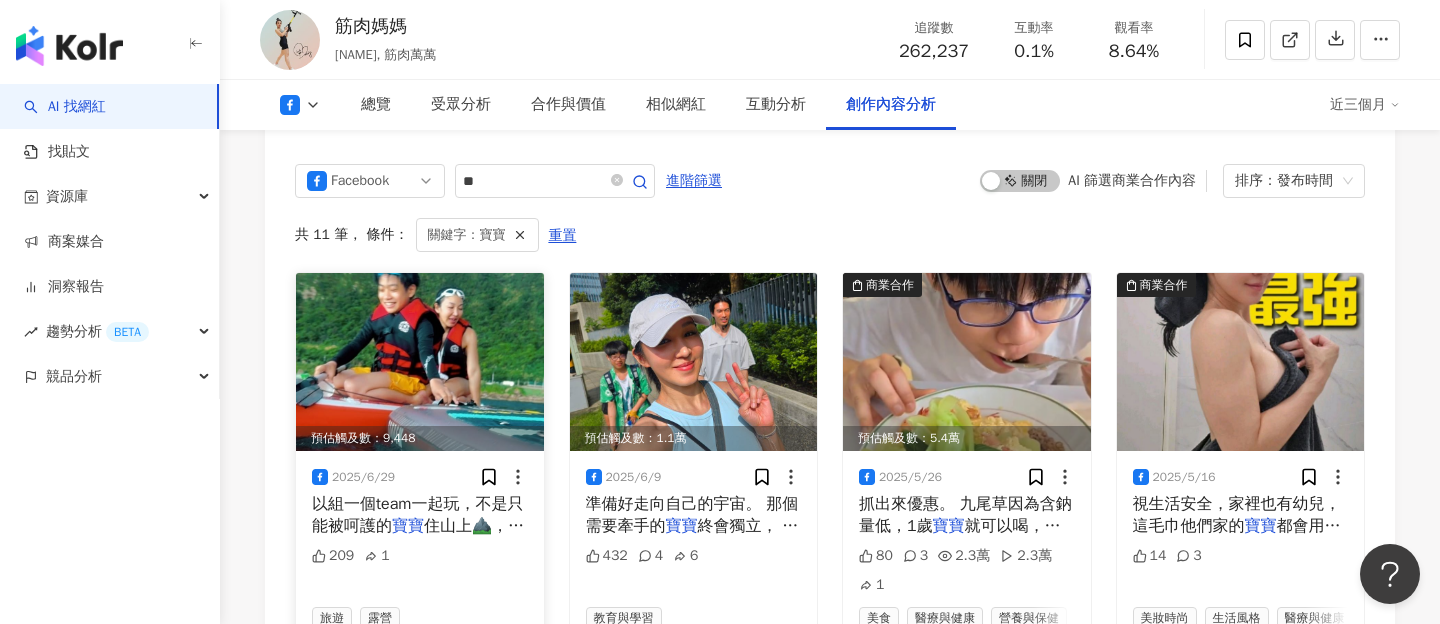 click at bounding box center [420, 362] 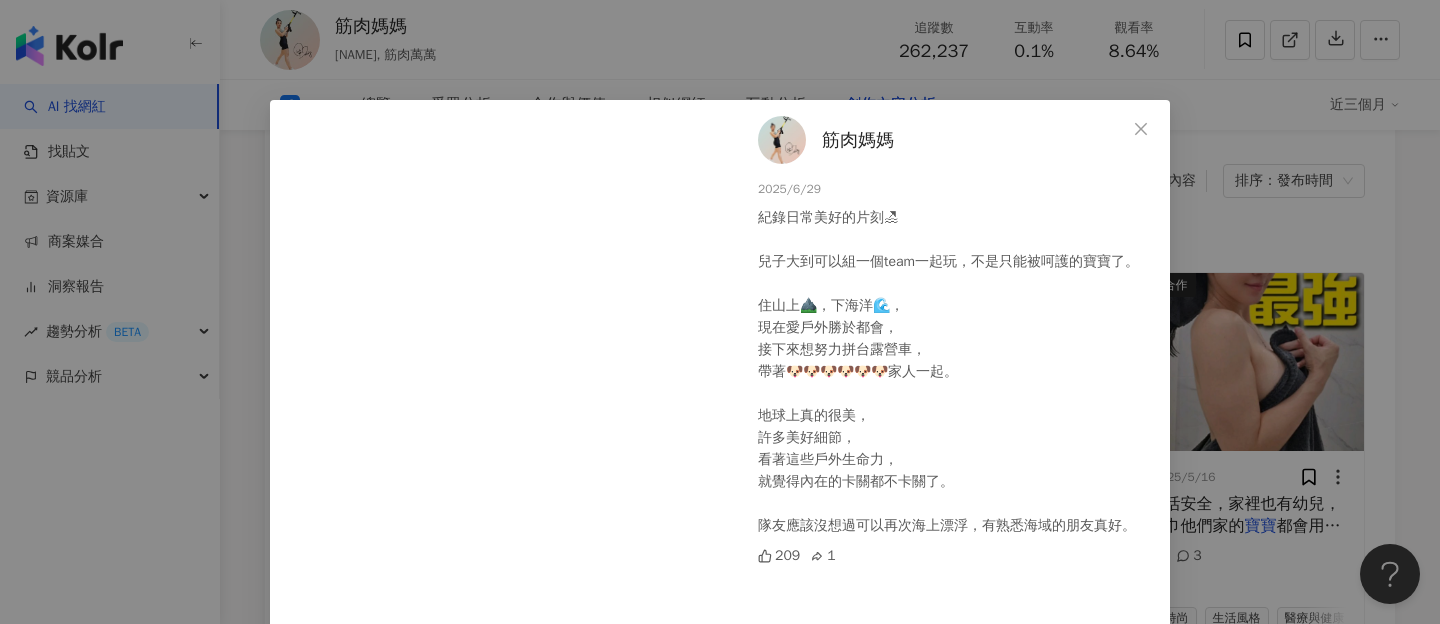 click on "筋肉媽媽 2025/6/29  紀錄日常美好的片刻🏖
兒子大到可以組一個team一起玩，不是只能被呵護的寶寶了。
住山上⛰️，下海洋🌊，
現在愛戶外勝於都會，
接下來想努力拼台露營車，
帶著🐶🐶🐶🐶🐶🐶家人一起。
地球上真的很美，
許多美好細節，
看著這些戶外生命力，
就覺得內在的卡關都不卡關了。
隊友應該沒想過可以再次海上漂浮，有熟悉海域的朋友真好。 209 1 查看原始貼文" at bounding box center (720, 312) 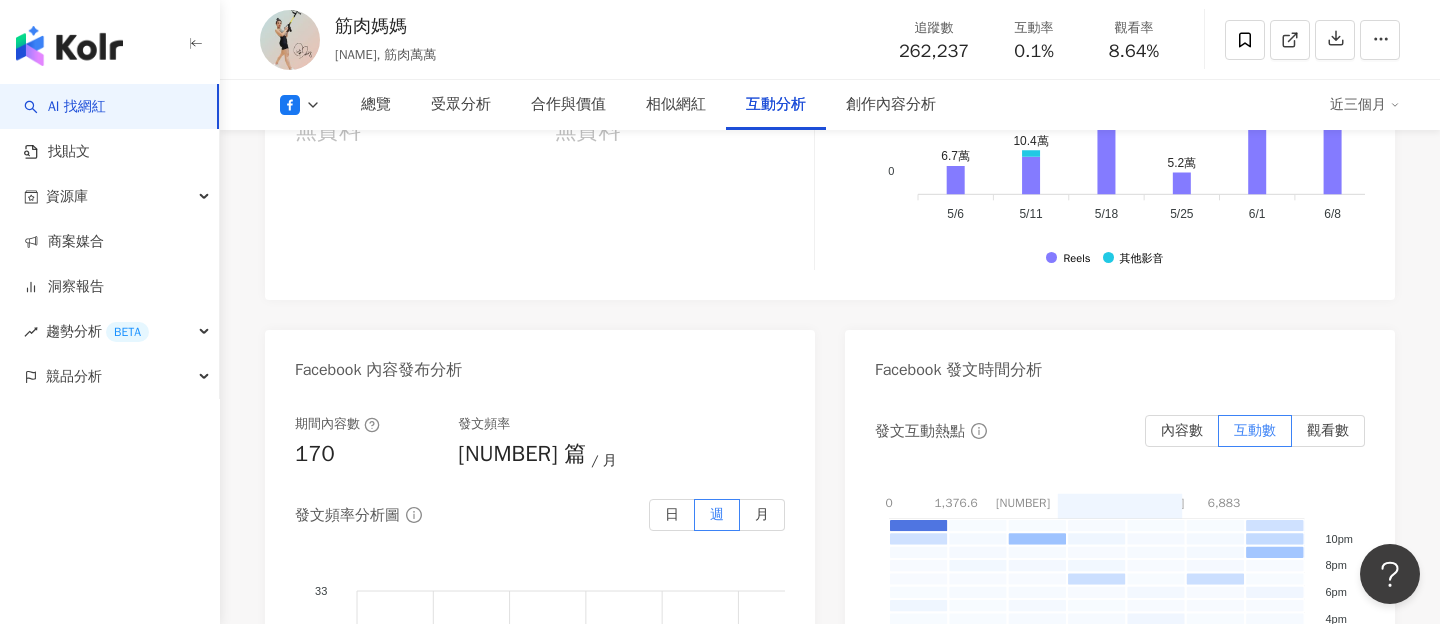 scroll, scrollTop: 4059, scrollLeft: 0, axis: vertical 